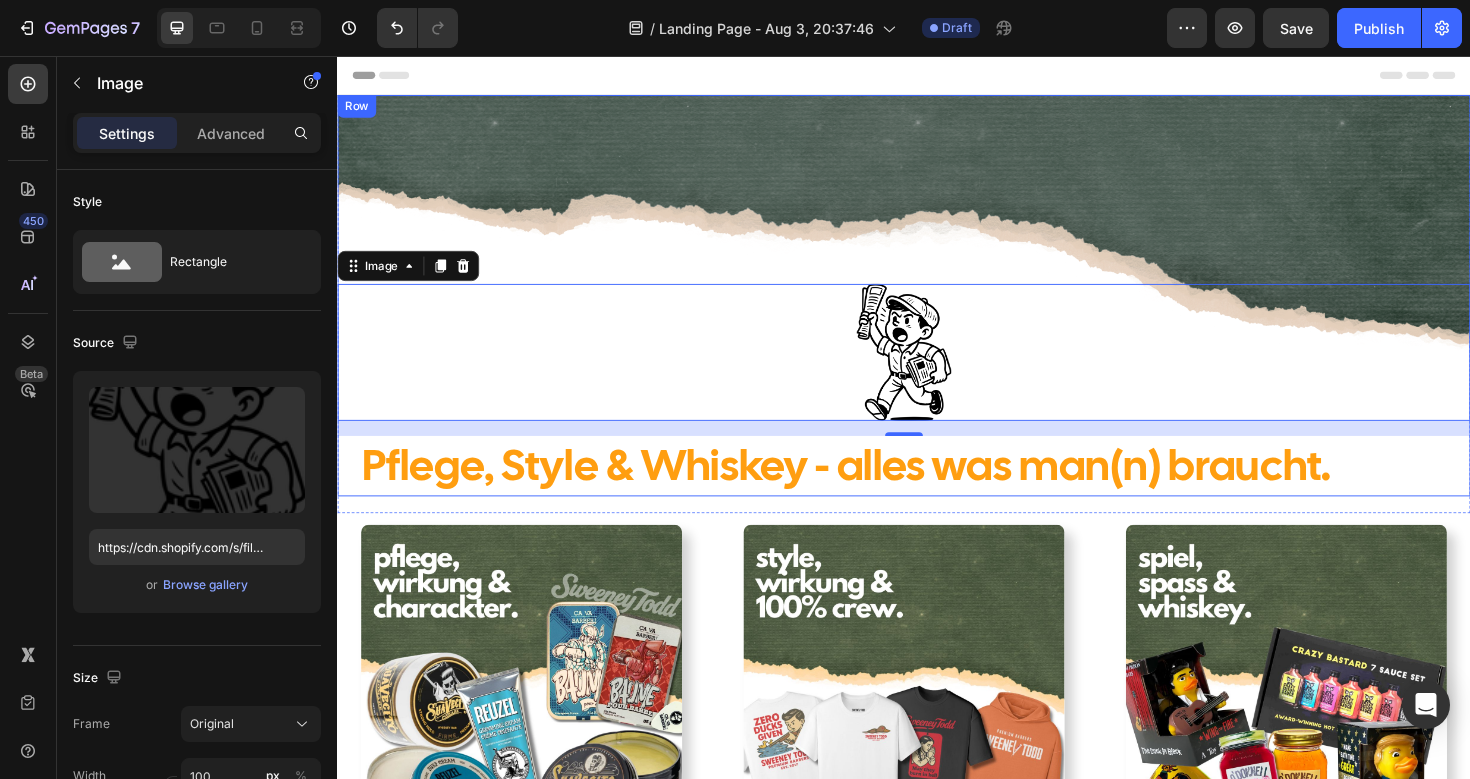 scroll, scrollTop: 0, scrollLeft: 0, axis: both 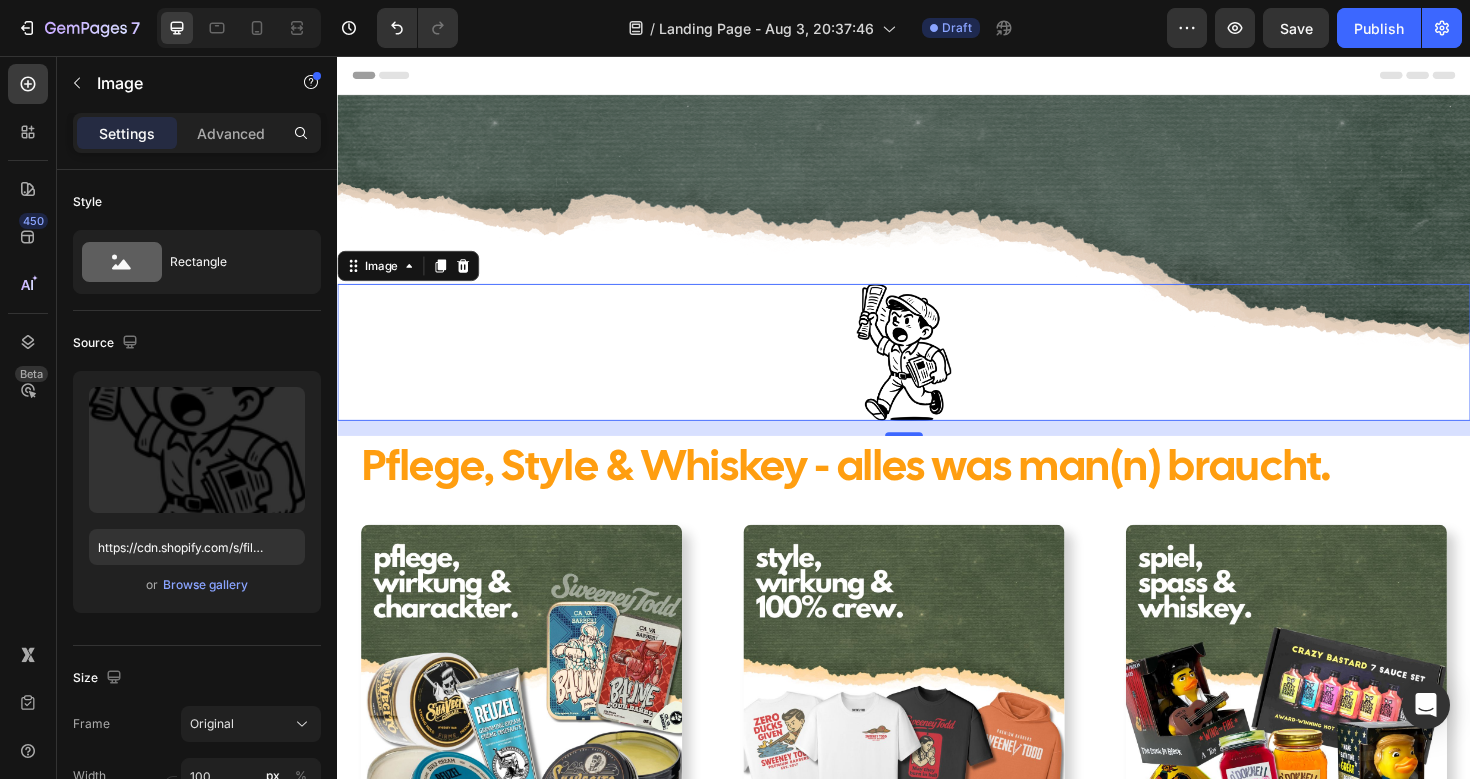 click at bounding box center [937, 369] 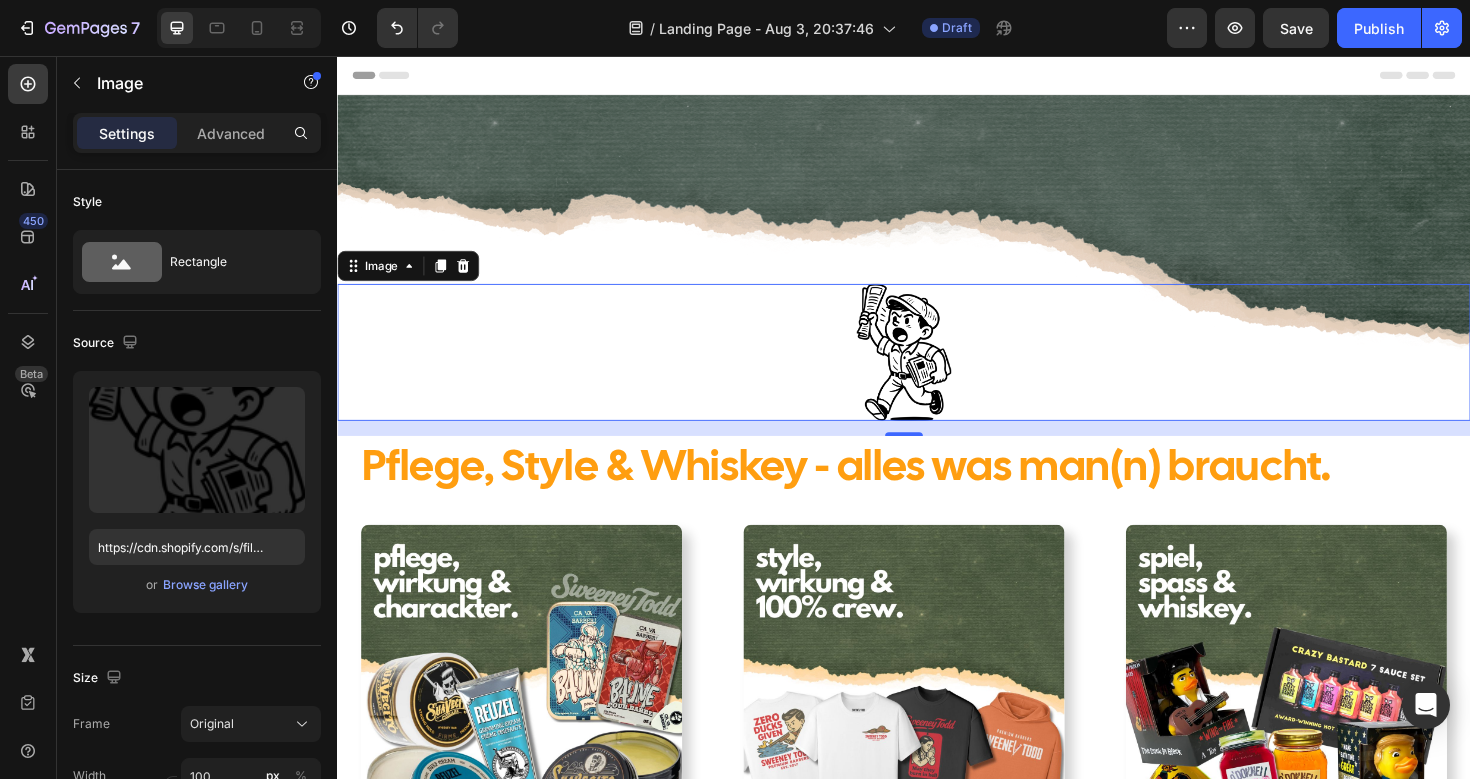 click at bounding box center (937, 369) 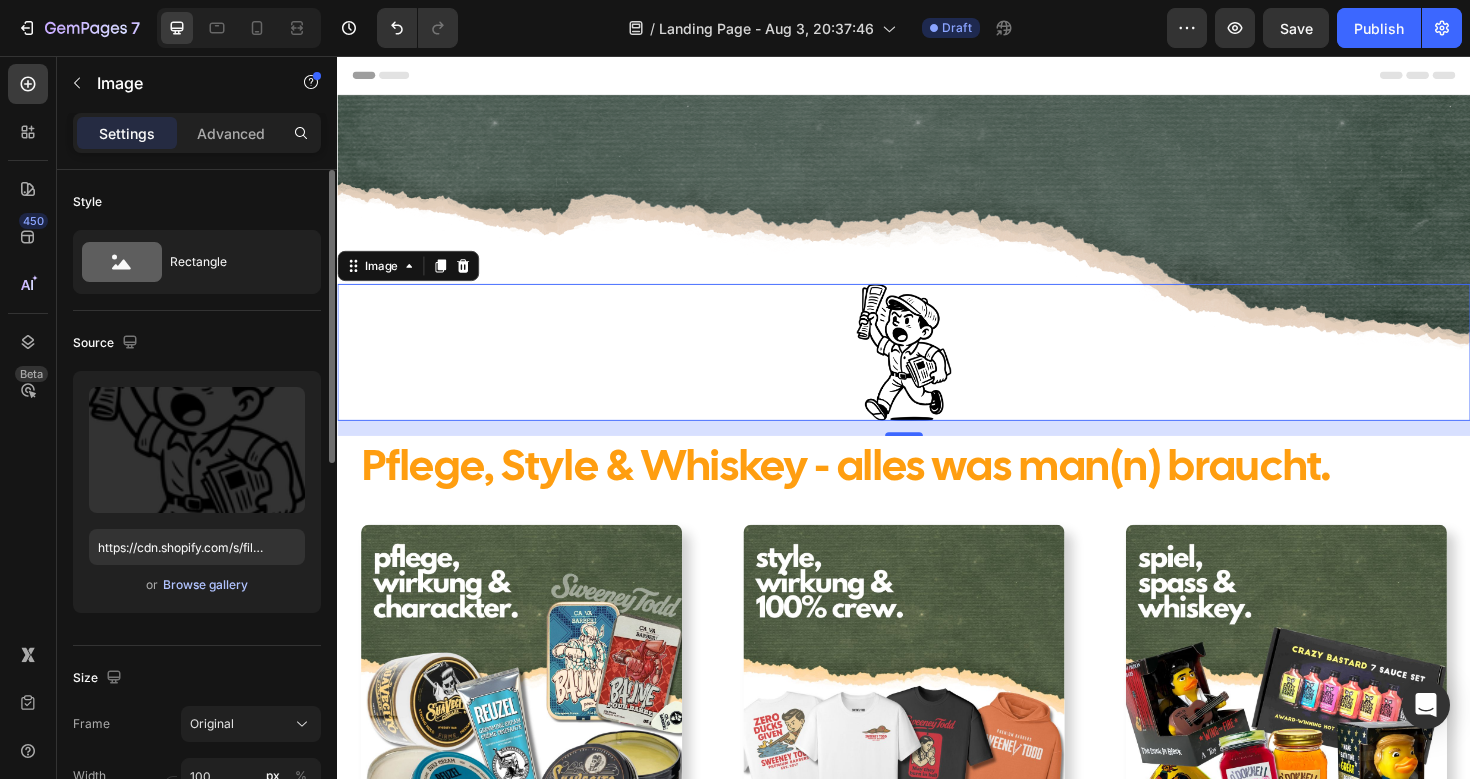 click on "Browse gallery" at bounding box center (205, 585) 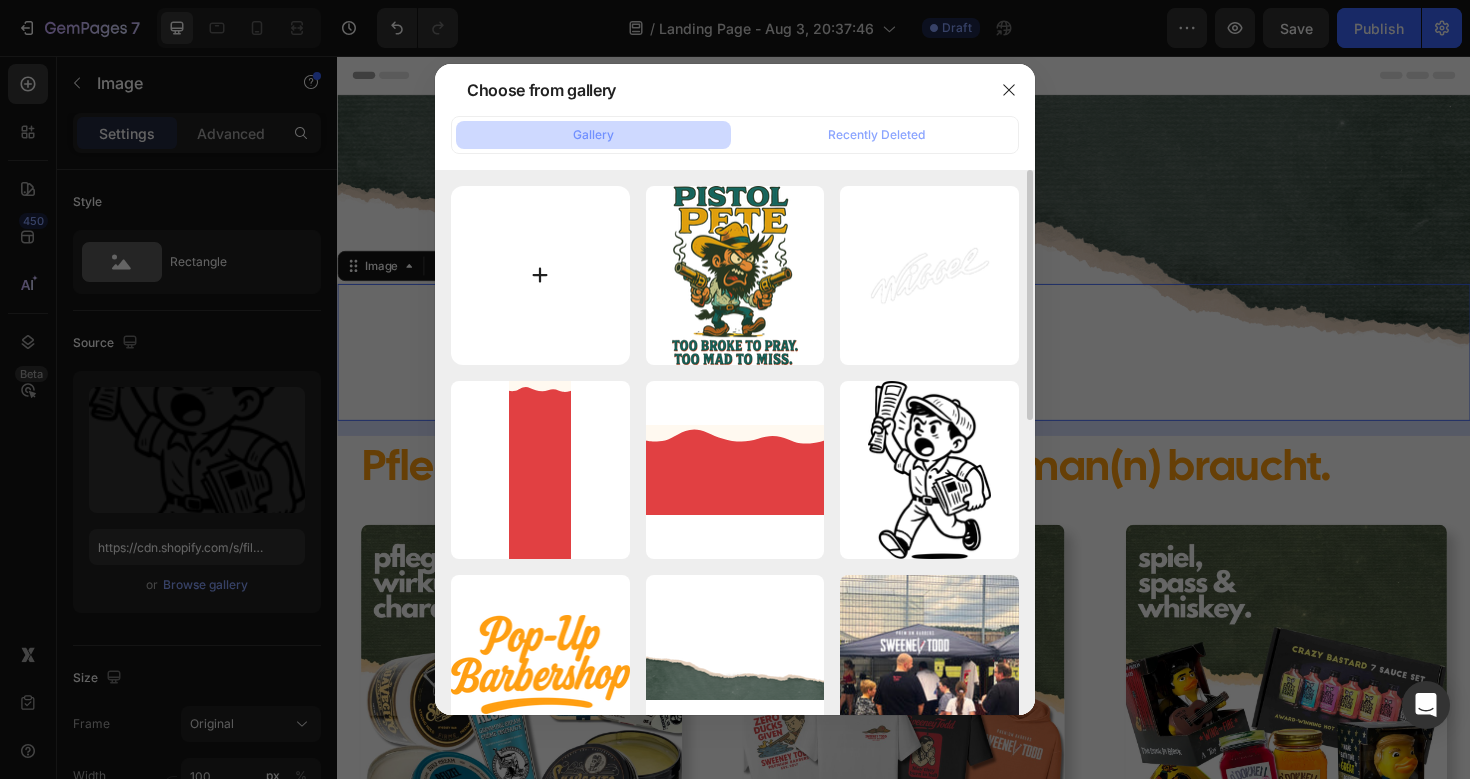 click at bounding box center (540, 275) 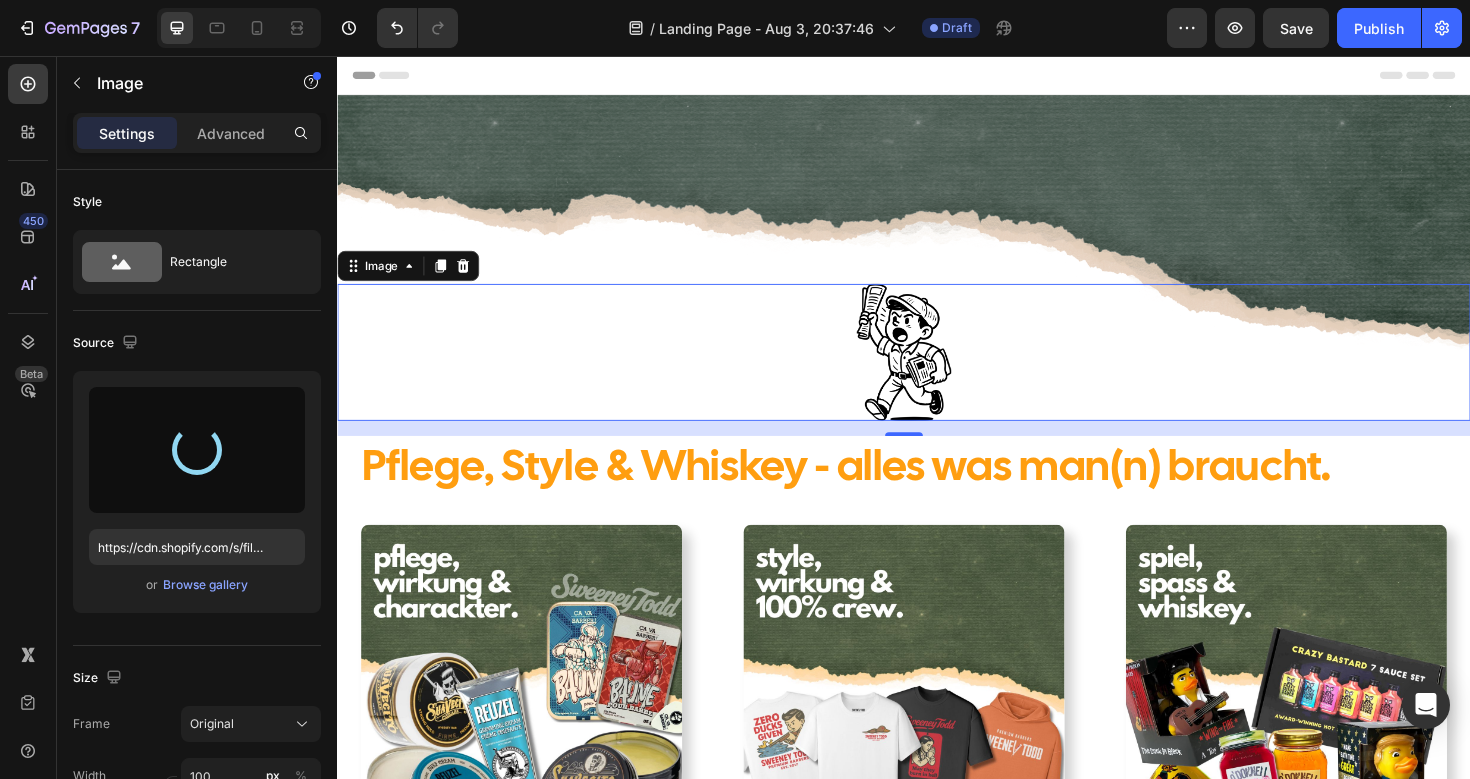 type on "https://cdn.shopify.com/s/files/1/0910/3386/2467/files/gempages_540342684171109508-e2865e88-c6d3-4e9d-aae7-92a5db86e930.png" 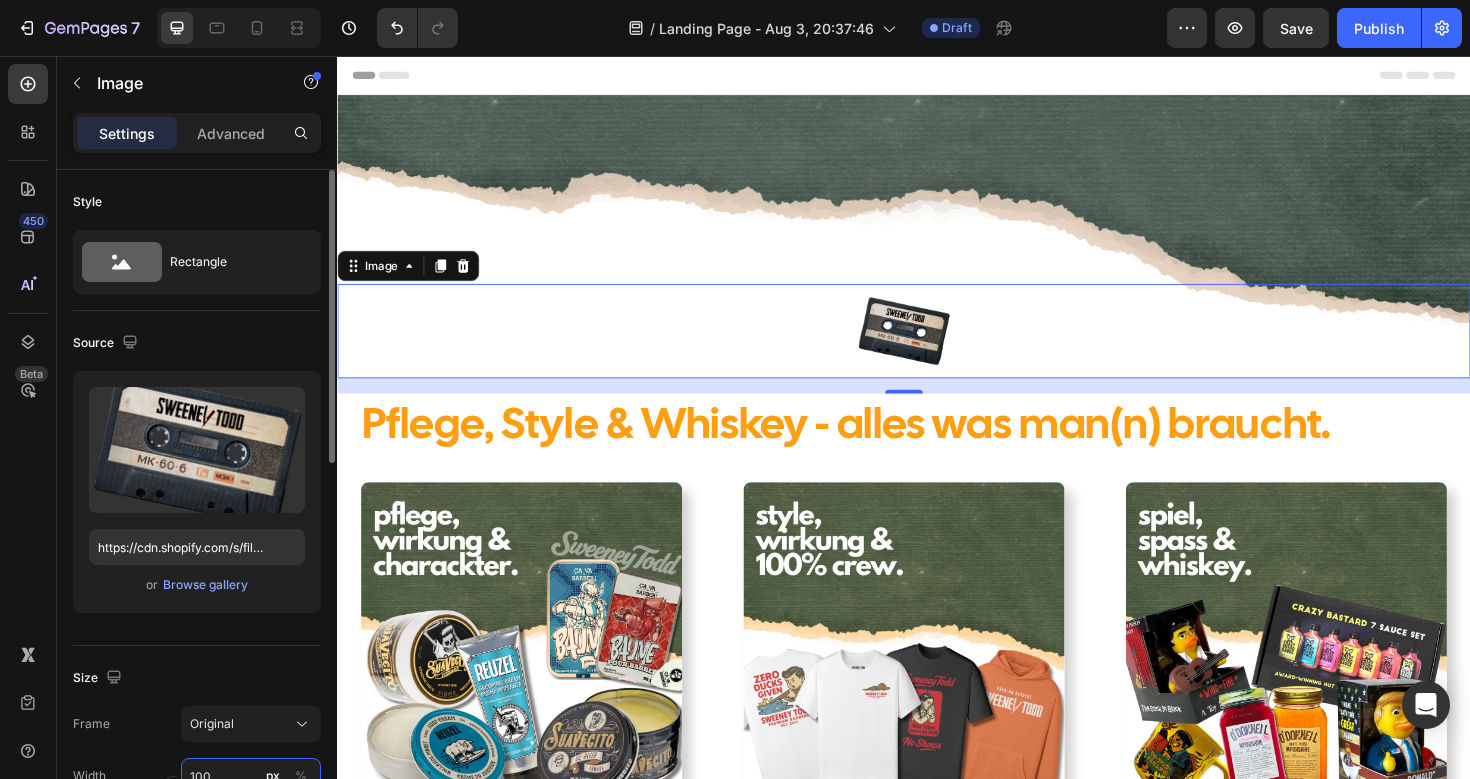 click on "100" at bounding box center (251, 776) 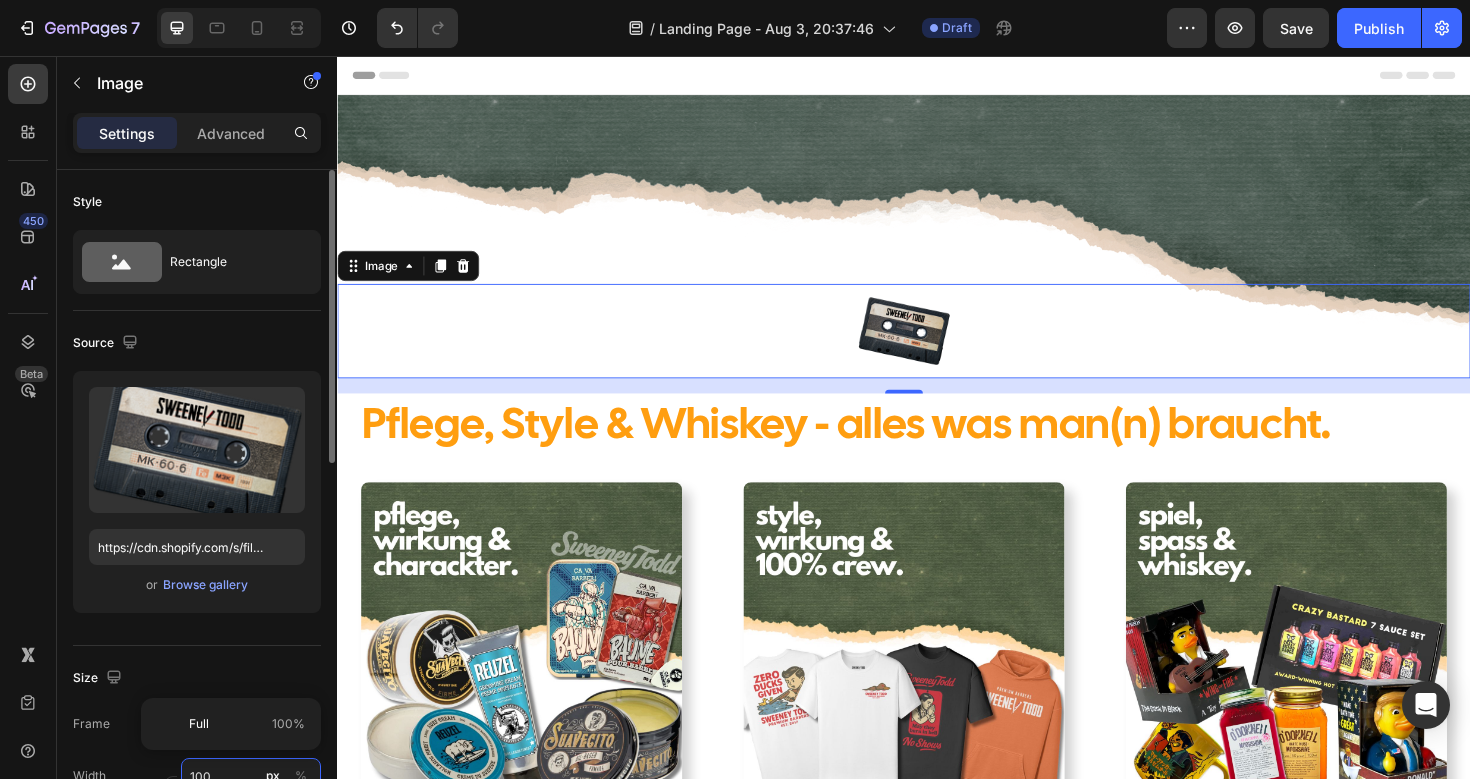 click on "100" at bounding box center [251, 776] 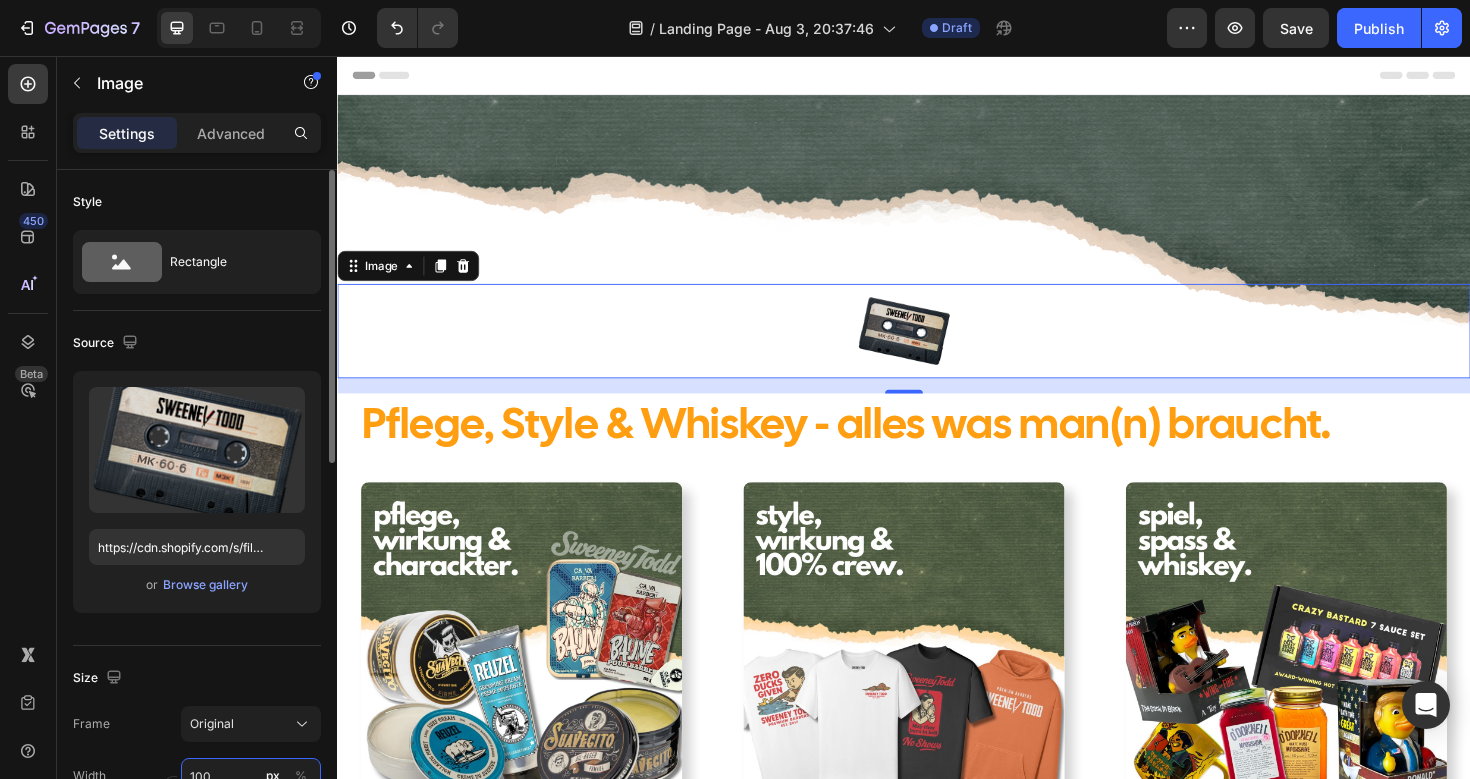 click on "100" at bounding box center [251, 776] 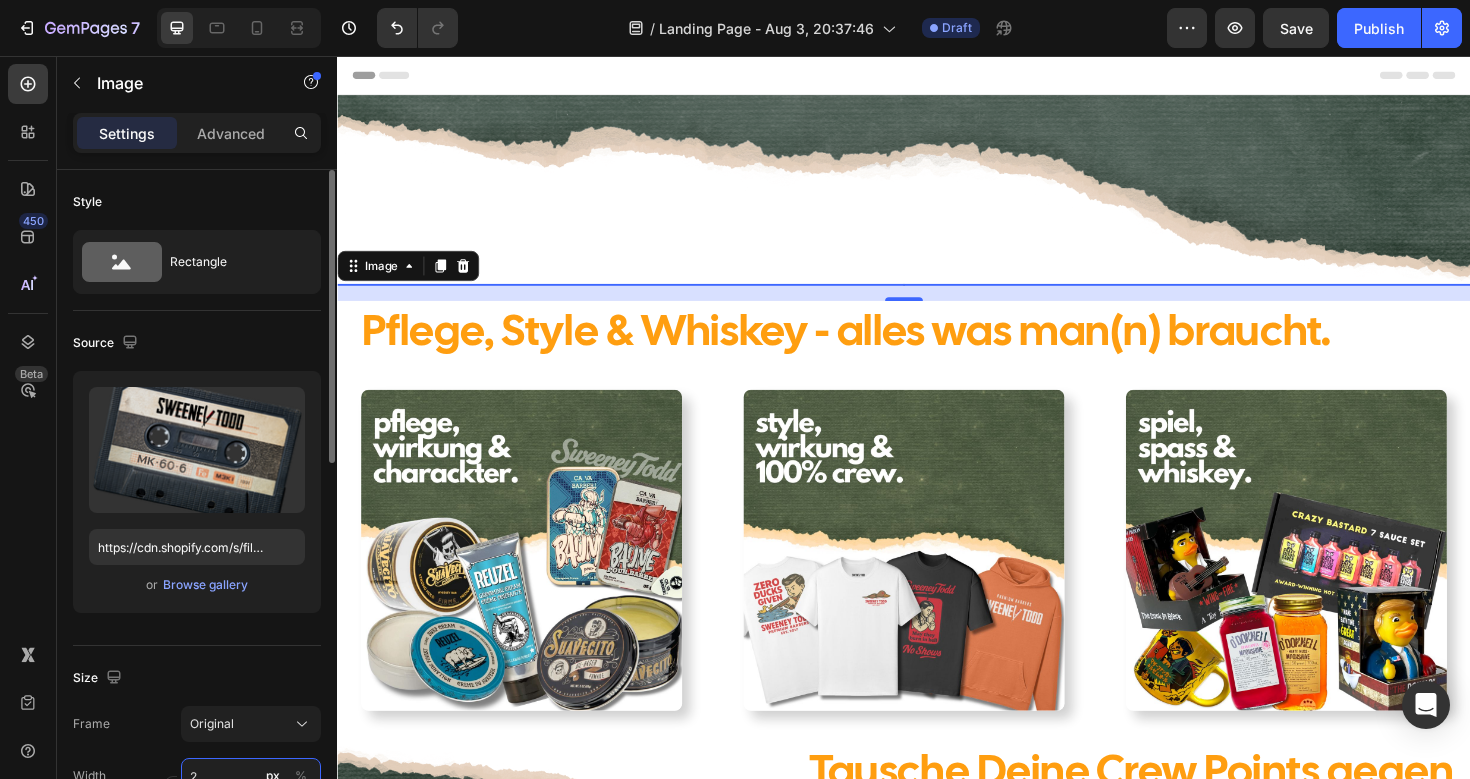 scroll, scrollTop: 4, scrollLeft: 0, axis: vertical 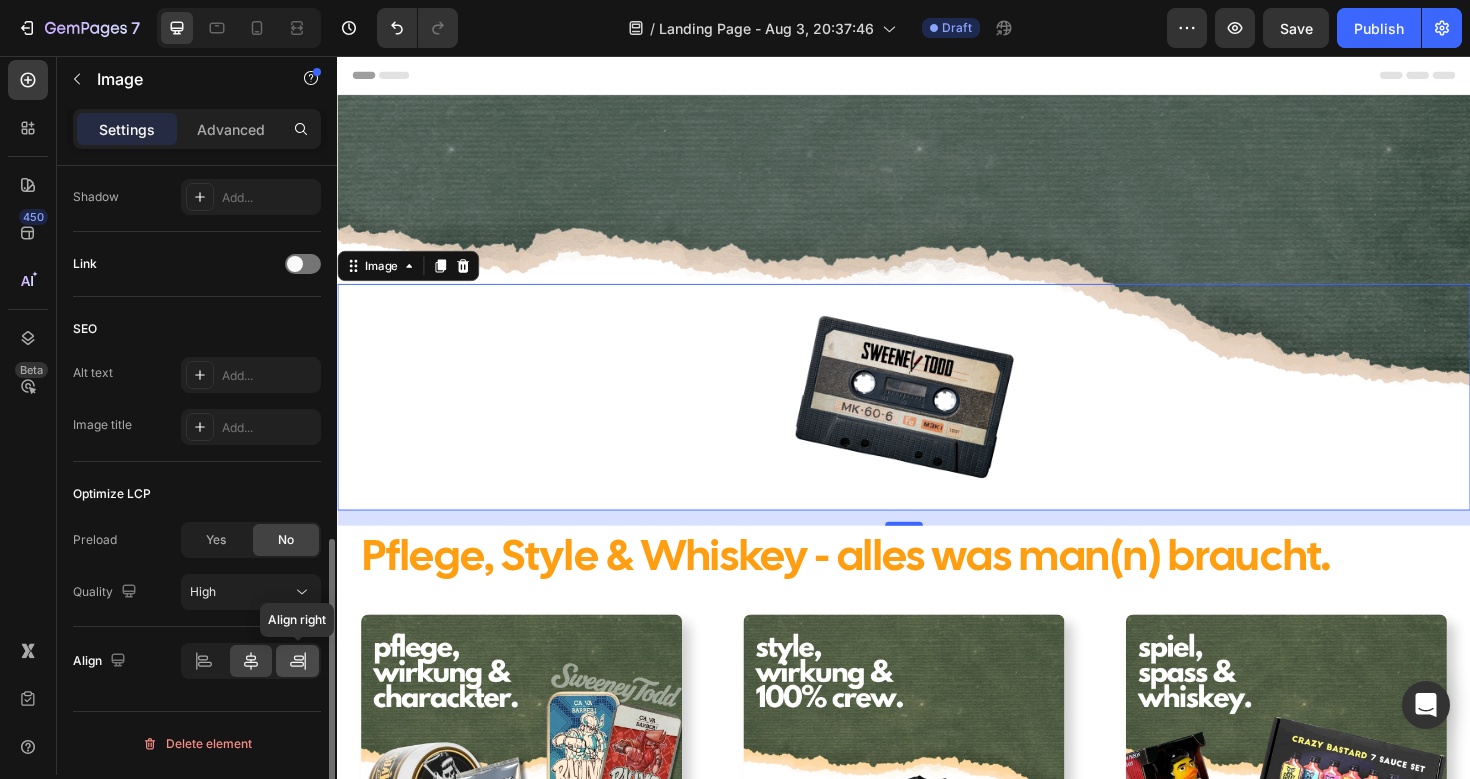 type on "240" 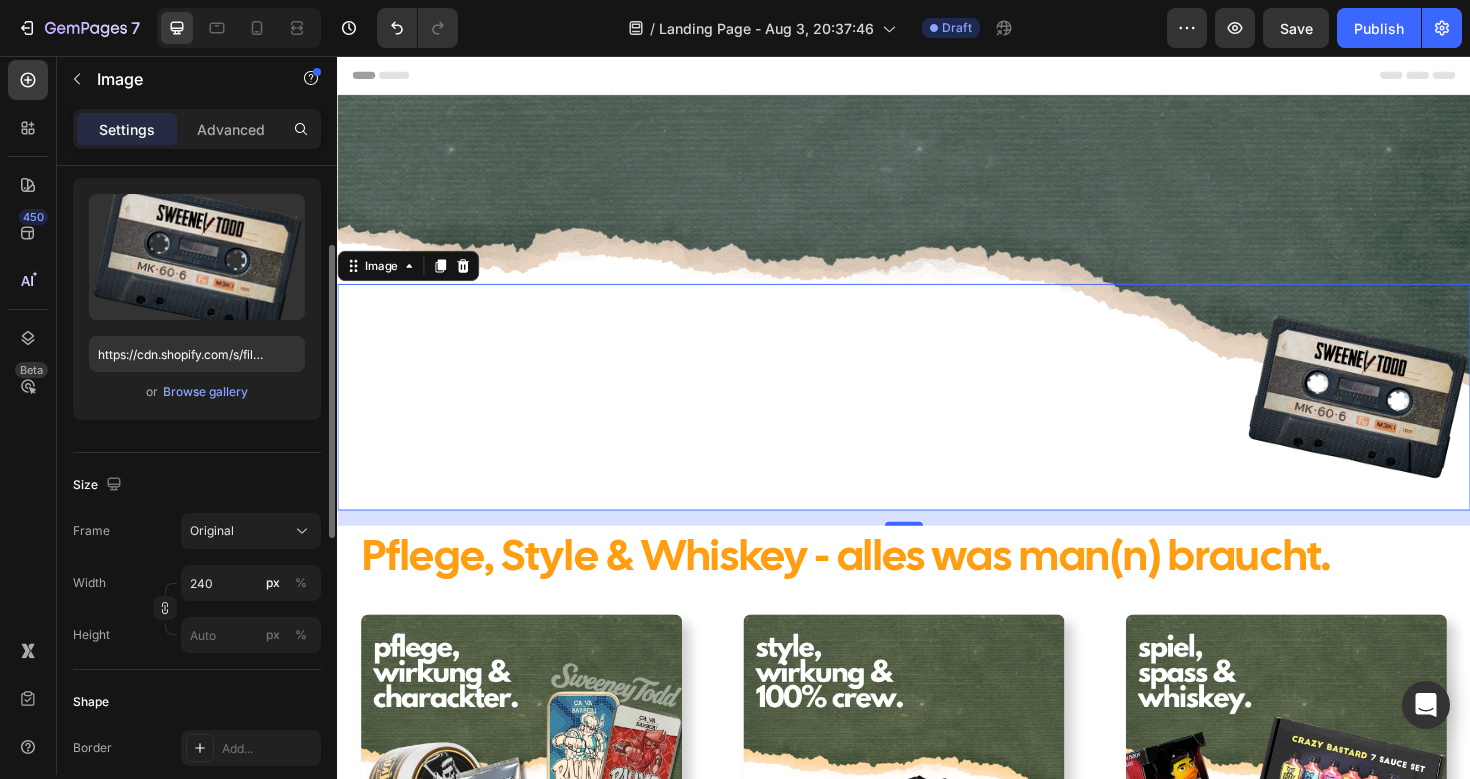 scroll, scrollTop: 191, scrollLeft: 0, axis: vertical 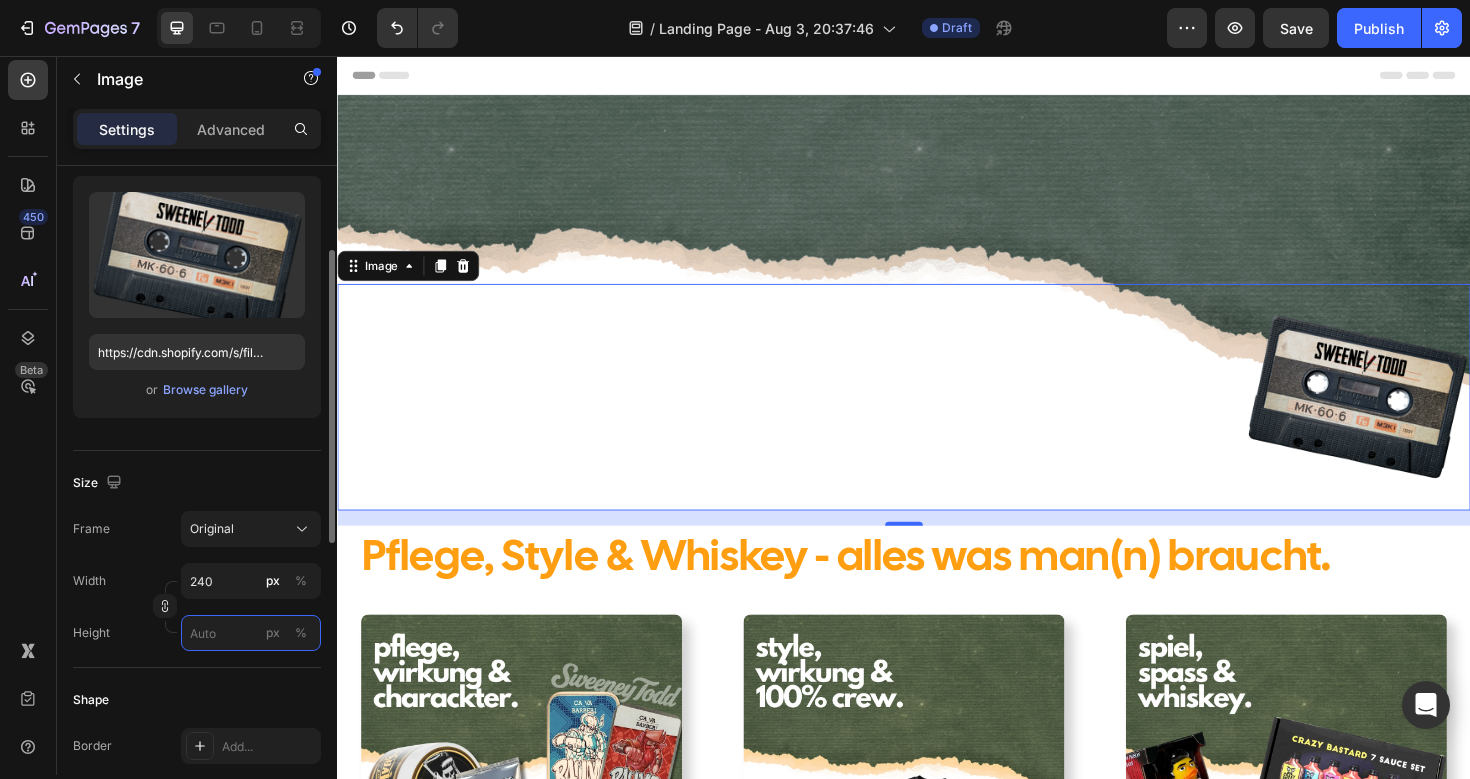 click on "px %" at bounding box center (251, 633) 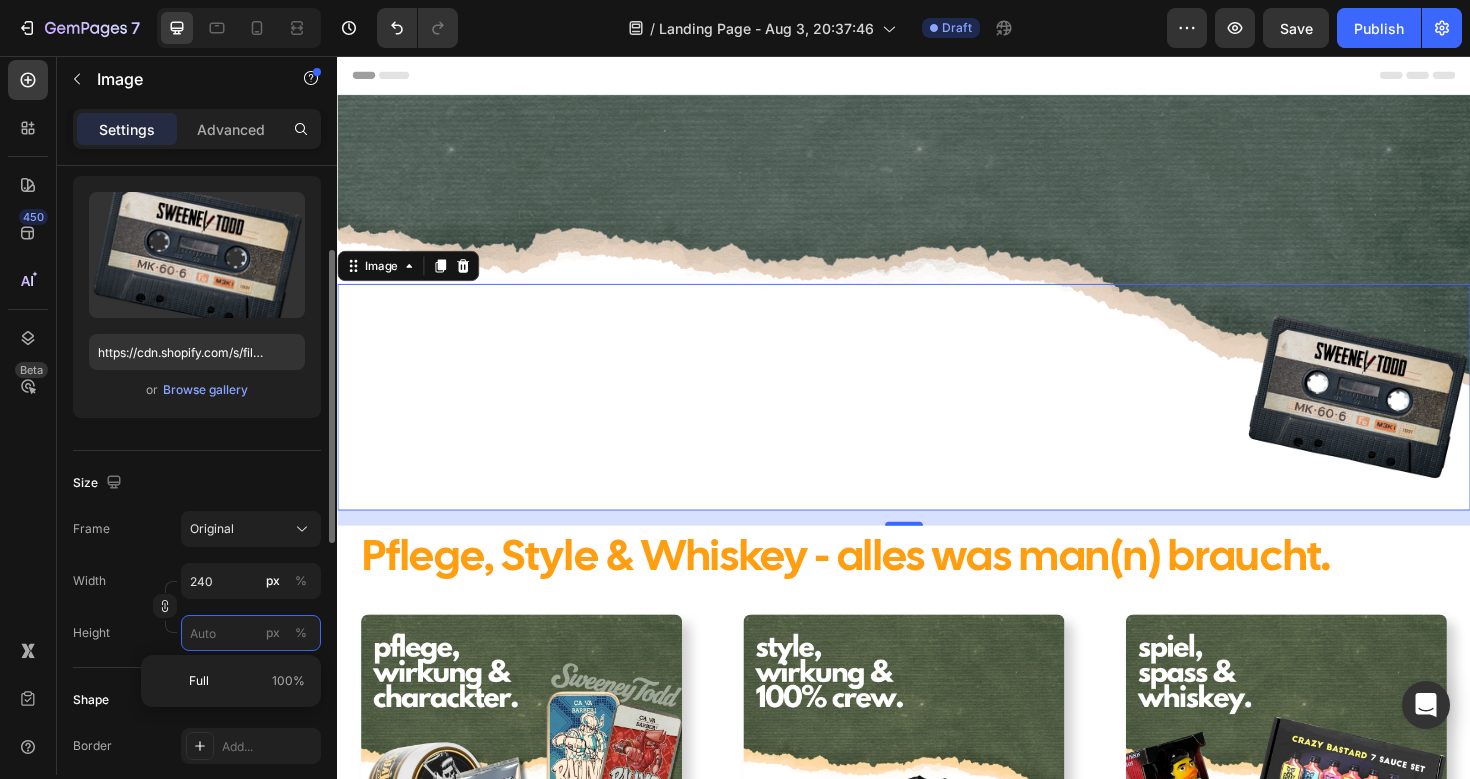 type 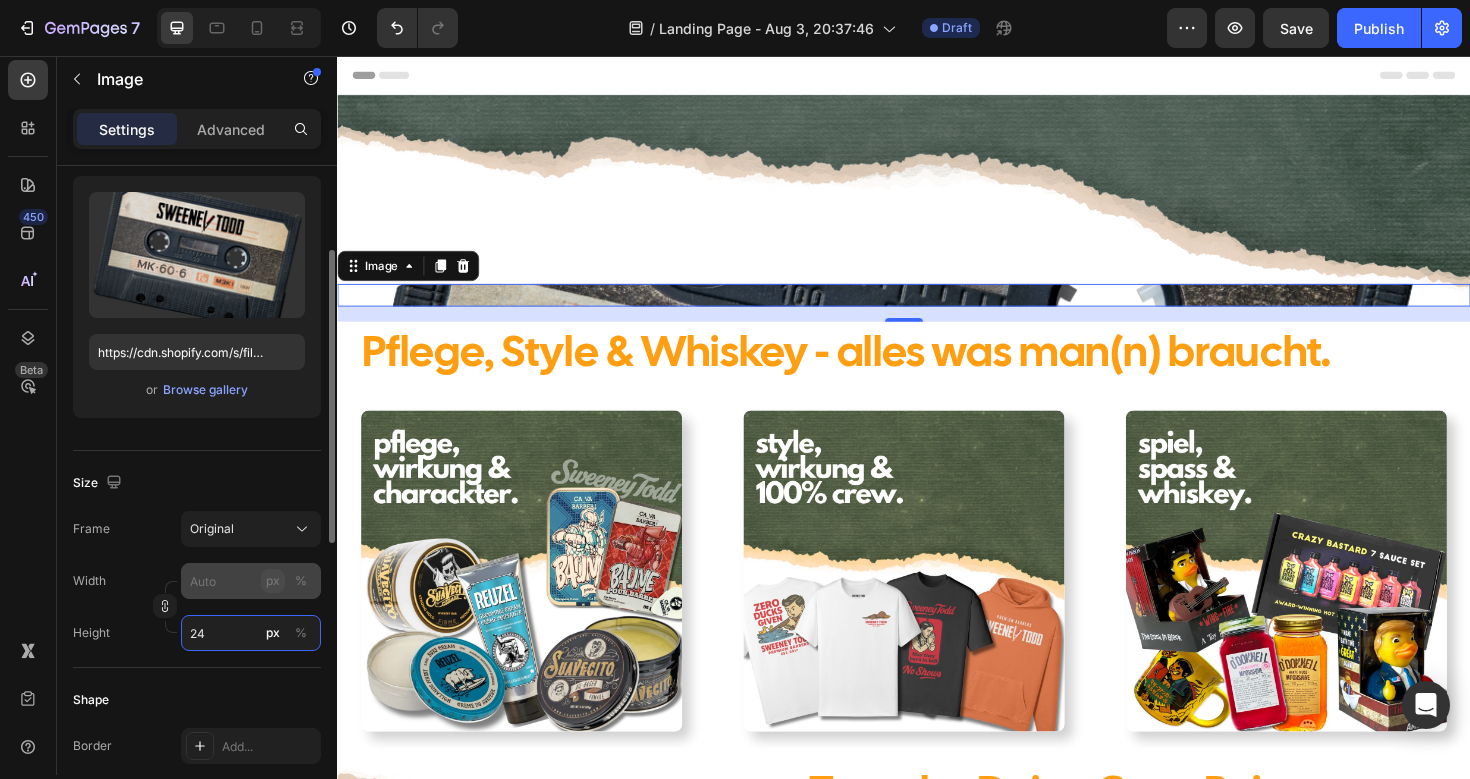 type on "2" 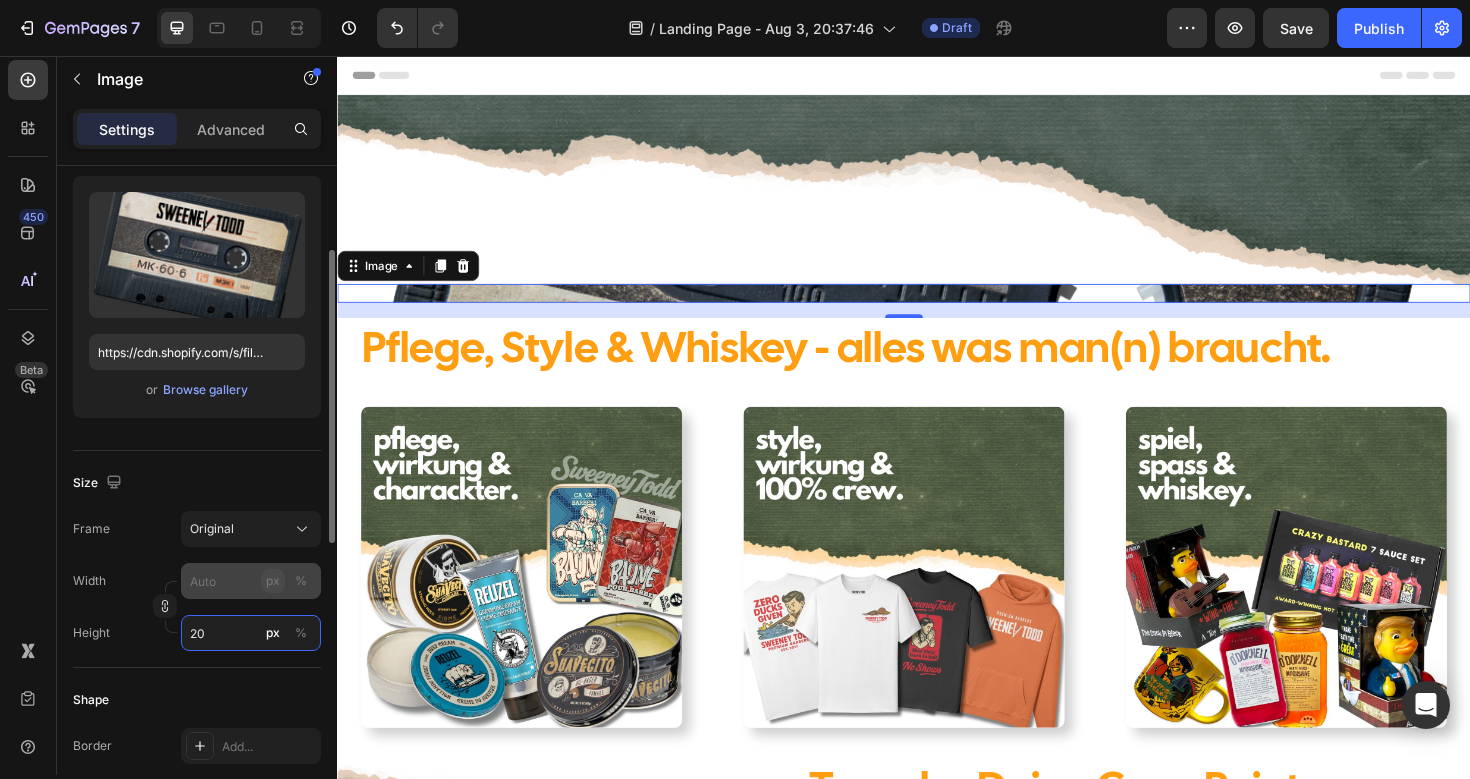 type on "2" 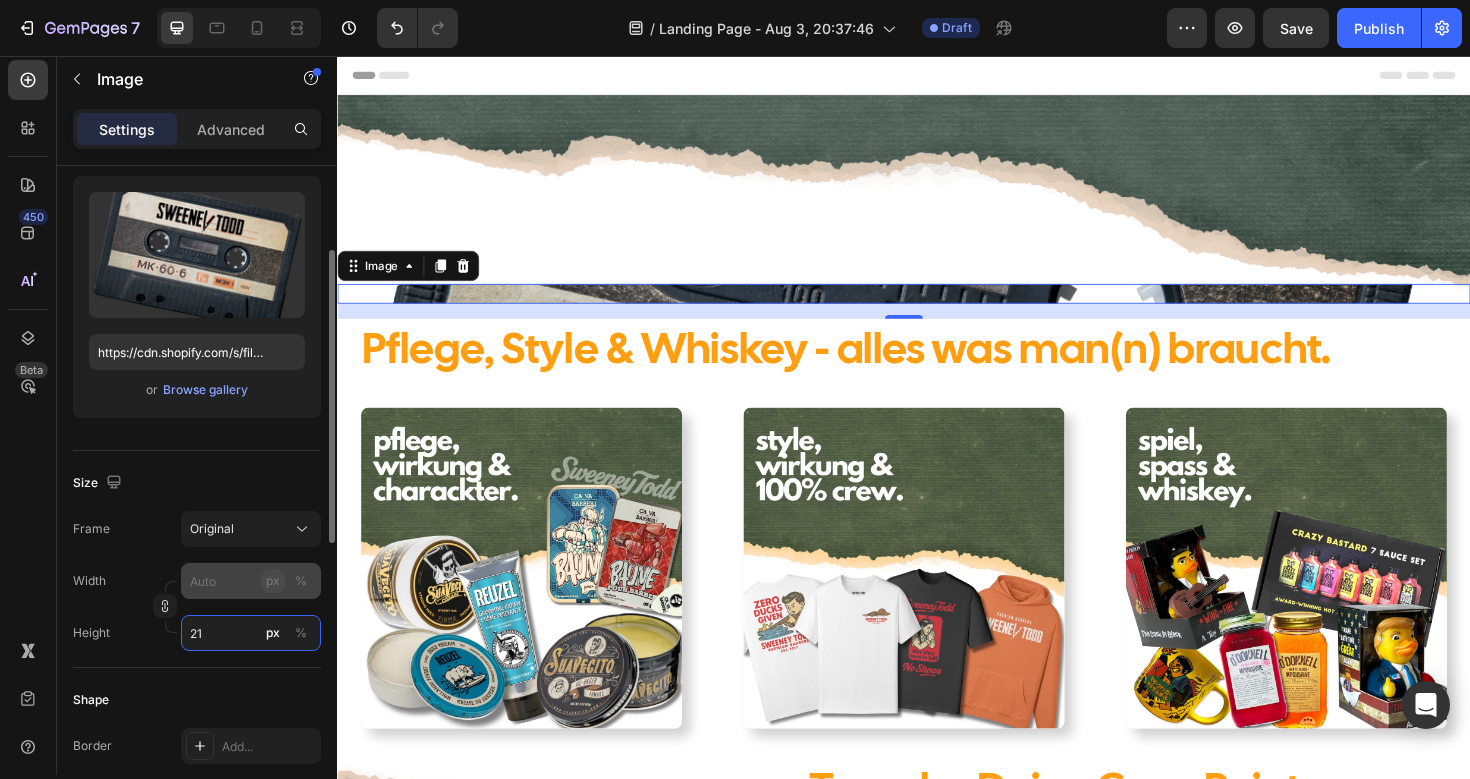 type on "2" 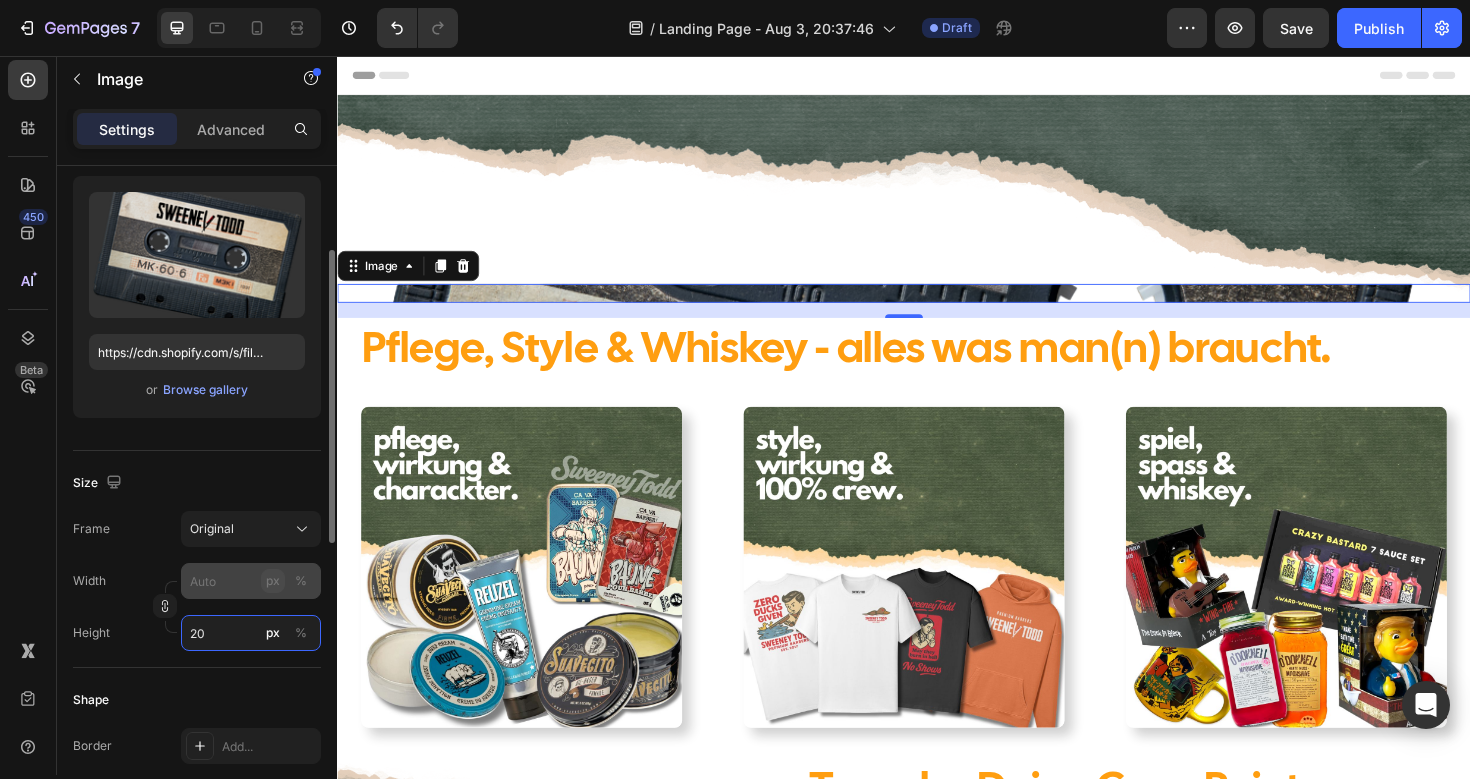 type on "2" 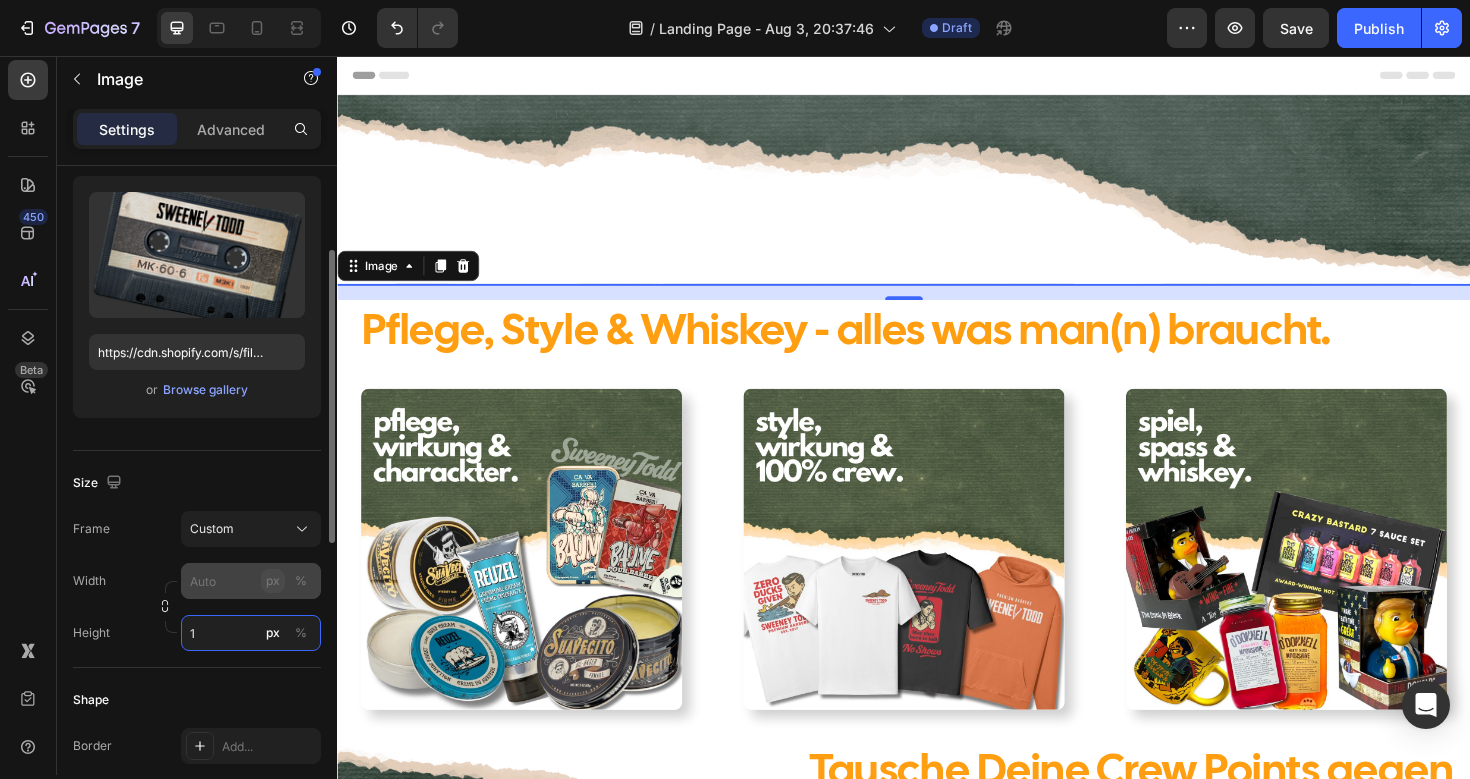 type on "2" 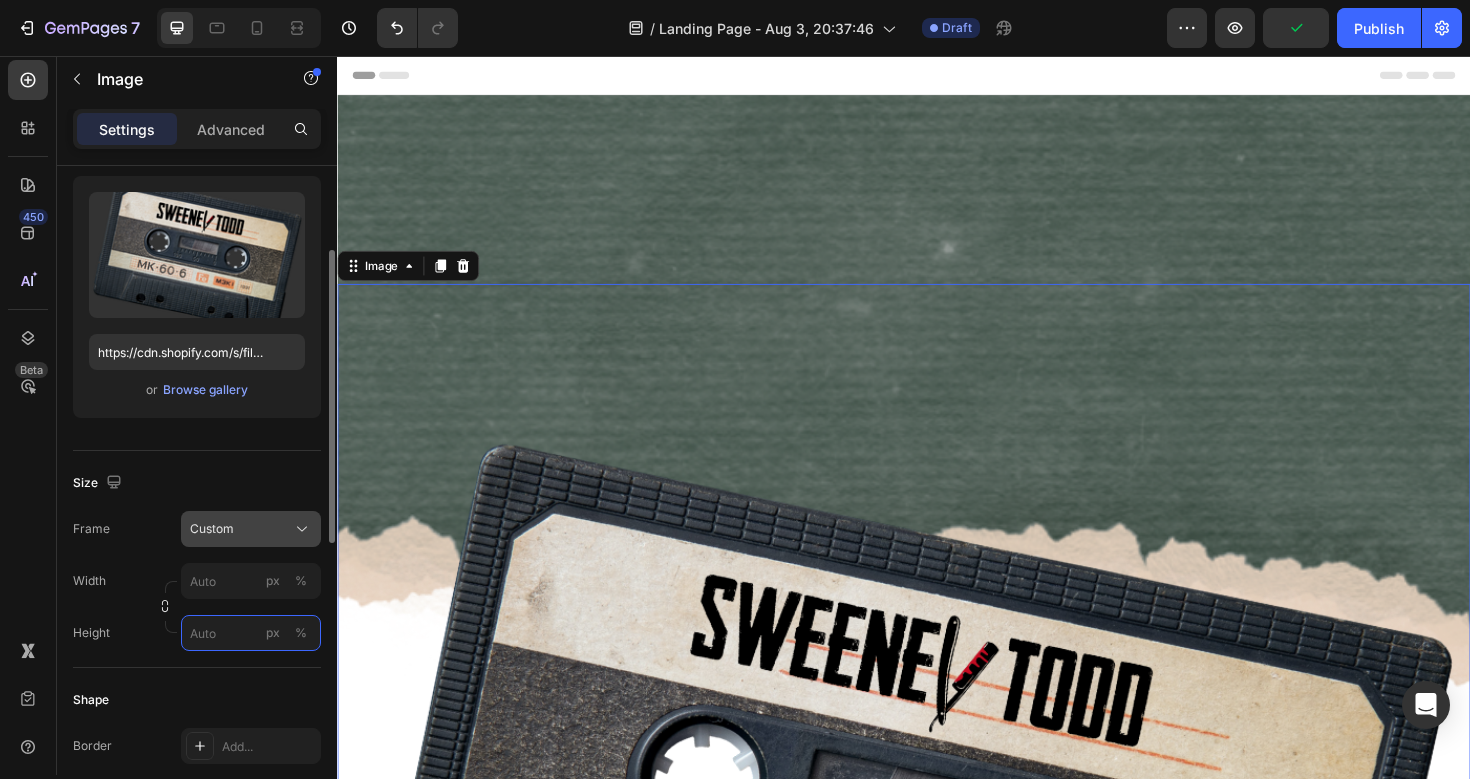 type 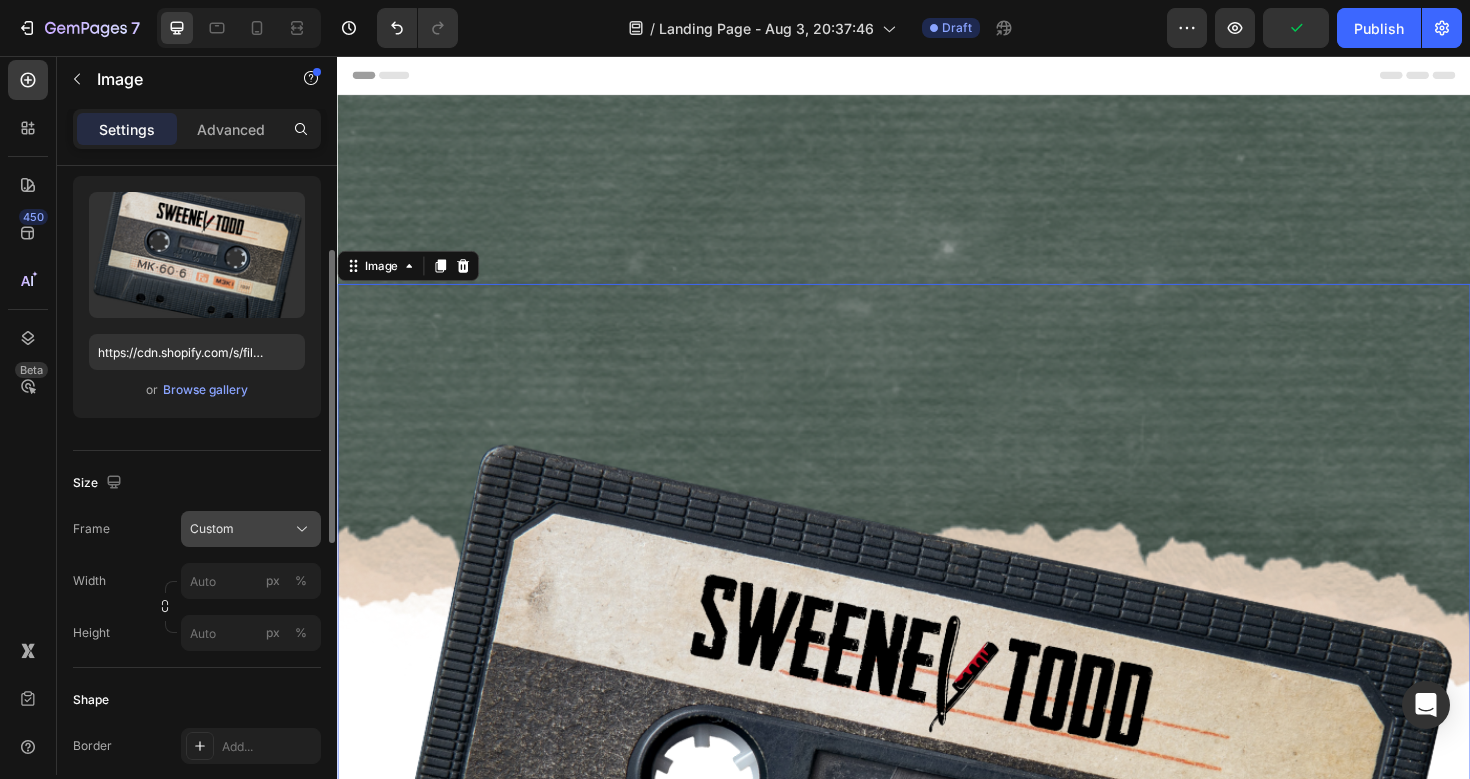 click on "Custom" at bounding box center (251, 529) 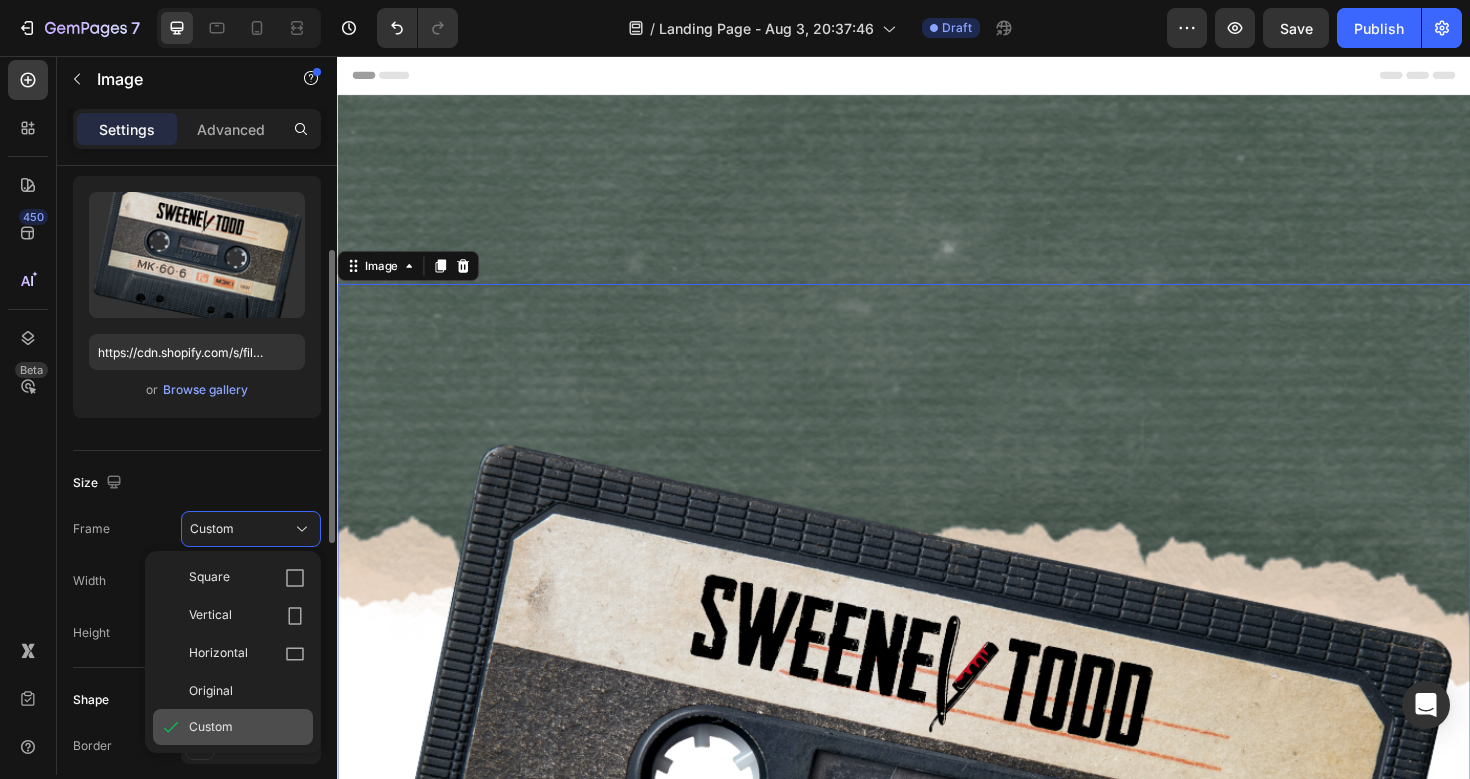 click on "Custom" at bounding box center [247, 727] 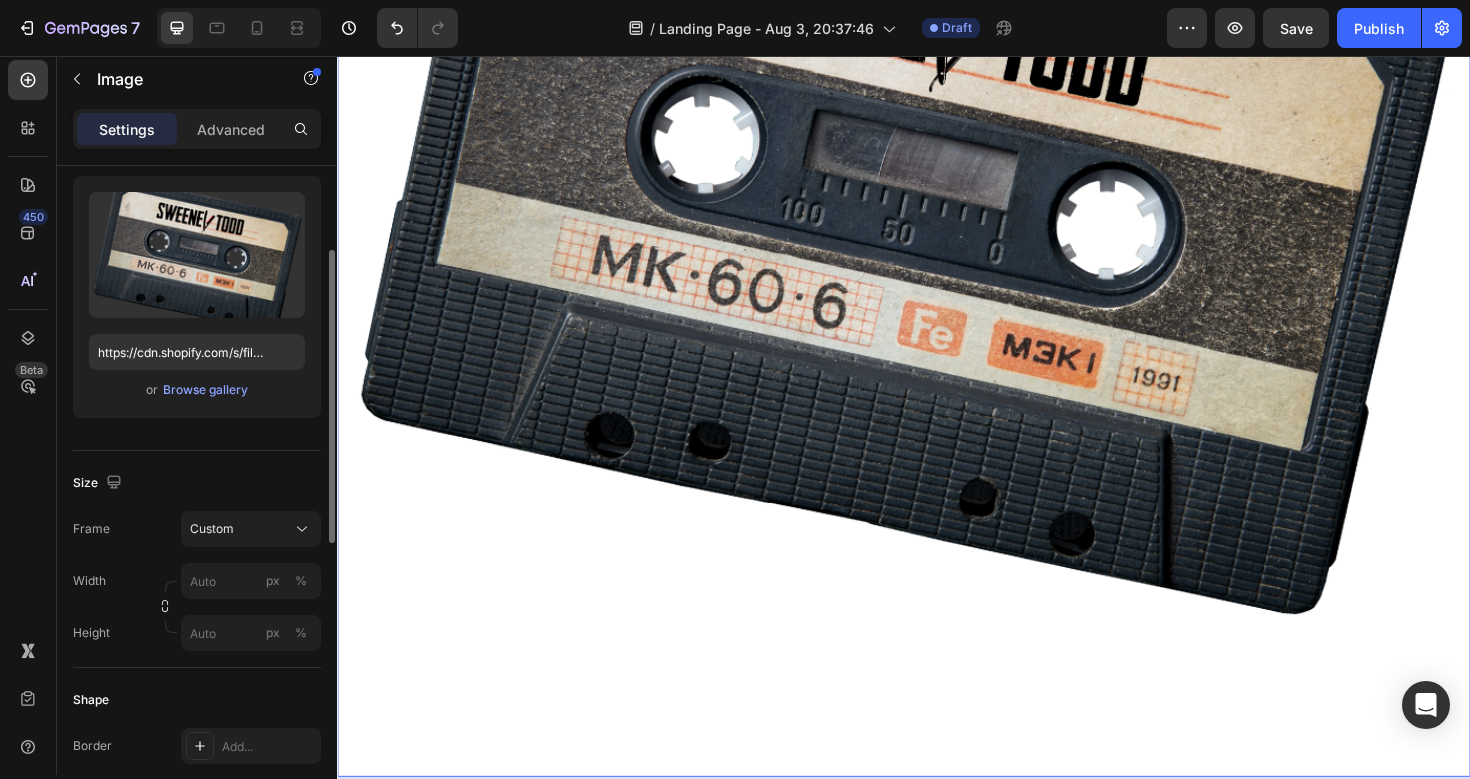 scroll, scrollTop: 675, scrollLeft: 0, axis: vertical 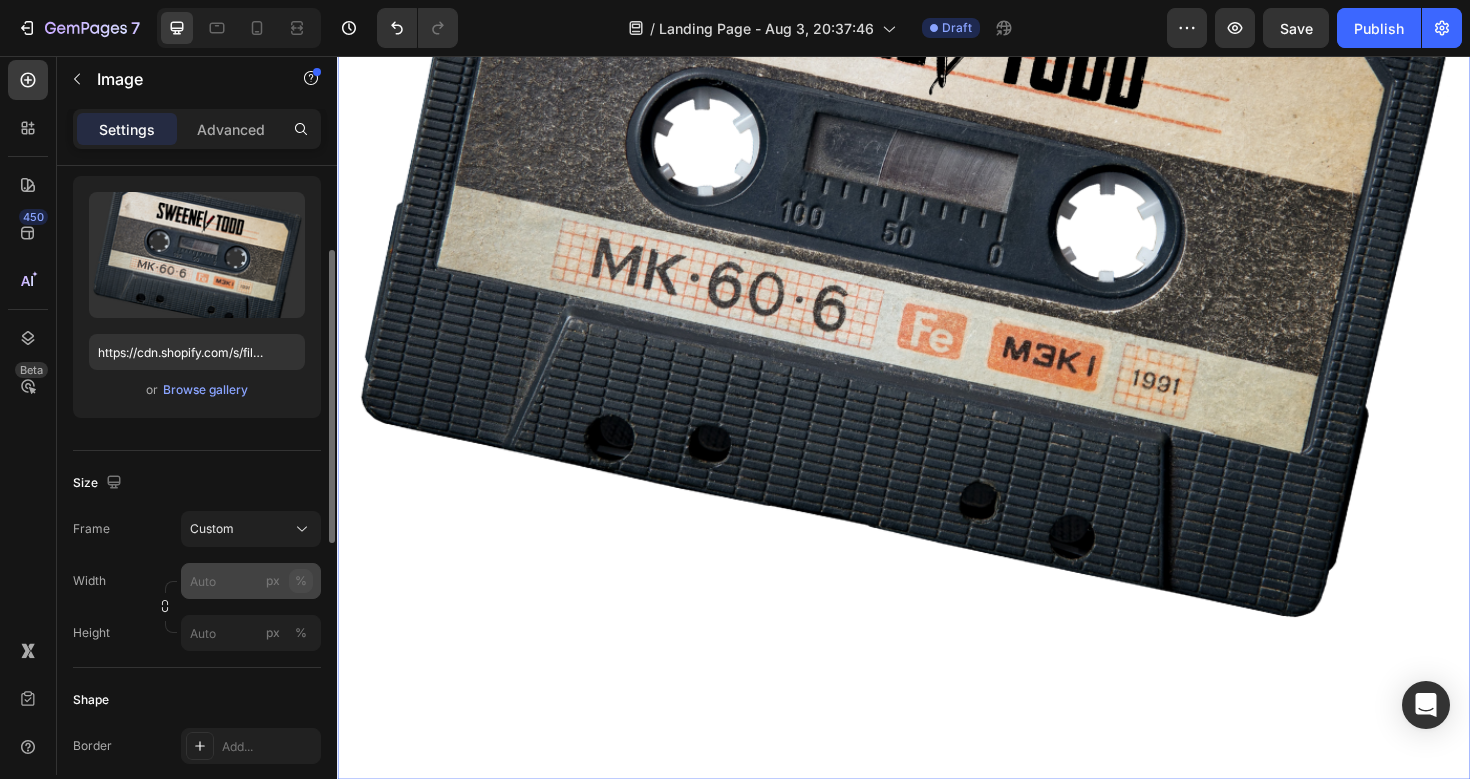 click on "%" at bounding box center [301, 581] 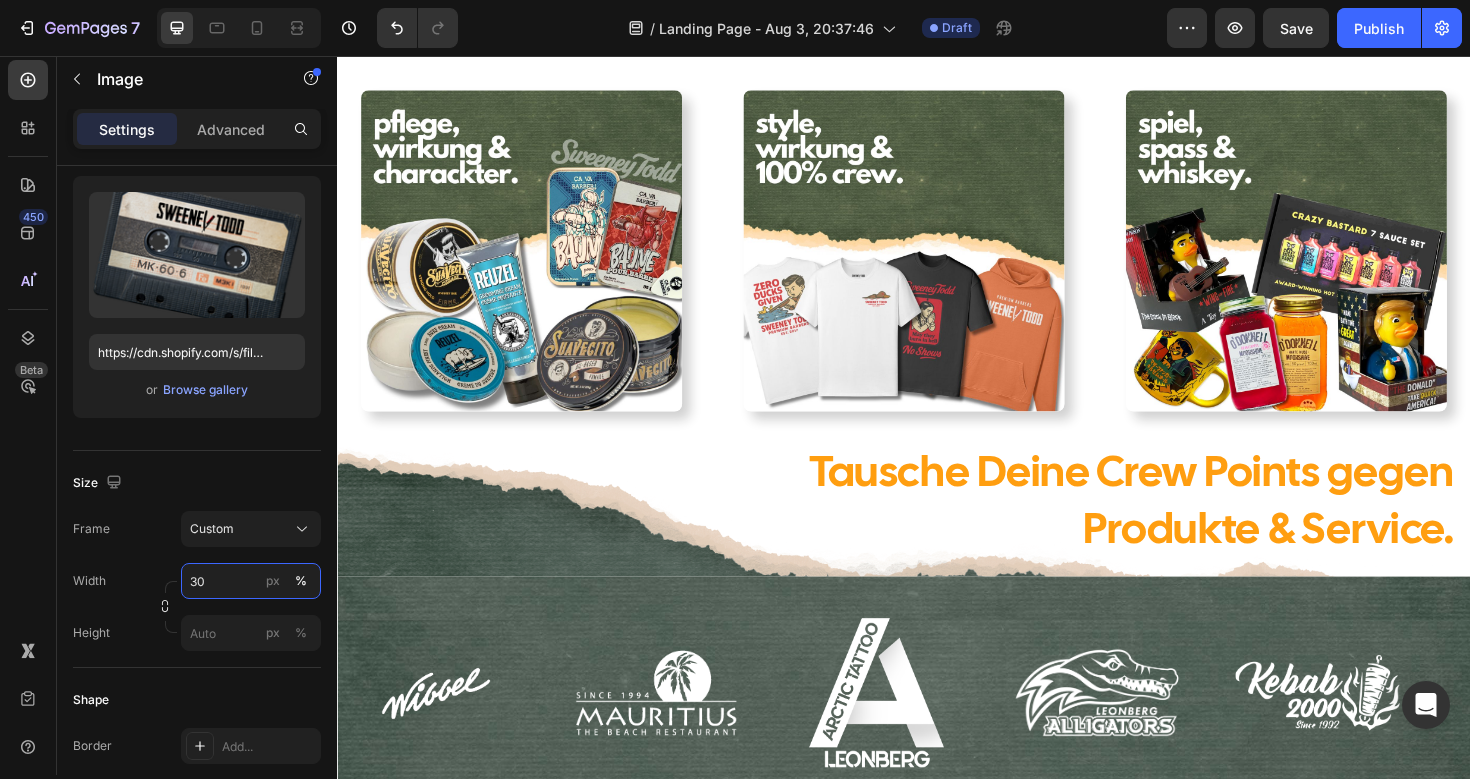 scroll, scrollTop: 0, scrollLeft: 0, axis: both 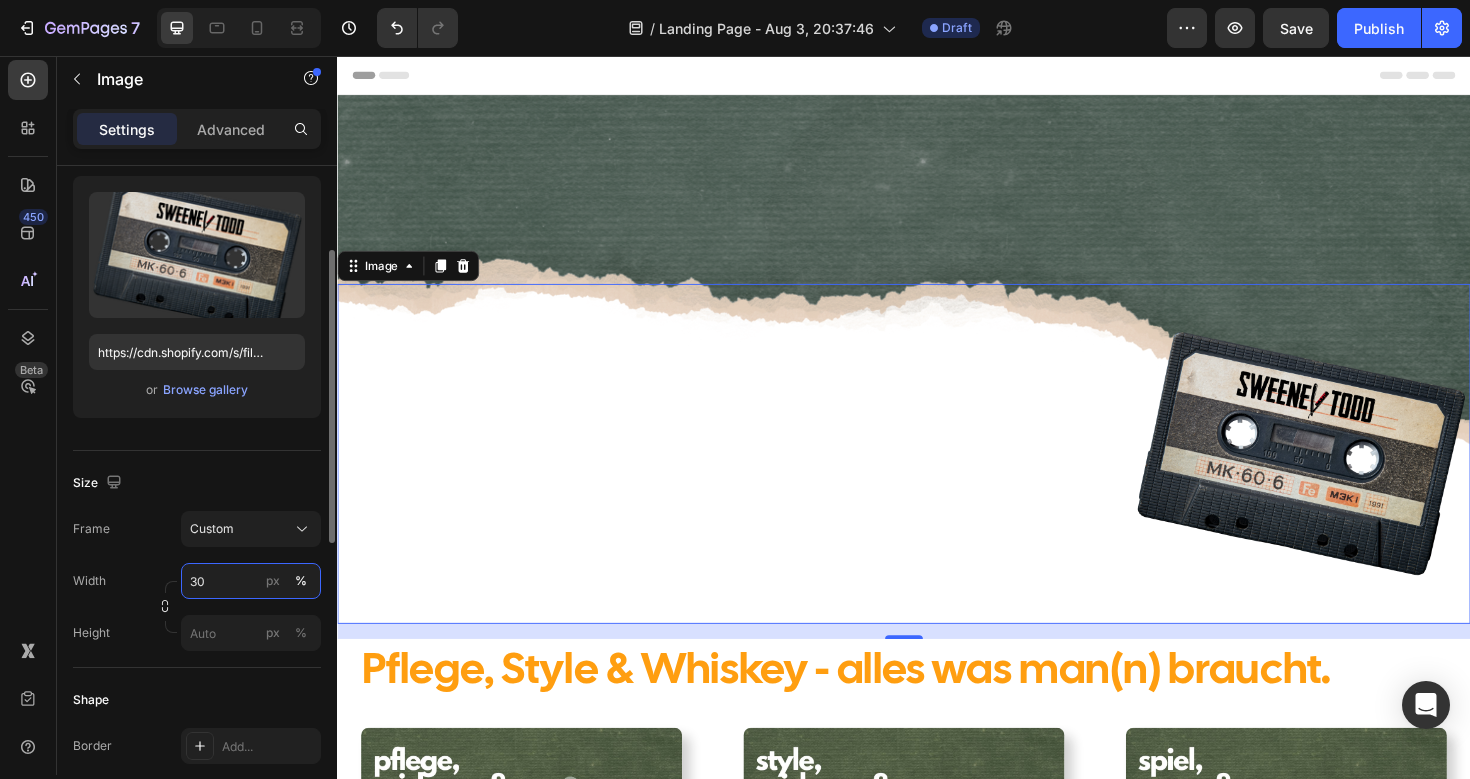 click on "30" at bounding box center (251, 581) 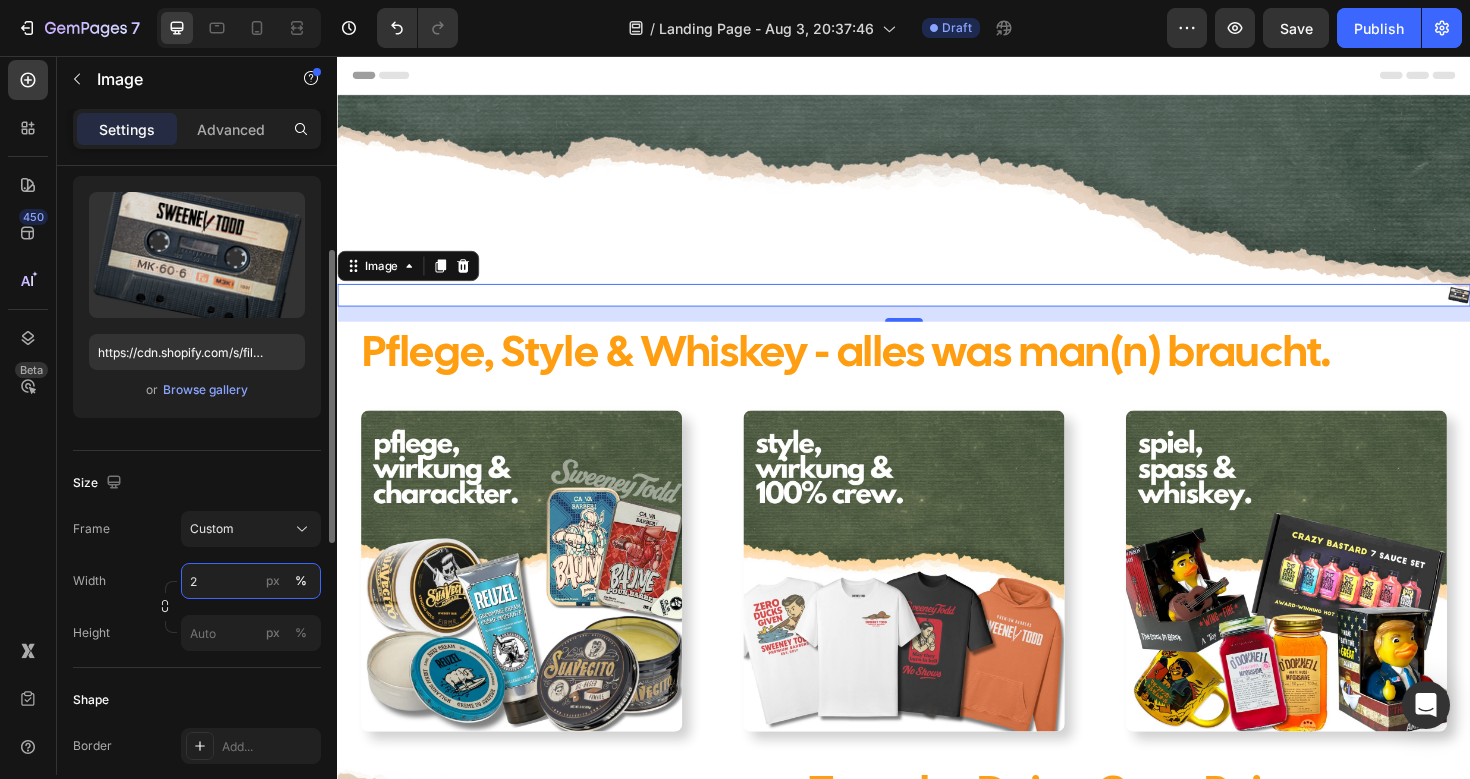 type on "20" 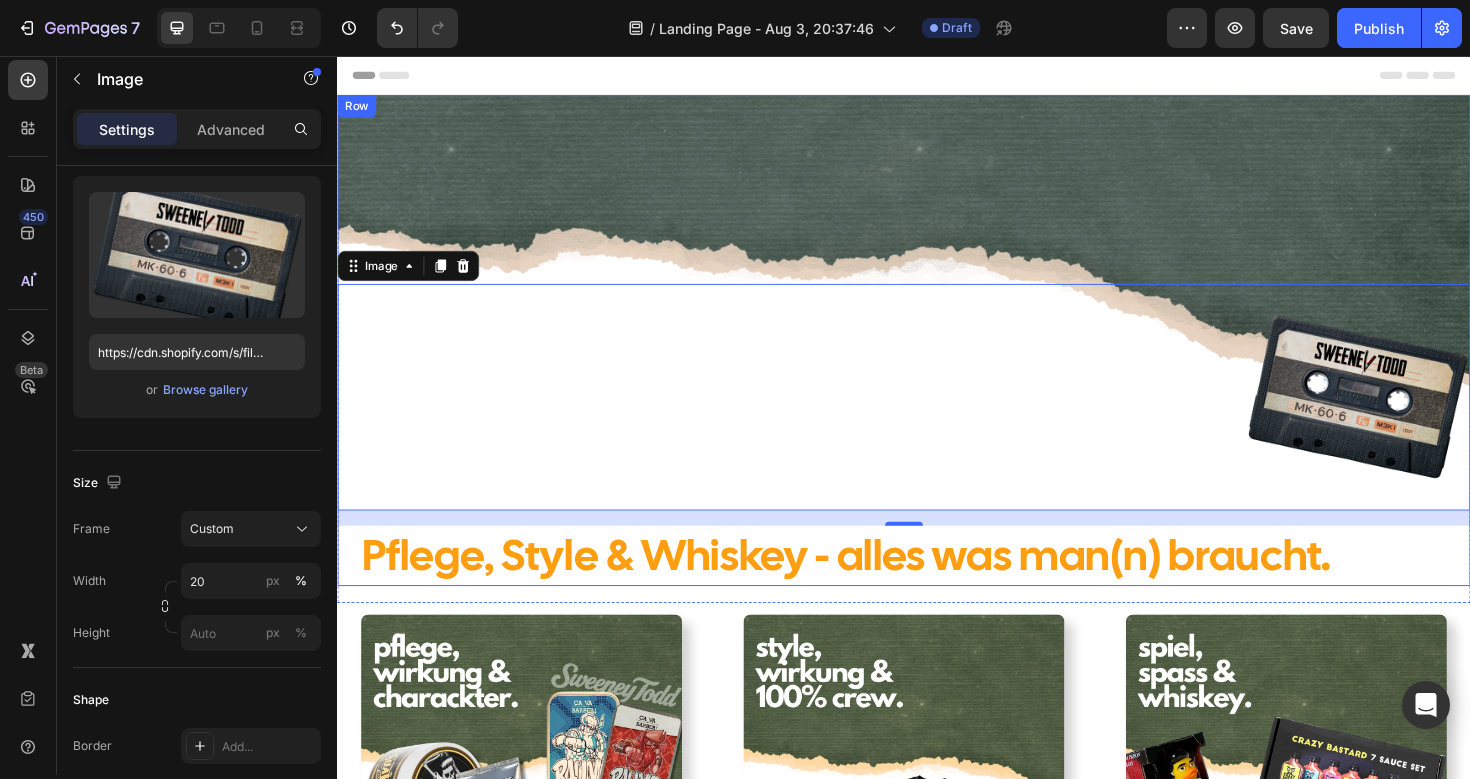 click on "Image 16 Pflege, Style & Whiskey - alles was man(n) braucht. Heading Row" at bounding box center (937, 357) 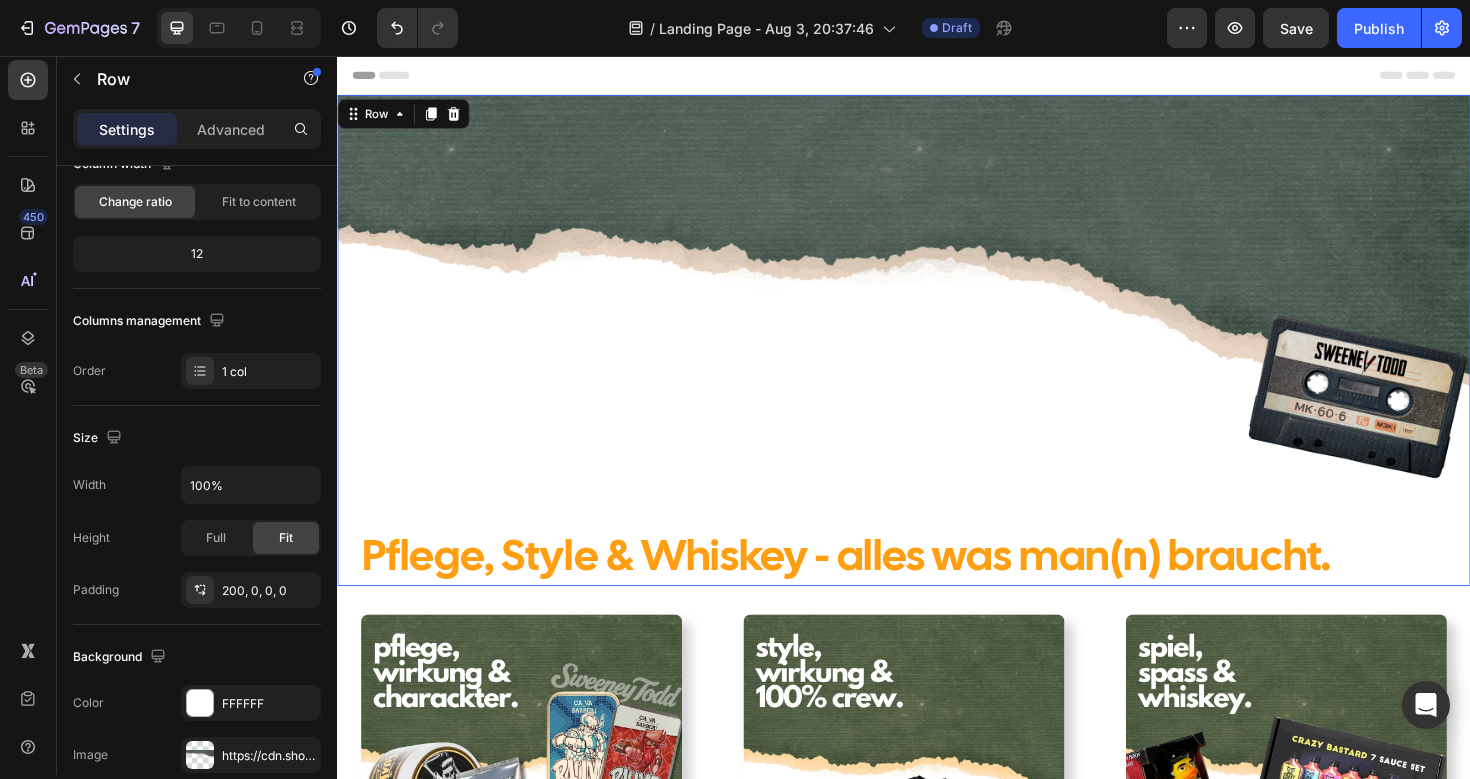 scroll, scrollTop: 0, scrollLeft: 0, axis: both 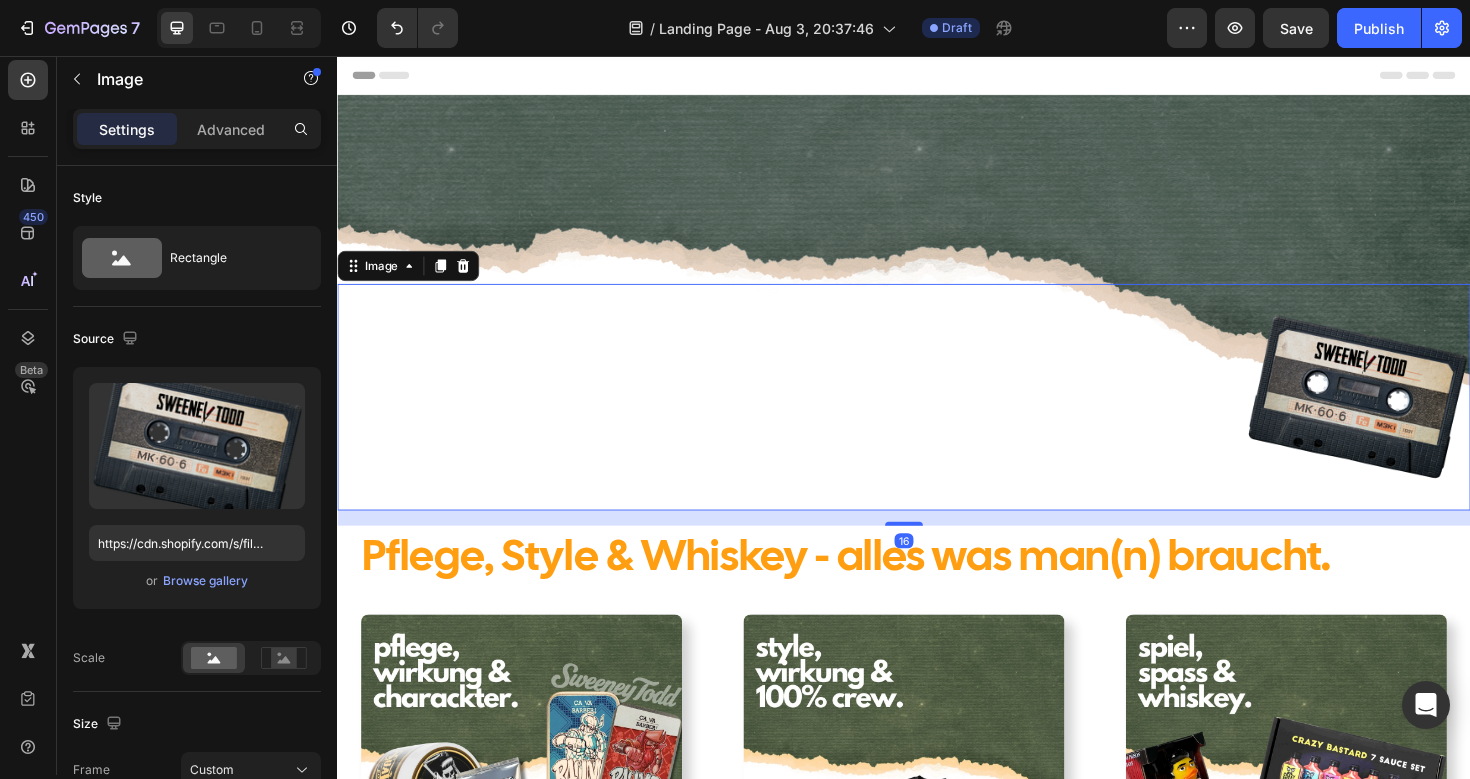 click at bounding box center (937, 417) 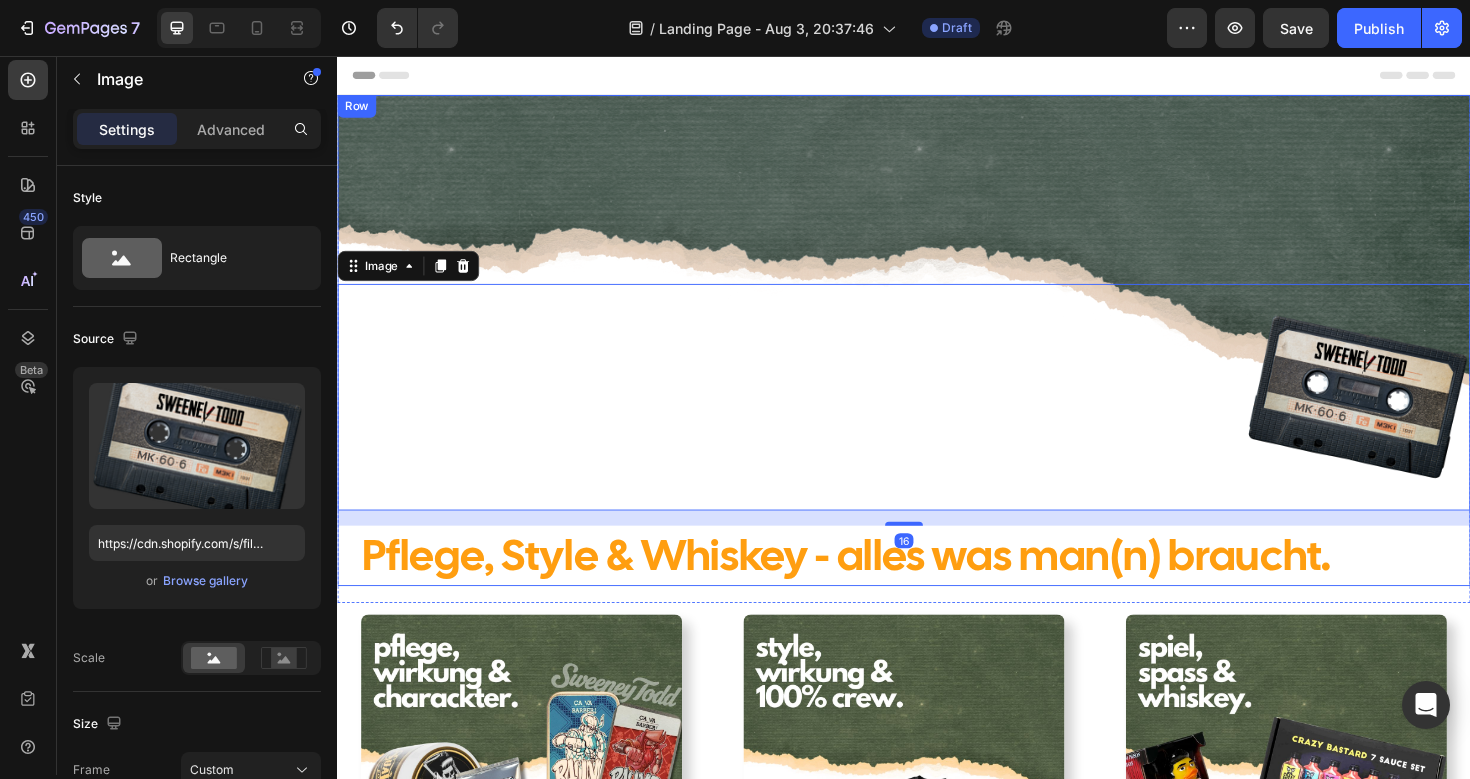 click on "Image 16 Pflege, Style & Whiskey - alles was man(n) braucht. Heading Row" at bounding box center (937, 357) 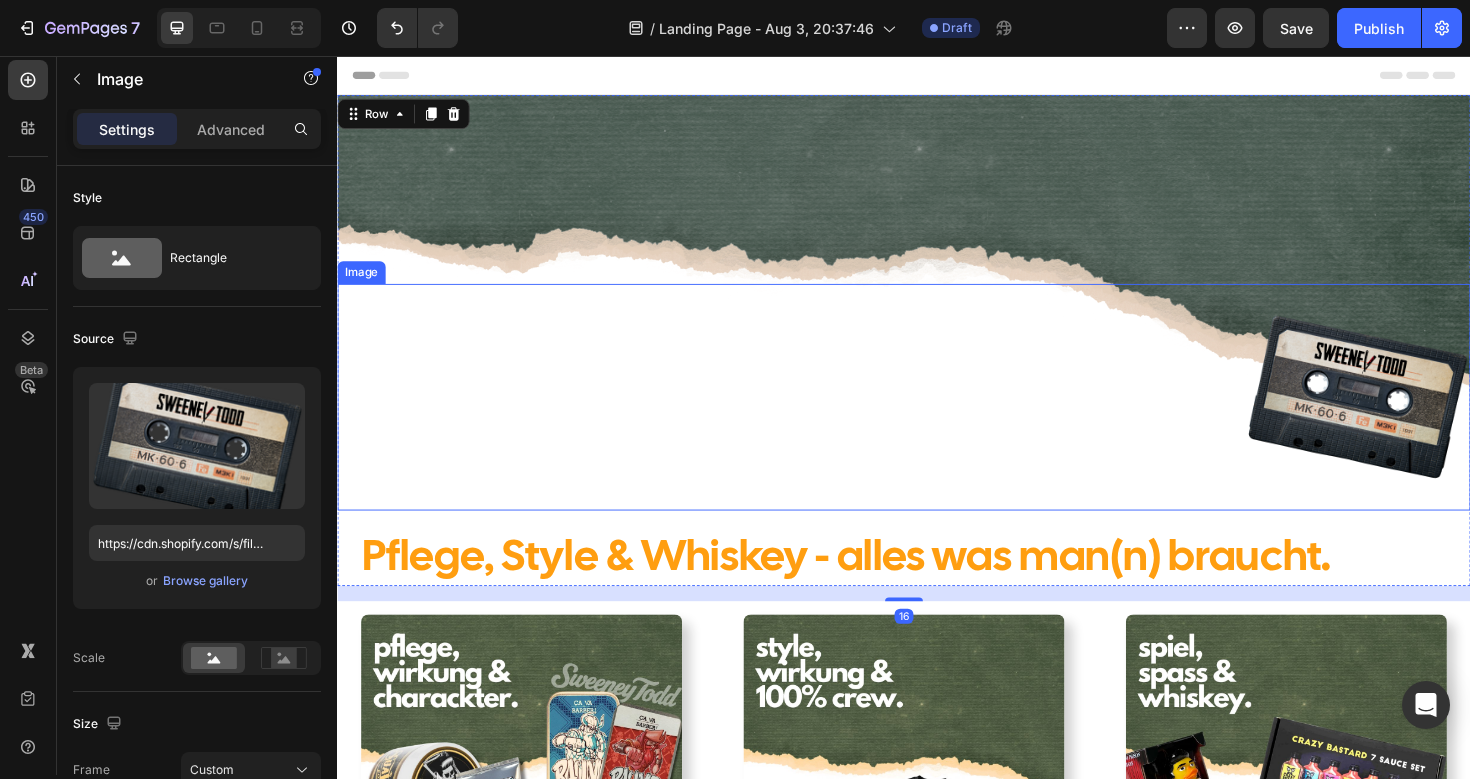 click at bounding box center [937, 417] 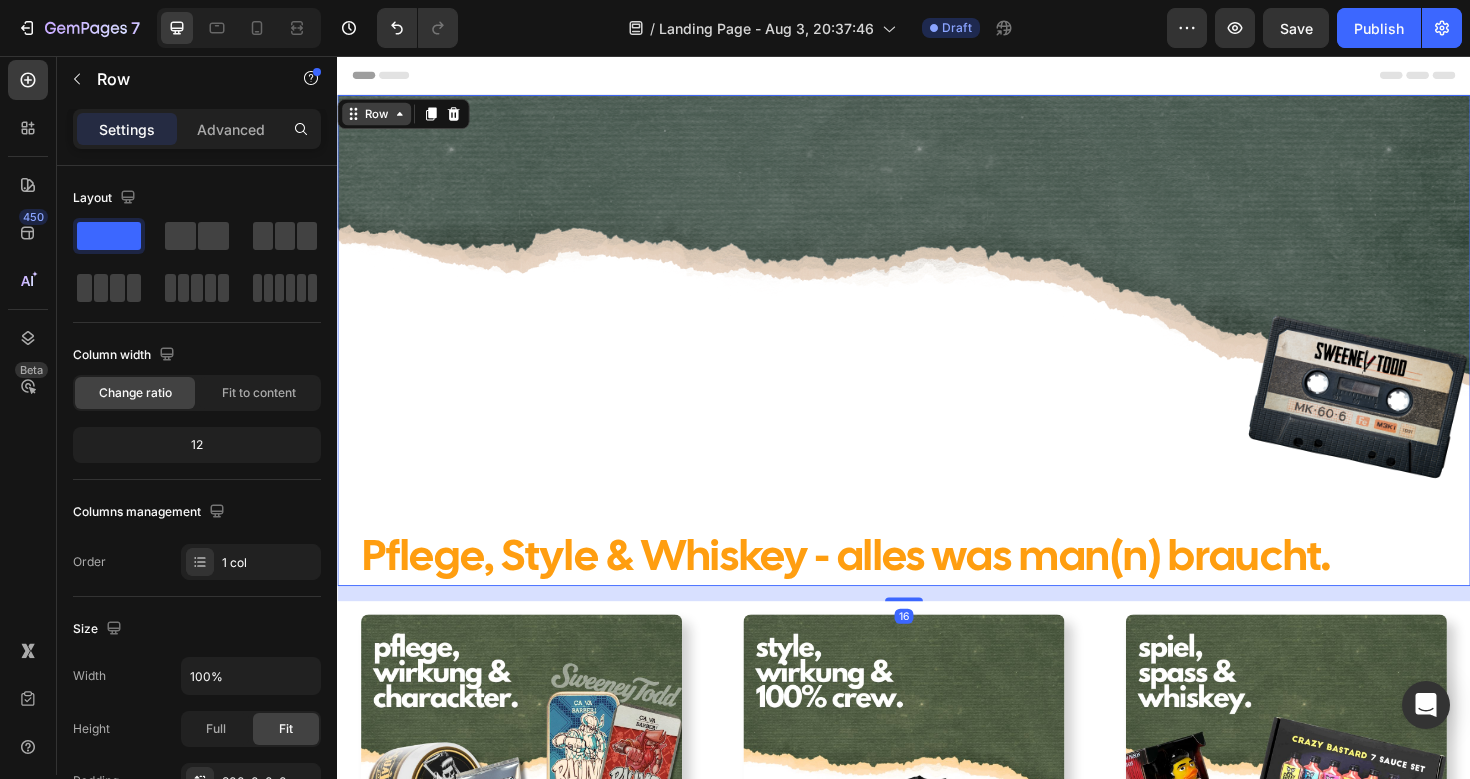 click on "Row" at bounding box center [378, 117] 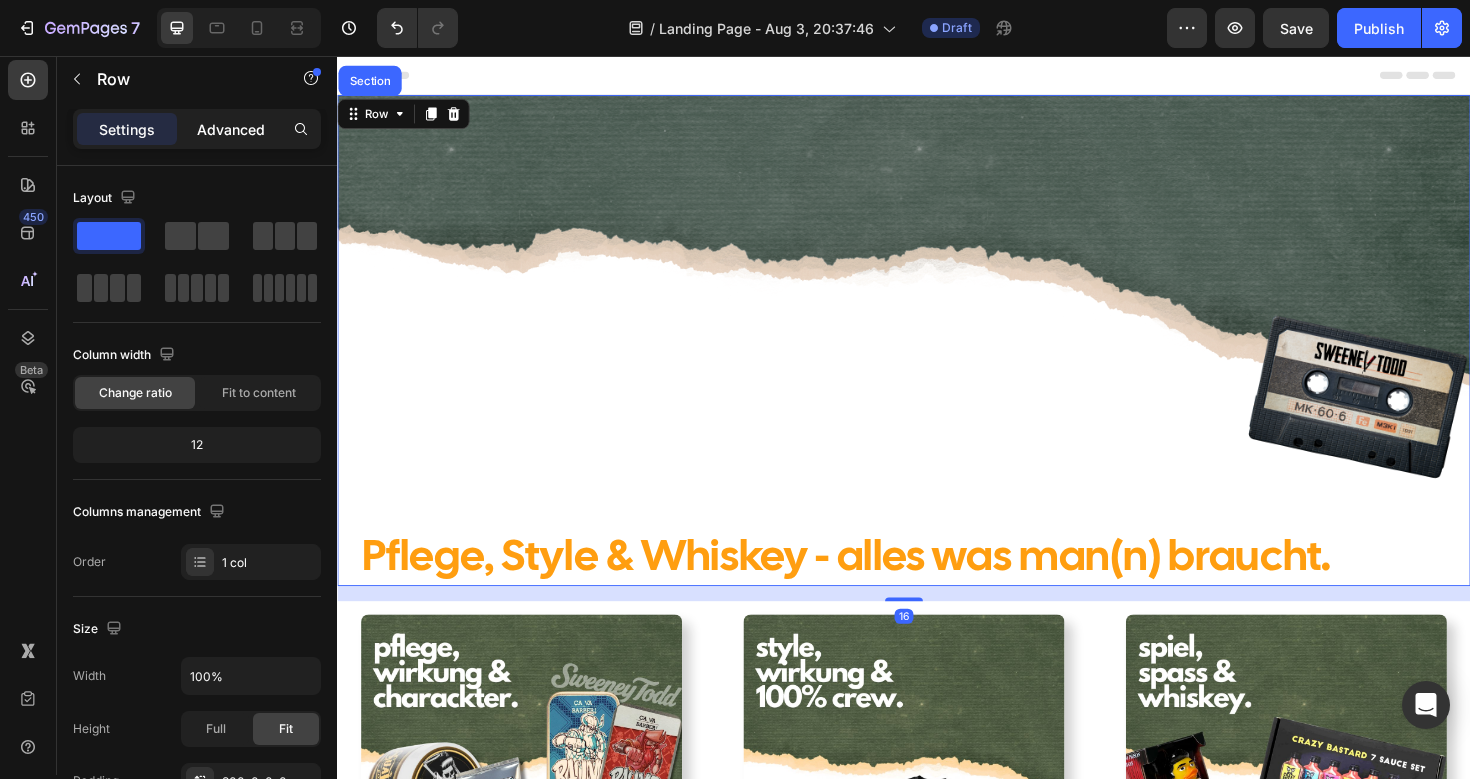 click on "Advanced" at bounding box center [231, 129] 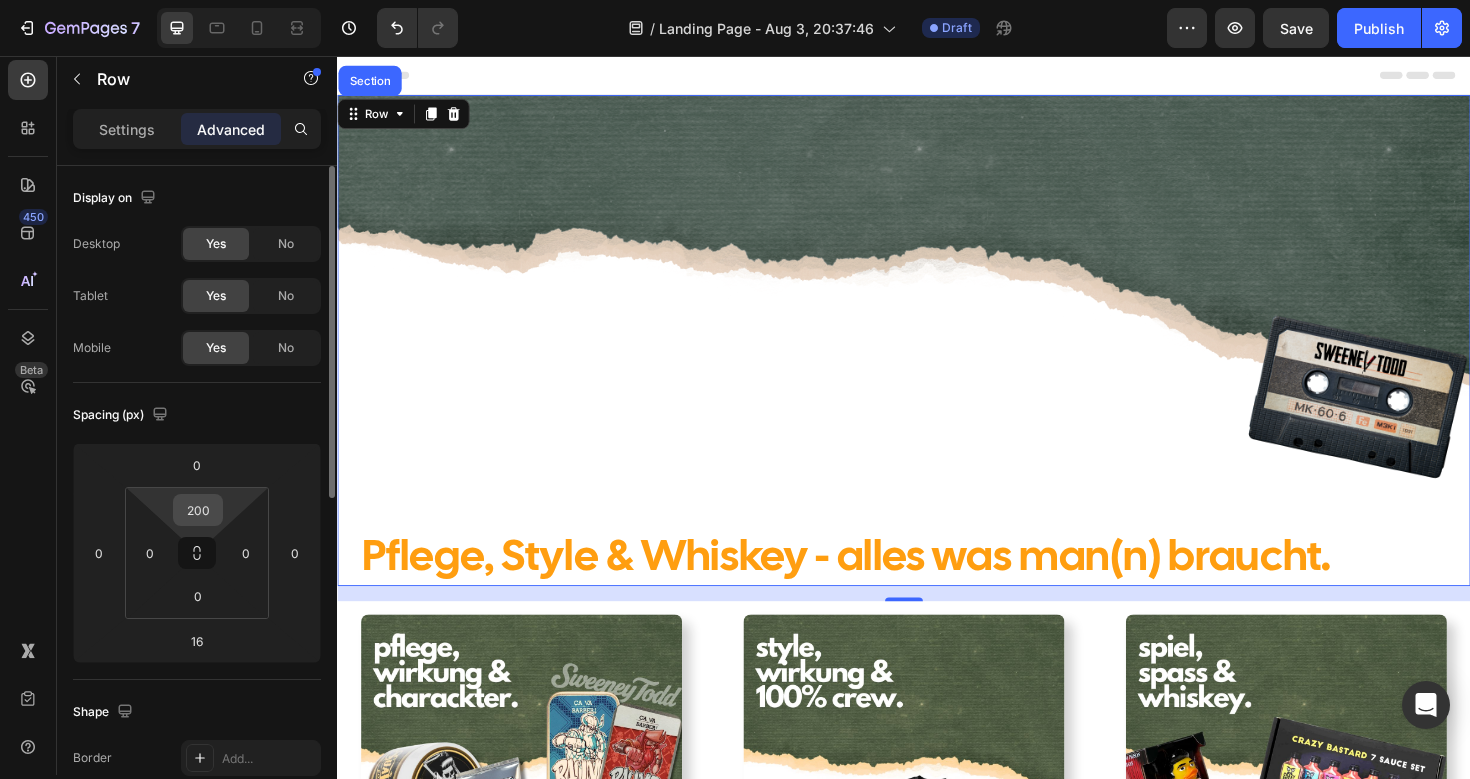 click on "200" at bounding box center (198, 510) 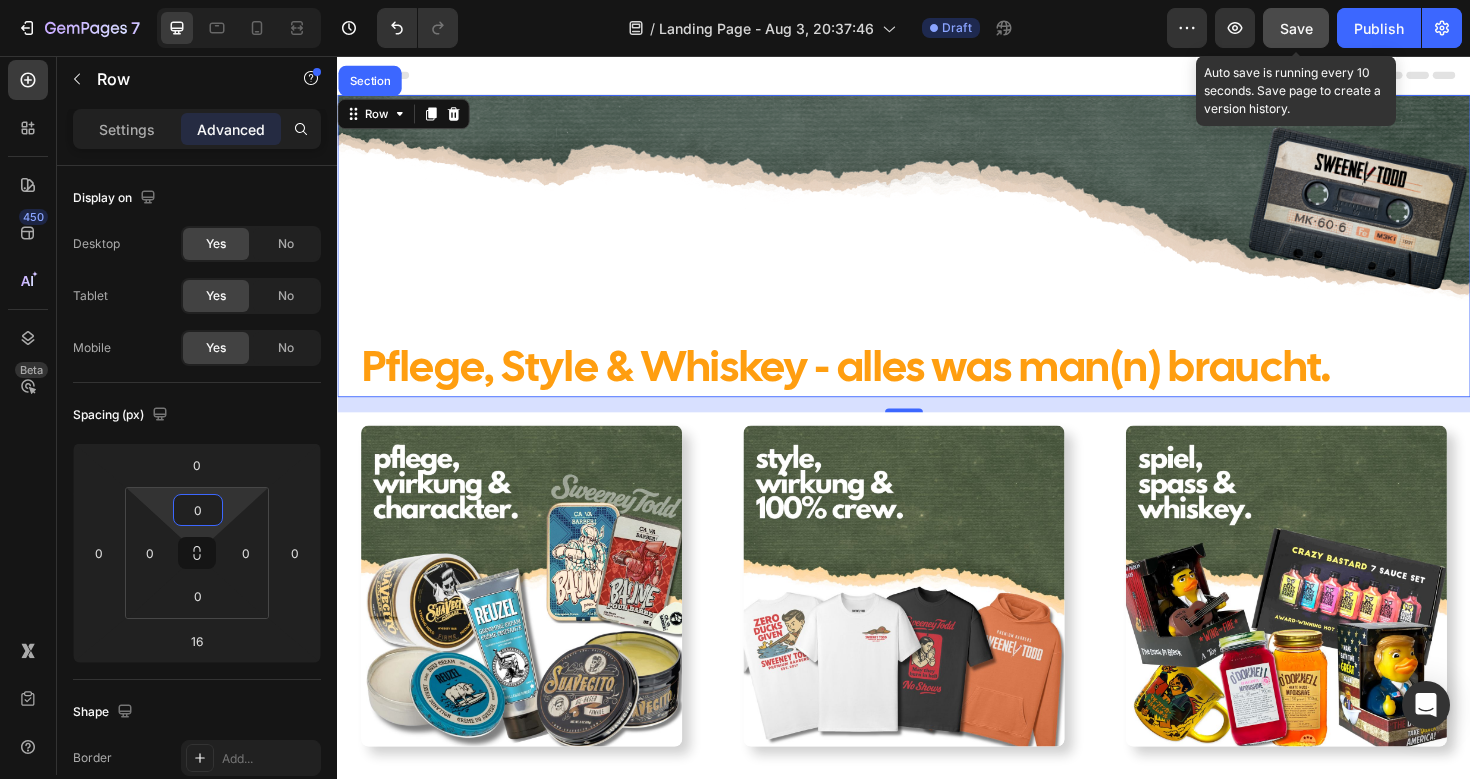 type on "0" 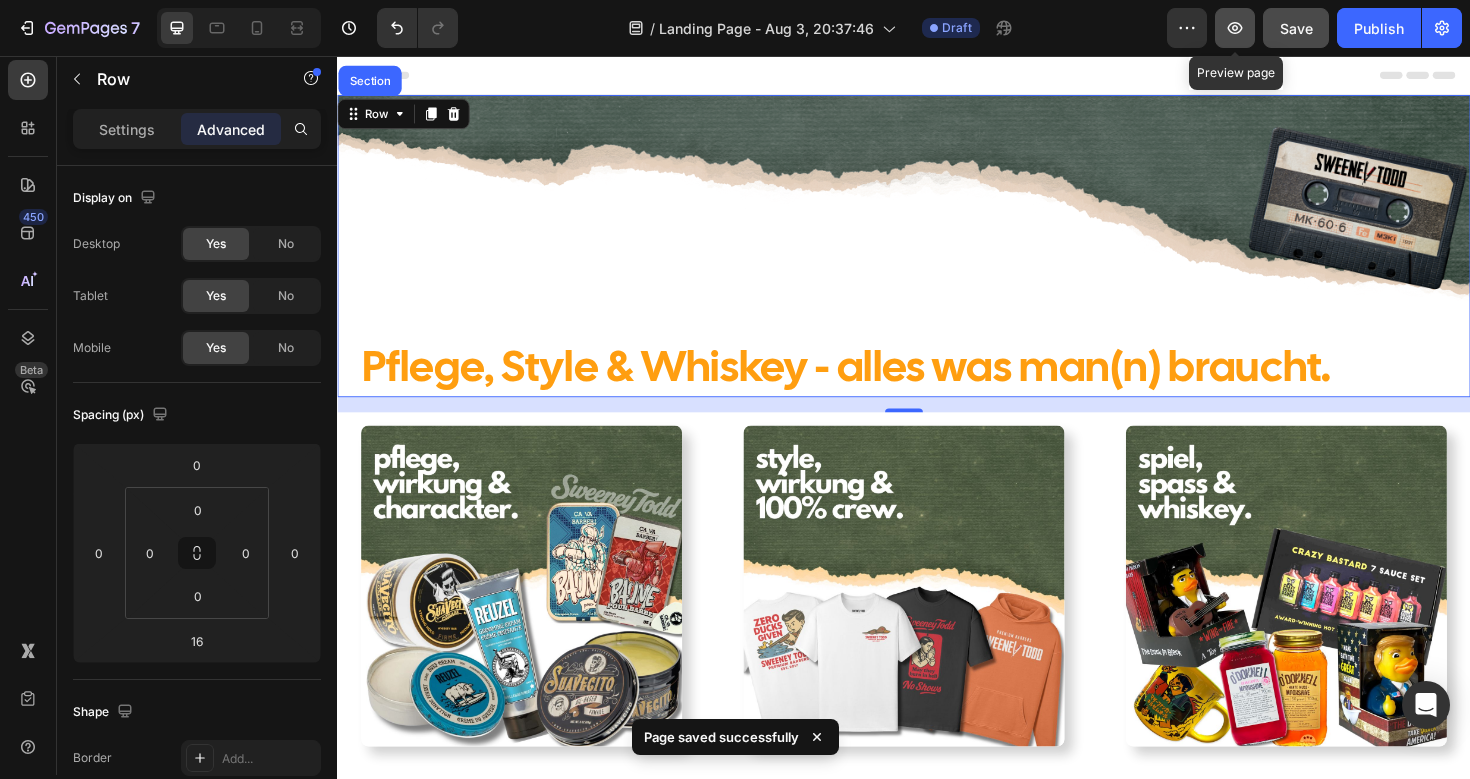 click 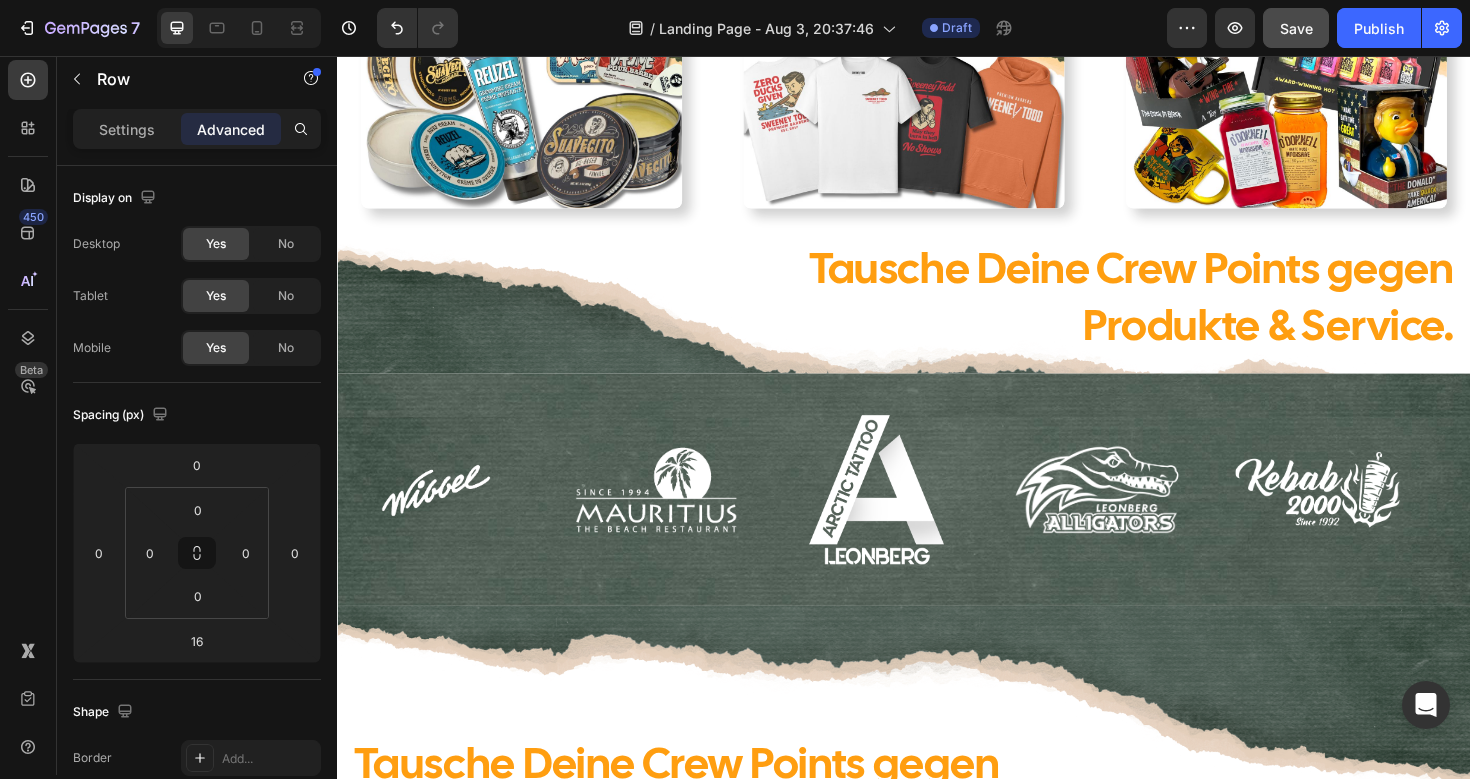 scroll, scrollTop: 571, scrollLeft: 0, axis: vertical 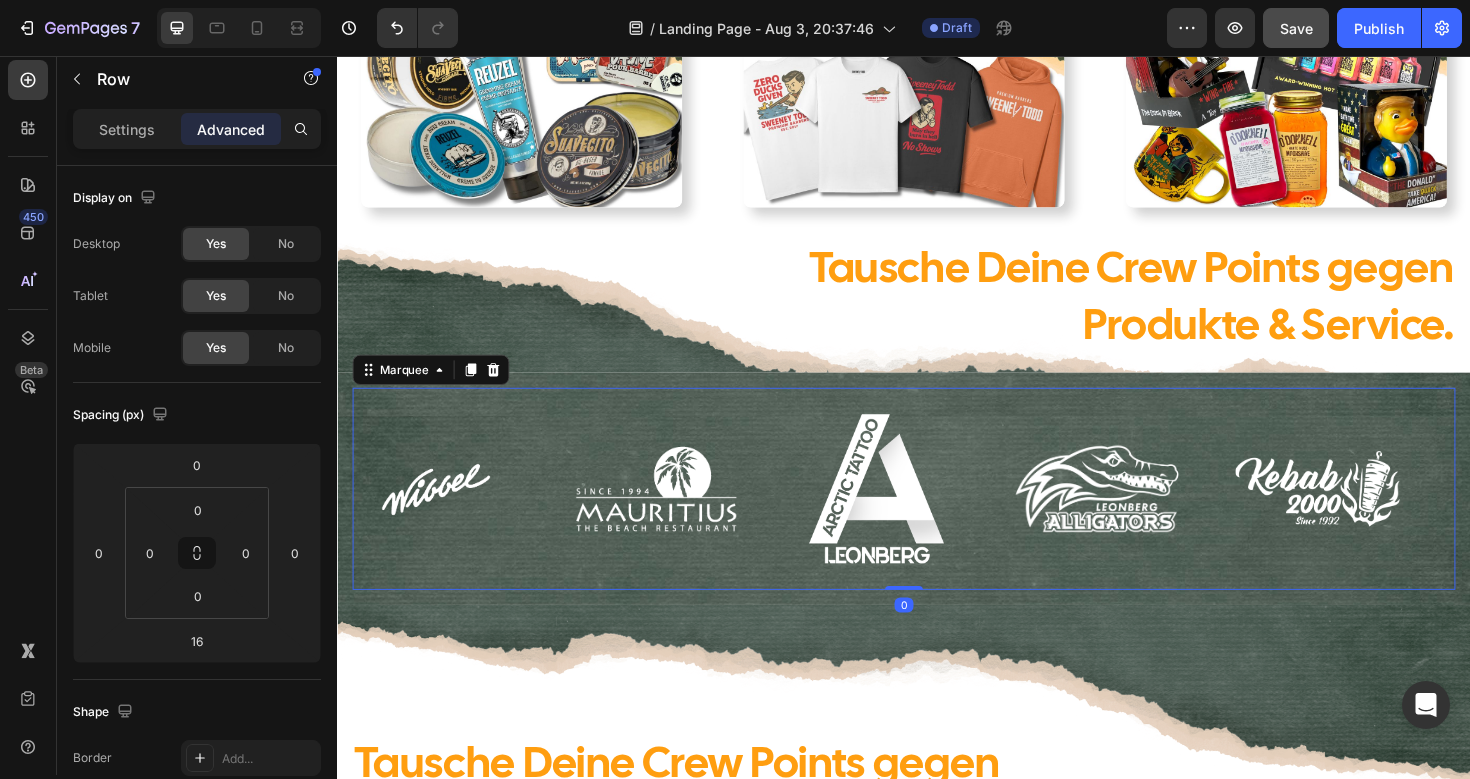click on "Image" at bounding box center (471, 514) 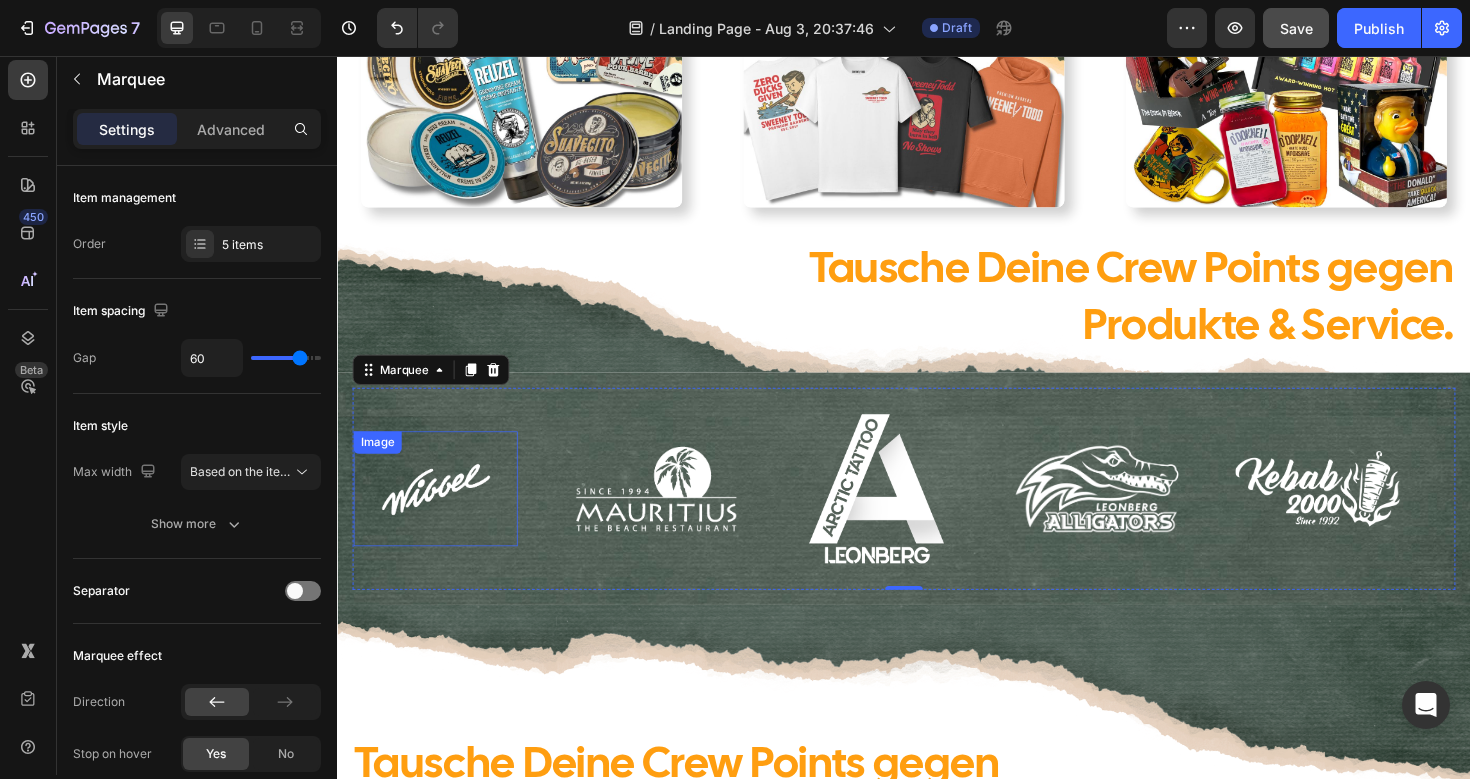 click at bounding box center [441, 514] 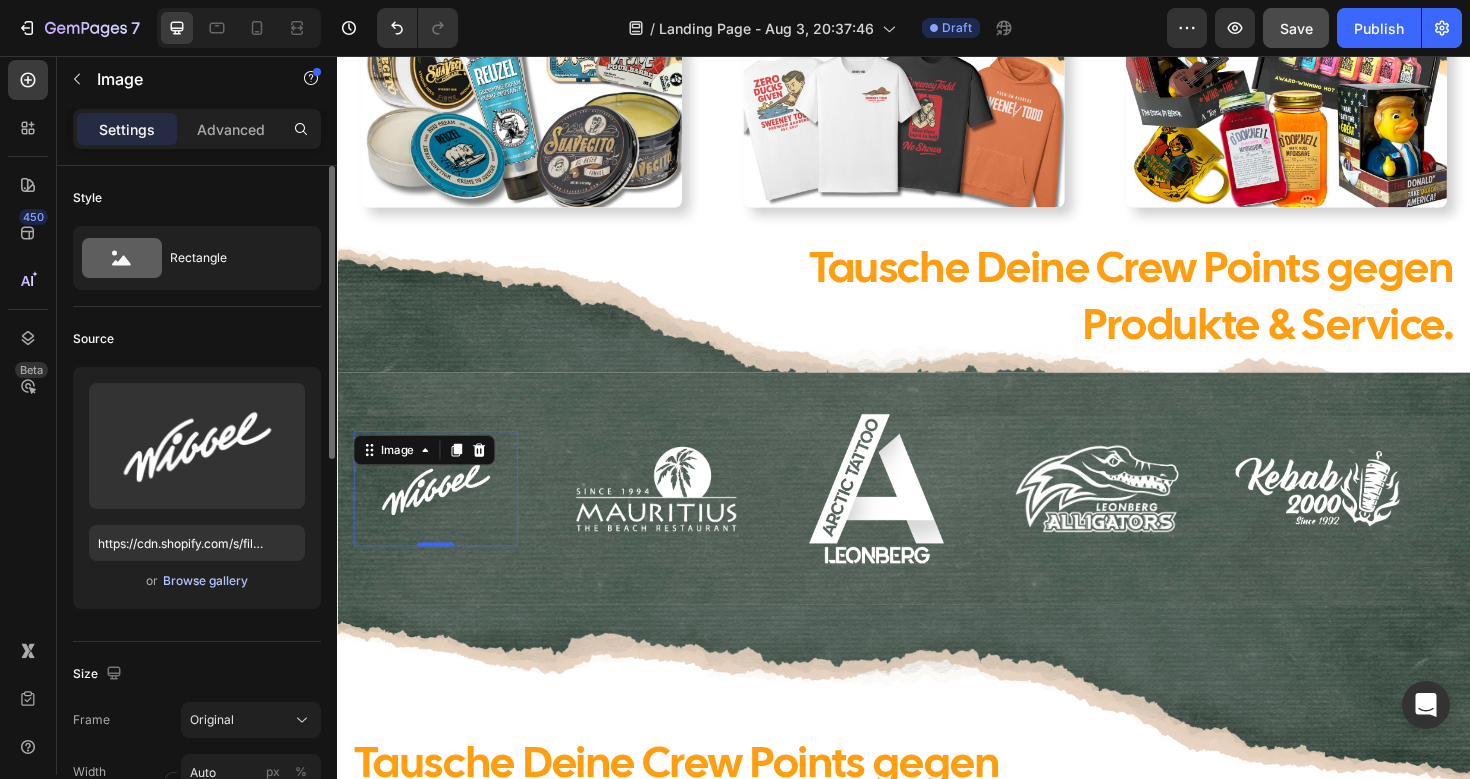 click on "Browse gallery" at bounding box center (205, 581) 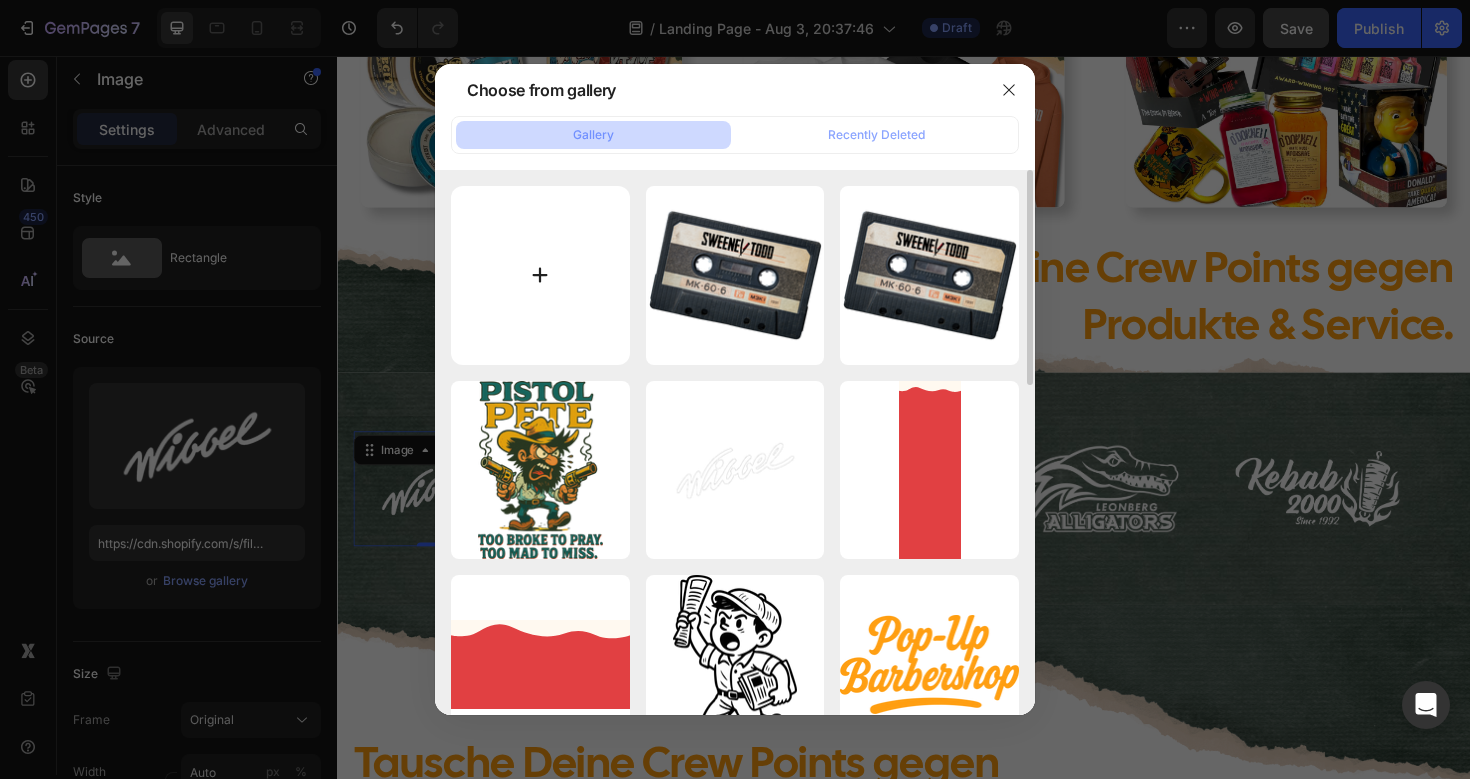 click at bounding box center [540, 275] 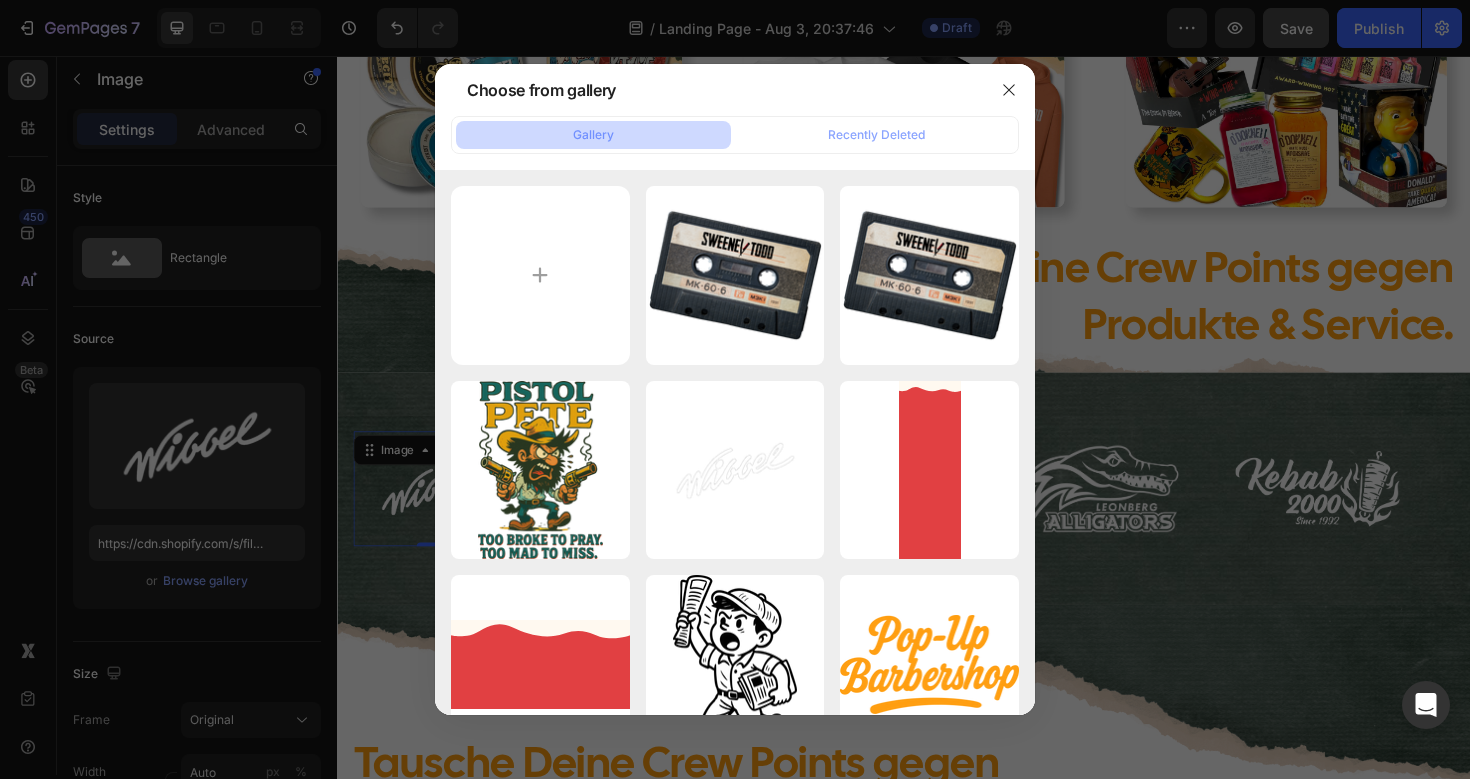 type on "C:\fakepath\Element 1@reuzellogo_white.png" 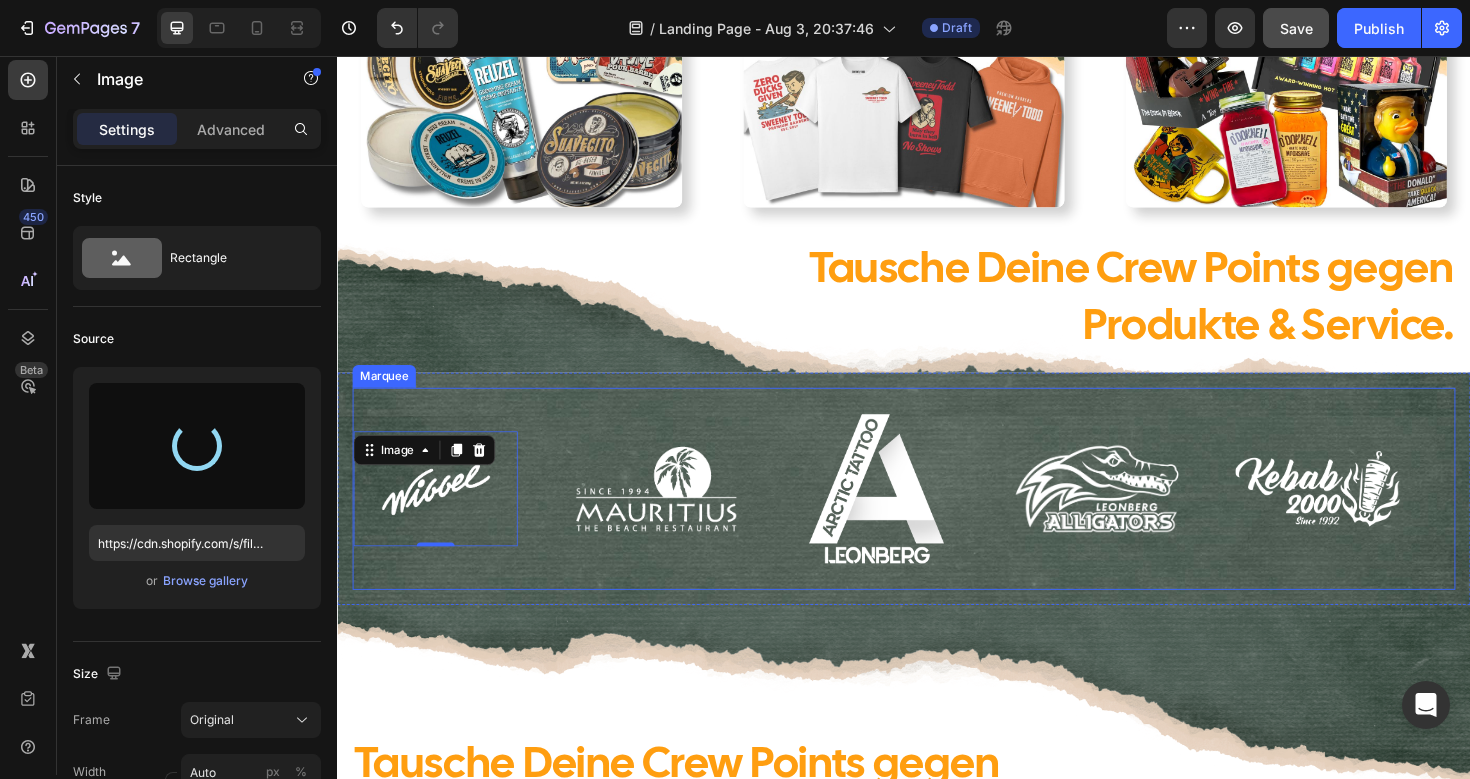 type on "https://cdn.shopify.com/s/files/1/0910/3386/2467/files/gempages_540342684171109508-ea0a47b2-0432-4059-bdd0-d5718a921812.png" 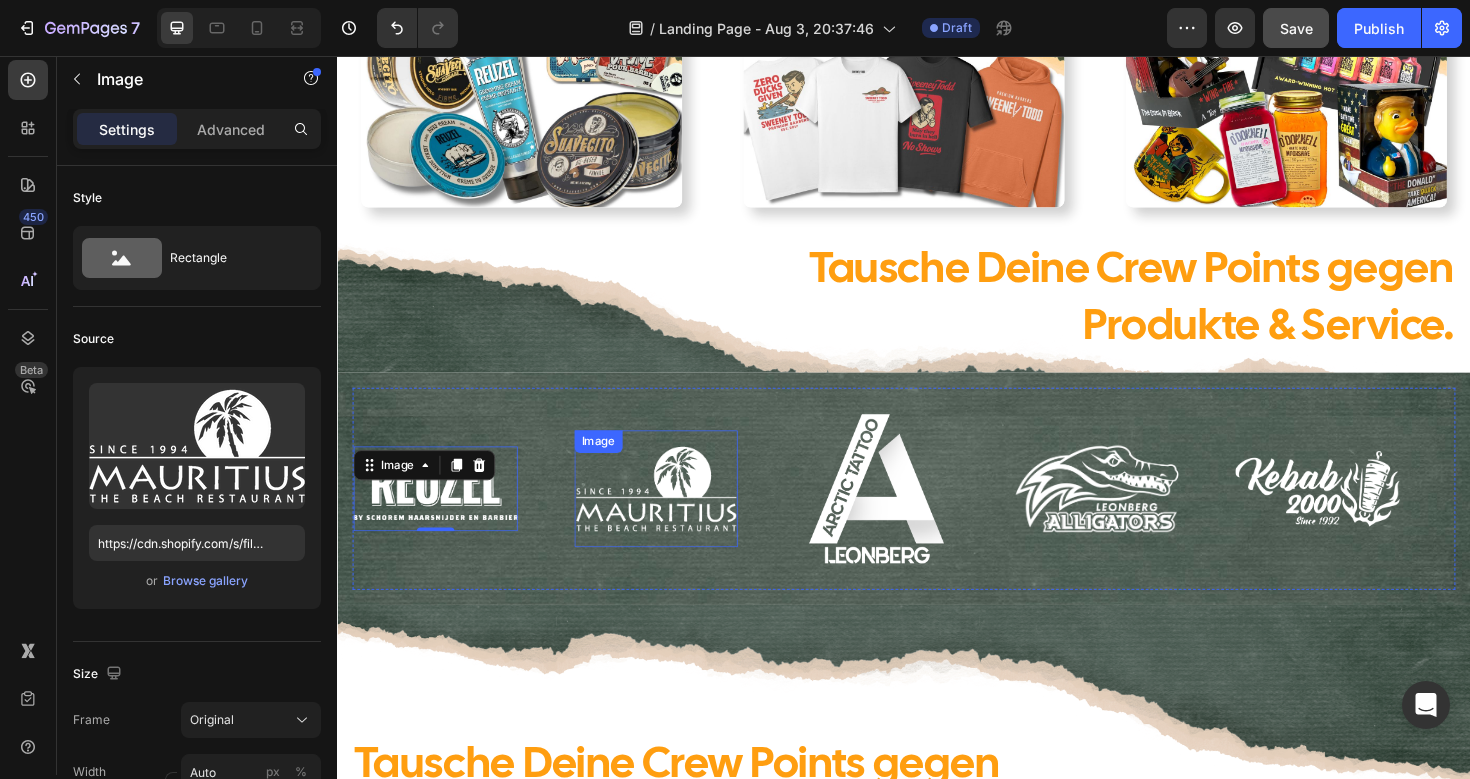 click at bounding box center [675, 513] 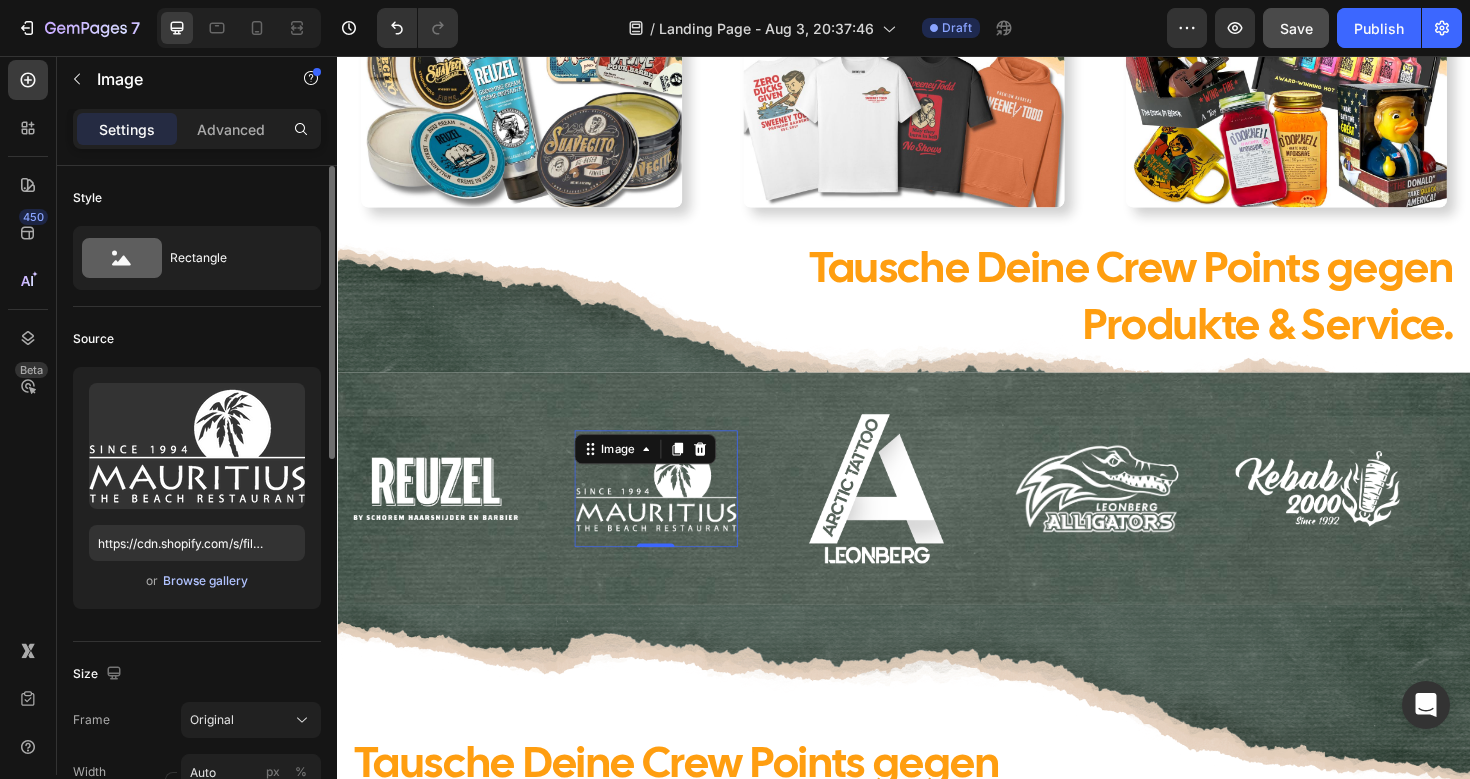 click on "Browse gallery" at bounding box center [205, 581] 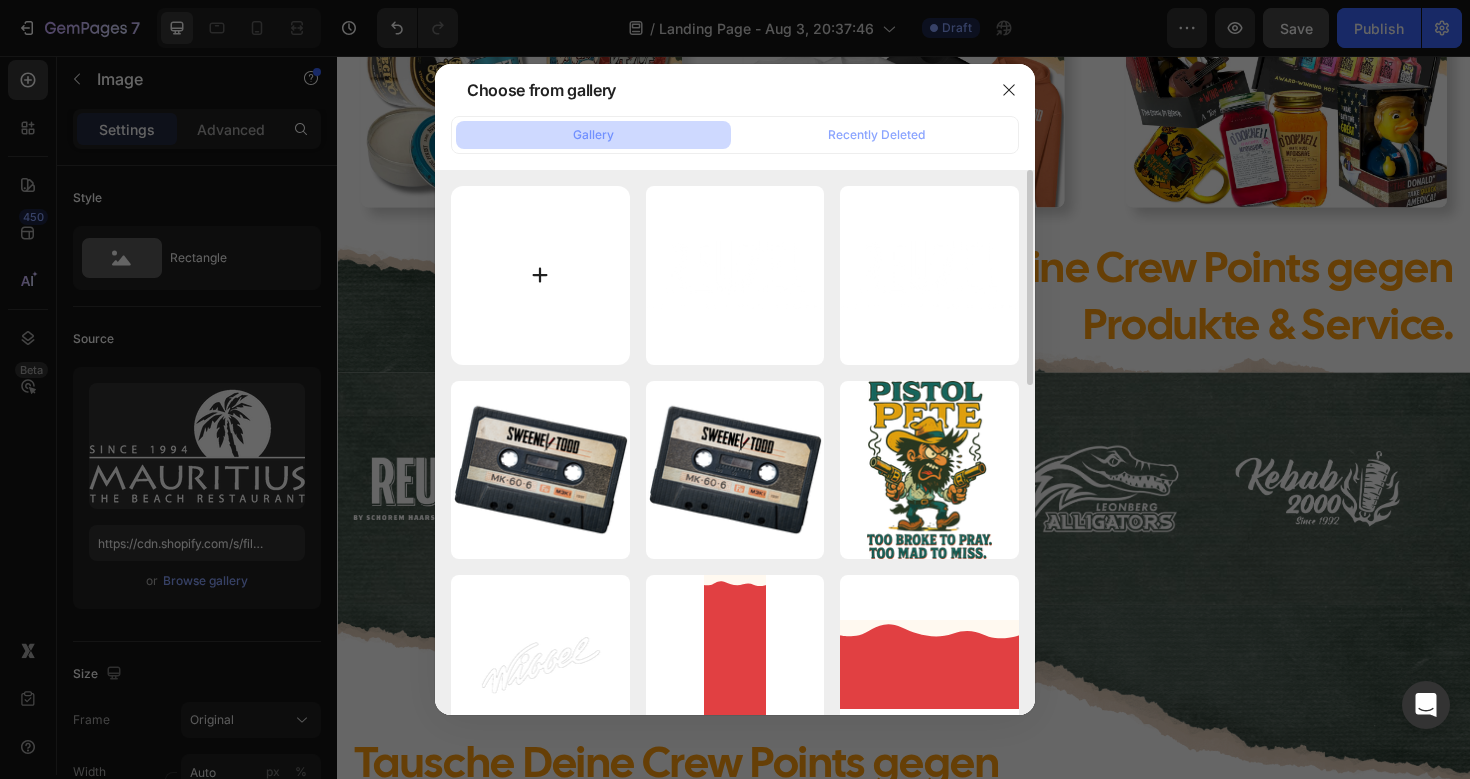 click at bounding box center (540, 275) 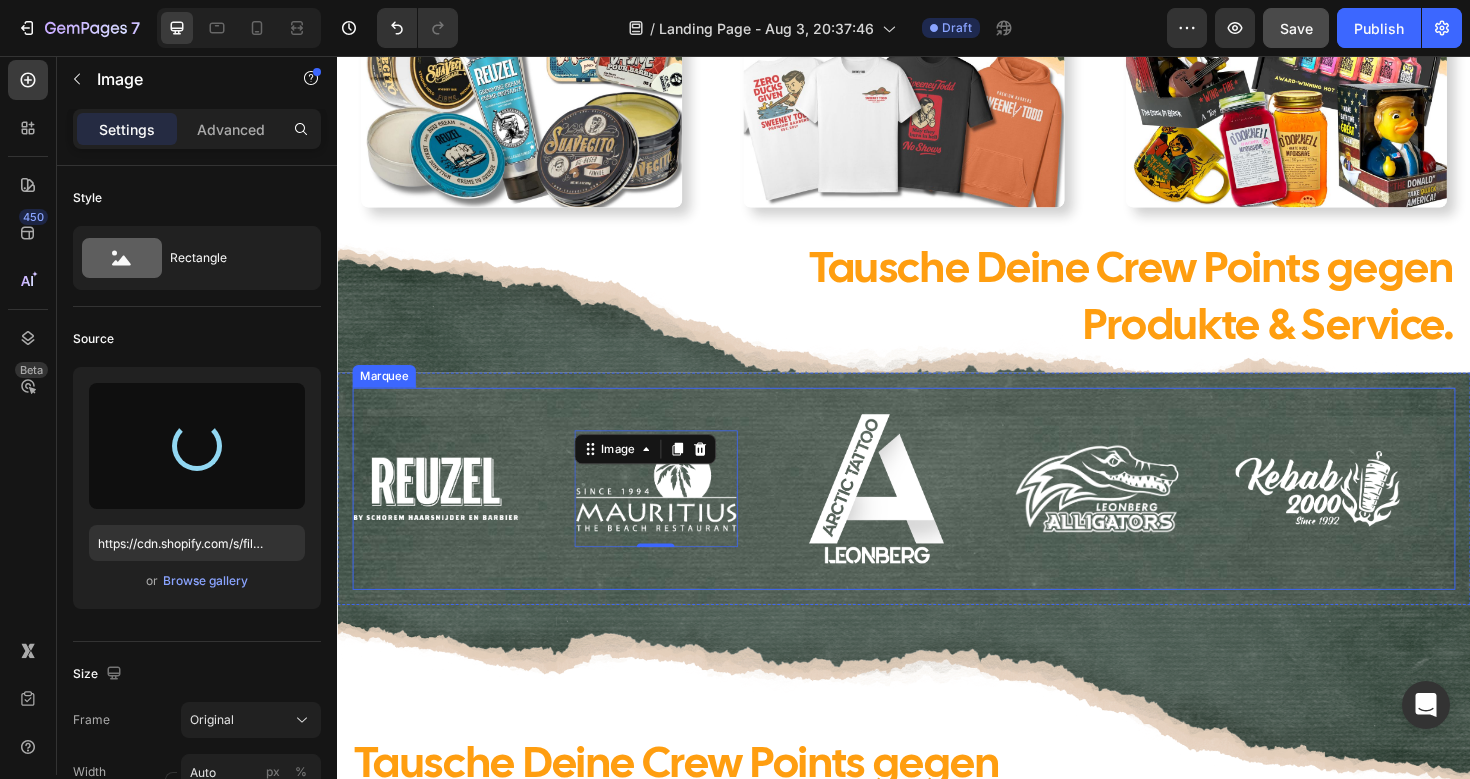type on "https://cdn.shopify.com/s/files/1/0910/3386/2467/files/gempages_540342684171109508-e5ca2392-8104-4536-b83a-bd4781a8532e.png" 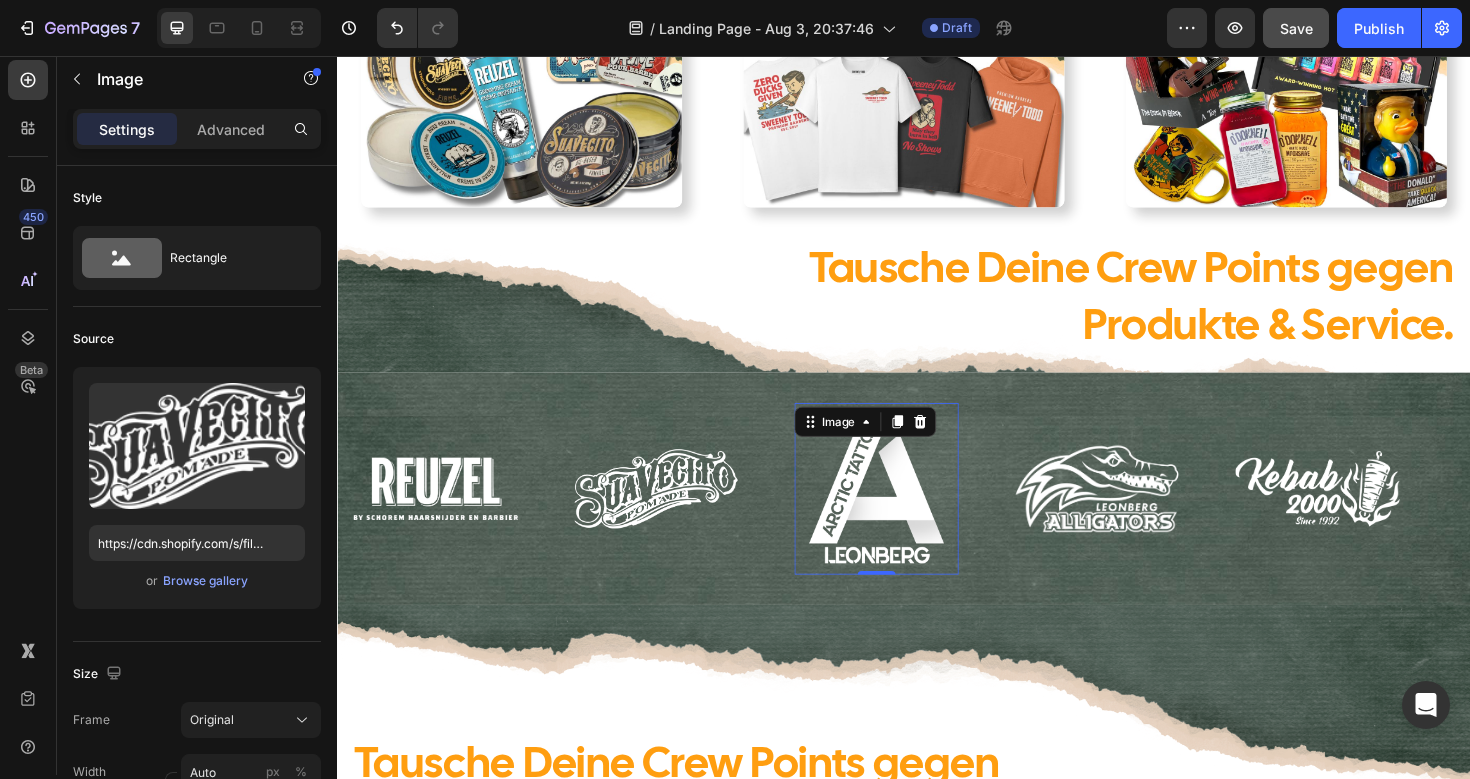 click at bounding box center (908, 513) 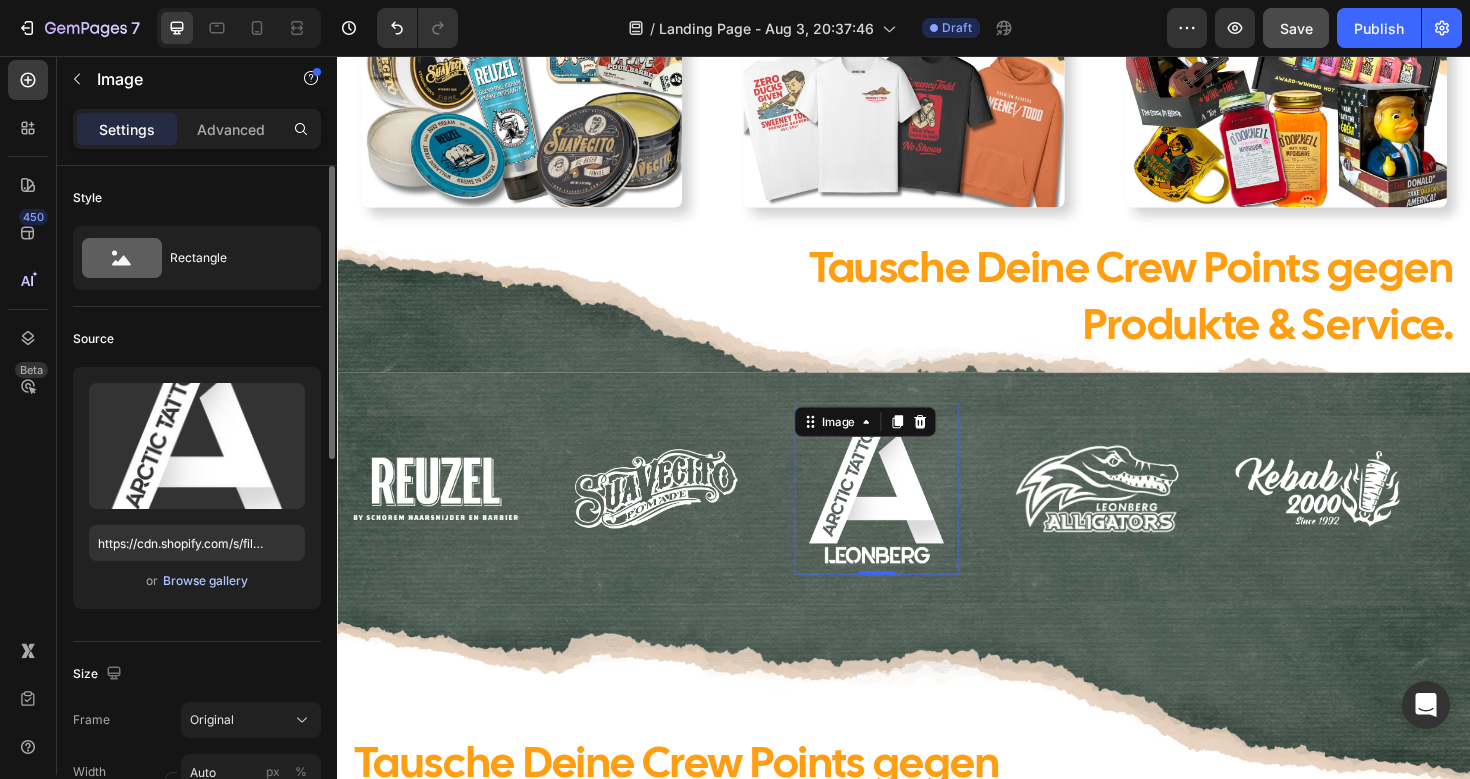 click on "Browse gallery" at bounding box center (205, 581) 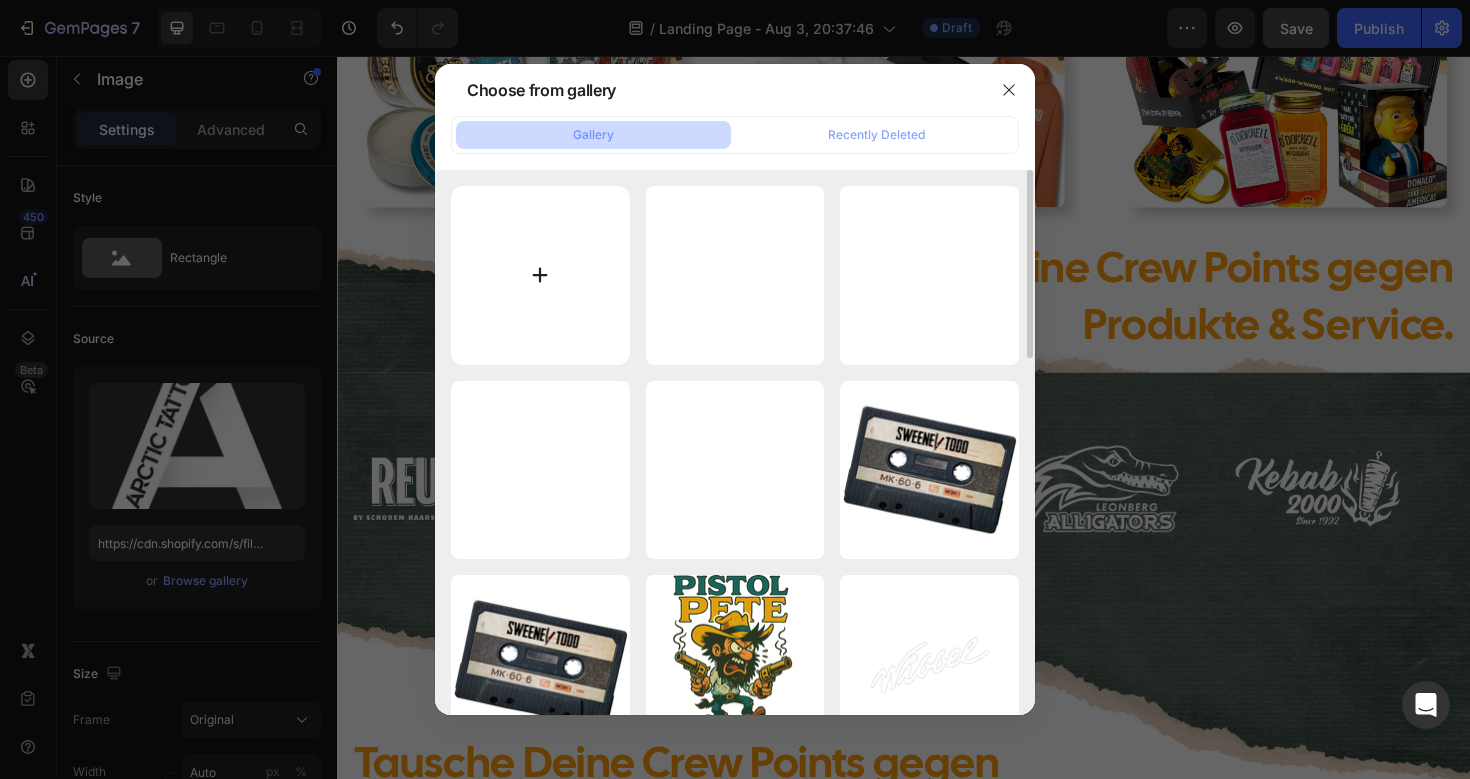 click at bounding box center (540, 275) 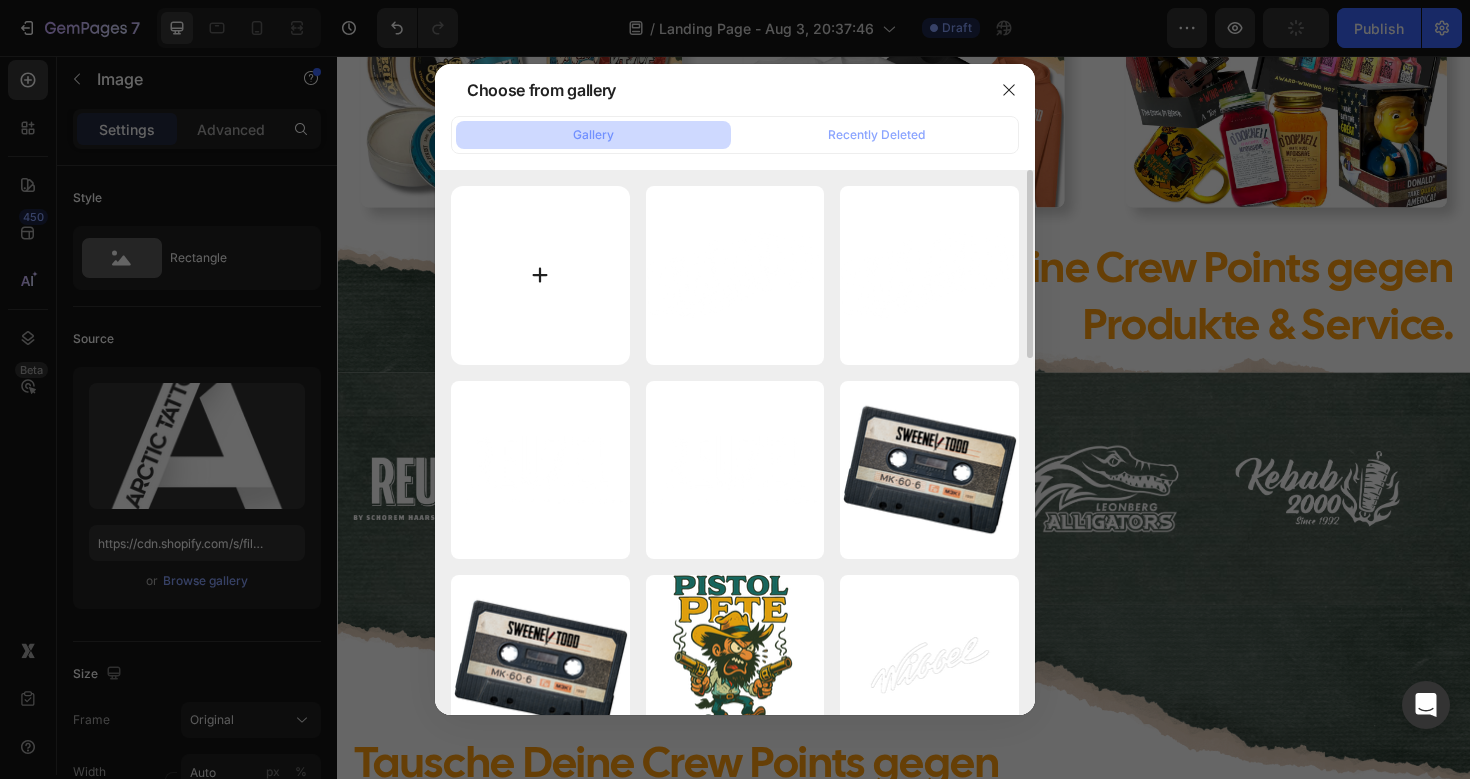 type on "C:\fakepath\Element 1@uppercutdeluxe_white.png" 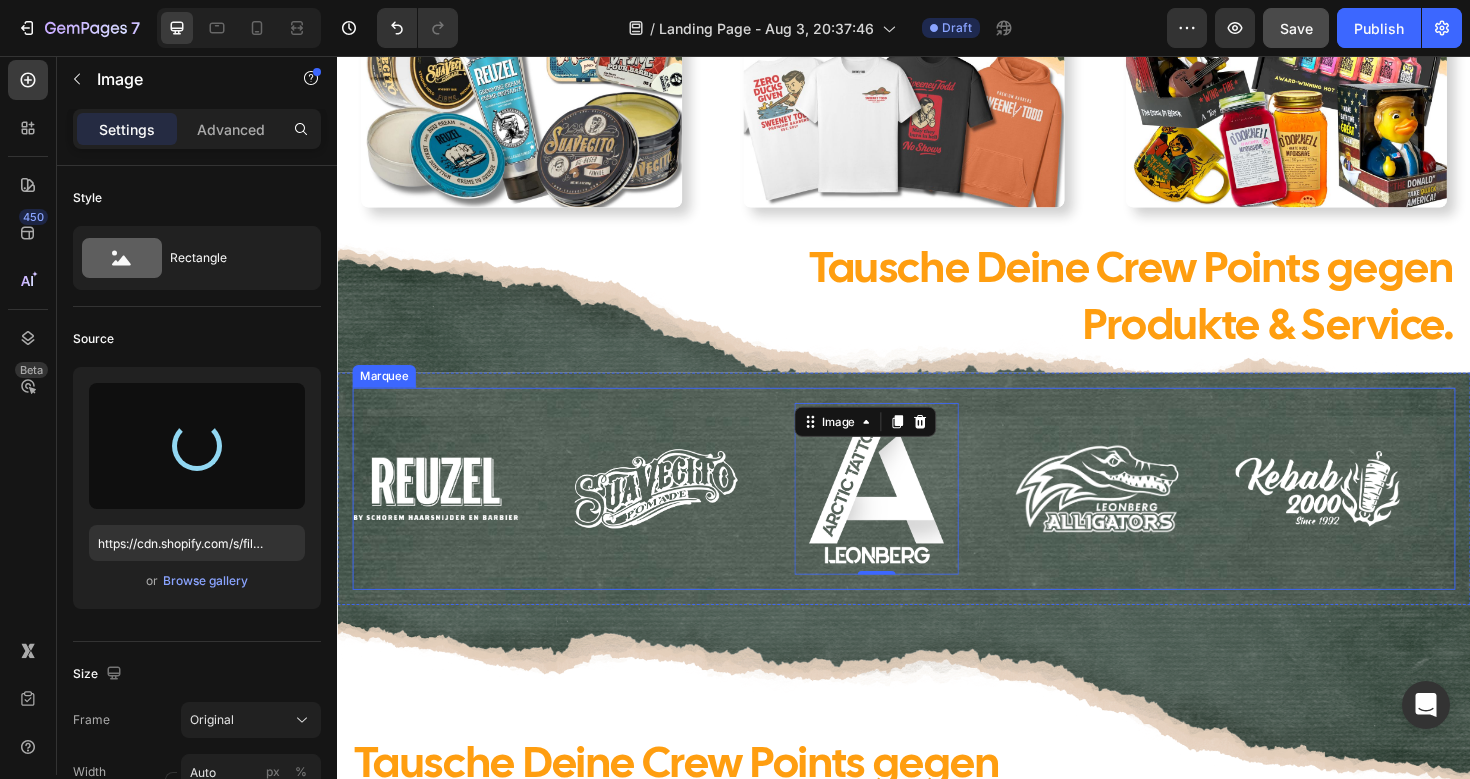 type on "https://cdn.shopify.com/s/files/1/0910/3386/2467/files/gempages_540342684171109508-2f737f8a-303b-48bf-8a45-35583a02146b.png" 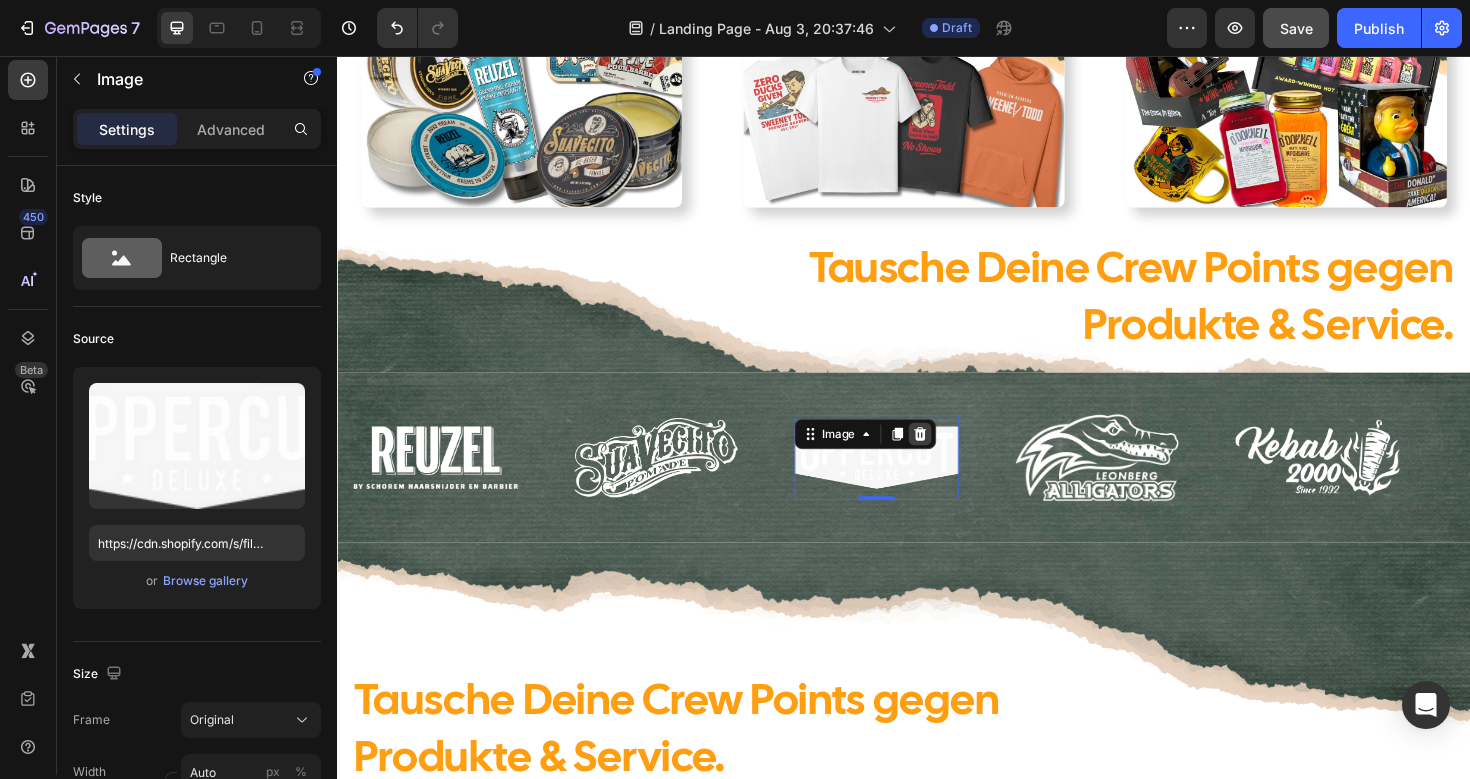 click at bounding box center (954, 456) 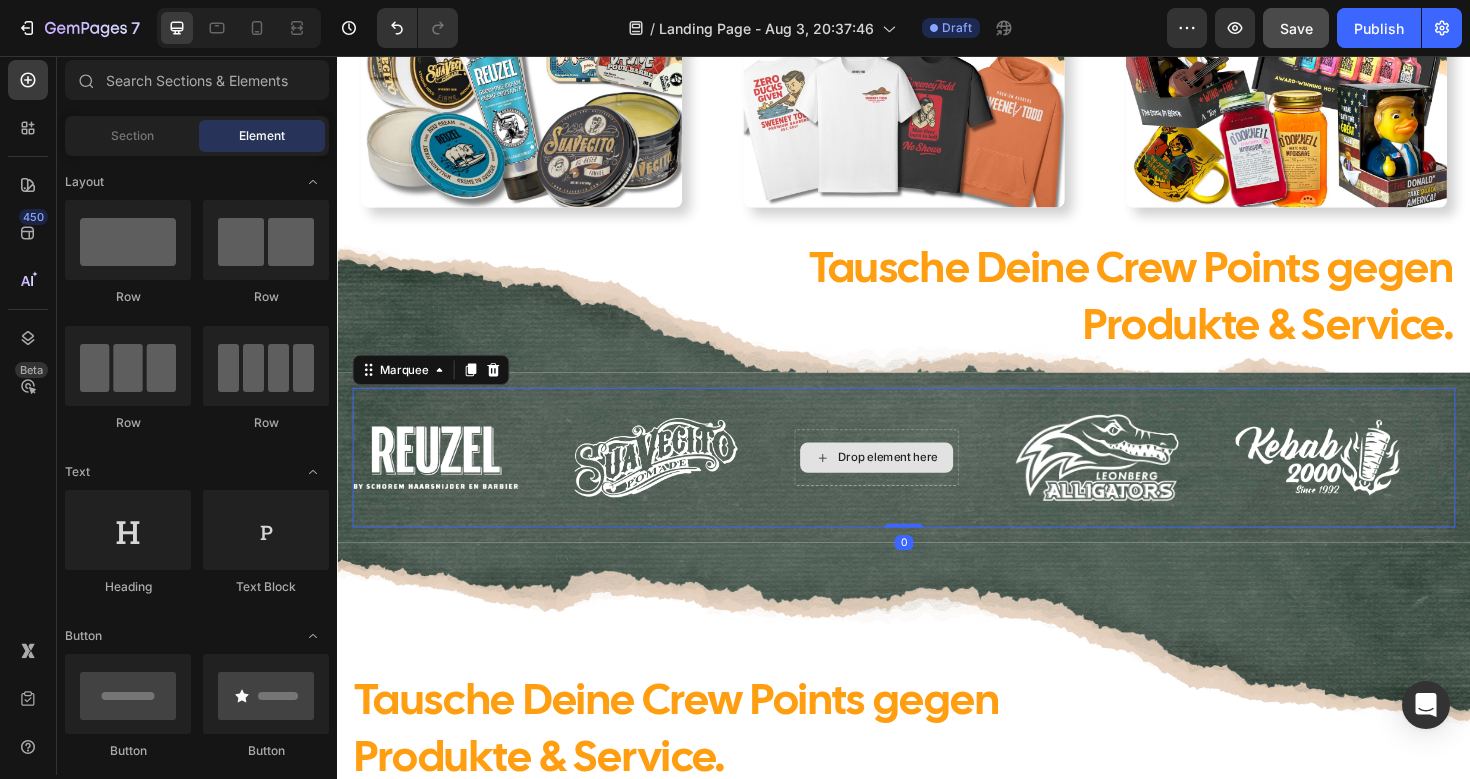 click on "Drop element here" at bounding box center [908, 481] 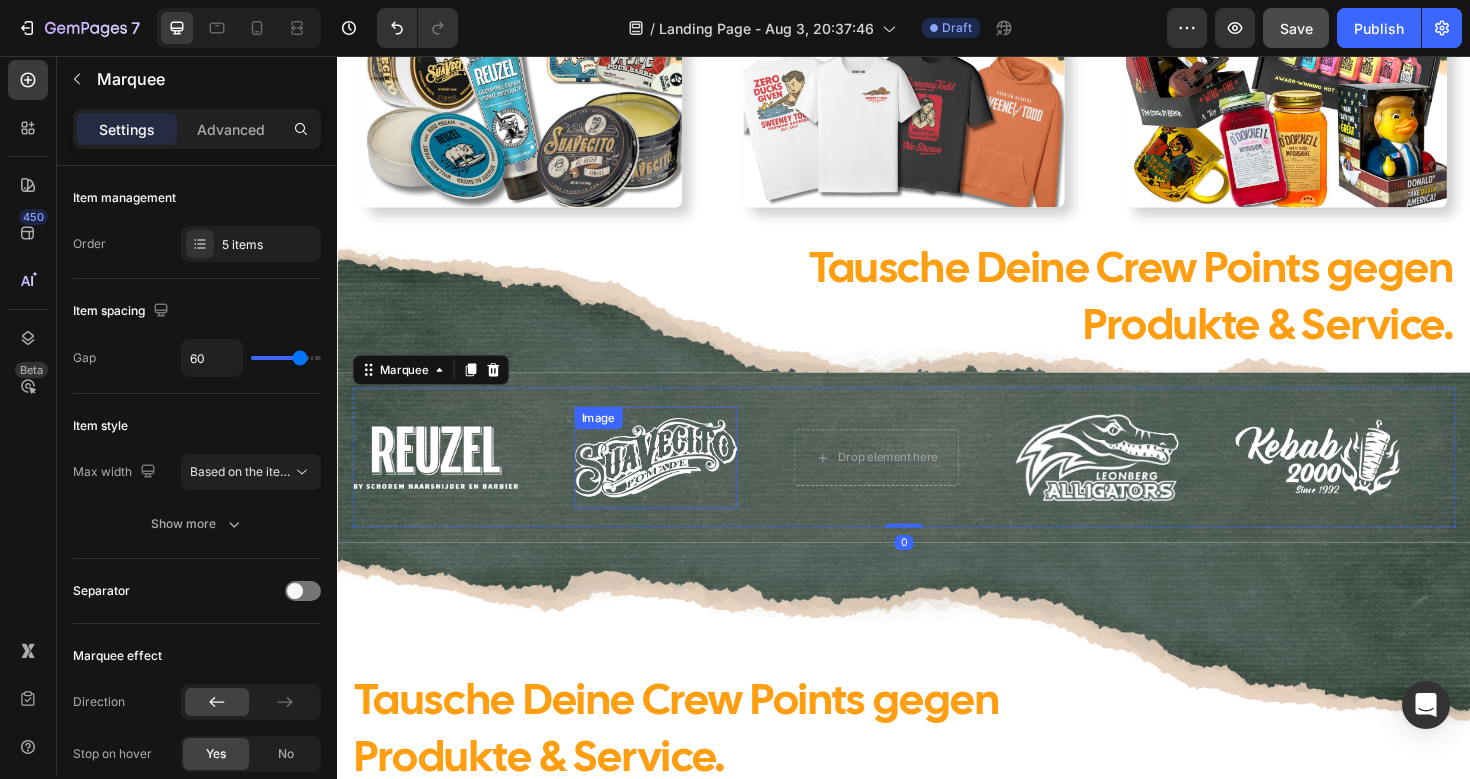click at bounding box center (675, 481) 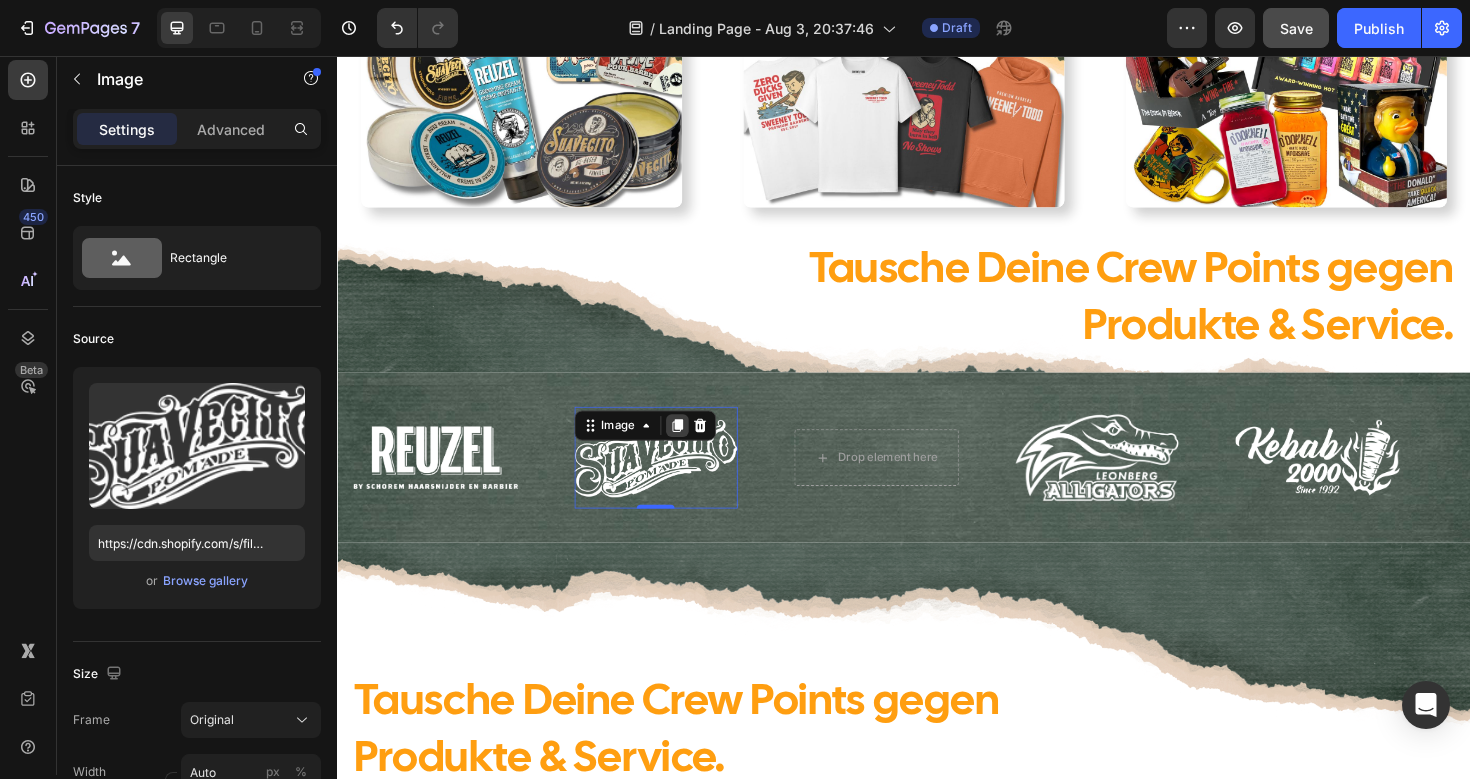 click 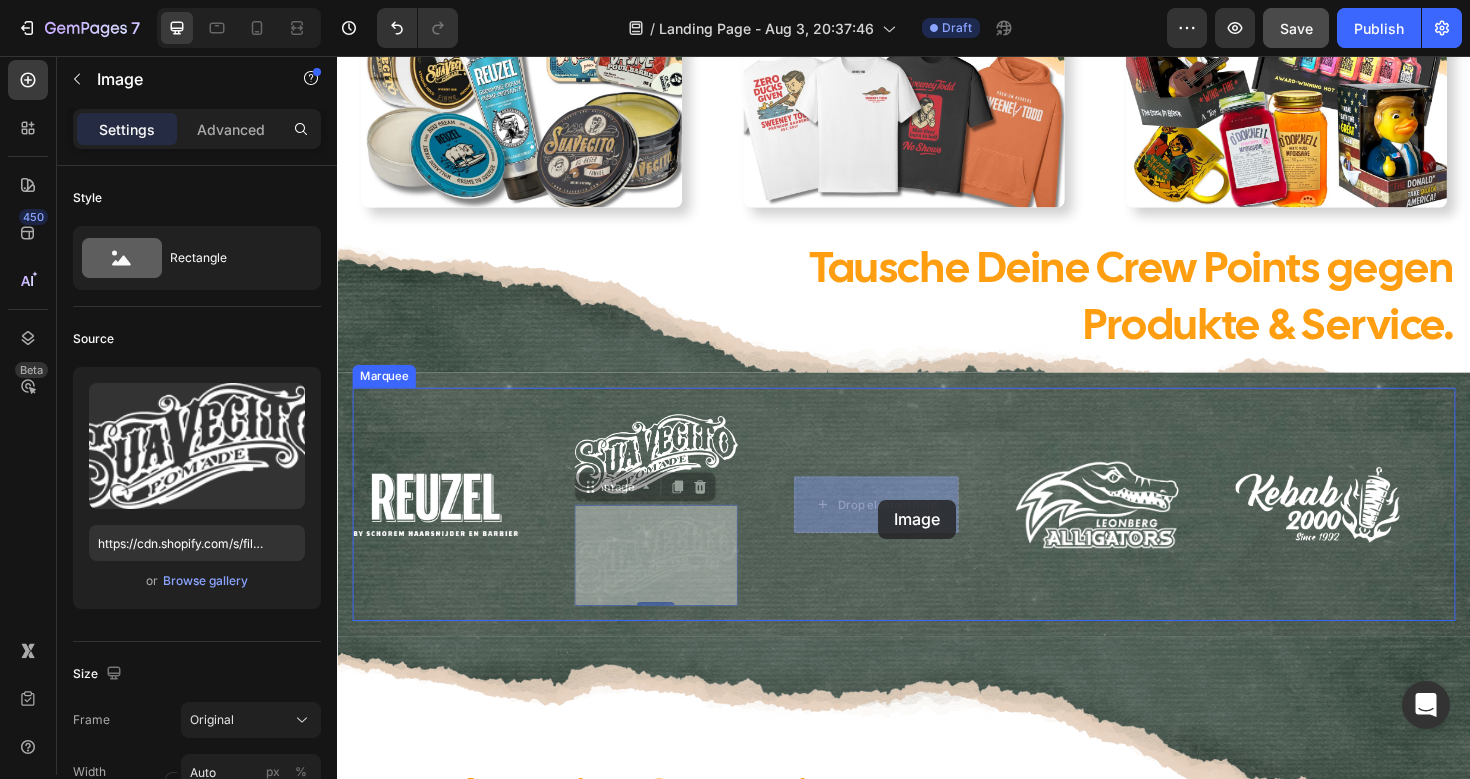 drag, startPoint x: 602, startPoint y: 512, endPoint x: 909, endPoint y: 526, distance: 307.31906 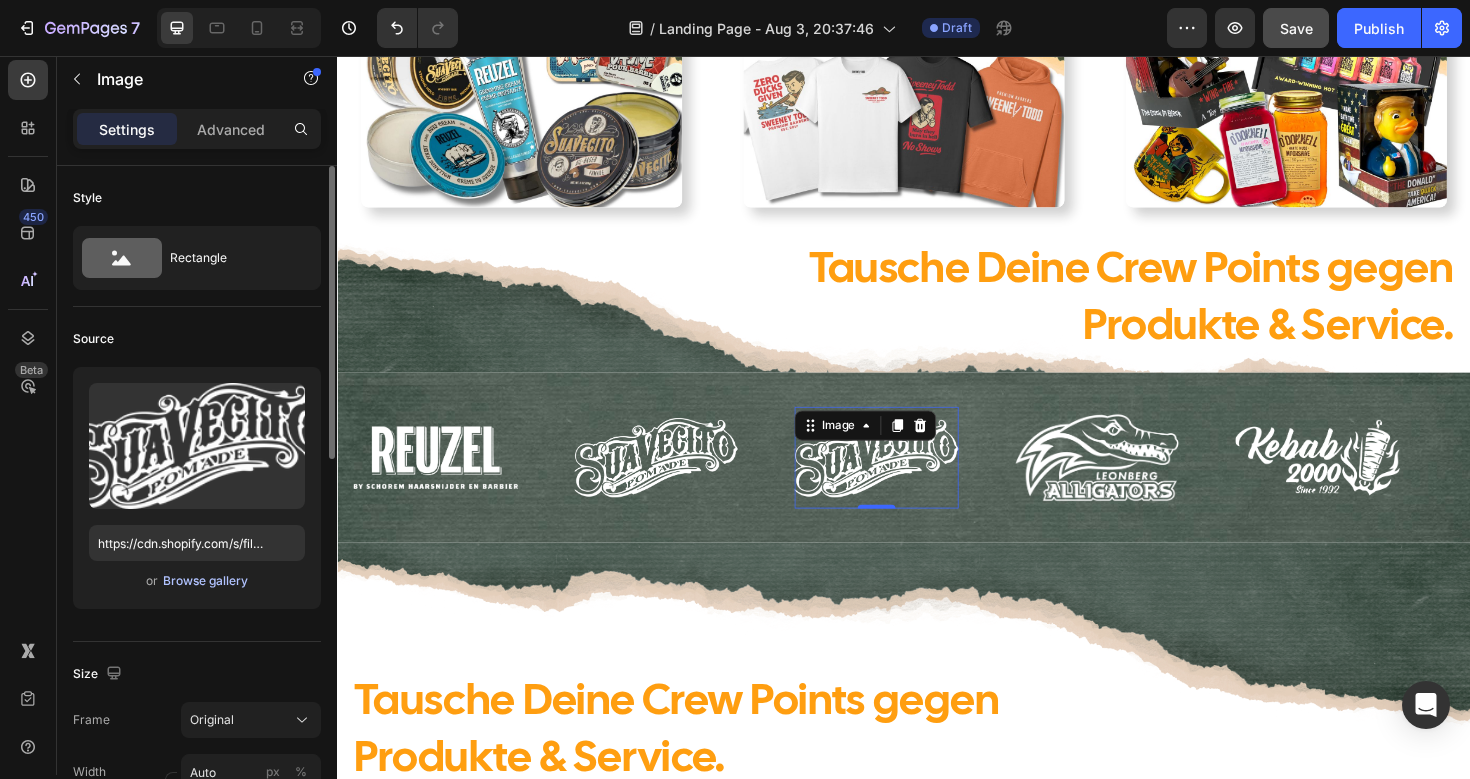 click on "Browse gallery" at bounding box center [205, 581] 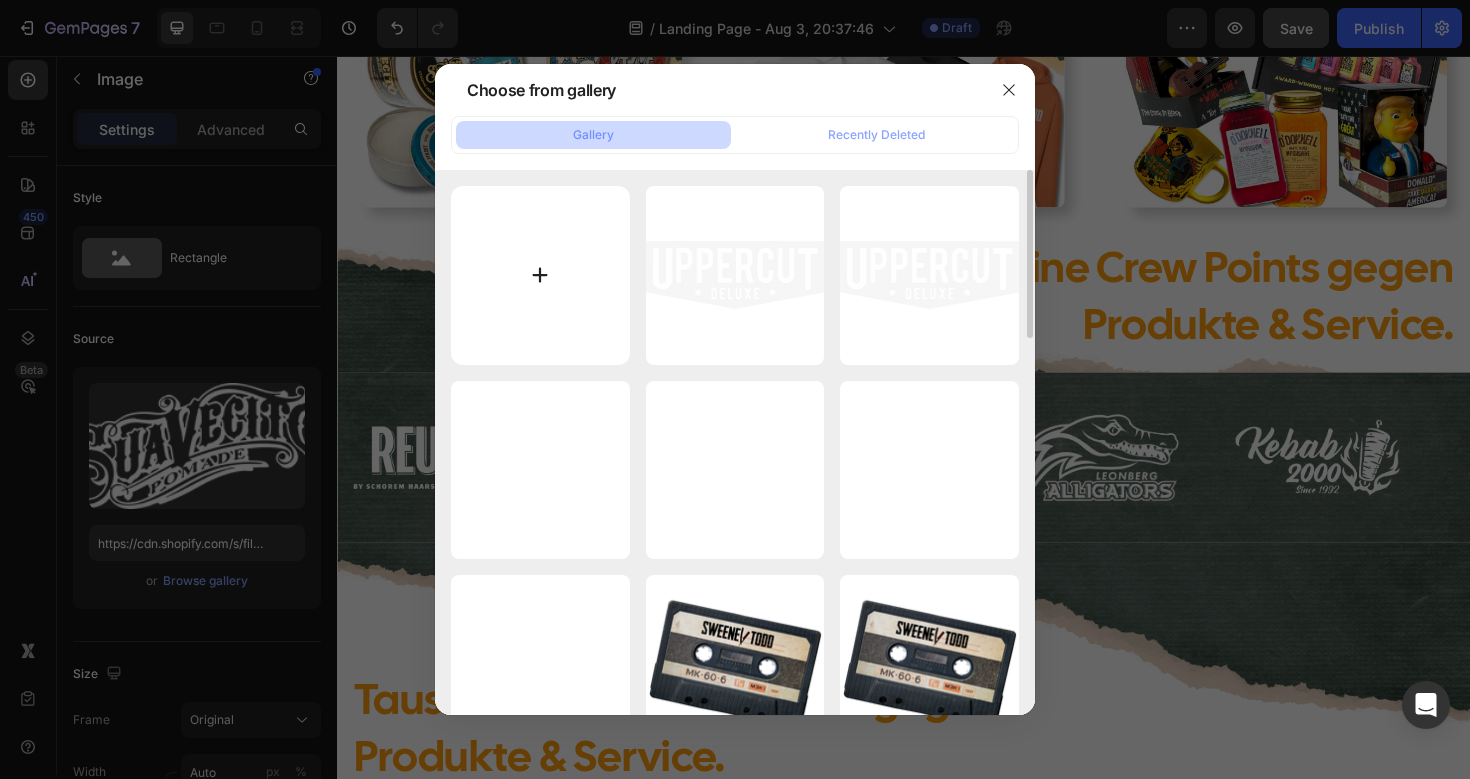 click at bounding box center (540, 275) 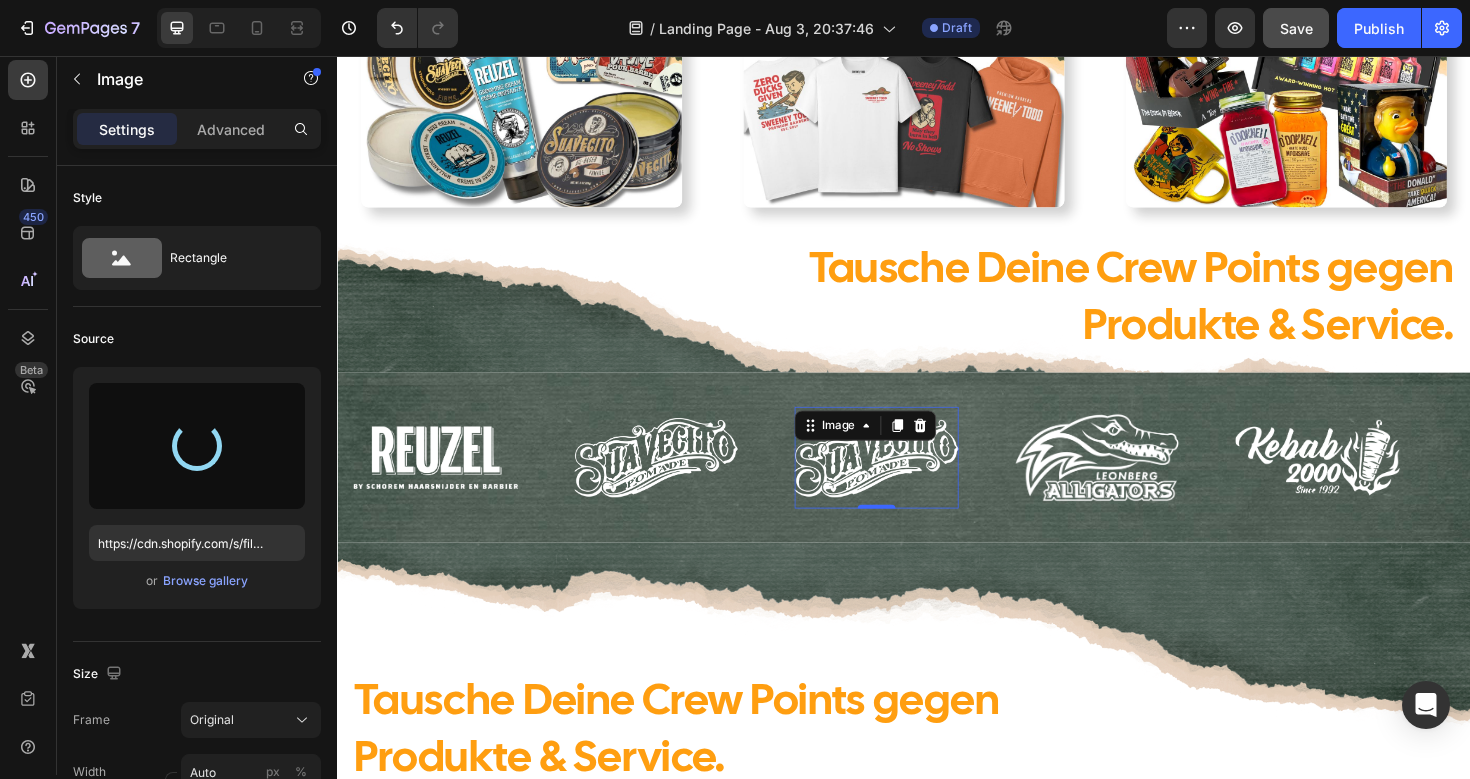 type on "https://cdn.shopify.com/s/files/1/0910/3386/2467/files/gempages_540342684171109508-a5bf19eb-11e5-42d4-9098-8c26980f4350.png" 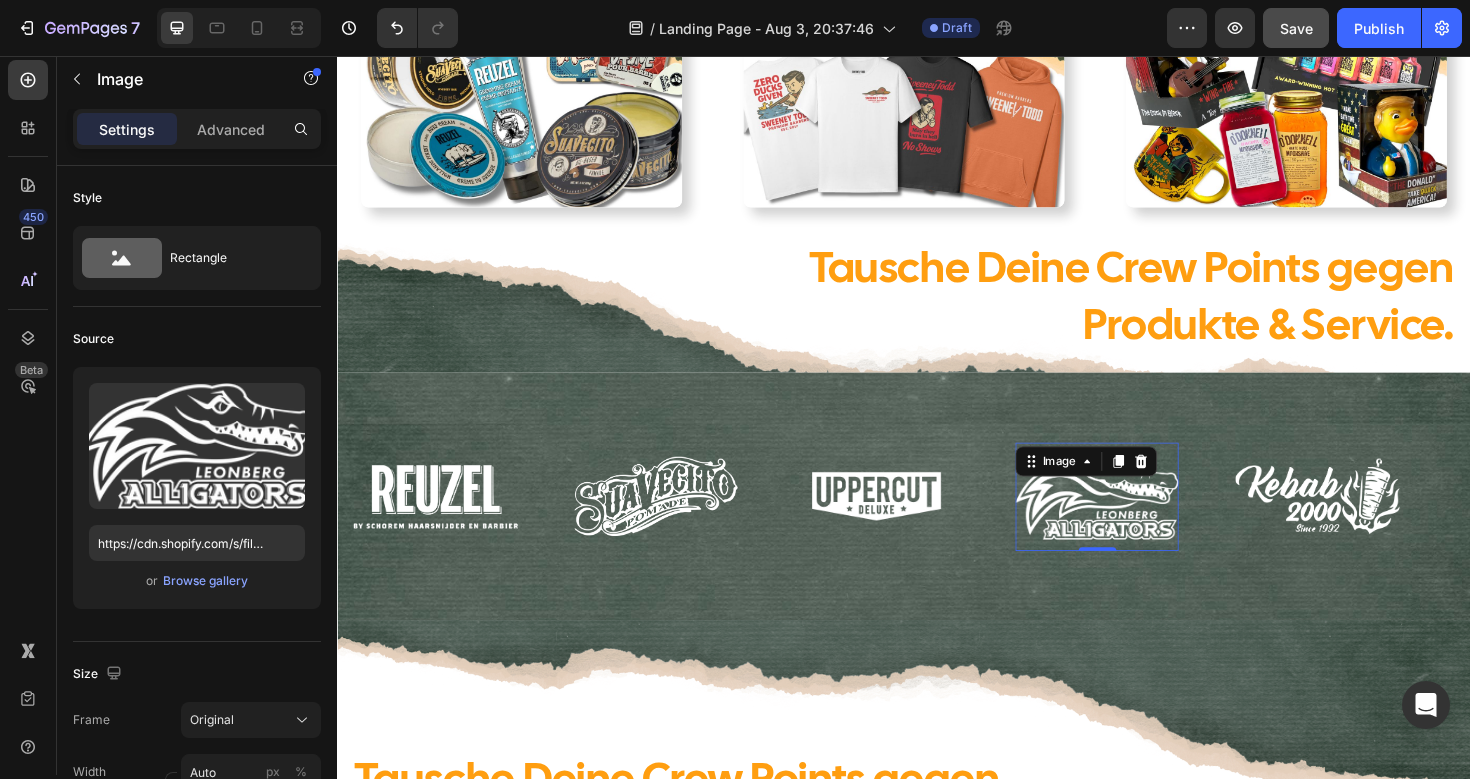click on "Image   0" at bounding box center (1142, 522) 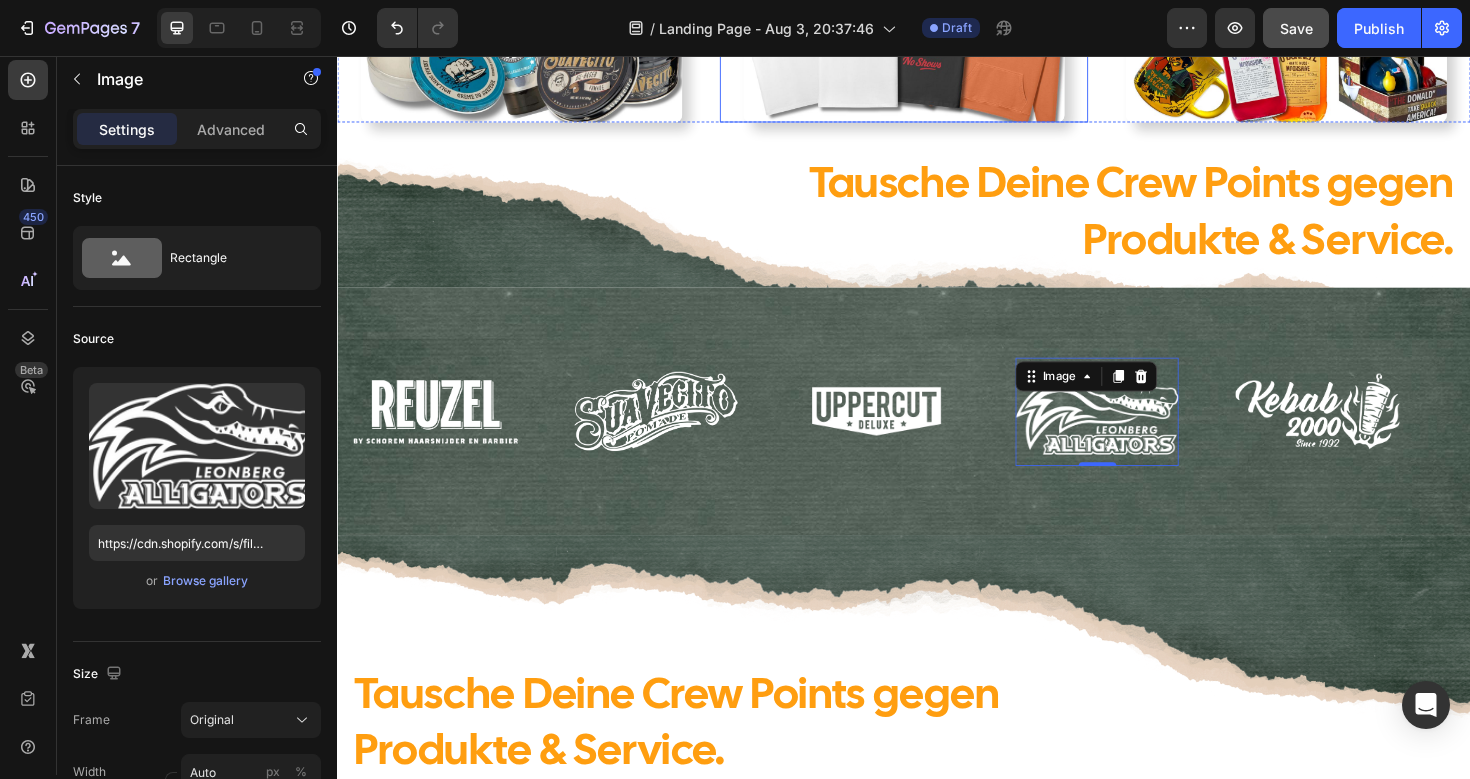 scroll, scrollTop: 668, scrollLeft: 0, axis: vertical 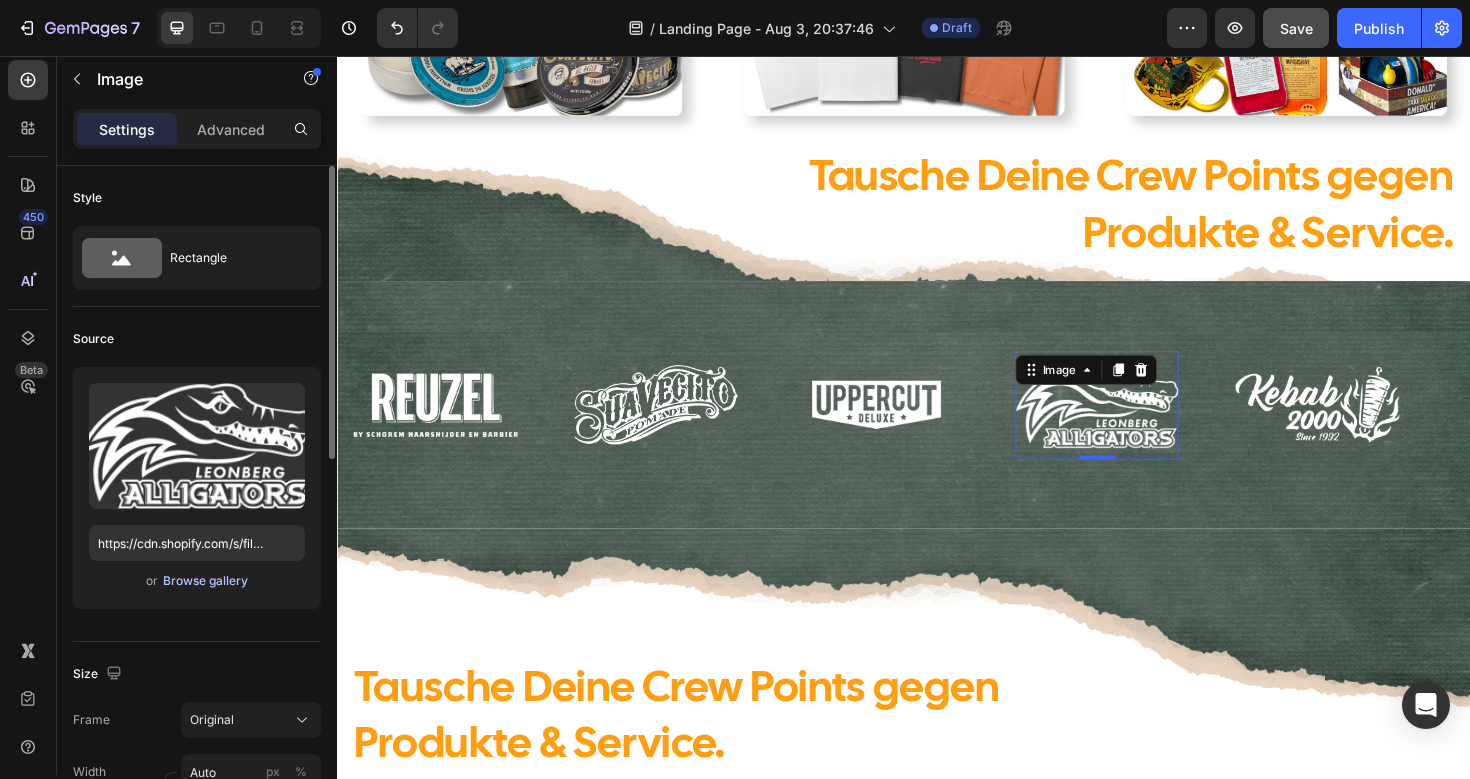 click on "Browse gallery" at bounding box center (205, 581) 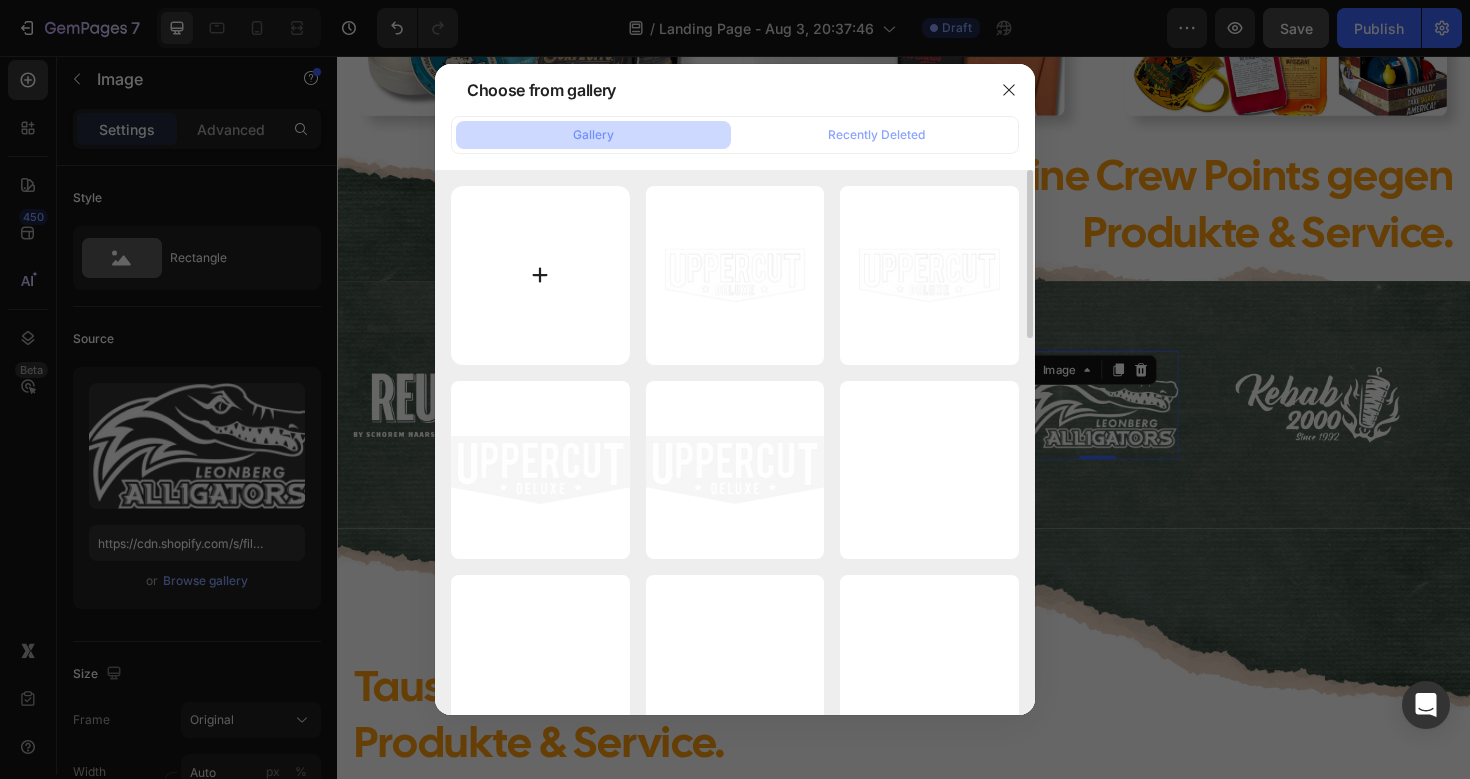 click at bounding box center (540, 275) 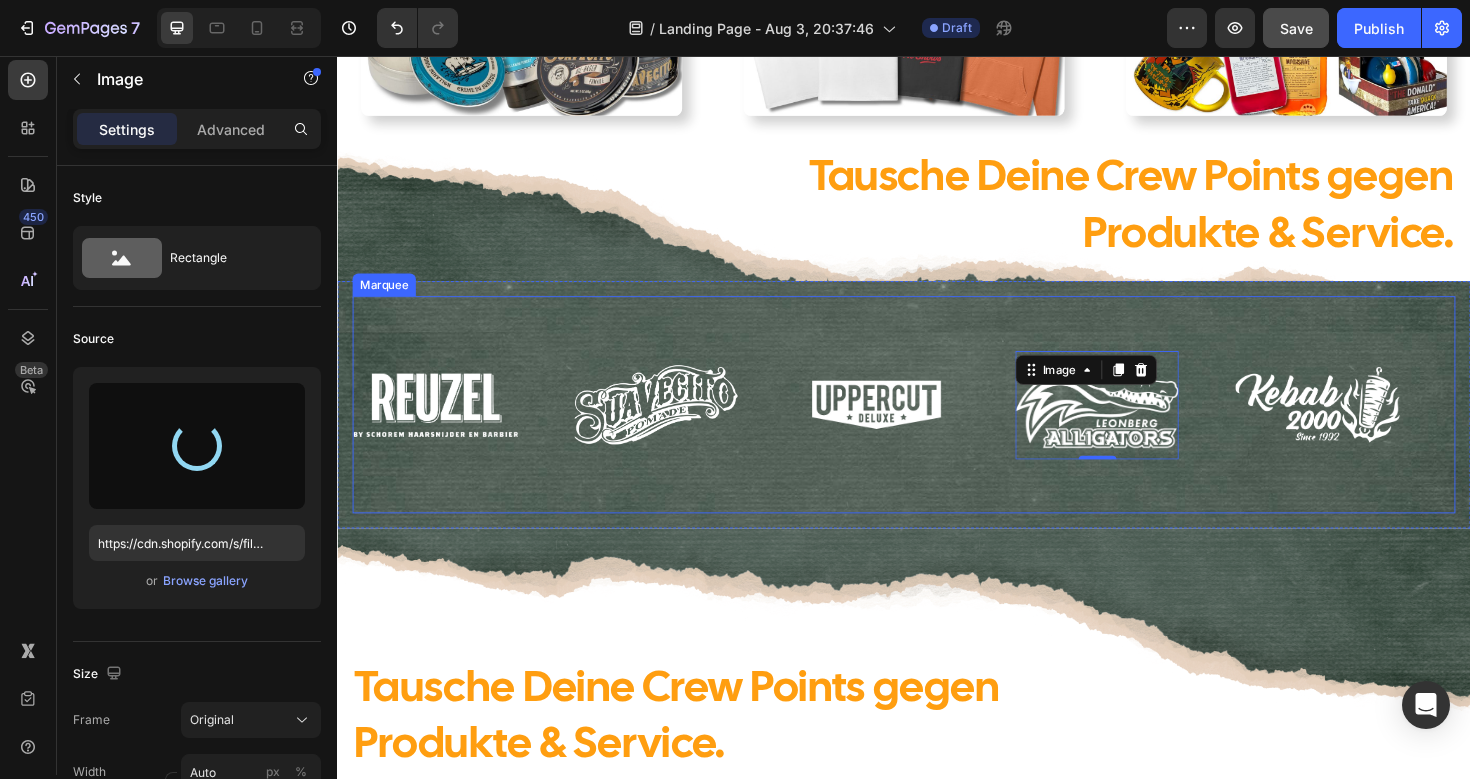 type on "https://cdn.shopify.com/s/files/1/0910/3386/2467/files/gempages_540342684171109508-2bb61085-3185-48e6-8812-4ebbbe654209.png" 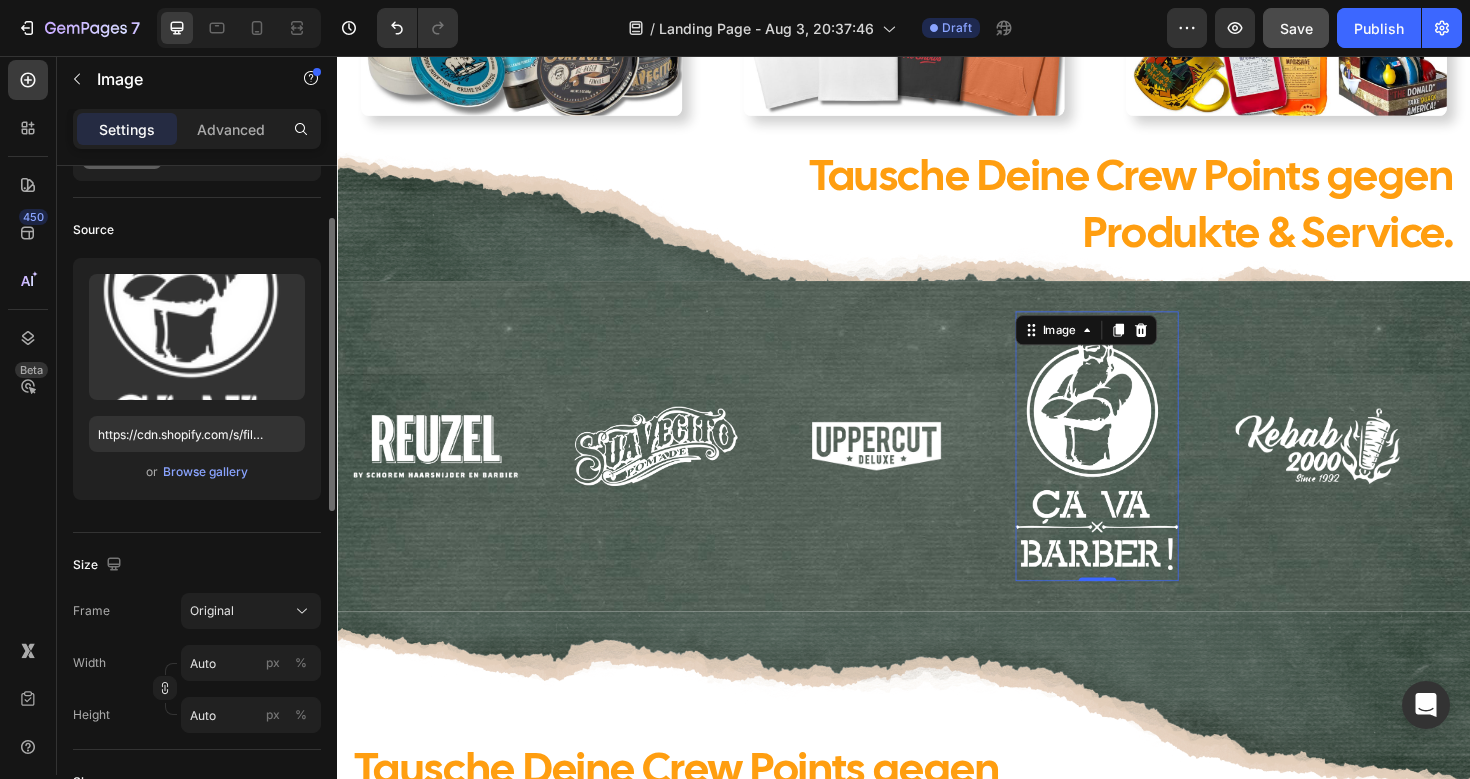 scroll, scrollTop: 112, scrollLeft: 0, axis: vertical 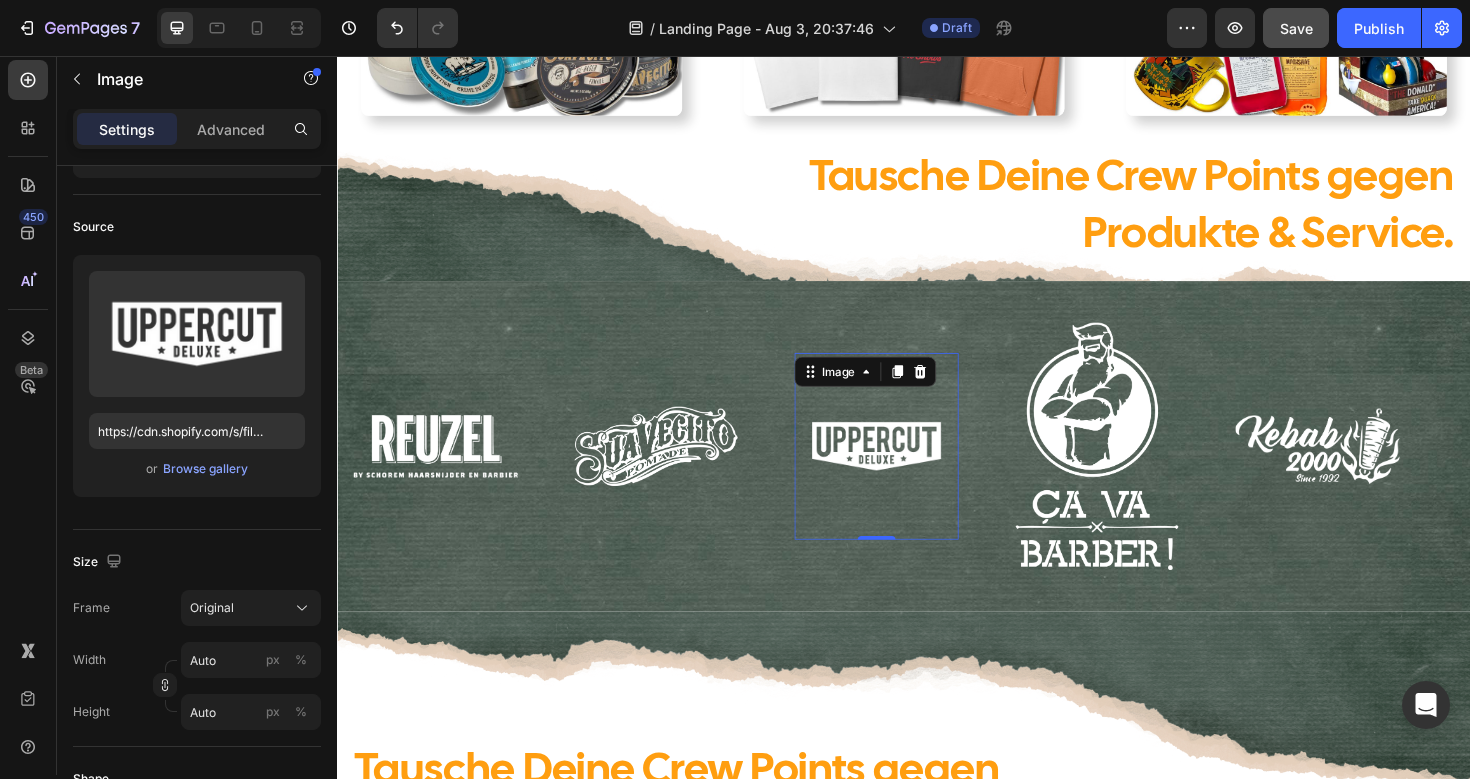 click at bounding box center (908, 469) 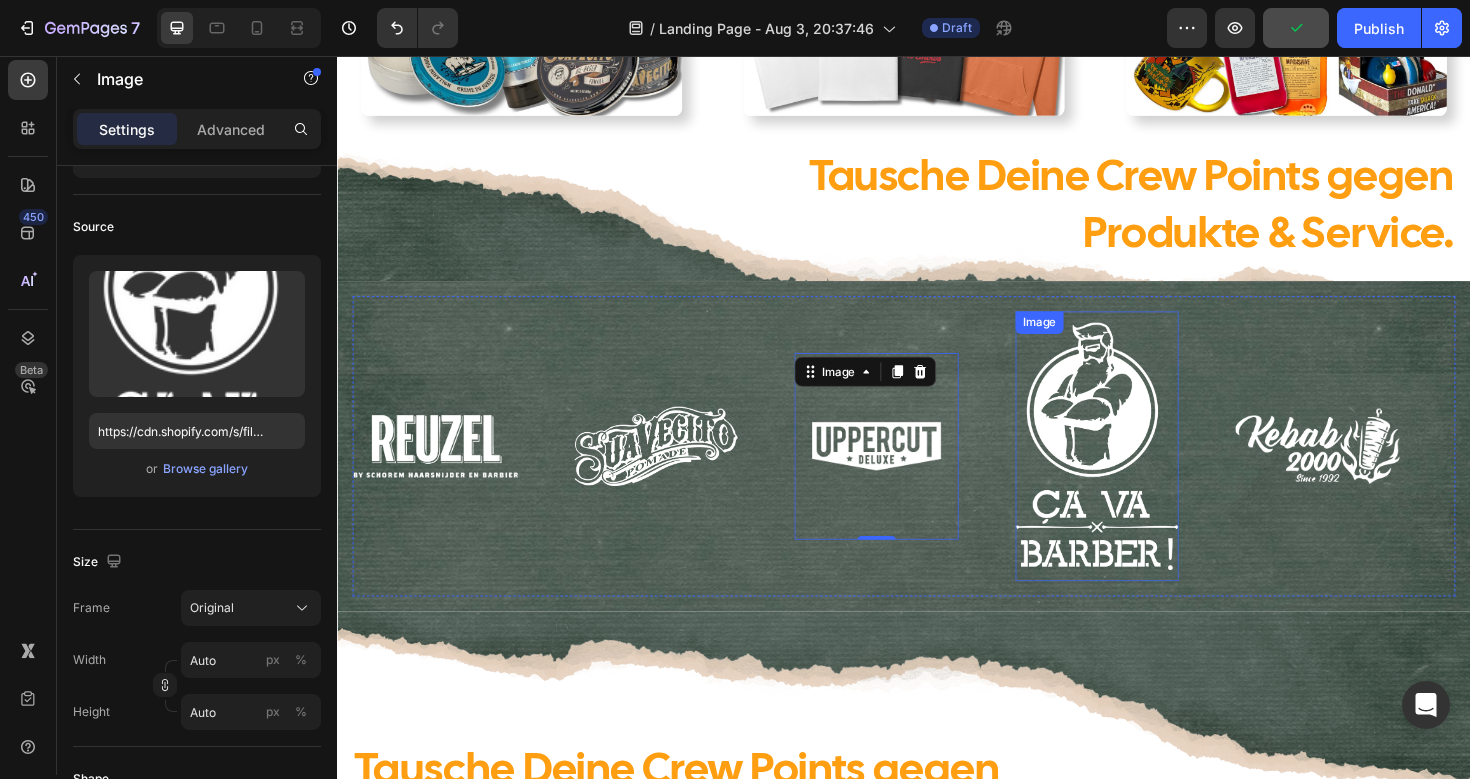 click at bounding box center [1142, 468] 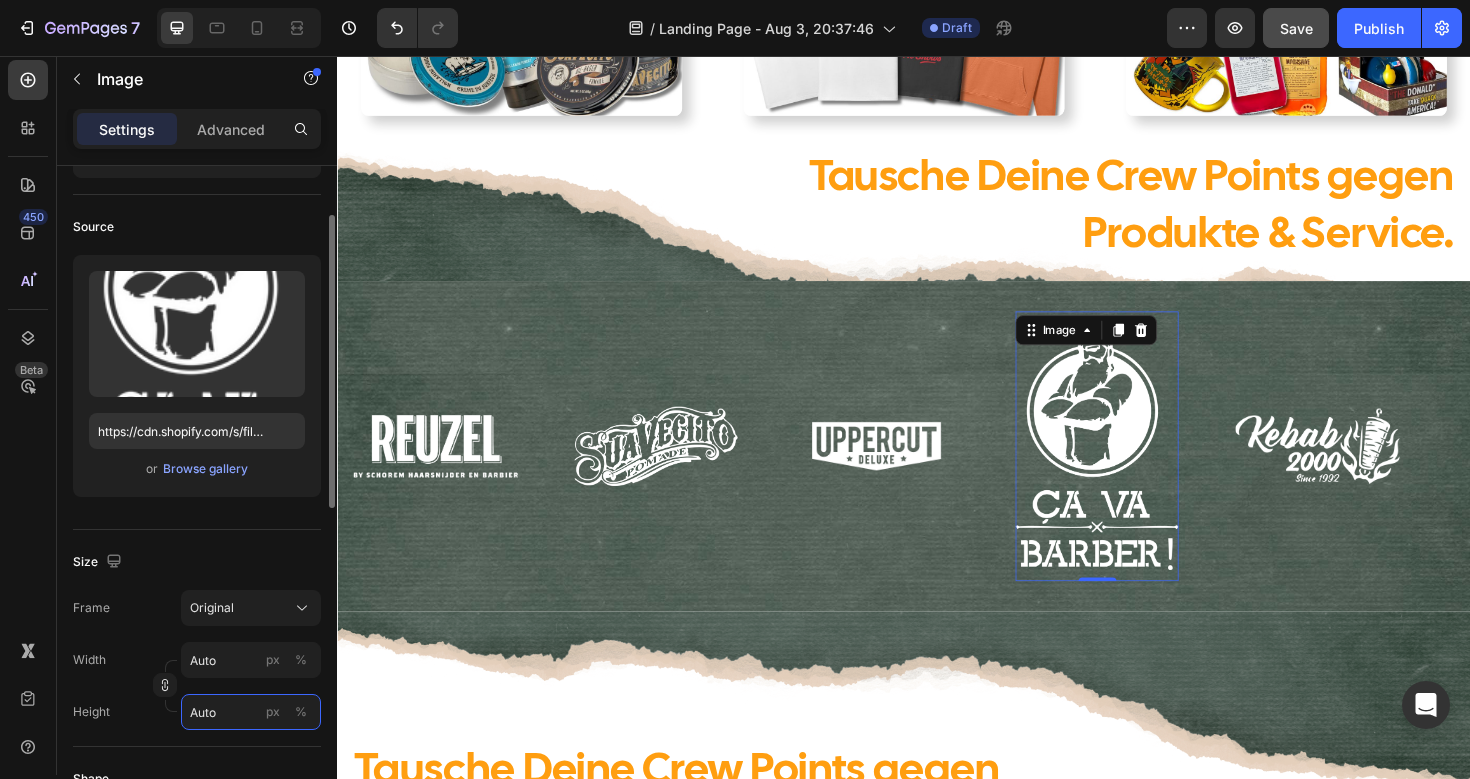 click on "Auto" at bounding box center [251, 712] 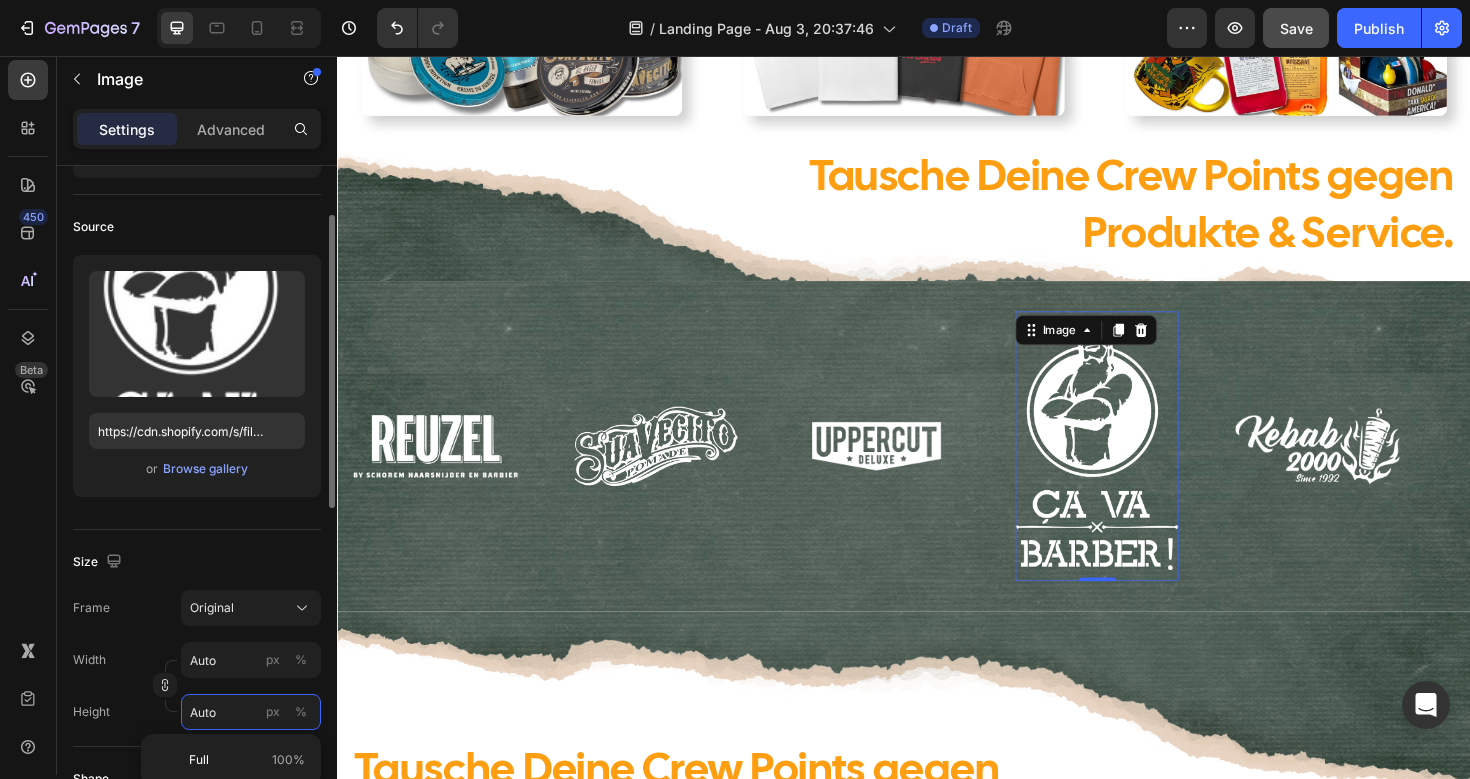 type 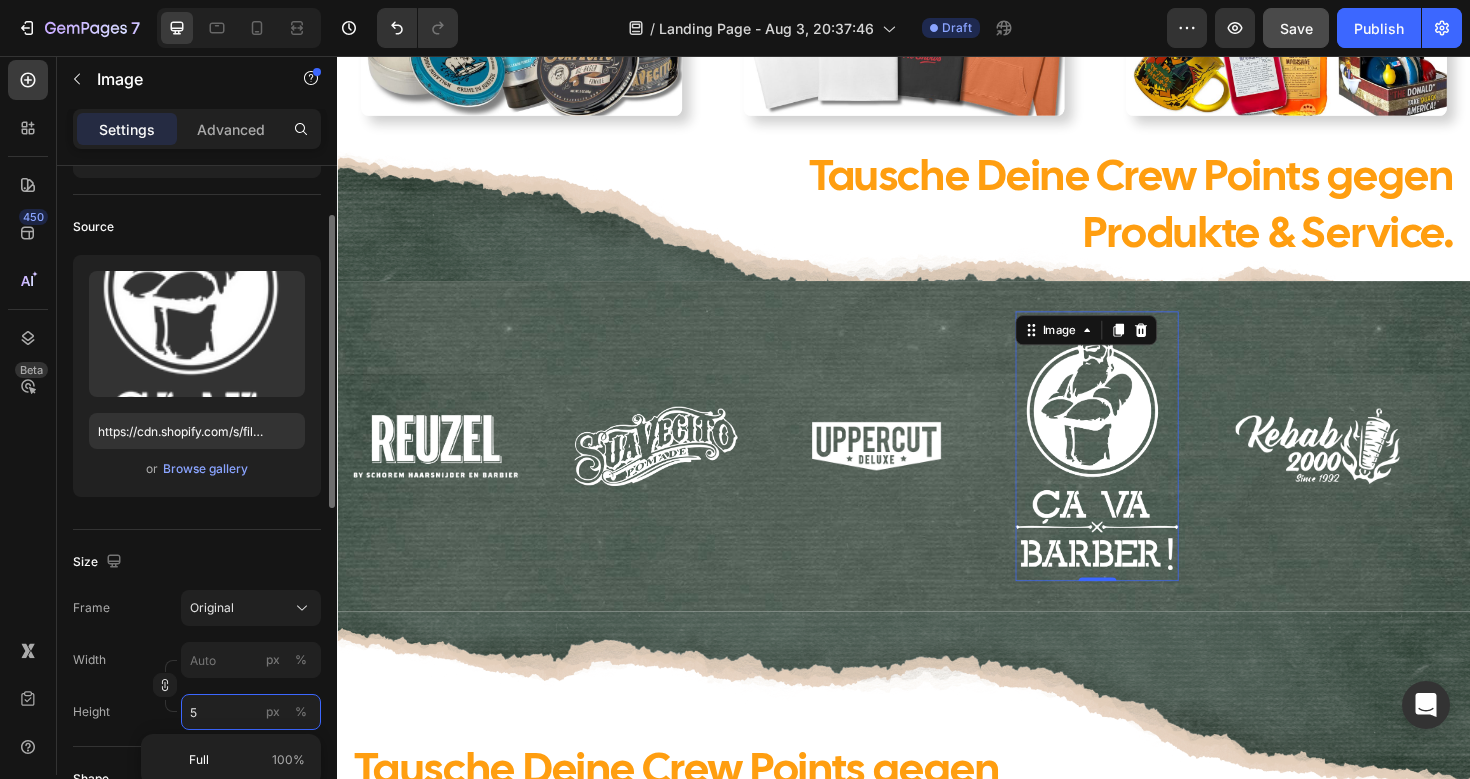 type on "50" 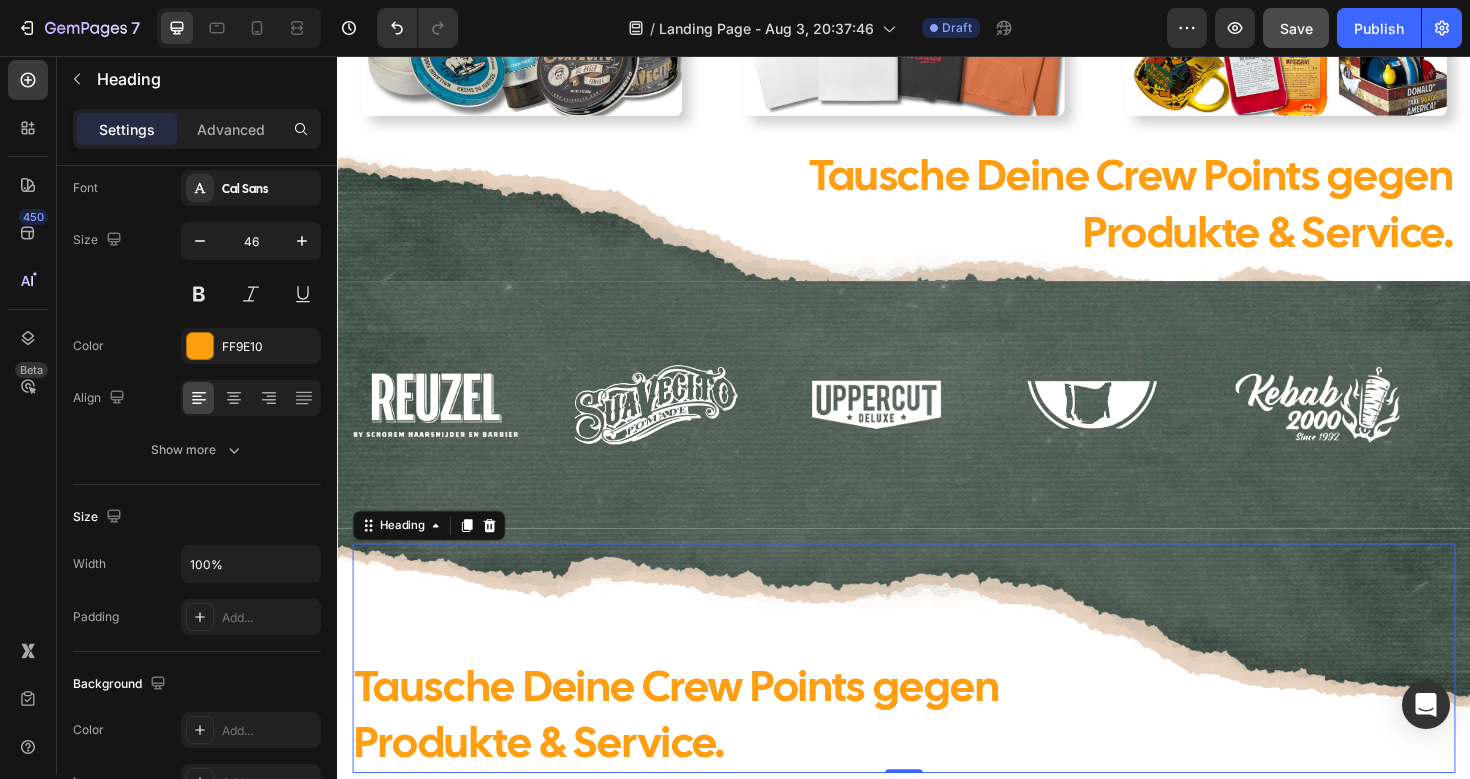 click on "Tausche Deine Crew Points gegen  Produkte & Service." at bounding box center [937, 693] 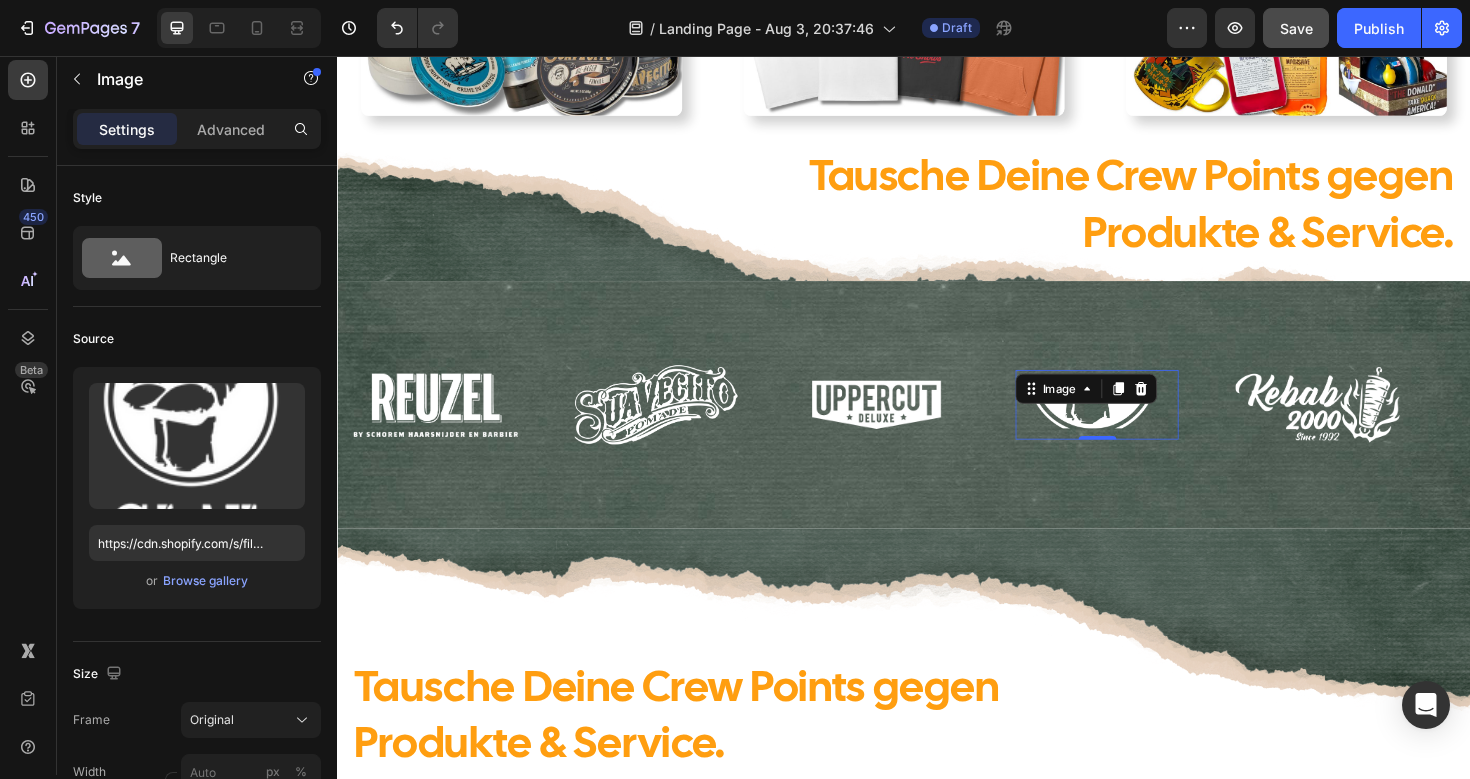 click on "Image   0" at bounding box center [1142, 425] 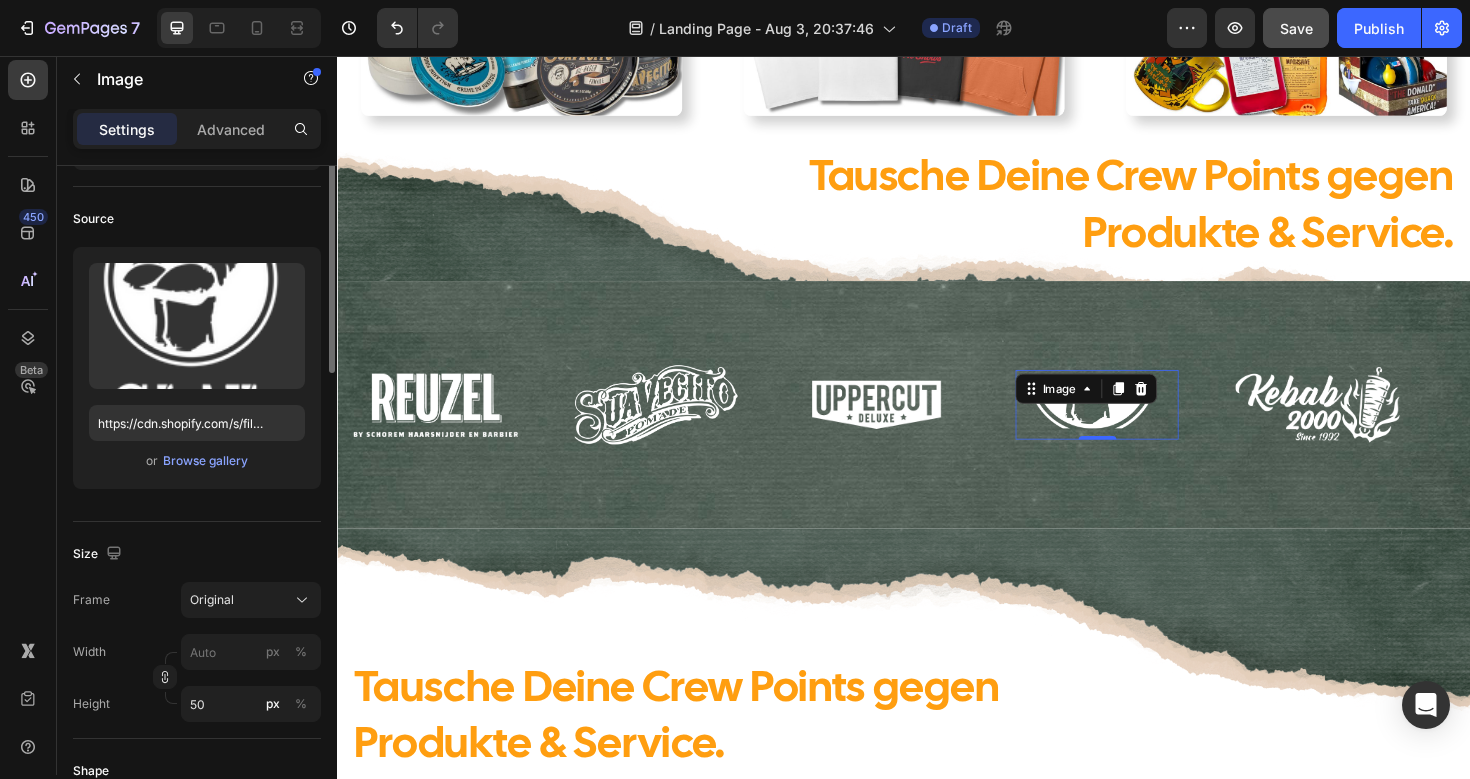 scroll, scrollTop: 122, scrollLeft: 0, axis: vertical 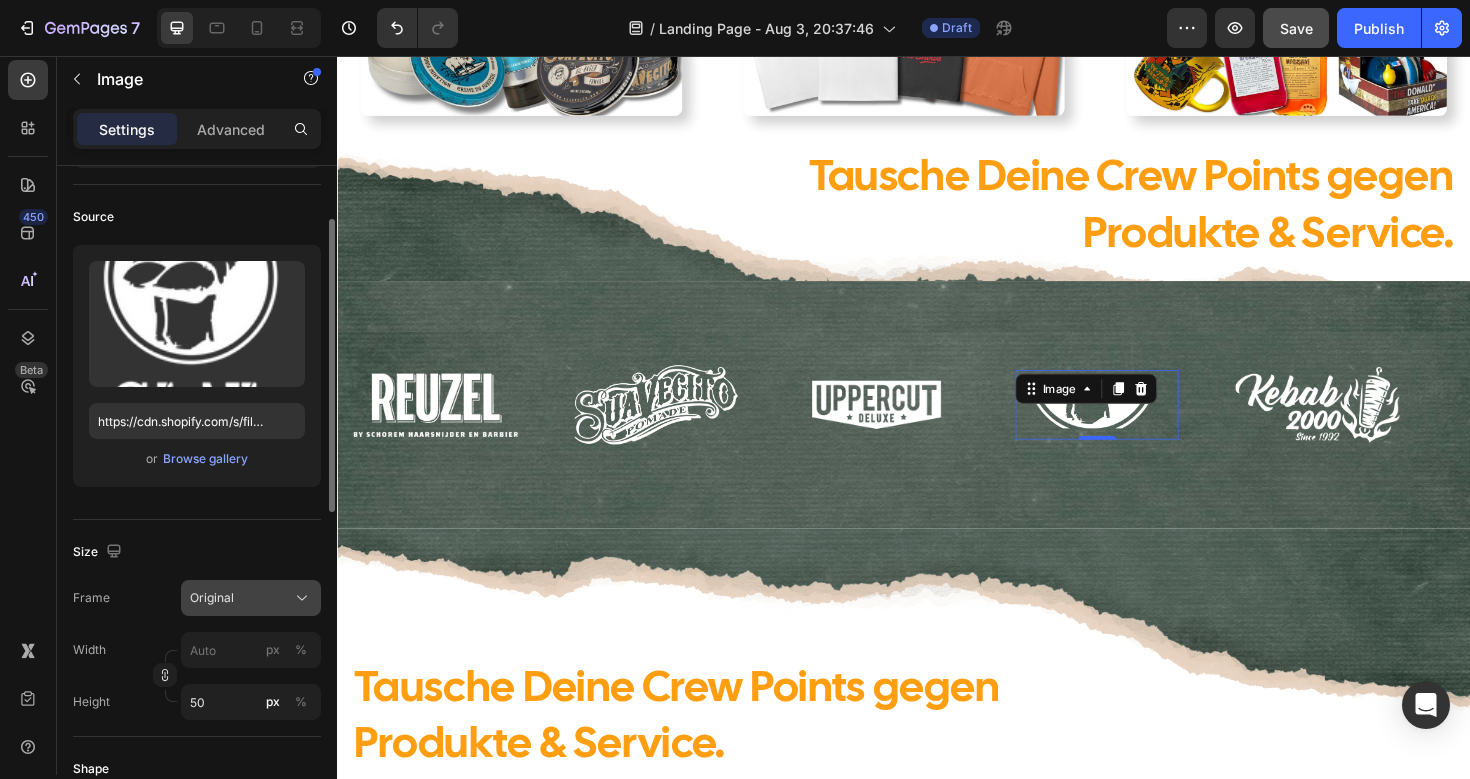 click on "Original" 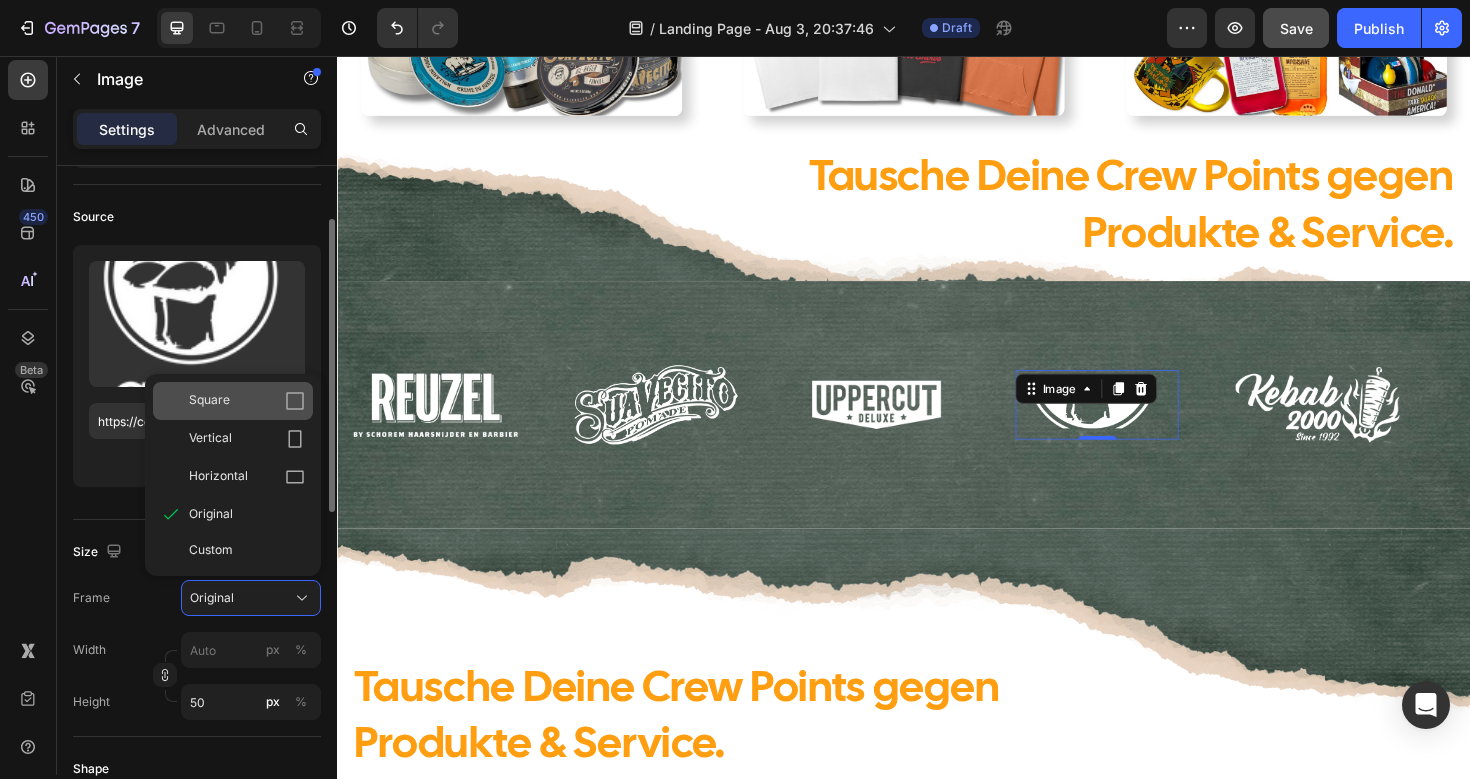 click 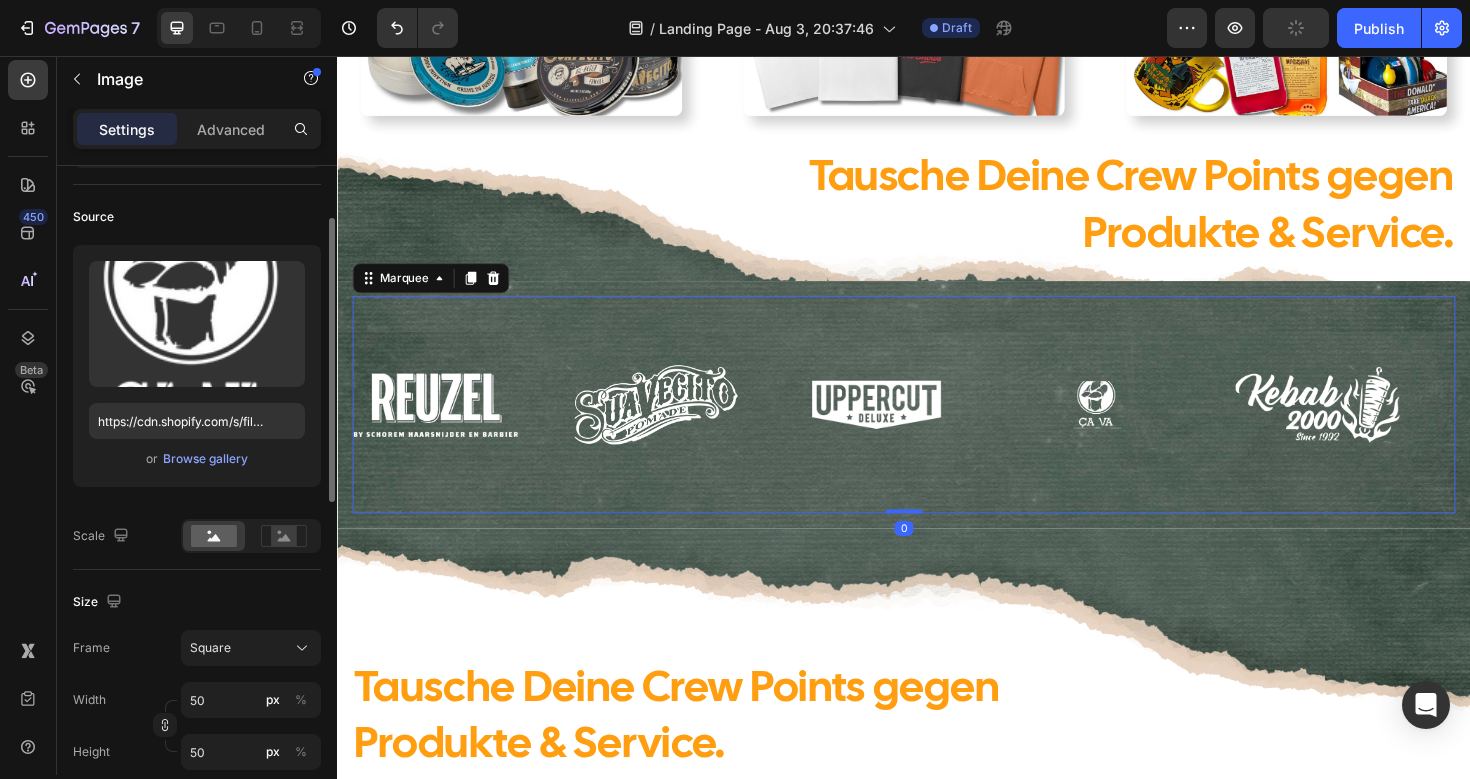 click on "Image Image Image Image Image" at bounding box center (938, 425) 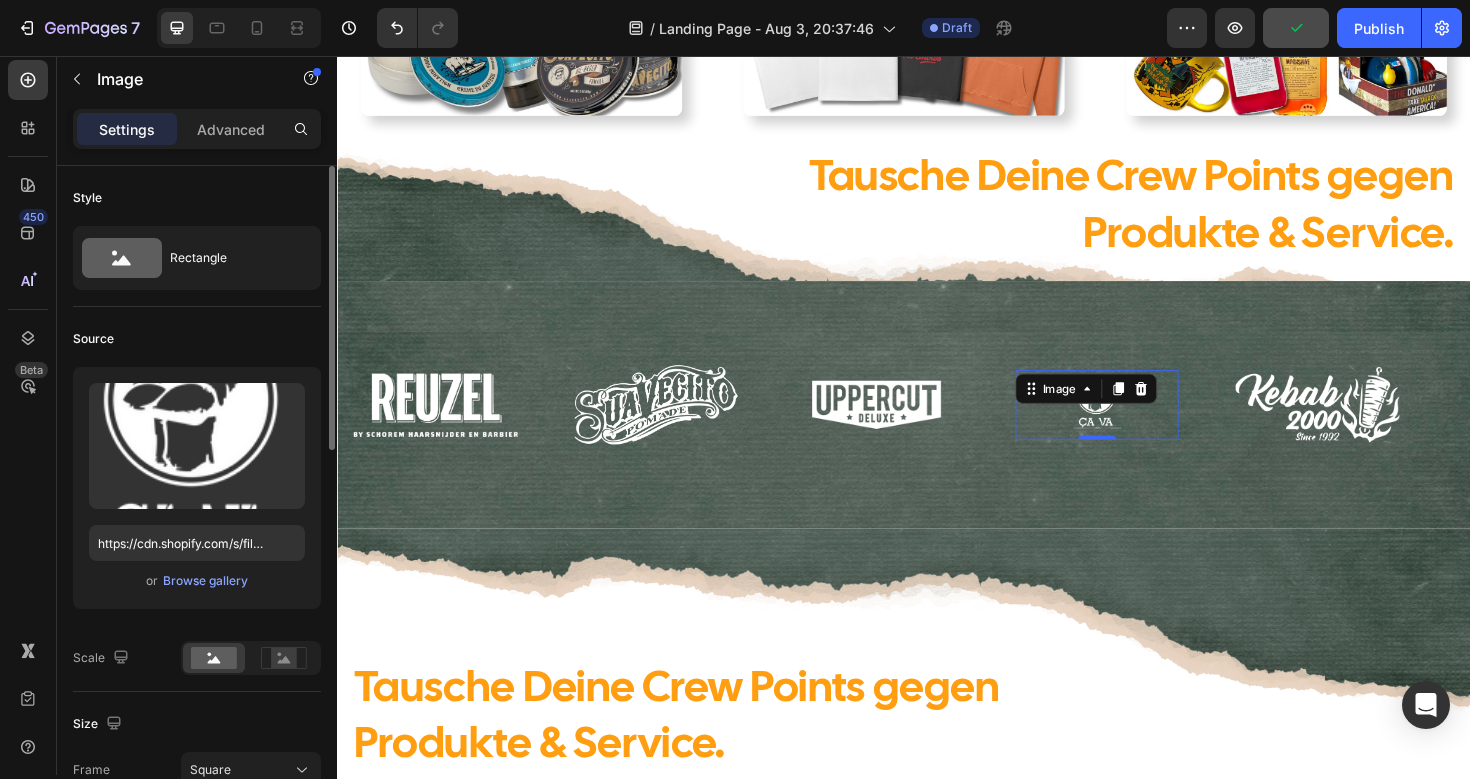 click at bounding box center [1142, 425] 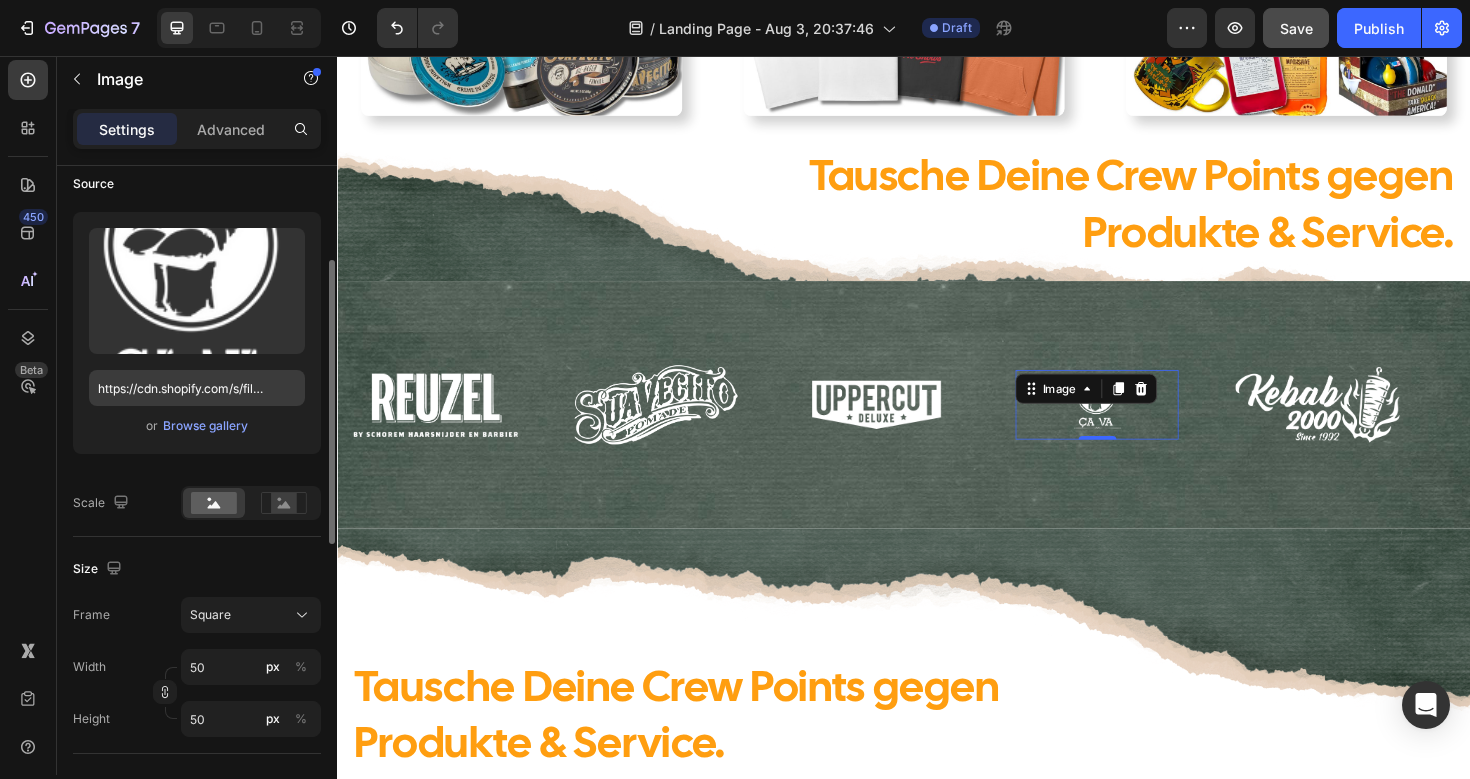 scroll, scrollTop: 175, scrollLeft: 0, axis: vertical 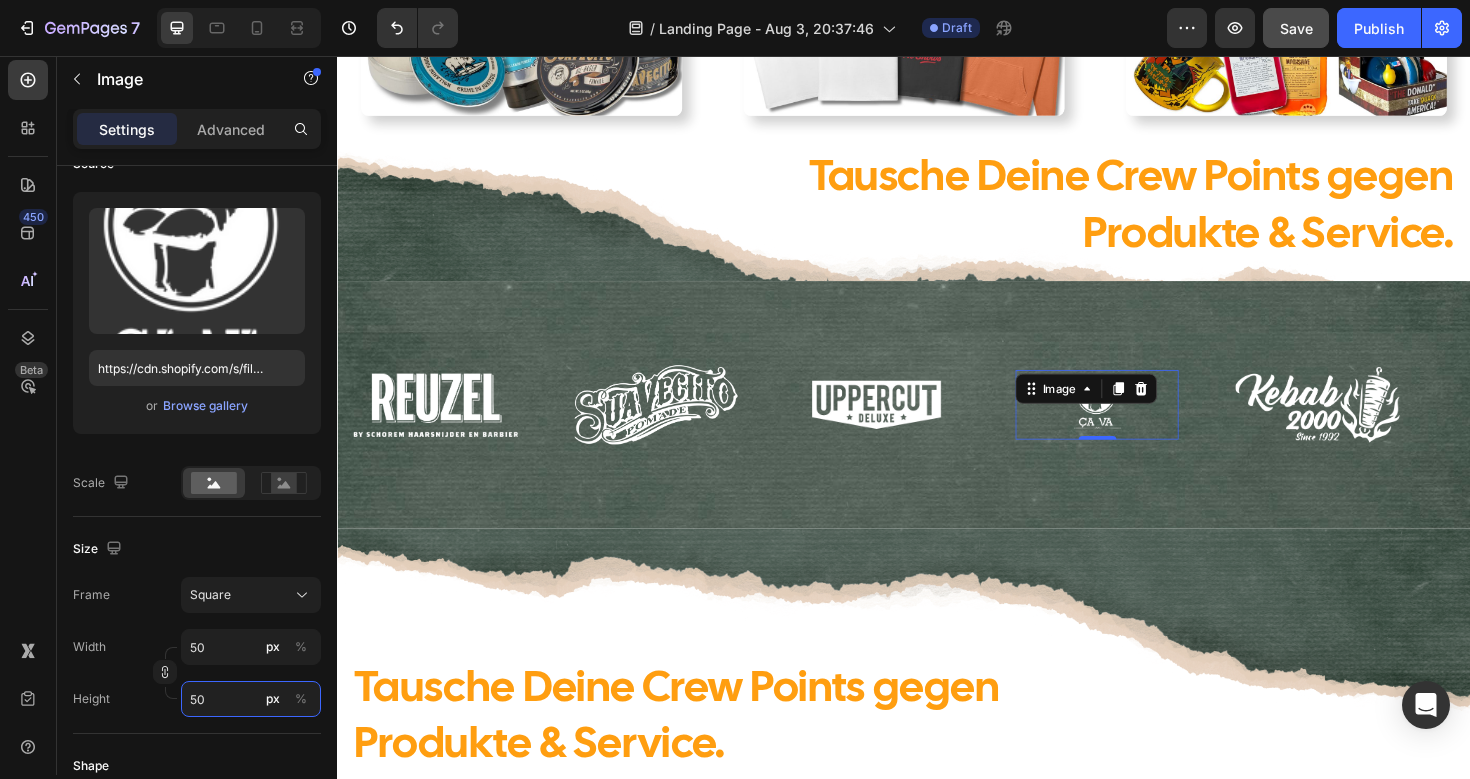 click on "50" at bounding box center (251, 699) 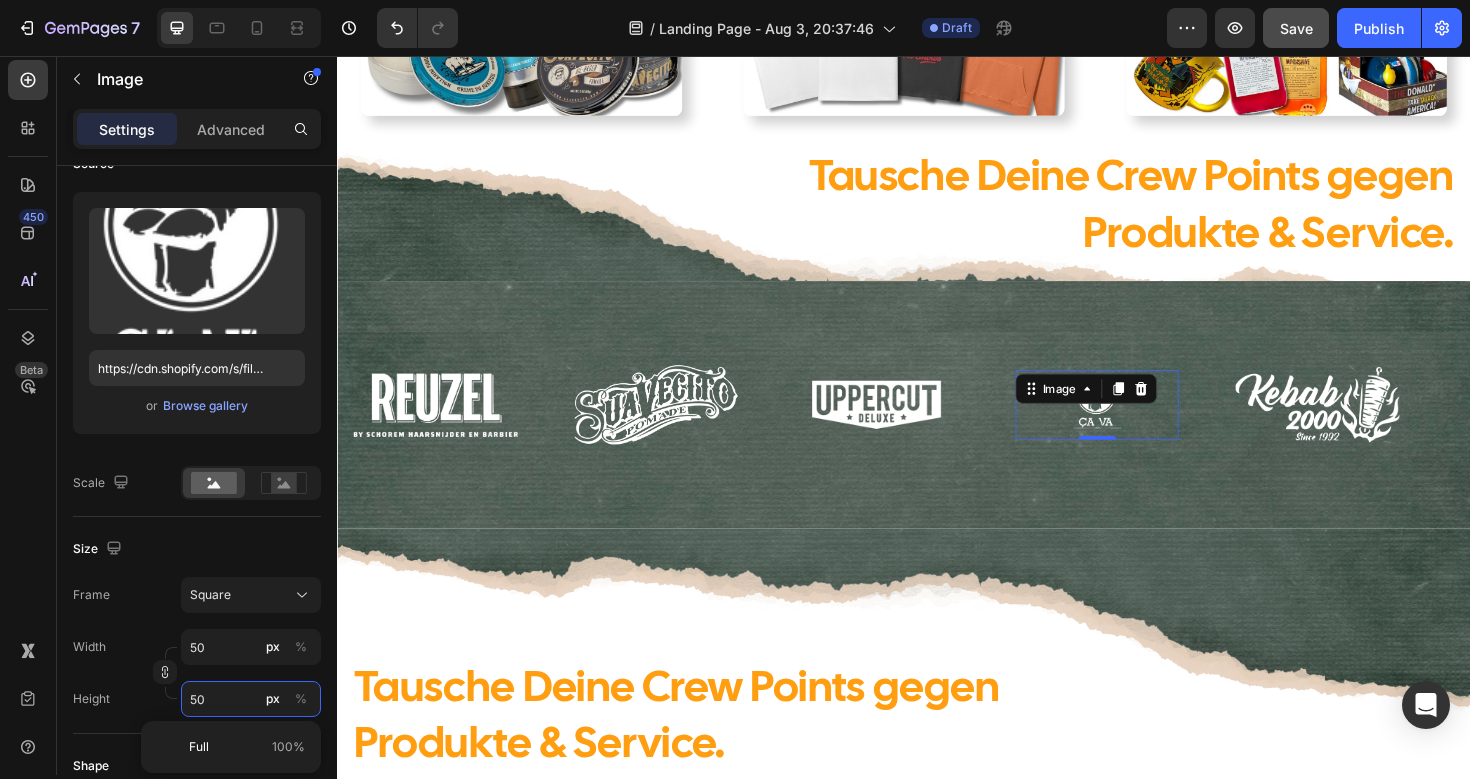 type on "7" 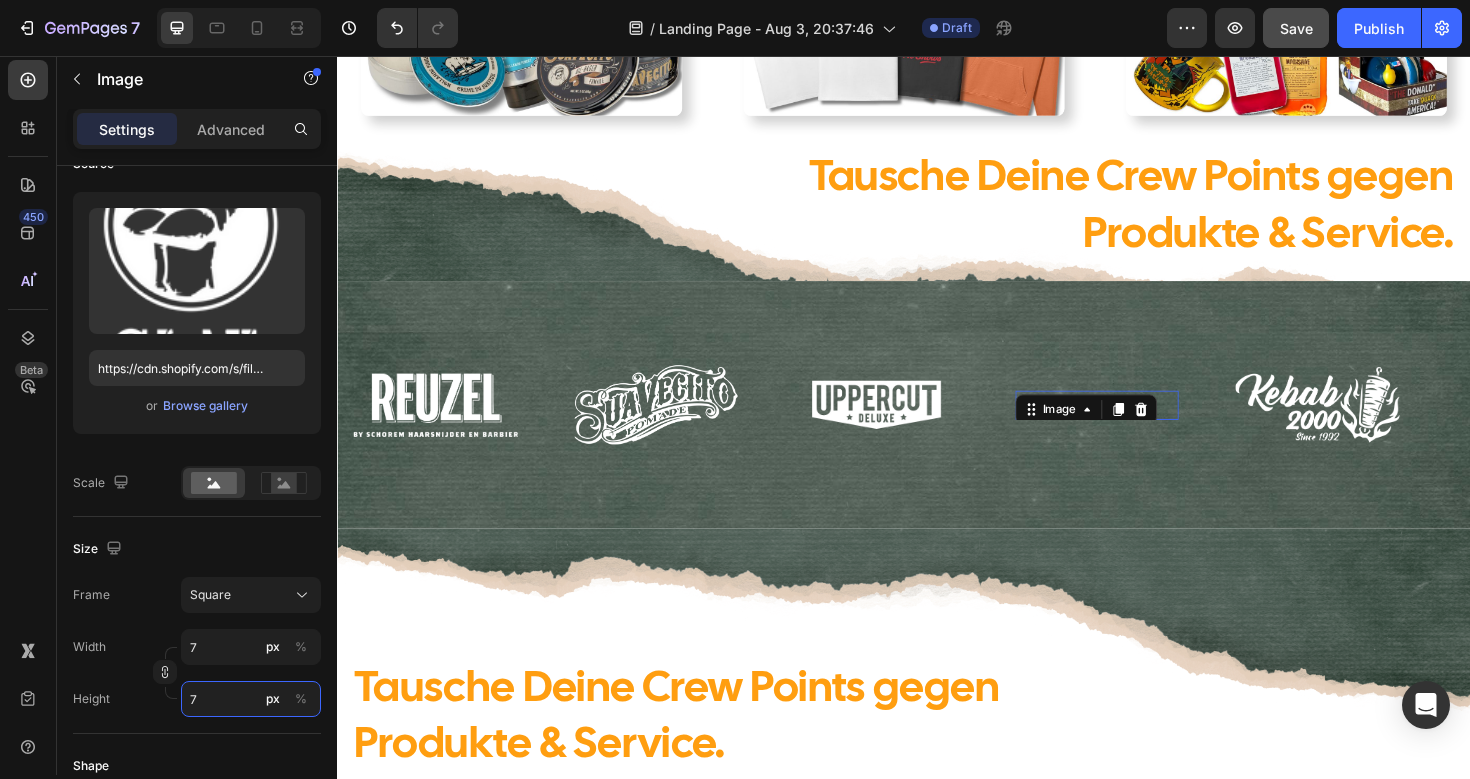 type on "70" 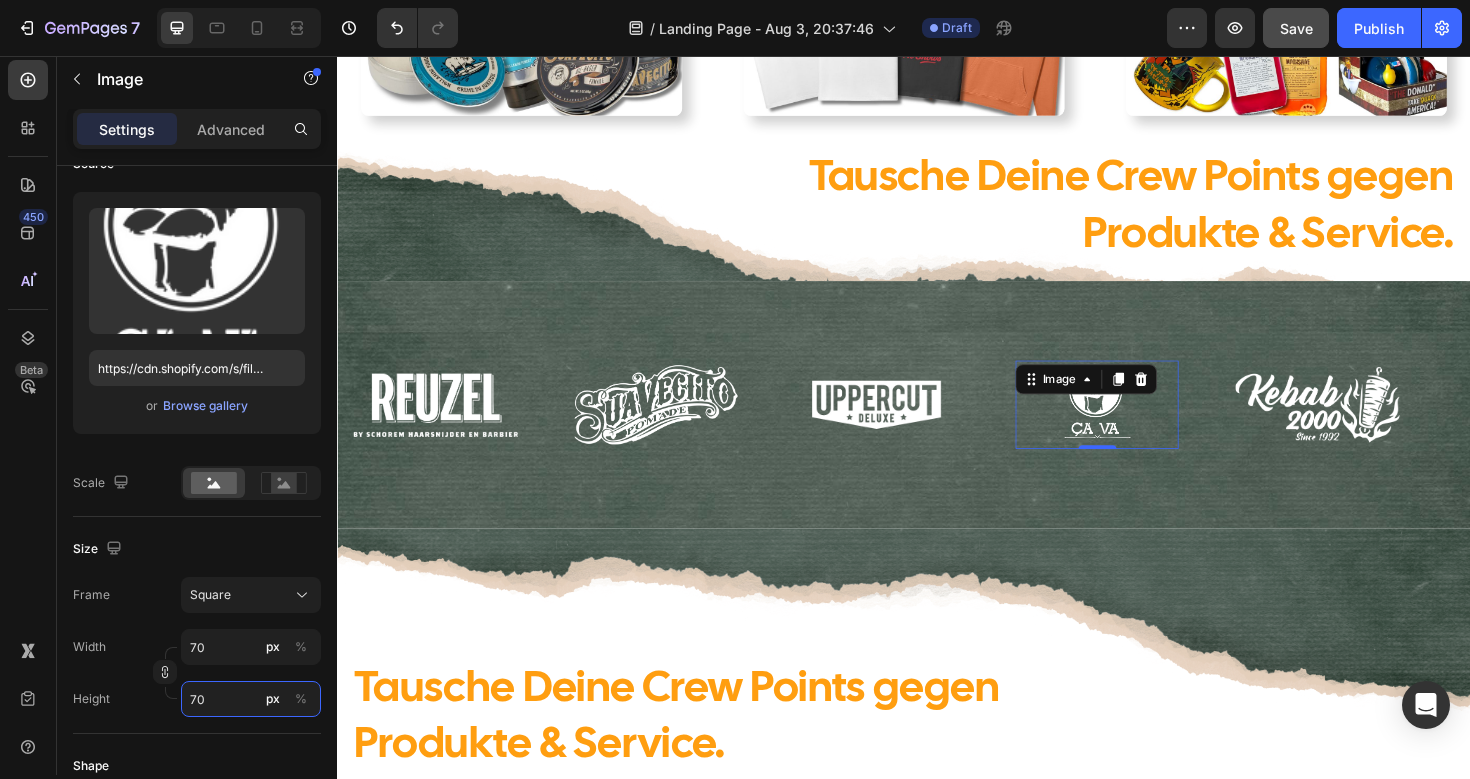type on "7" 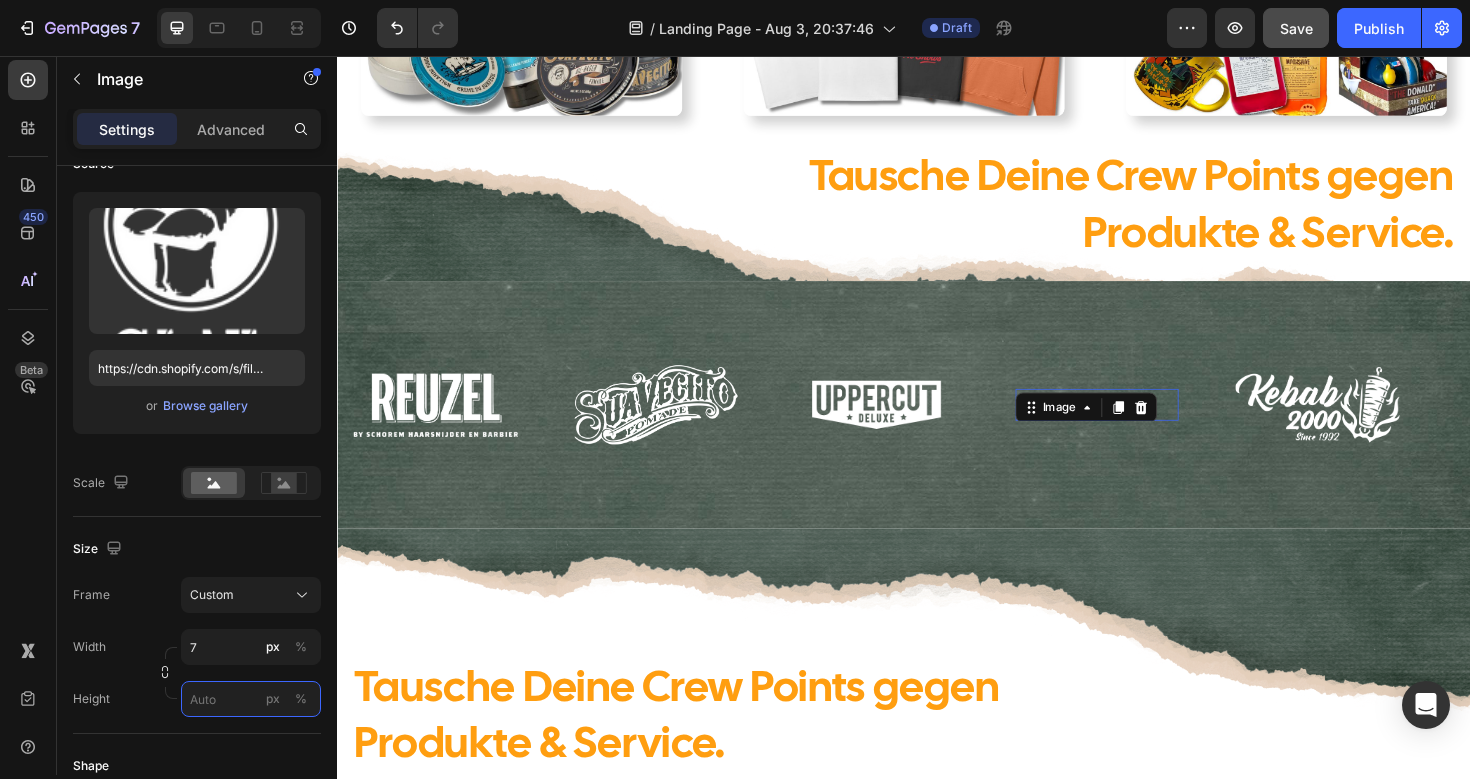 type on "7" 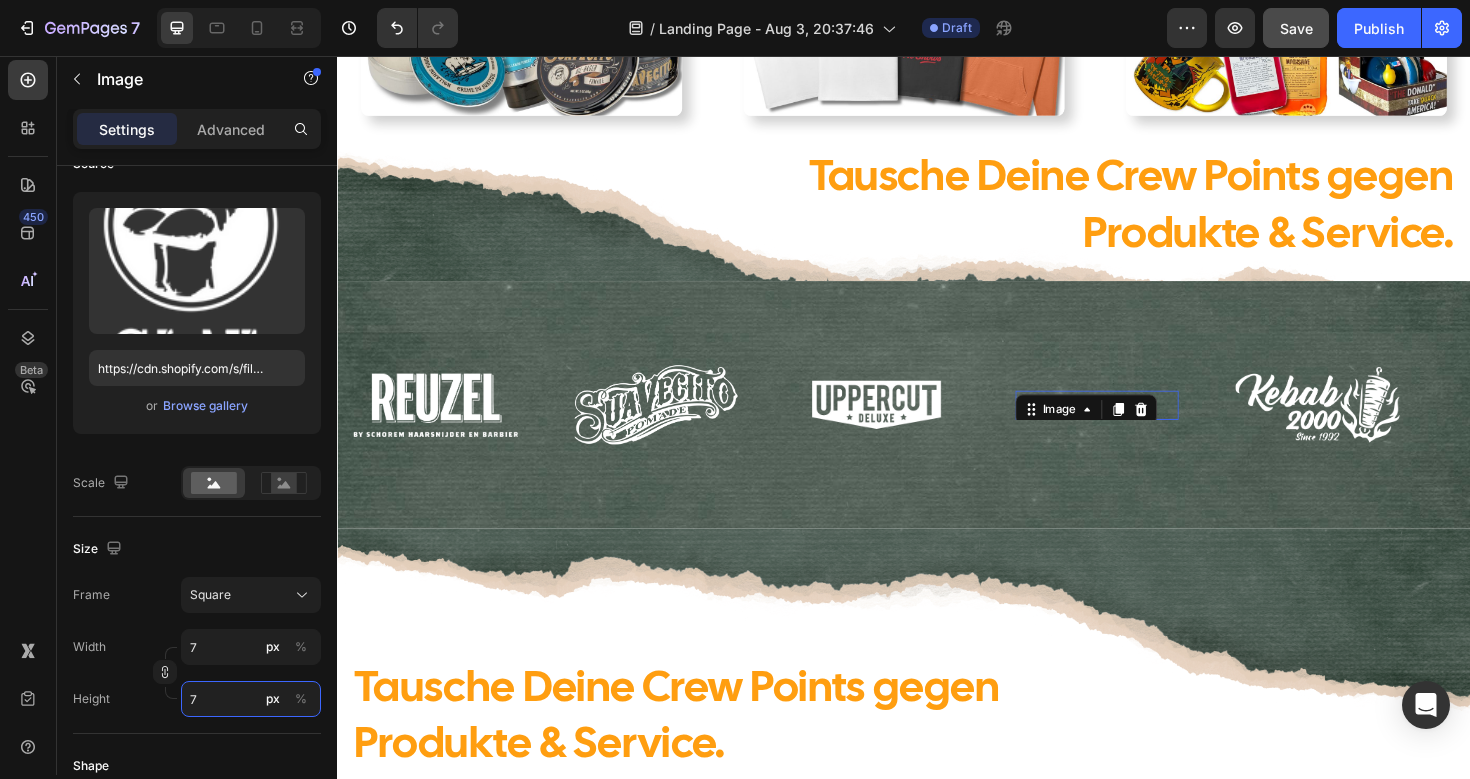 type on "78" 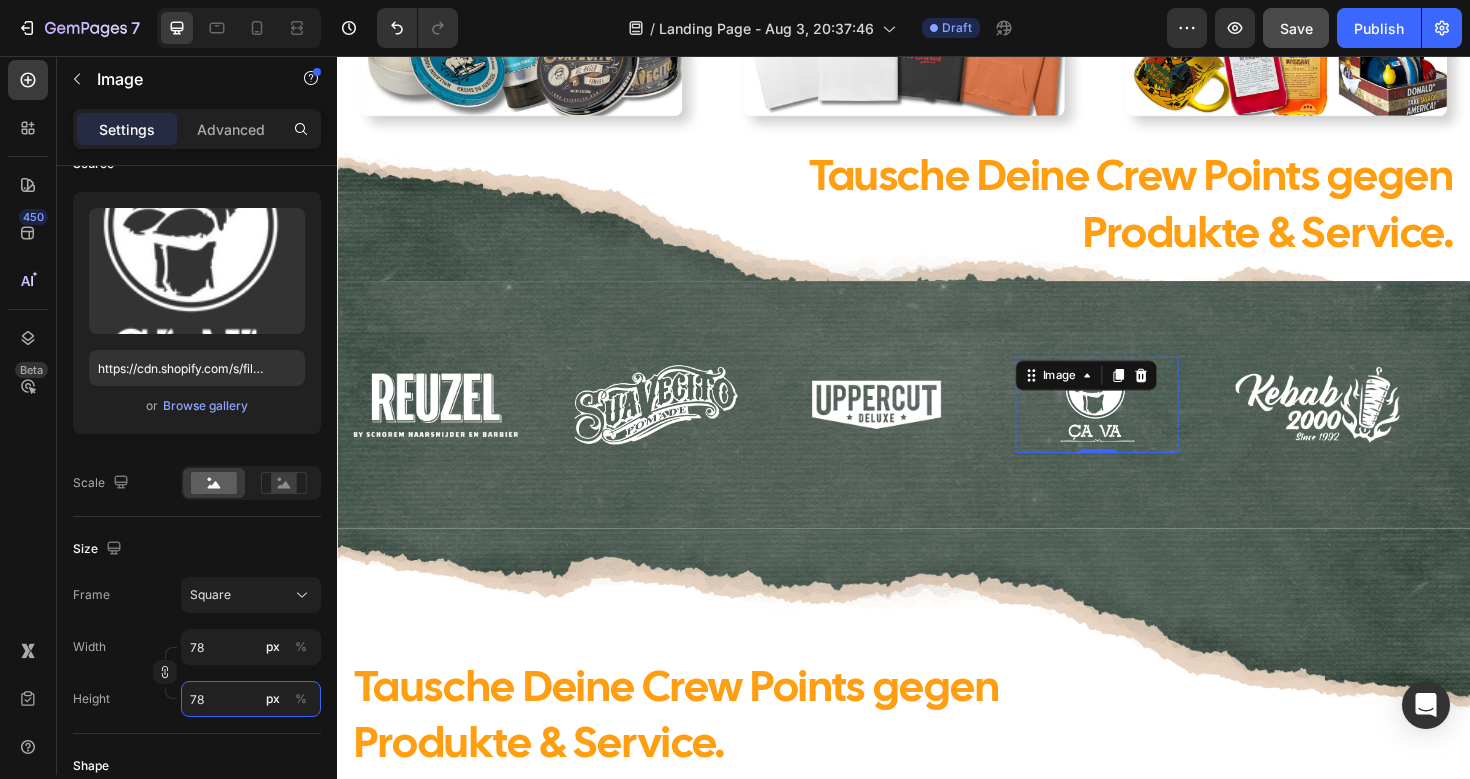 type on "780" 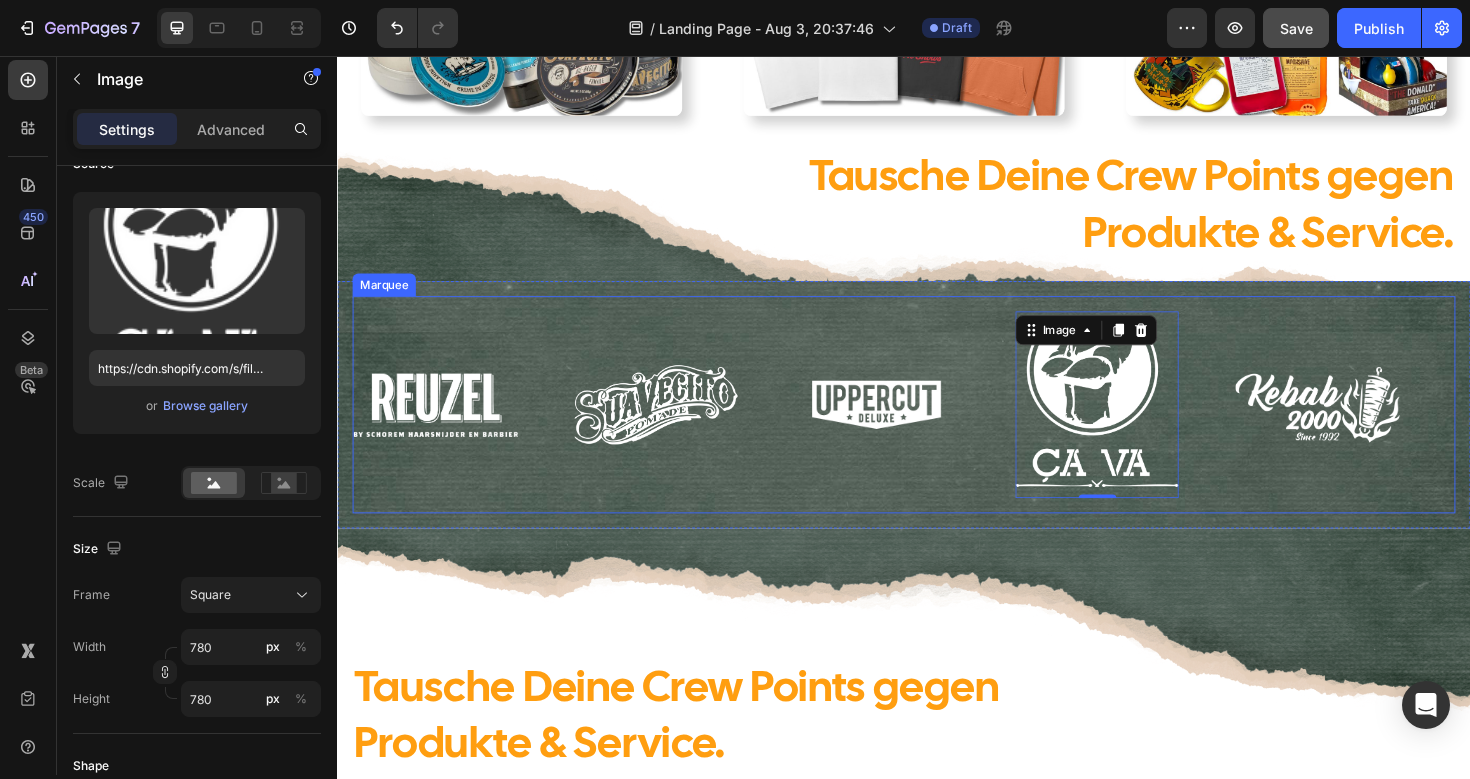 click on "Image Image Image Image   0 Image" at bounding box center [938, 425] 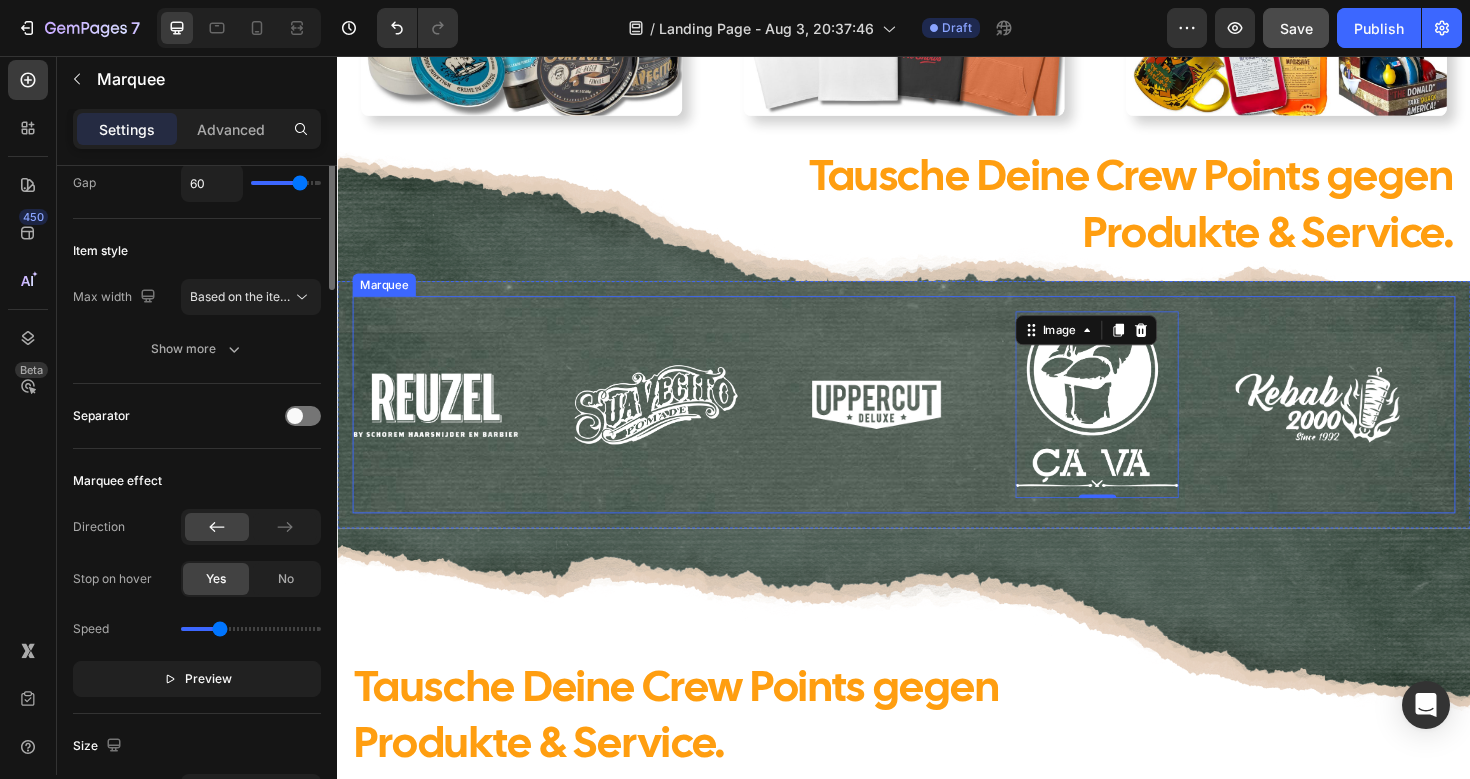 scroll, scrollTop: 0, scrollLeft: 0, axis: both 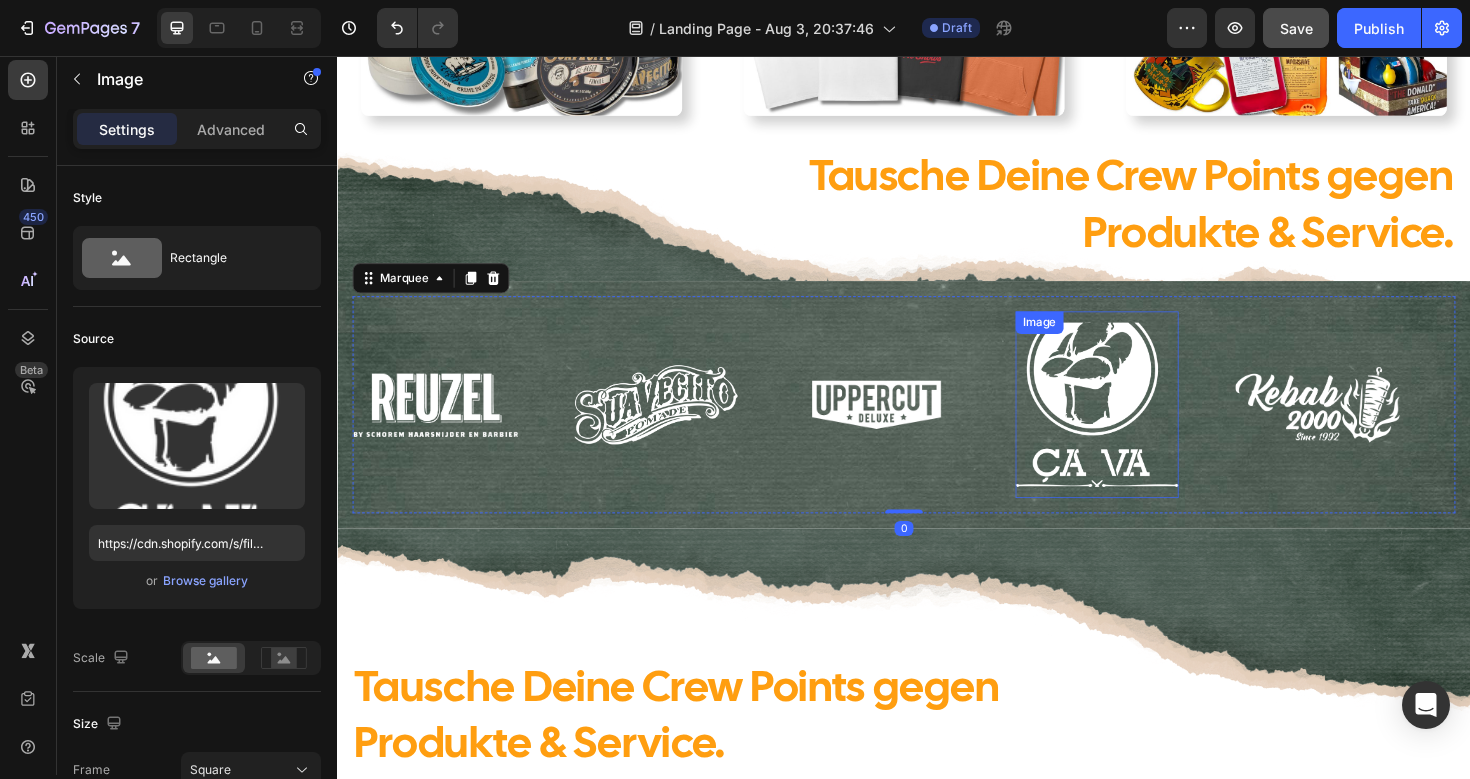 click at bounding box center [1142, 425] 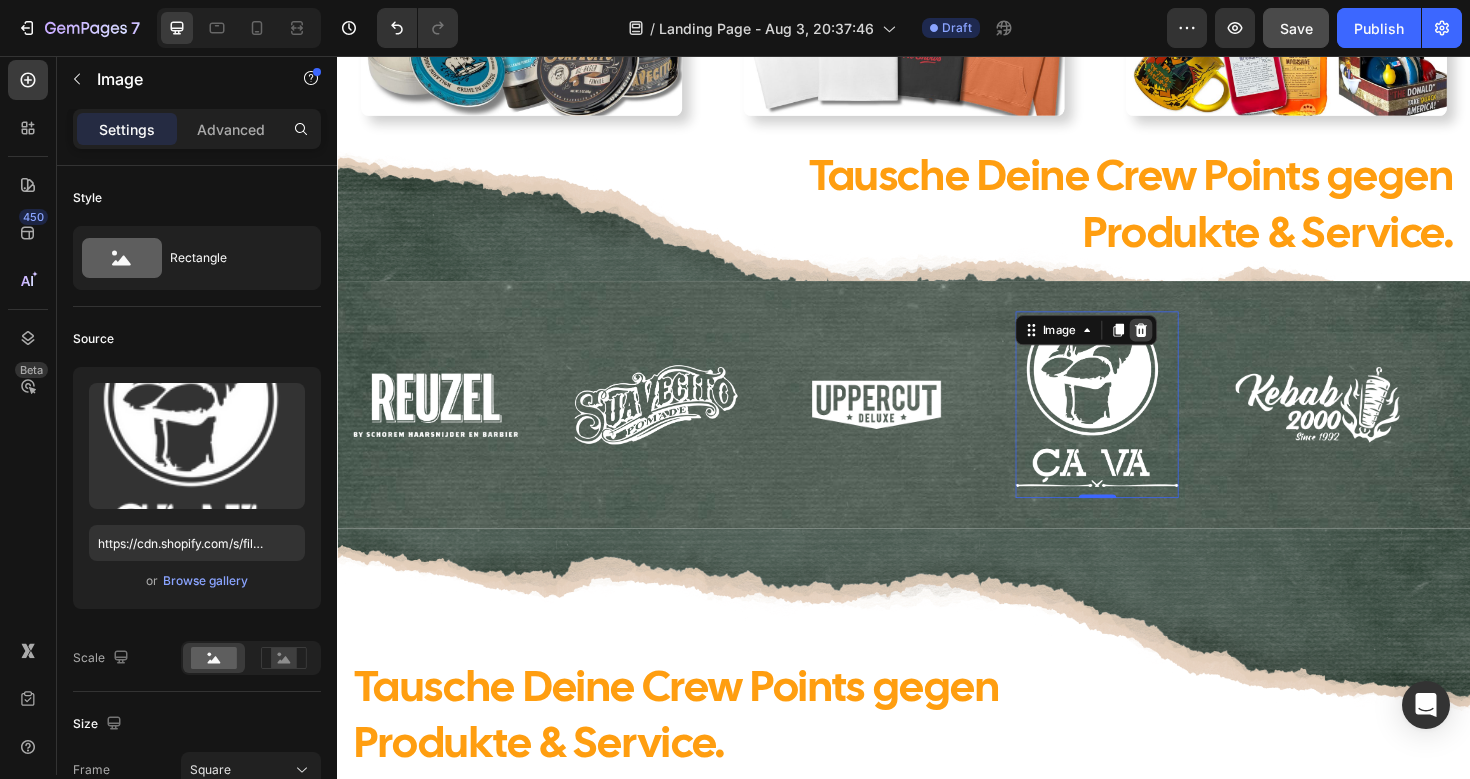 click 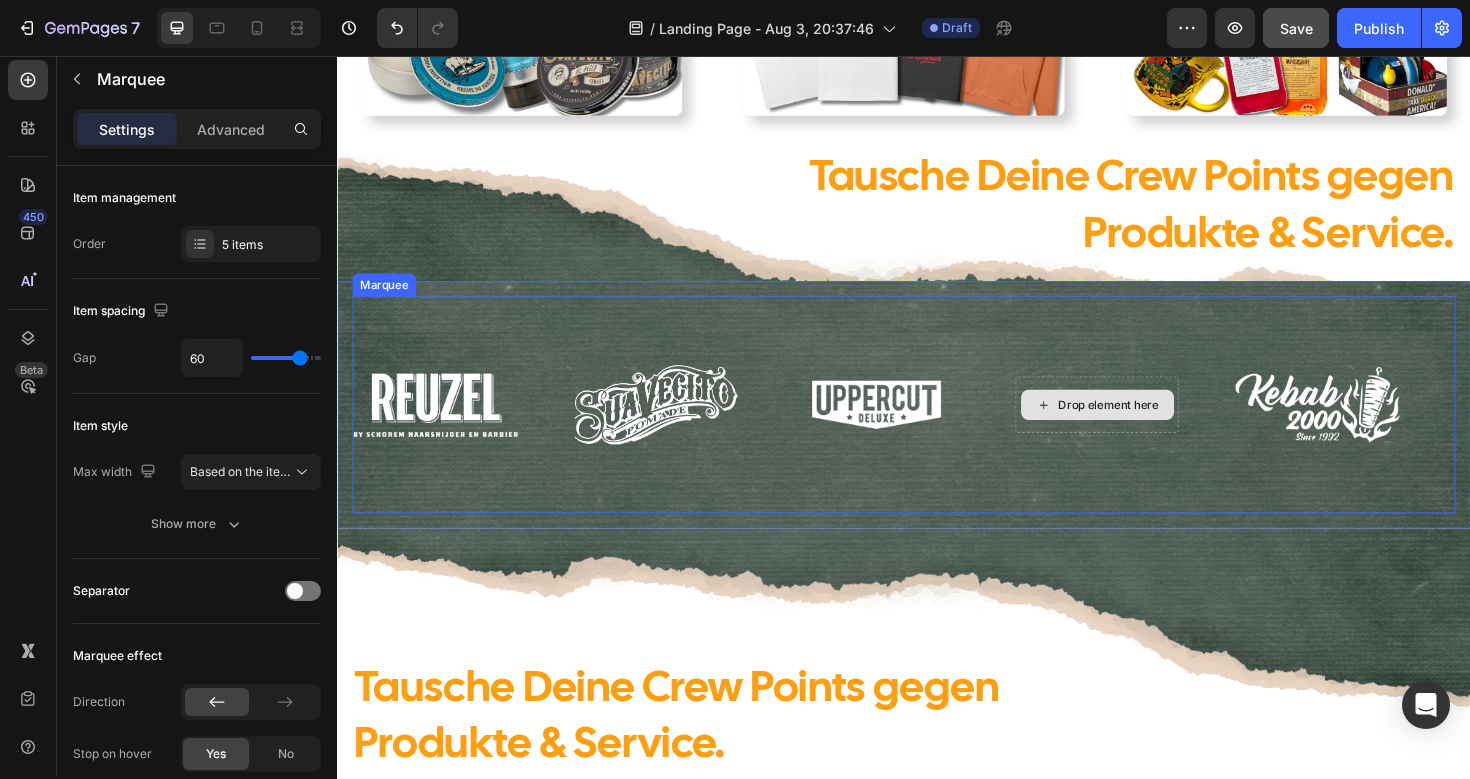 click on "Drop element here" at bounding box center [1142, 425] 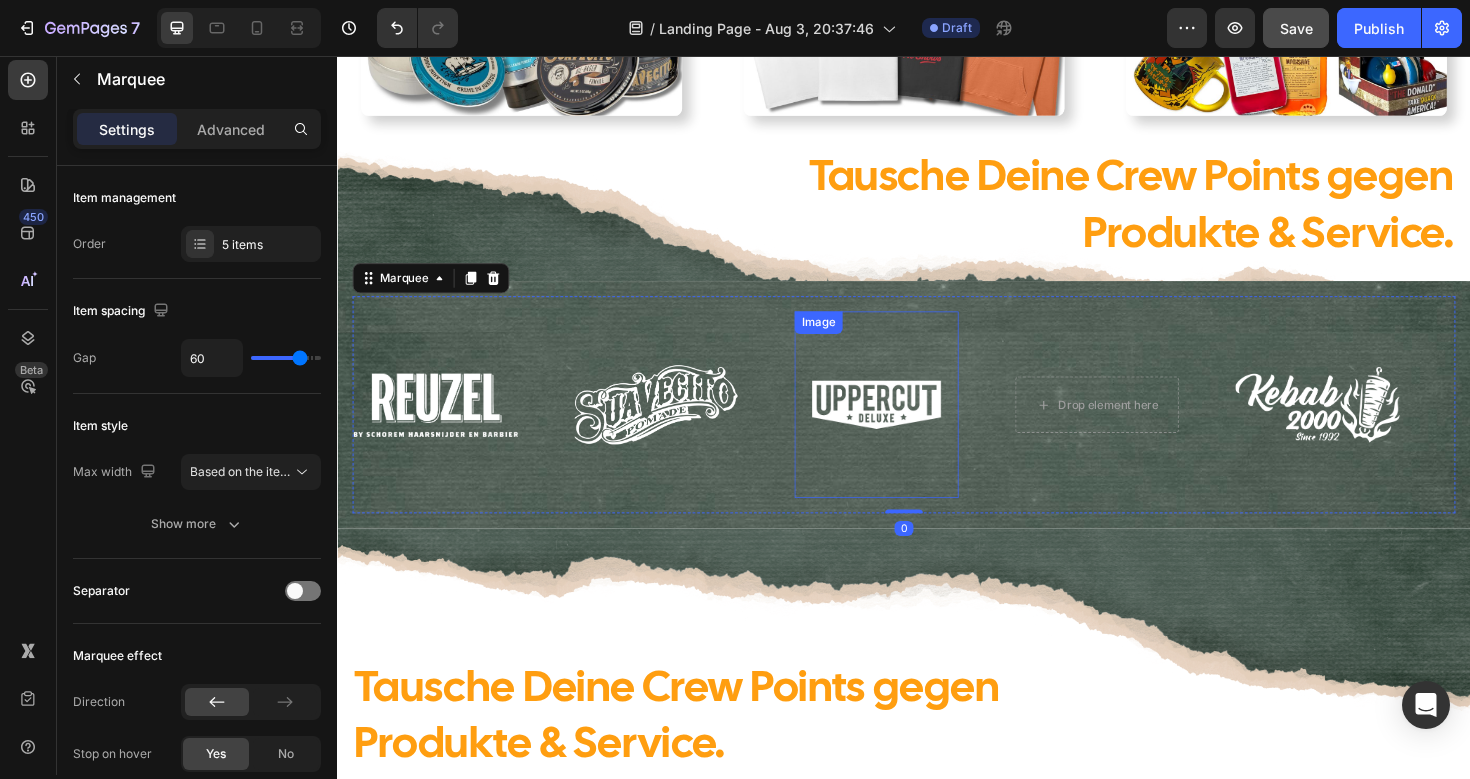 click at bounding box center [908, 425] 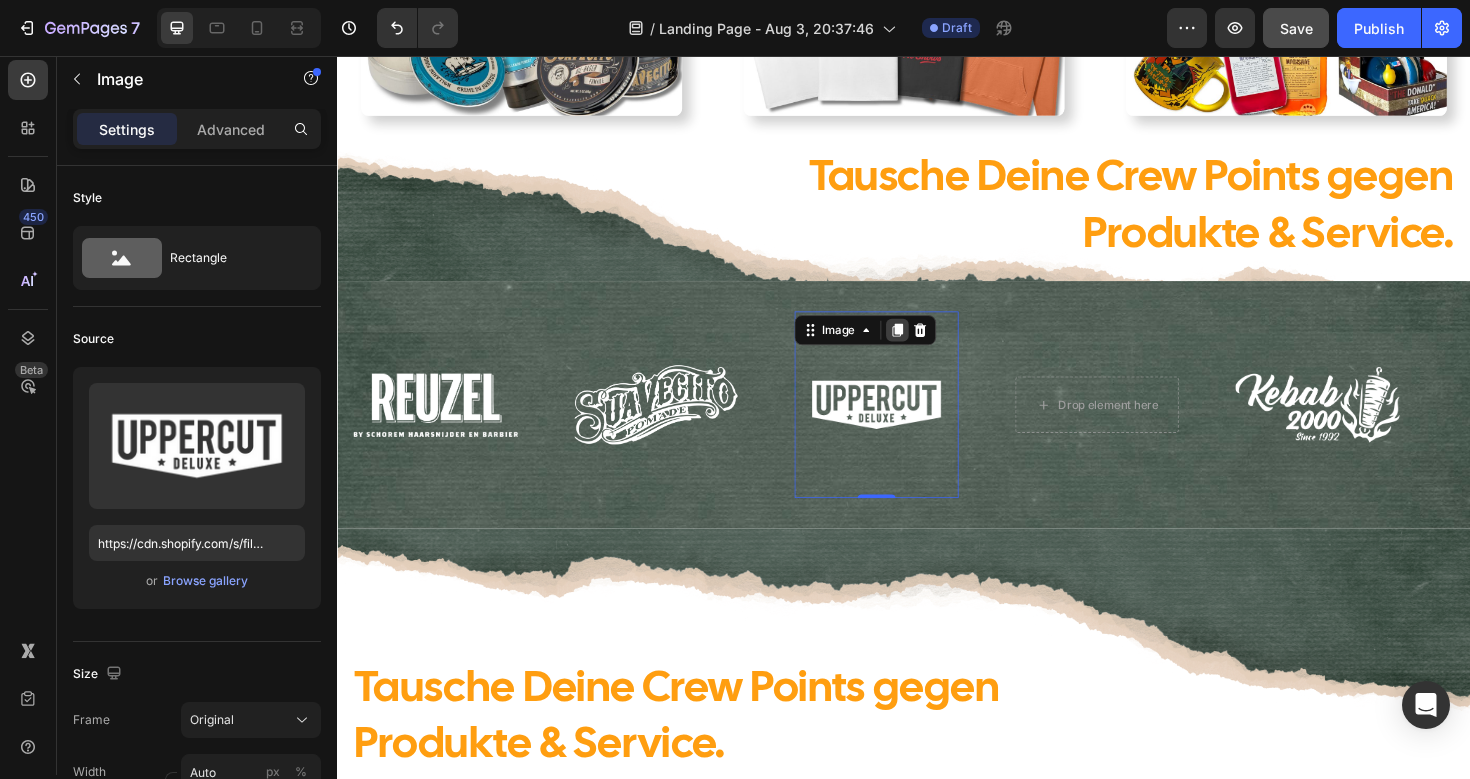 click 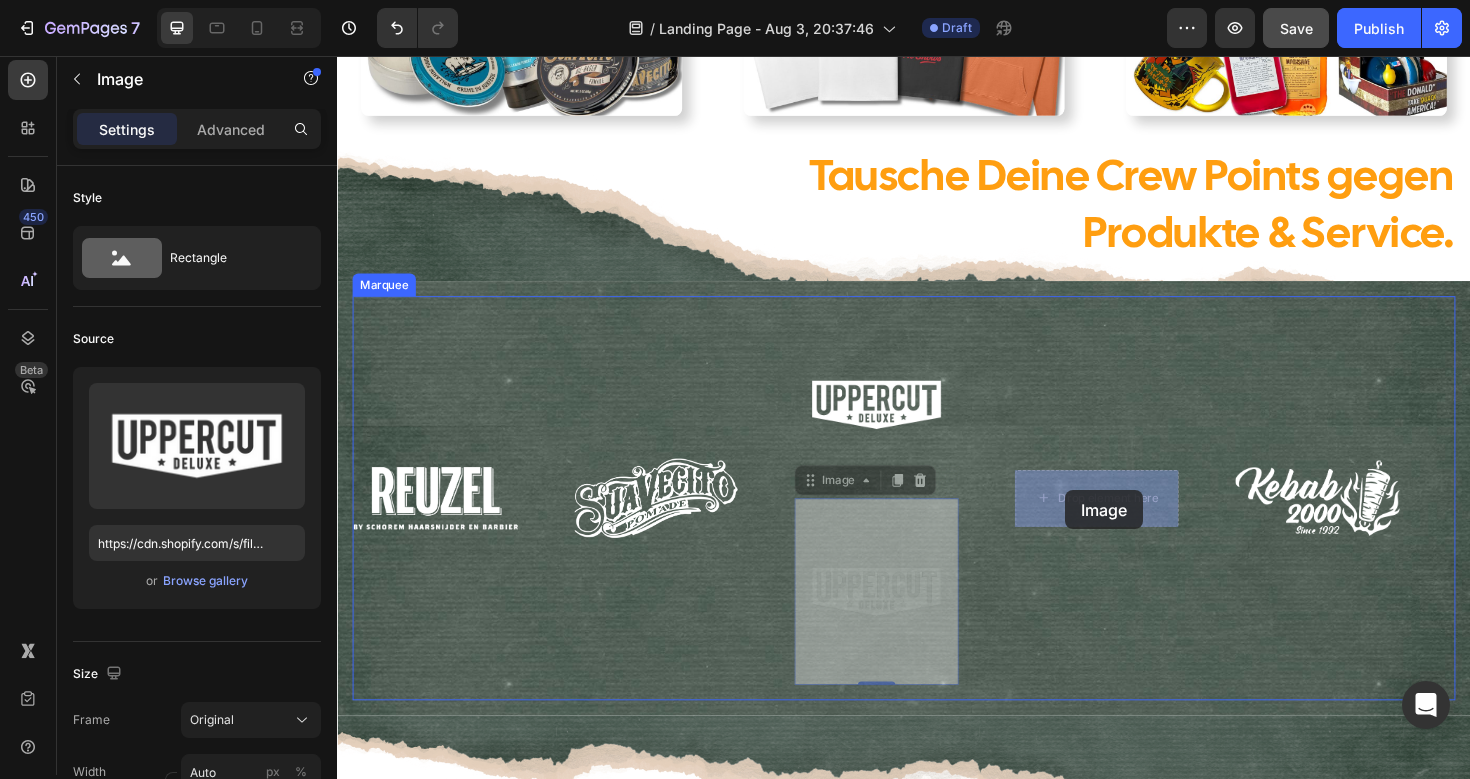 drag, startPoint x: 838, startPoint y: 507, endPoint x: 1108, endPoint y: 516, distance: 270.14996 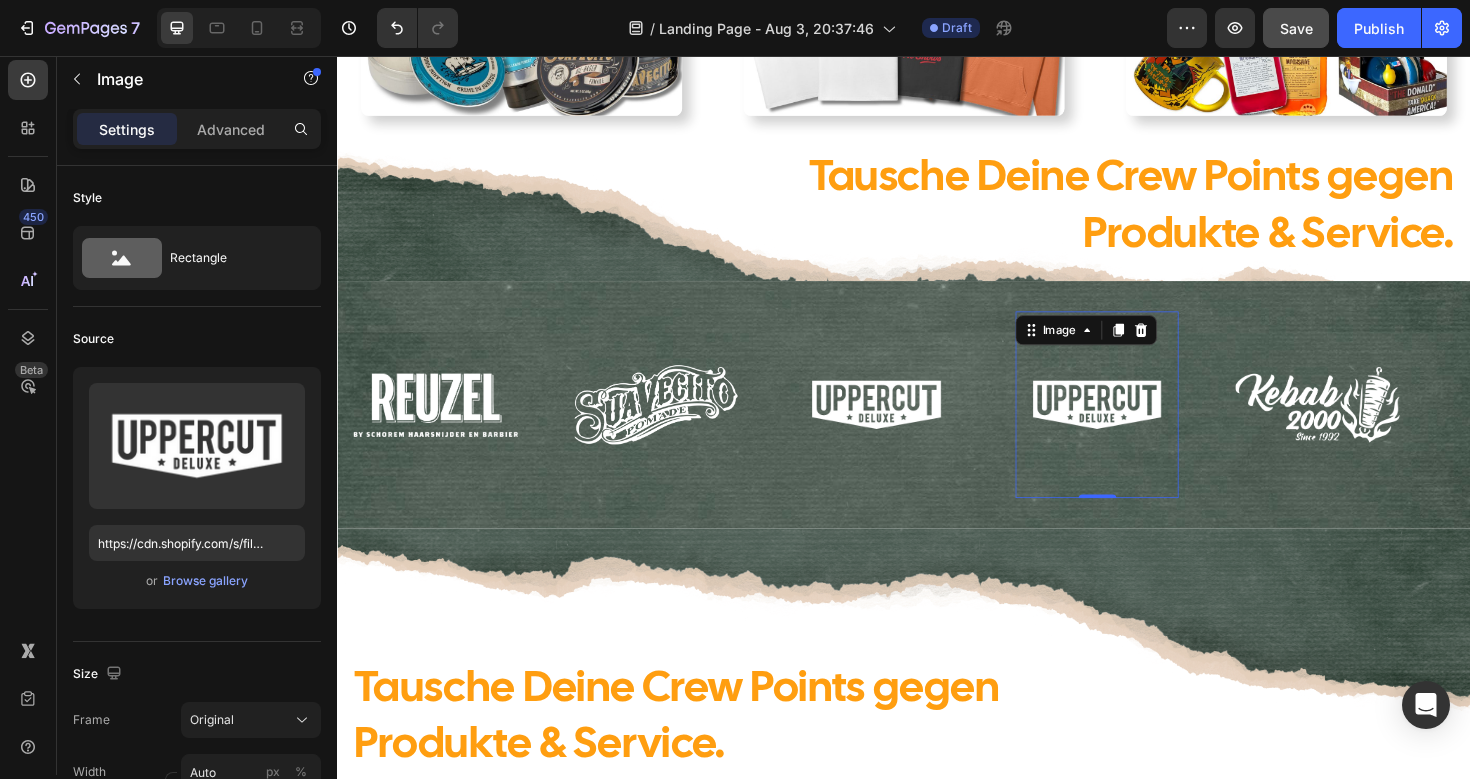click at bounding box center [1142, 425] 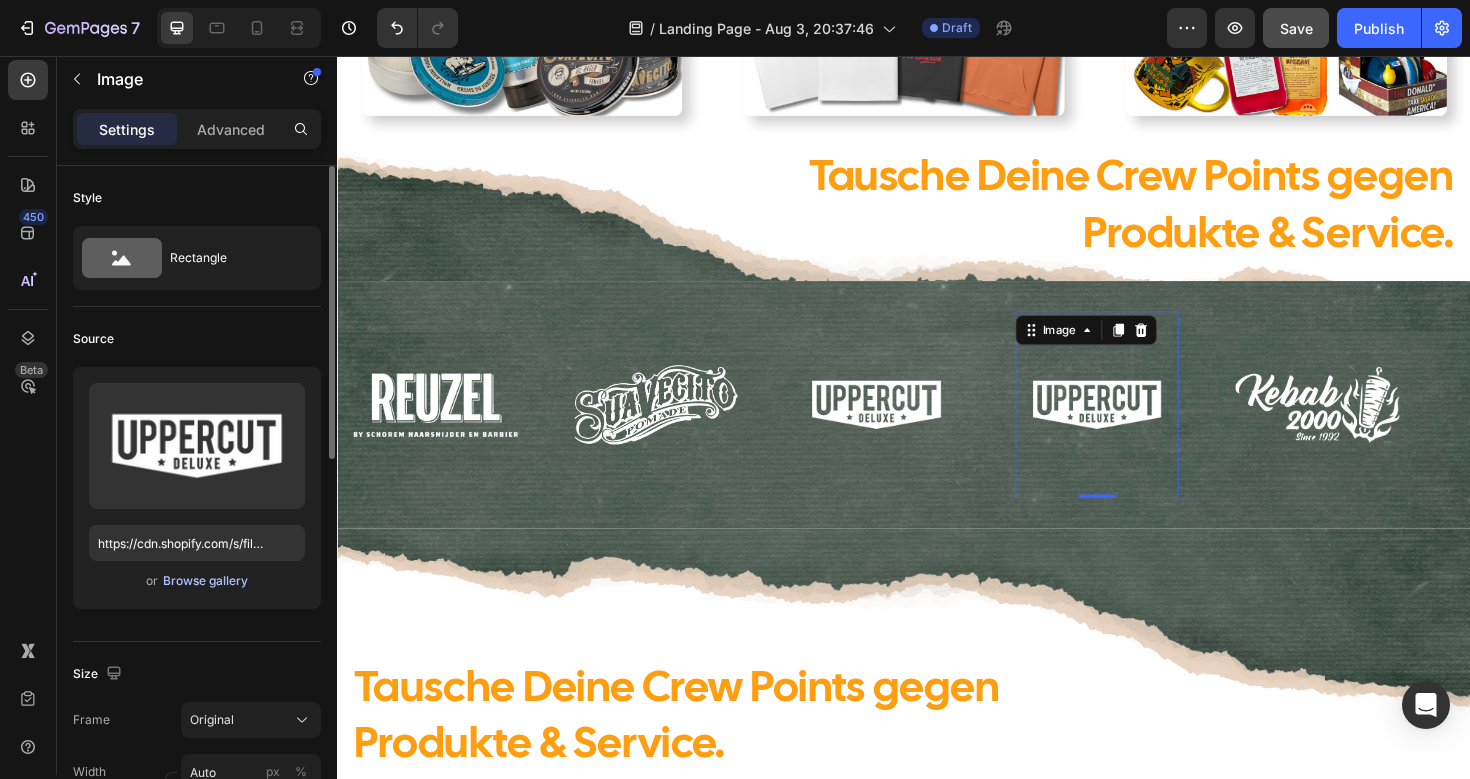 click on "Browse gallery" at bounding box center (205, 581) 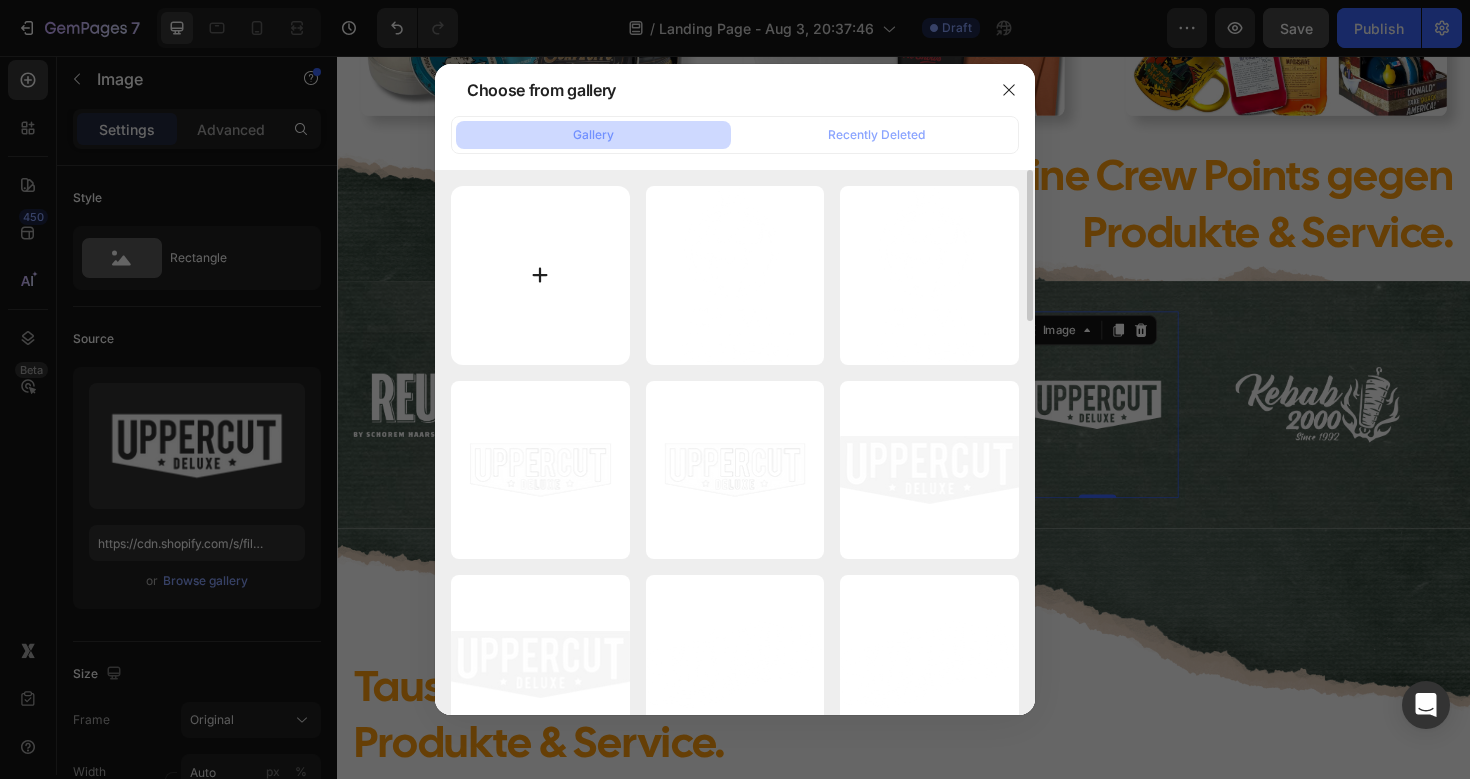 click at bounding box center [540, 275] 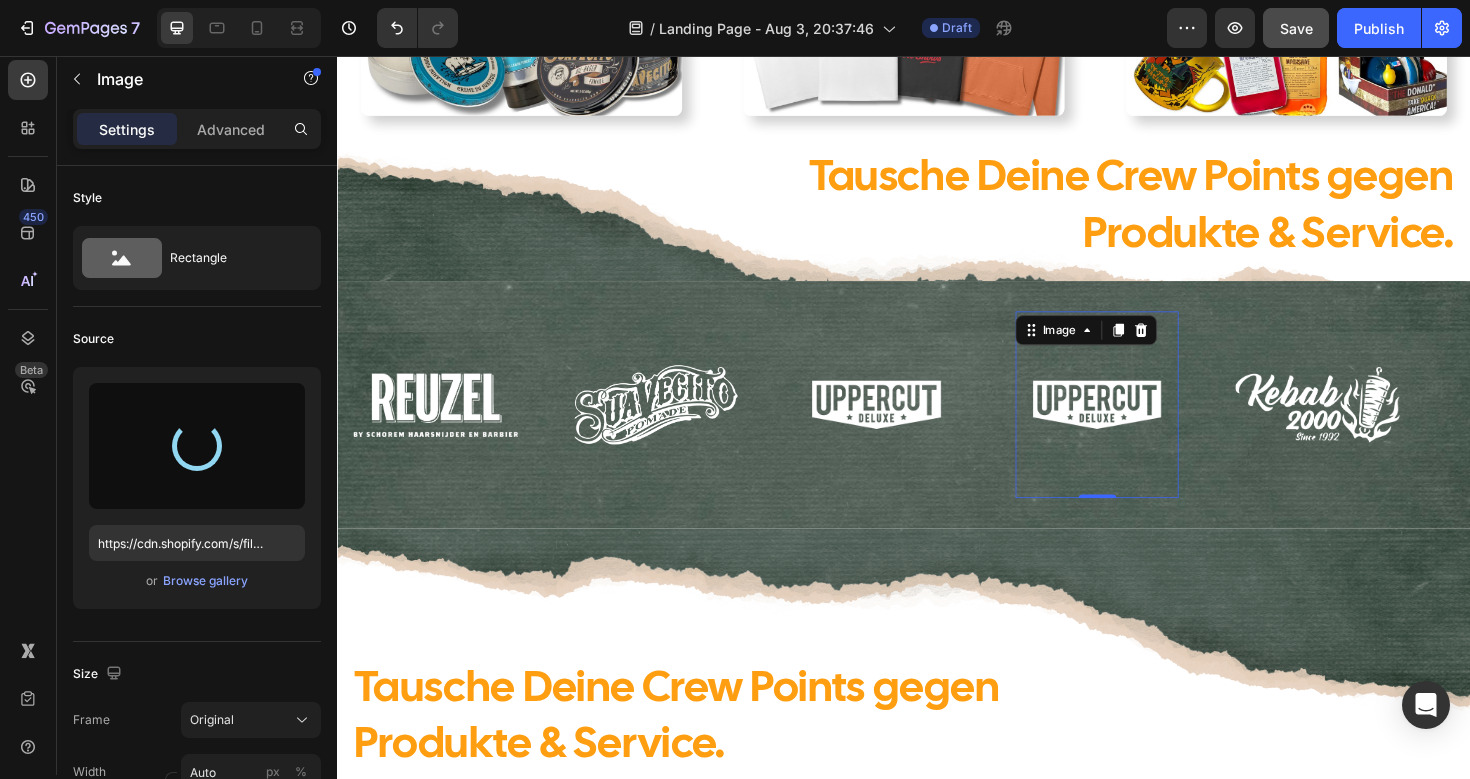 type on "https://cdn.shopify.com/s/files/1/0910/3386/2467/files/gempages_540342684171109508-5cc8bb07-ef7e-4d5a-b446-110b162ab96e.png" 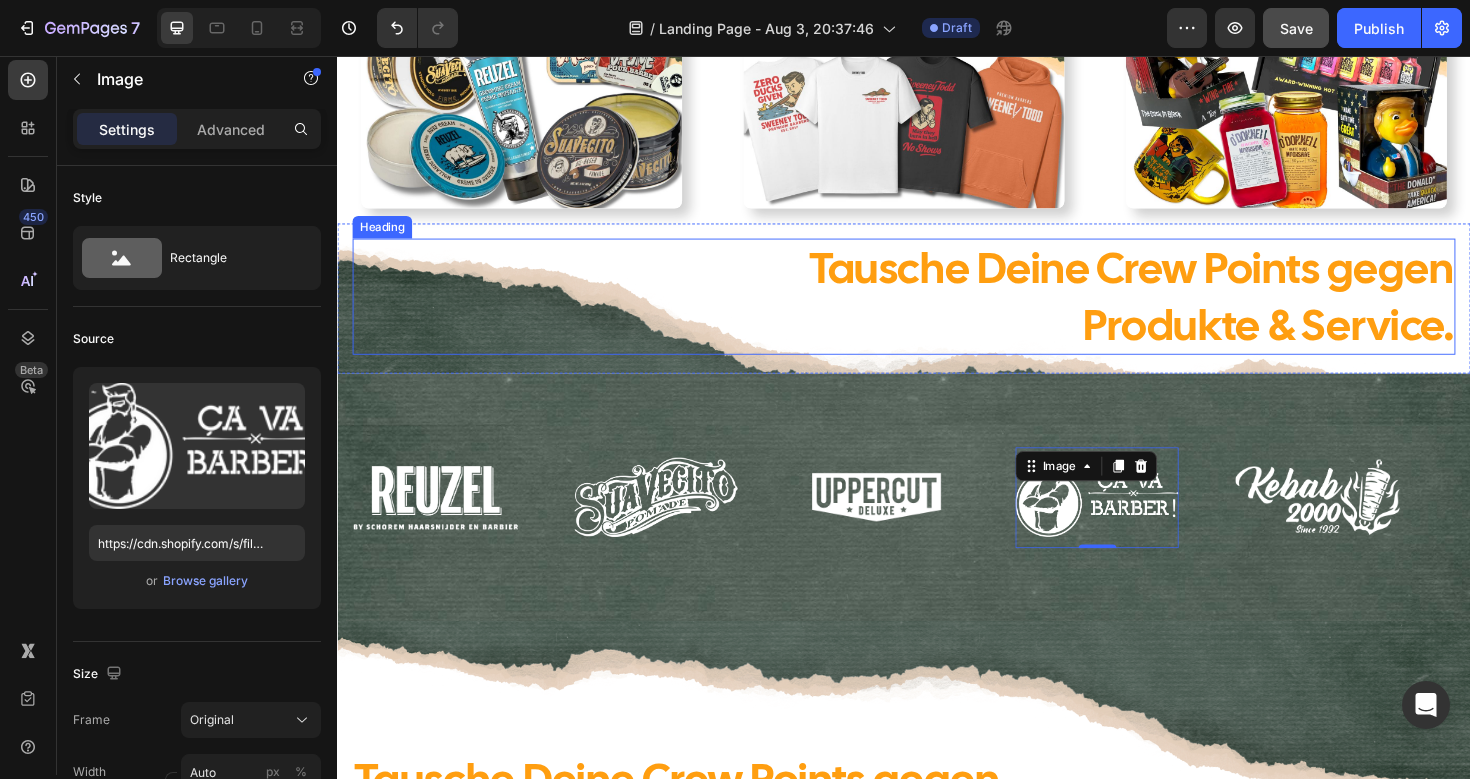 scroll, scrollTop: 565, scrollLeft: 0, axis: vertical 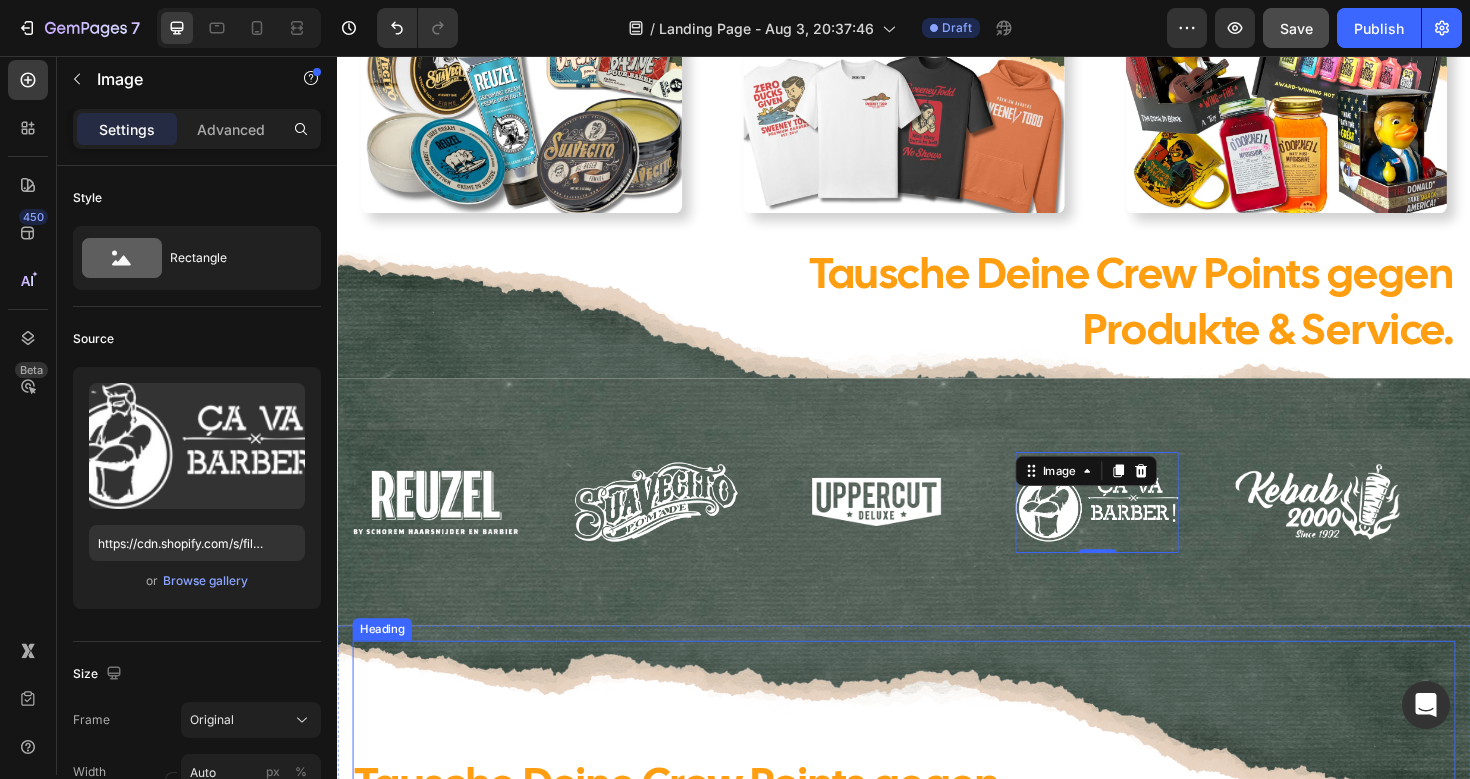 click on "Tausche Deine Crew Points gegen  Produkte & Service." at bounding box center [937, 796] 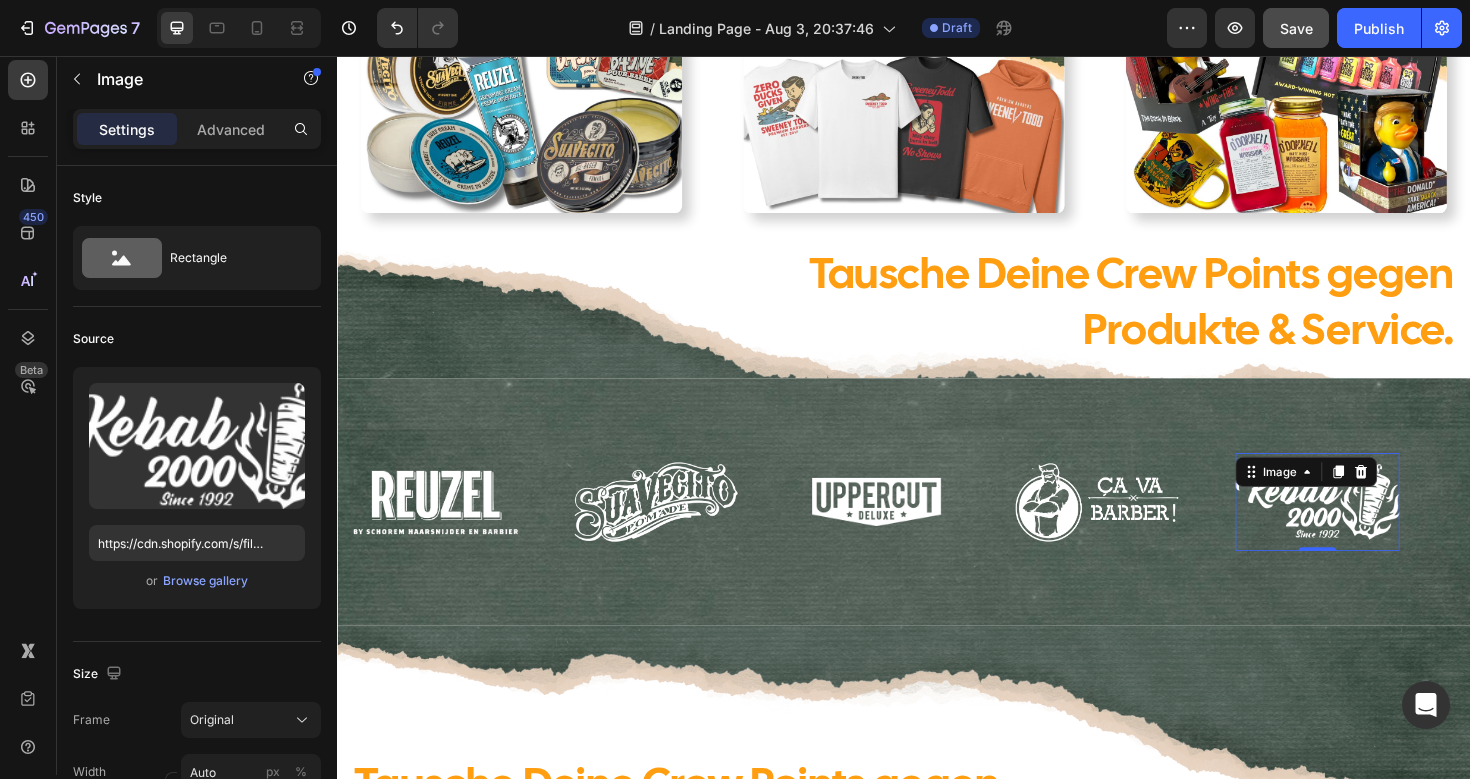 click at bounding box center (1375, 527) 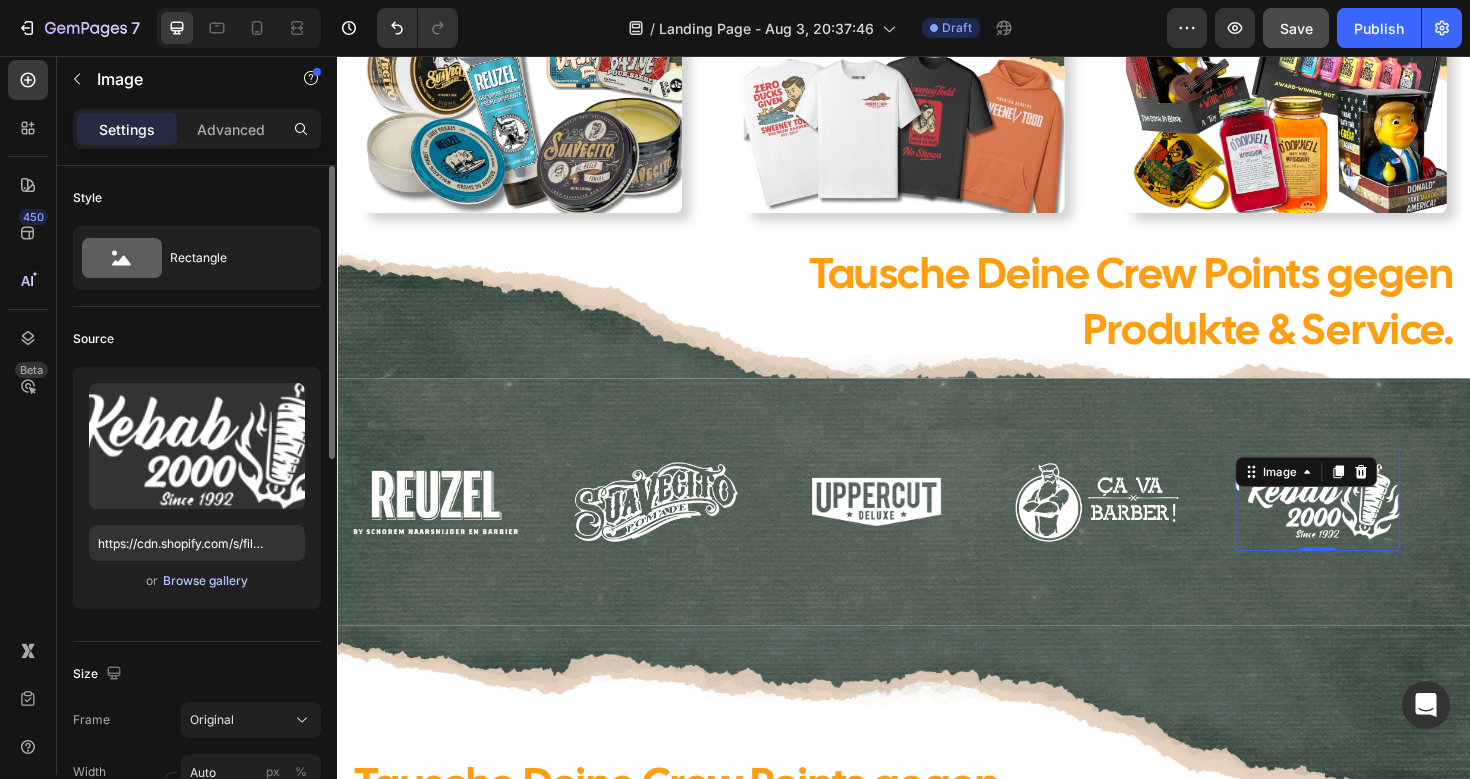 click on "Browse gallery" at bounding box center [205, 581] 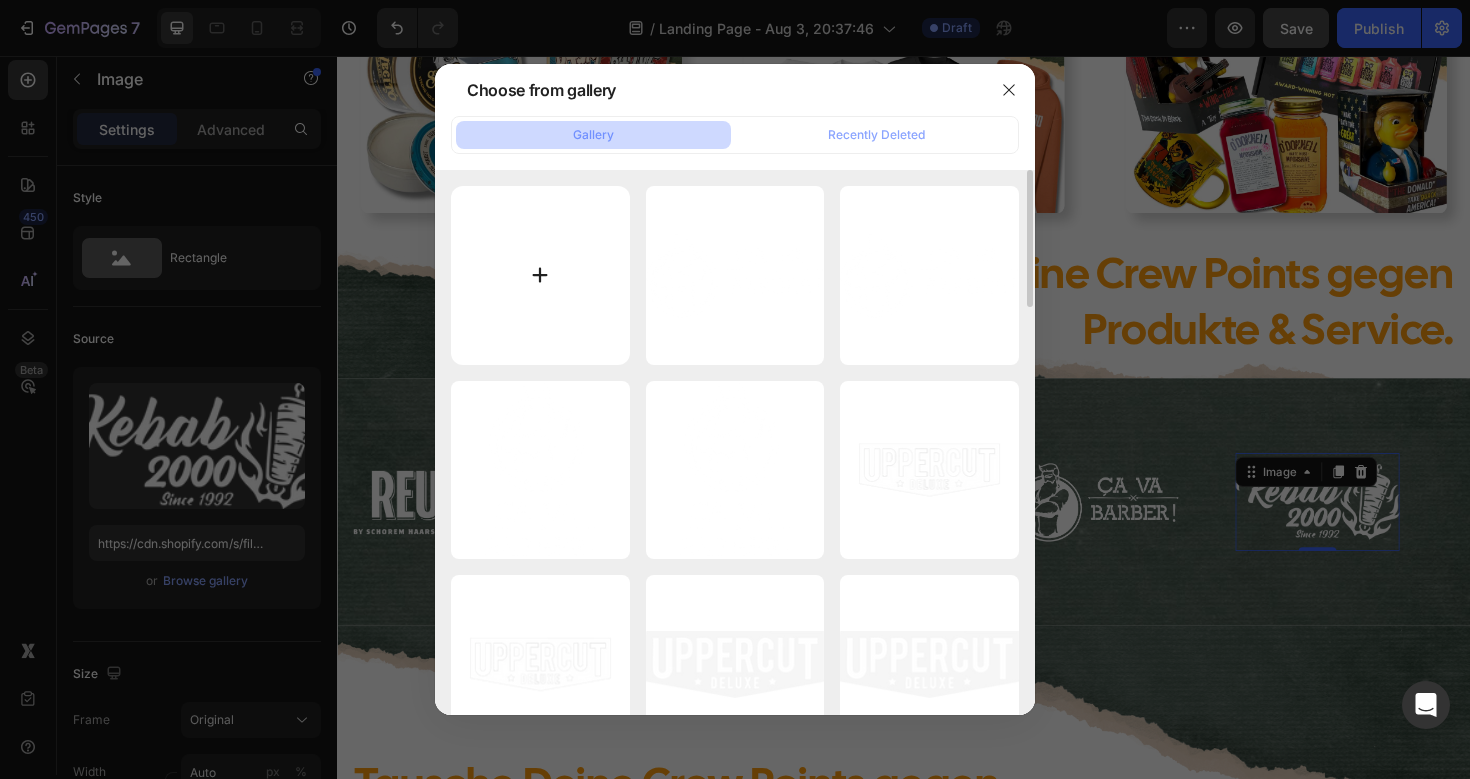 click at bounding box center (540, 275) 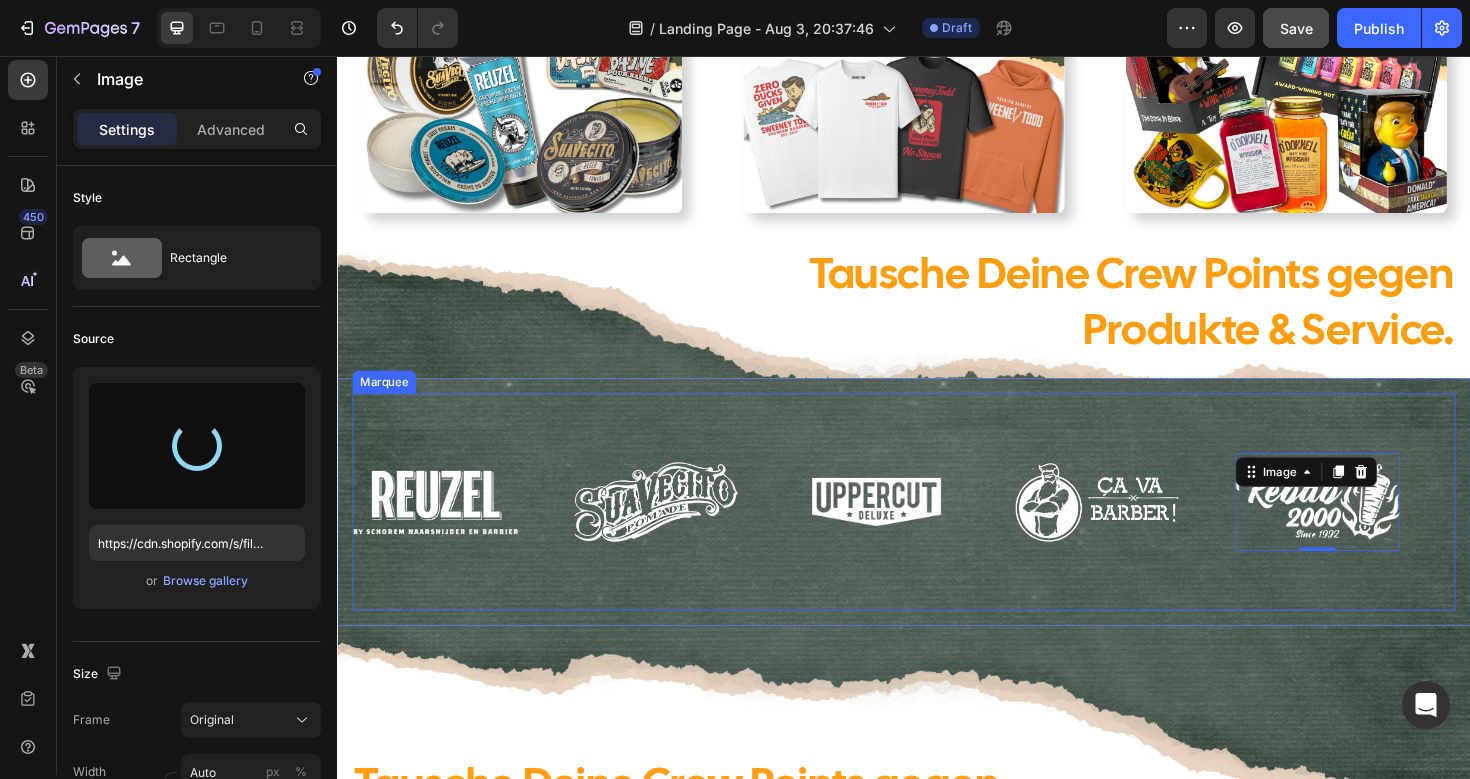 type on "https://cdn.shopify.com/s/files/1/0910/3386/2467/files/gempages_540342684171109508-8579d58f-ed8c-4574-bfa4-be432b8d4c16.png" 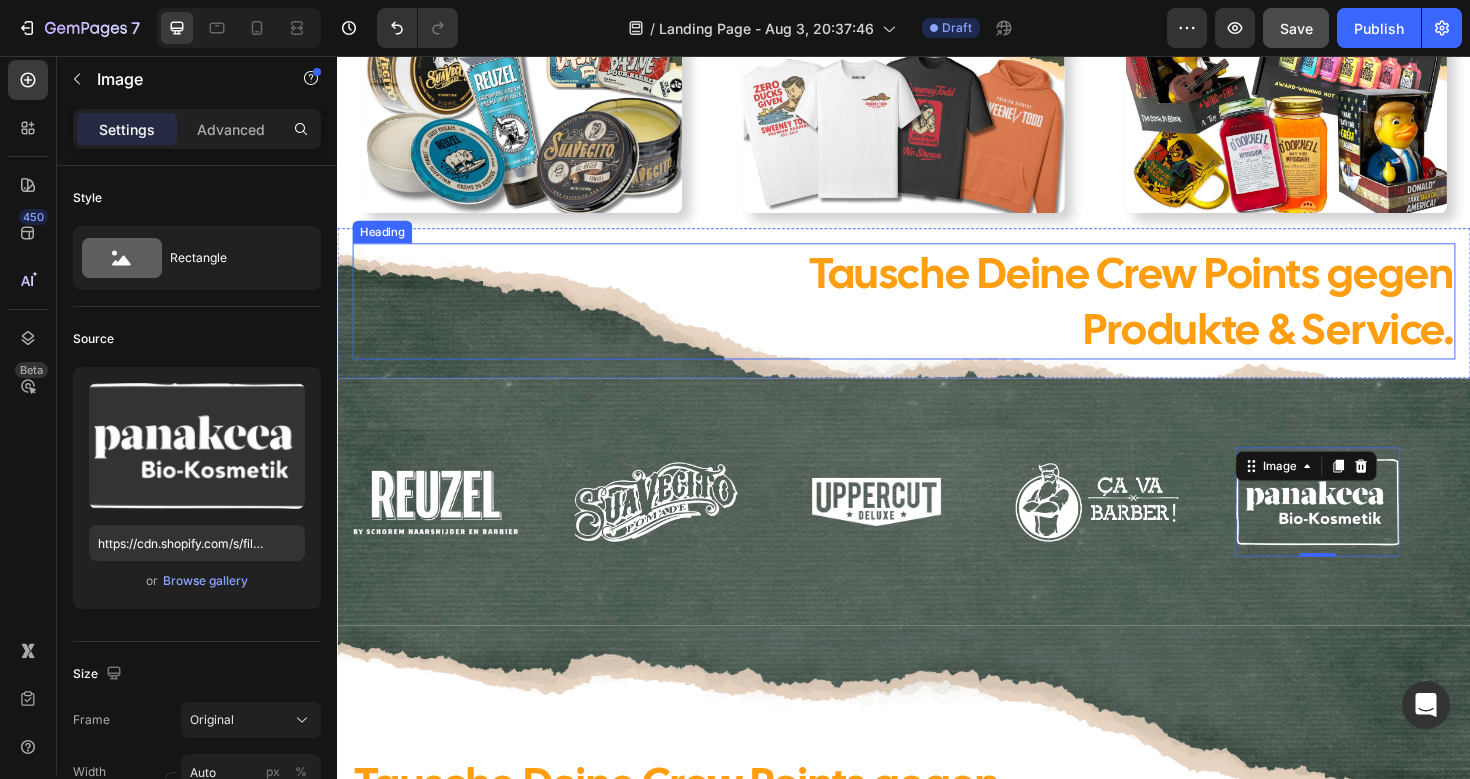 click on "Tausche Deine Crew Points gegen  Produkte & Service." at bounding box center [937, 316] 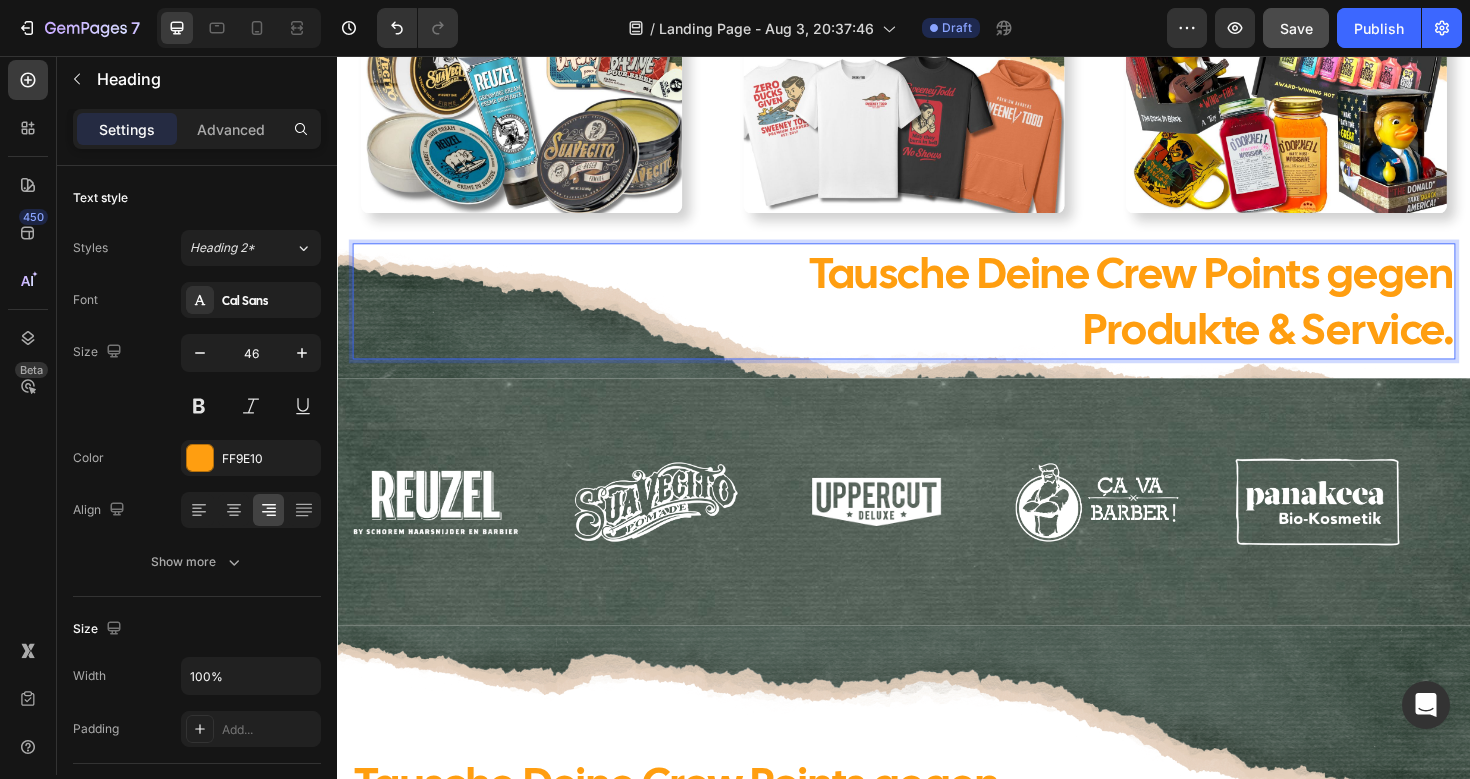 click on "Tausche Deine Crew Points gegen  Produkte & Service." at bounding box center (937, 316) 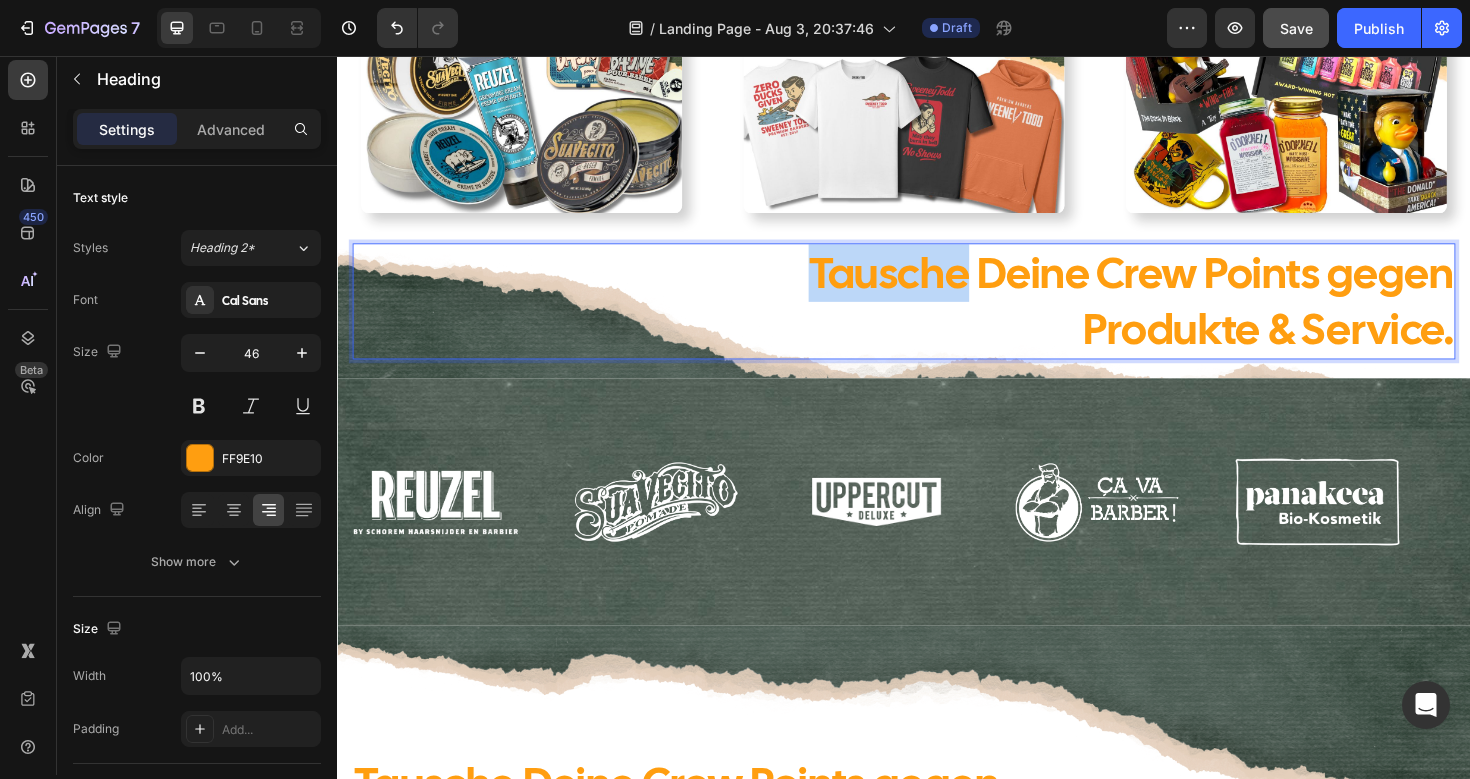 click on "Tausche Deine Crew Points gegen  Produkte & Service." at bounding box center (937, 316) 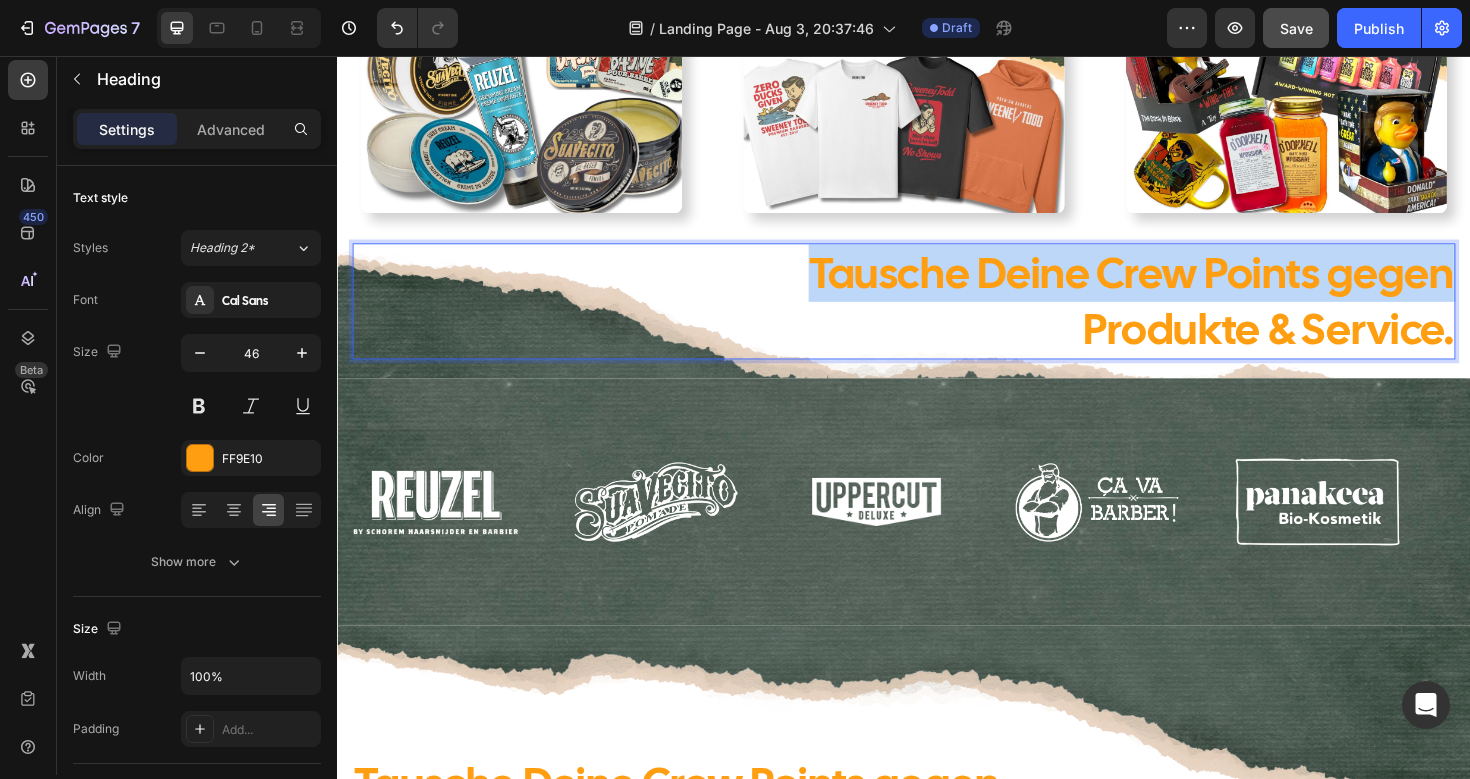 click on "Tausche Deine Crew Points gegen  Produkte & Service." at bounding box center [937, 316] 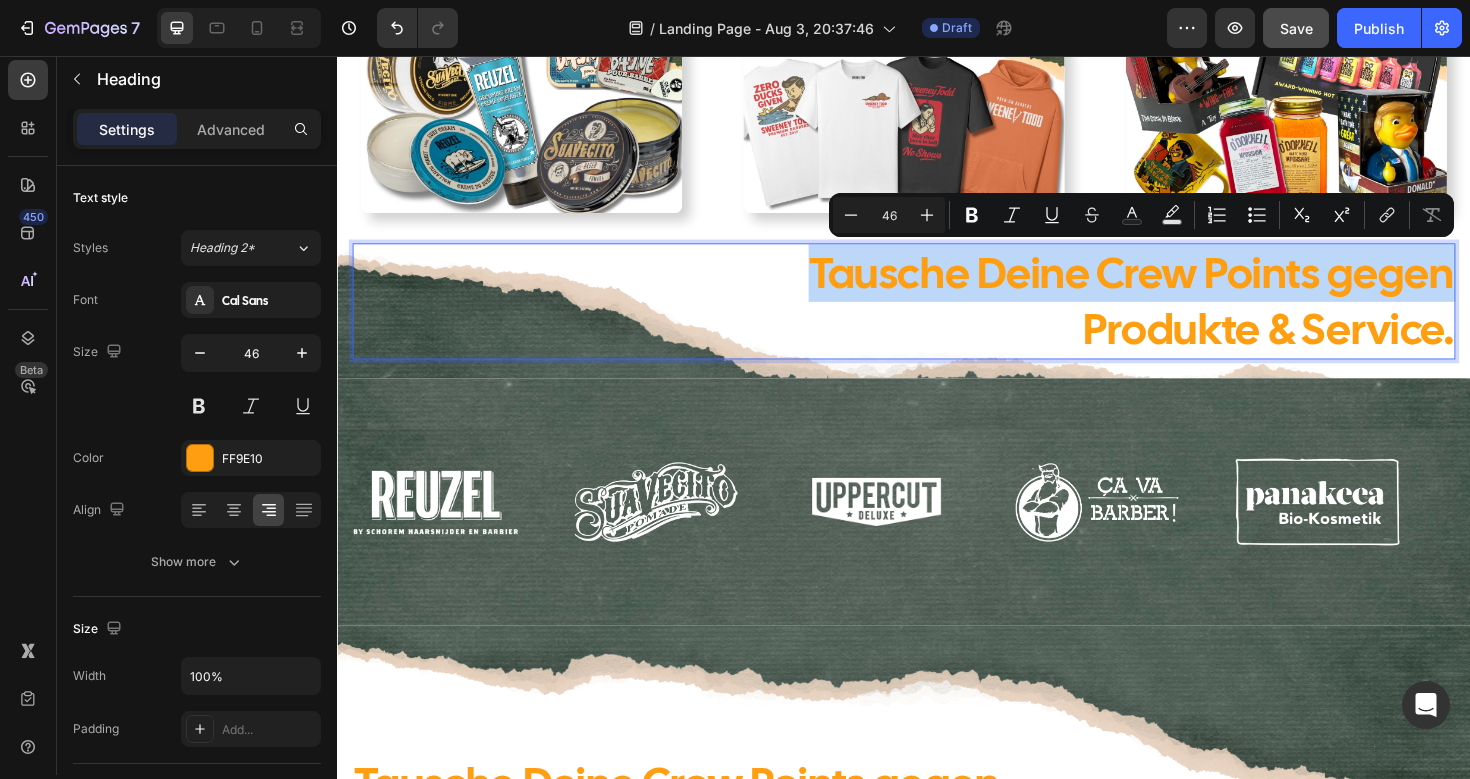 click on "Tausche Deine Crew Points gegen  Produkte & Service." at bounding box center (937, 316) 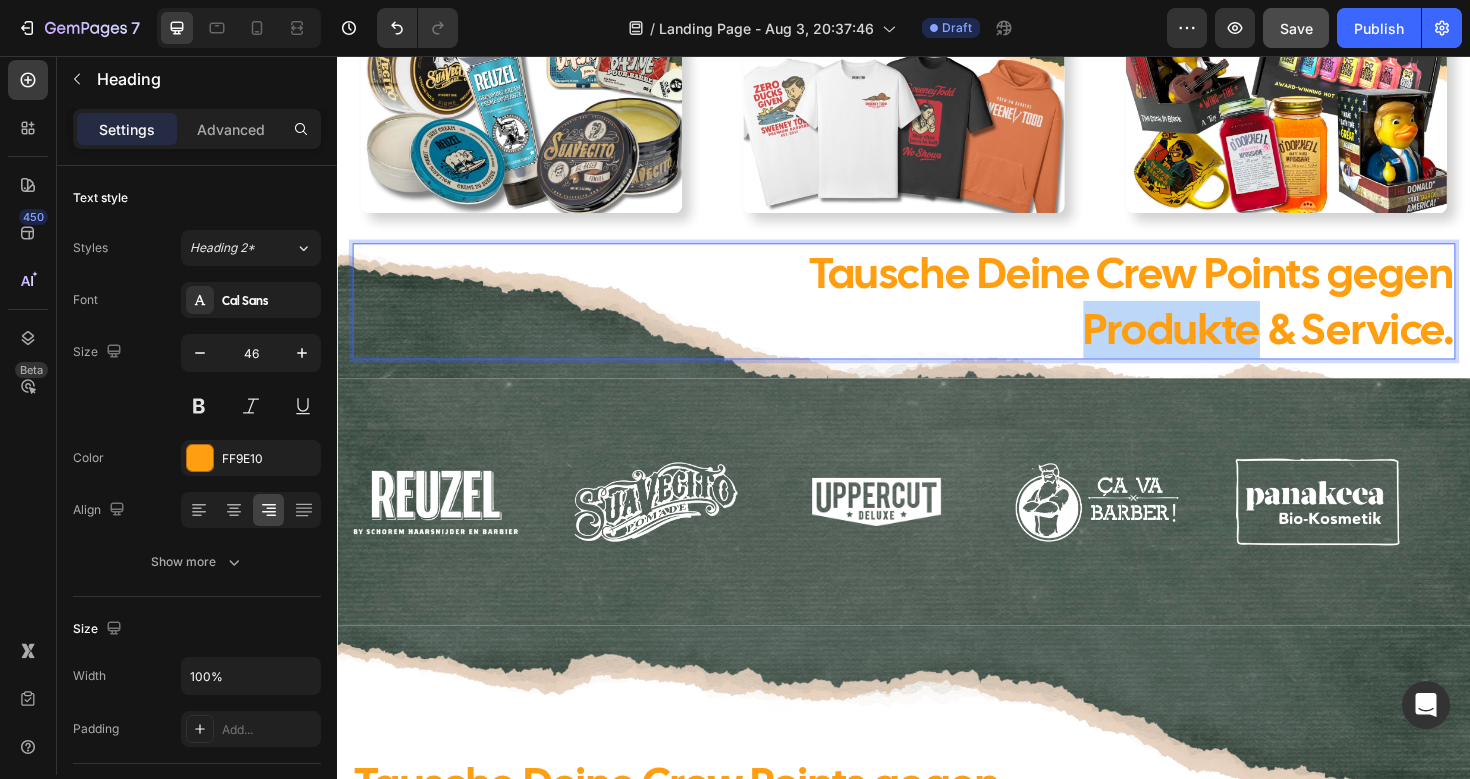 click on "Tausche Deine Crew Points gegen  Produkte & Service." at bounding box center [937, 316] 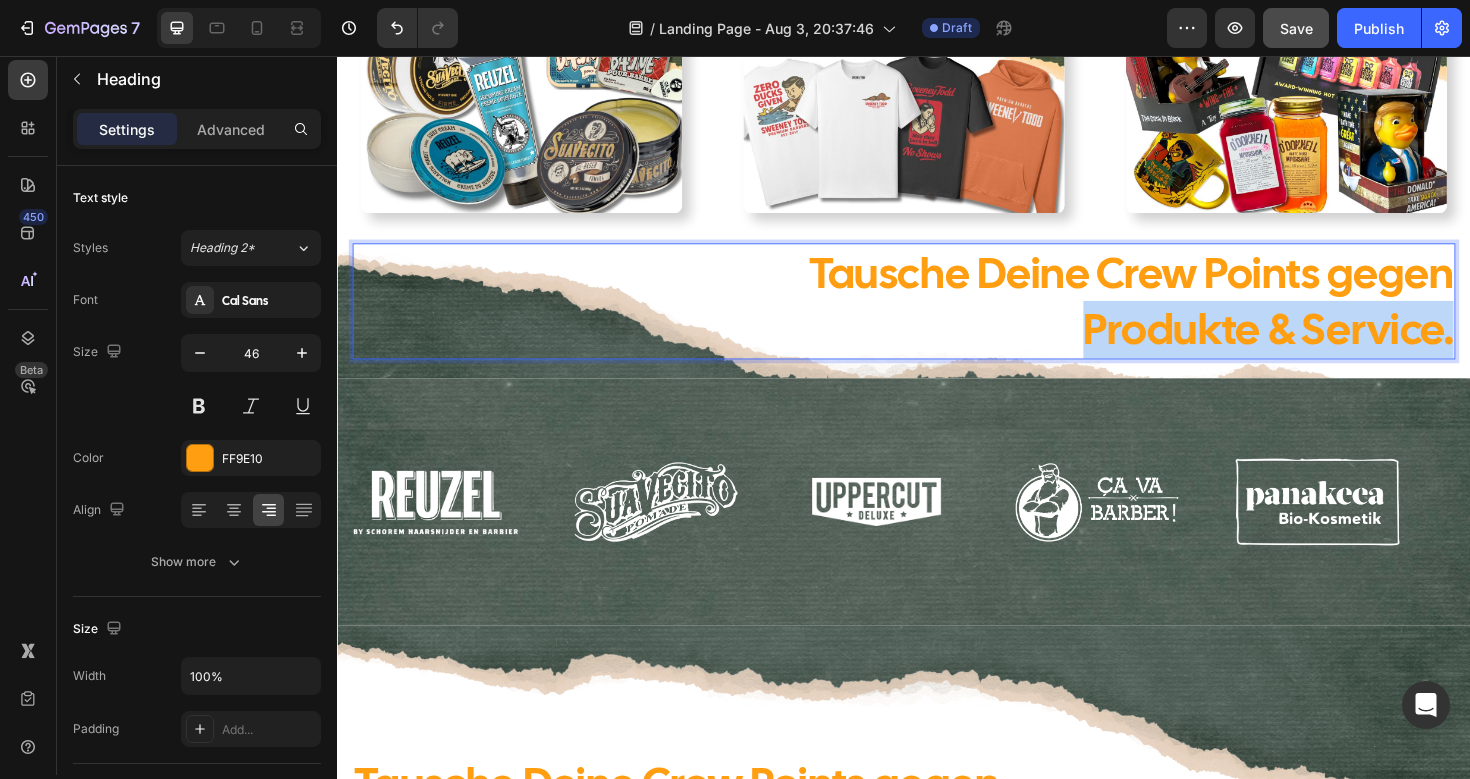 click on "Tausche Deine Crew Points gegen  Produkte & Service." at bounding box center (937, 316) 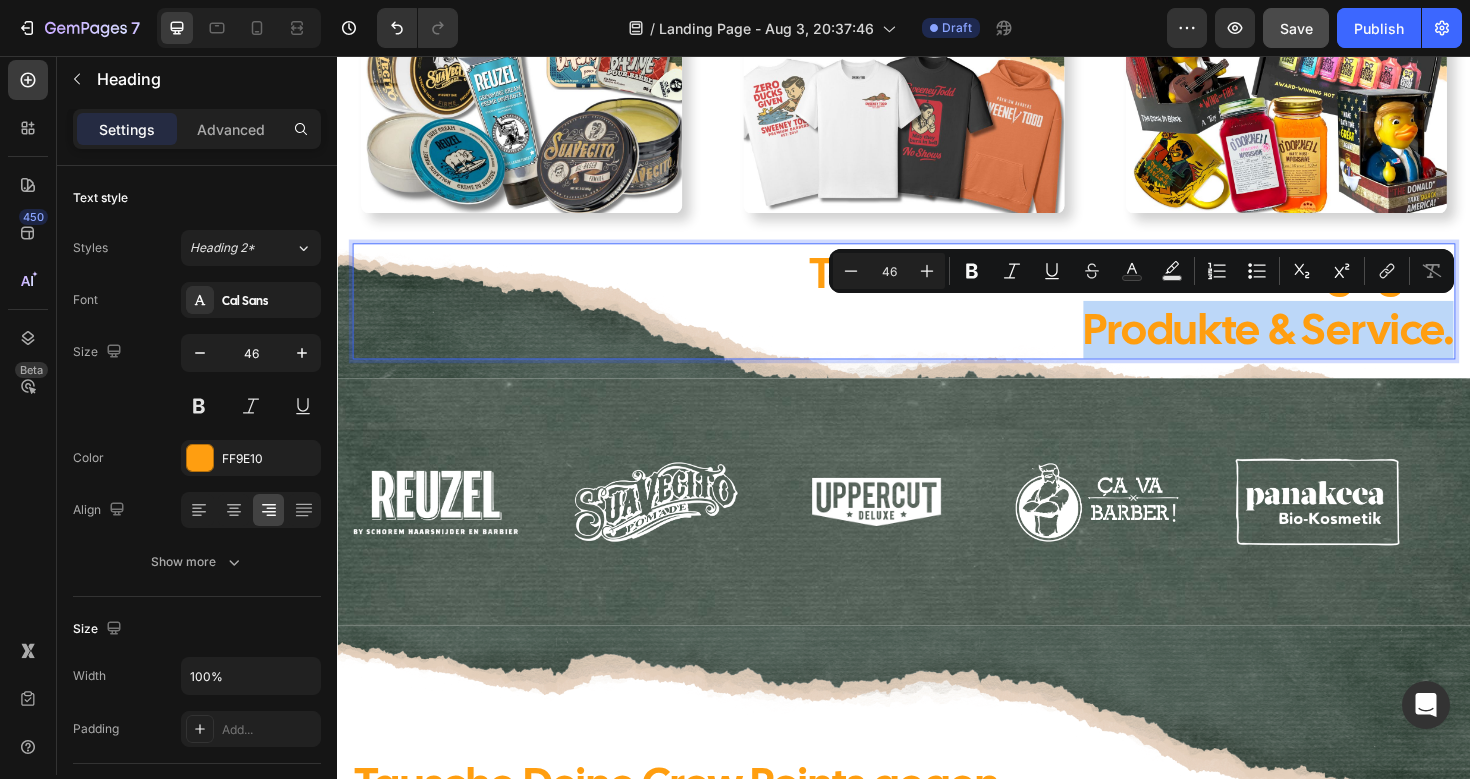click on "Tausche Deine Crew Points gegen  Produkte & Service." at bounding box center [937, 316] 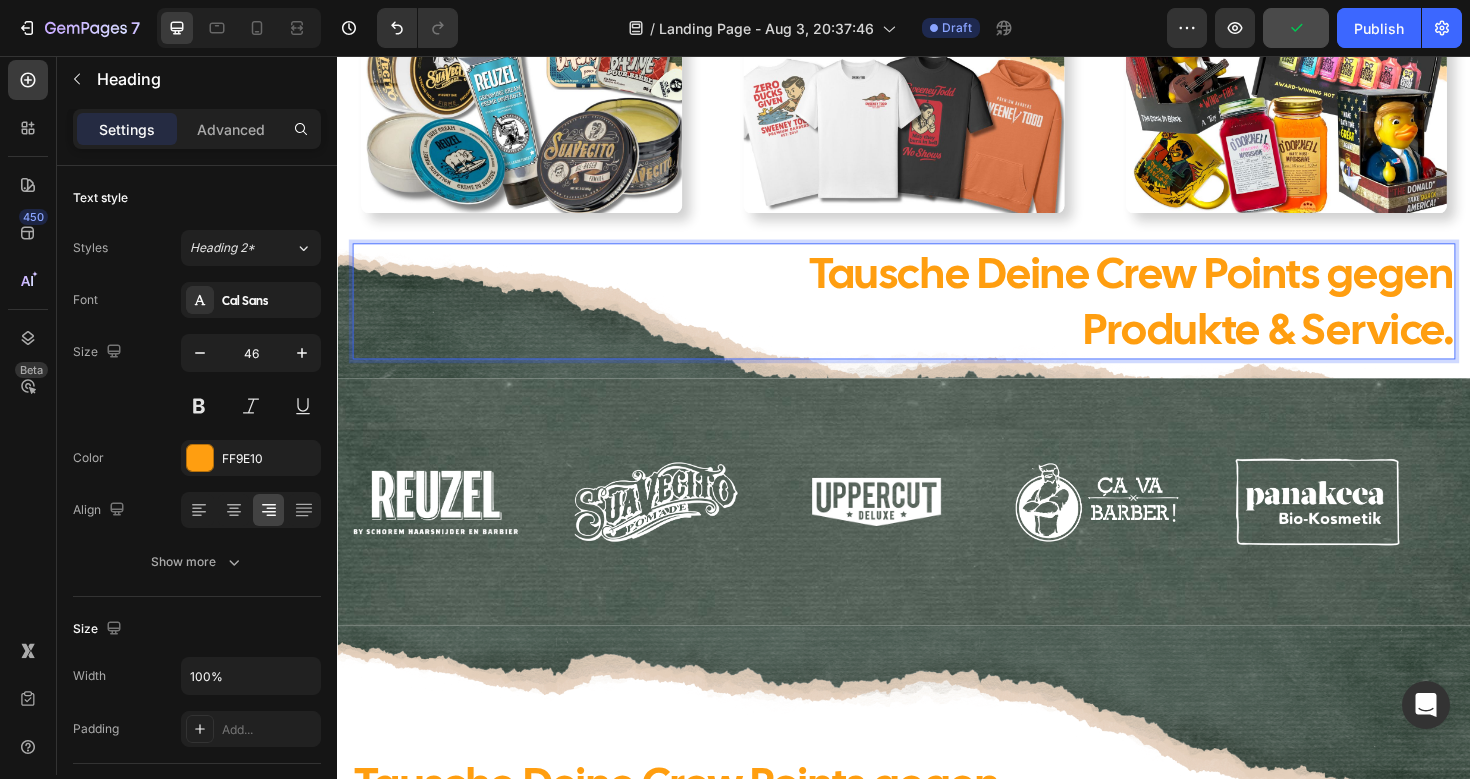 click on "Tausche Deine Crew Points gegen  Produkte & Service." at bounding box center (937, 316) 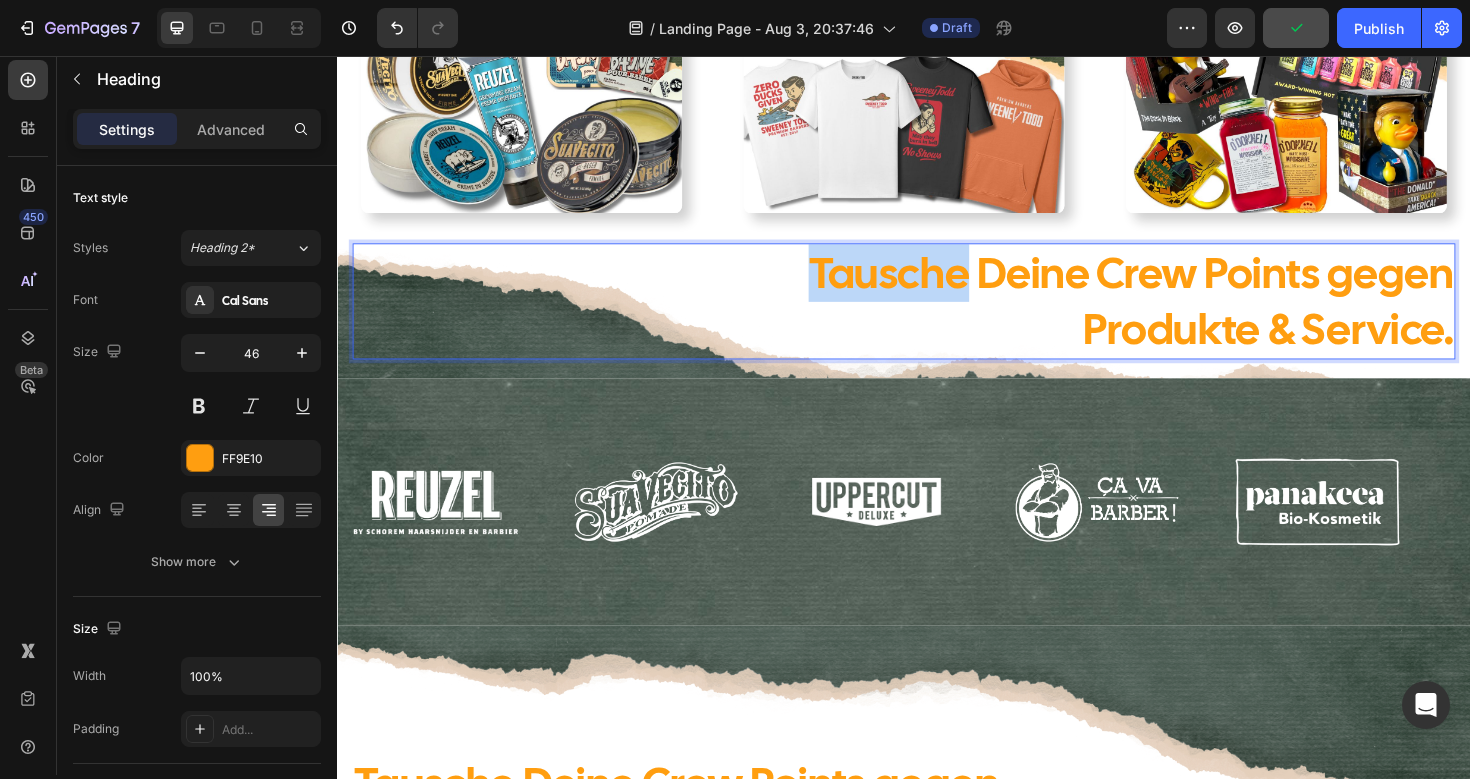 click on "Tausche Deine Crew Points gegen  Produkte & Service." at bounding box center (937, 316) 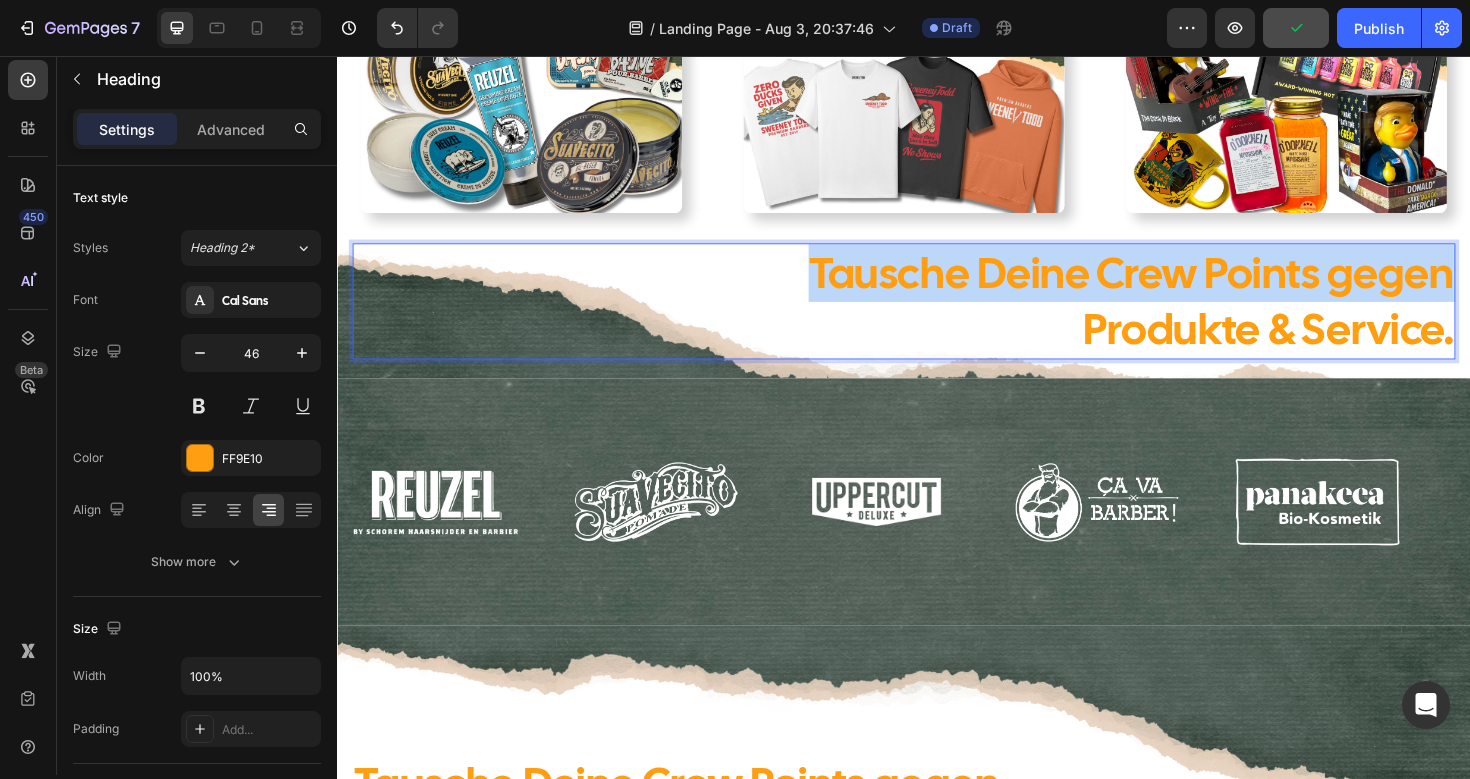 click on "Tausche Deine Crew Points gegen  Produkte & Service." at bounding box center (937, 316) 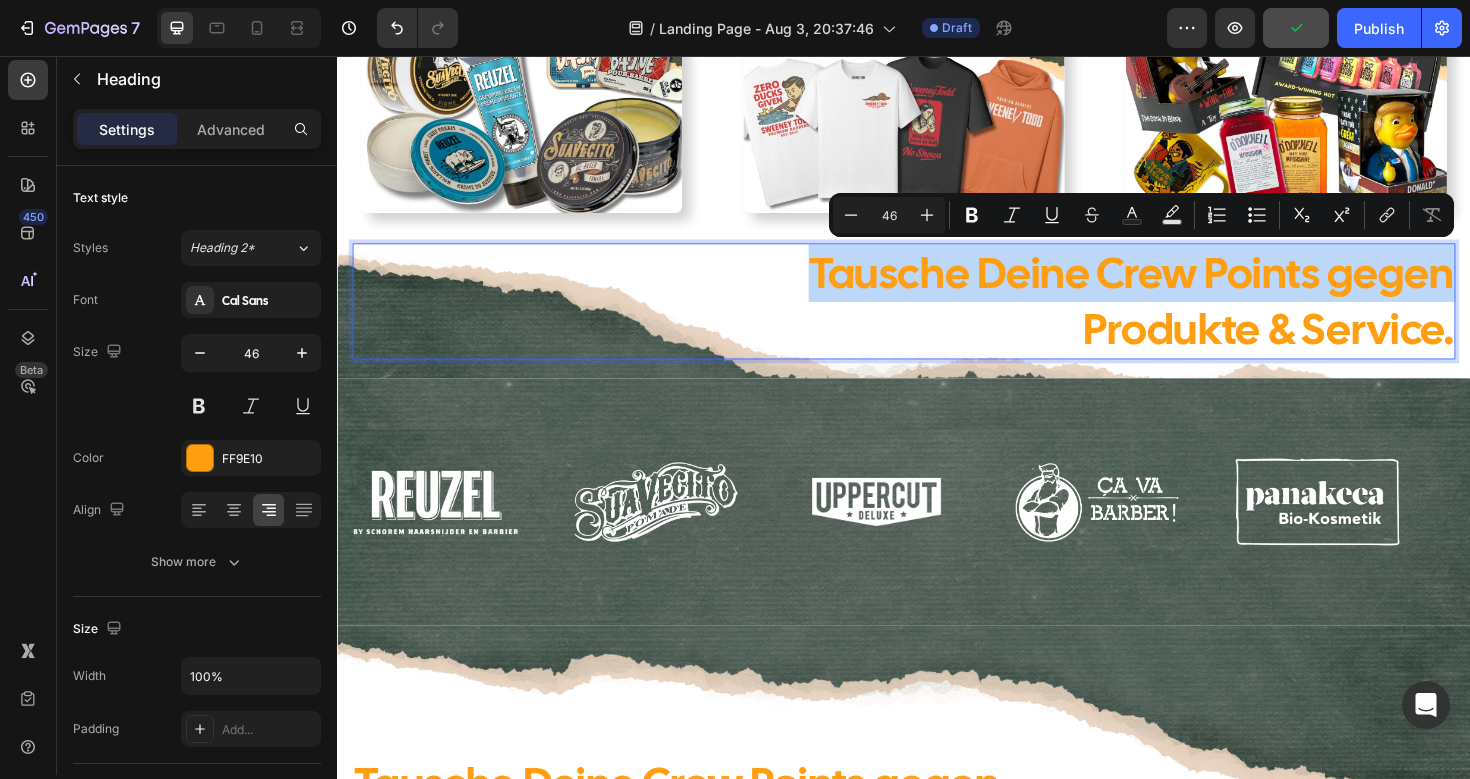 click on "Tausche Deine Crew Points gegen  Produkte & Service." at bounding box center (937, 316) 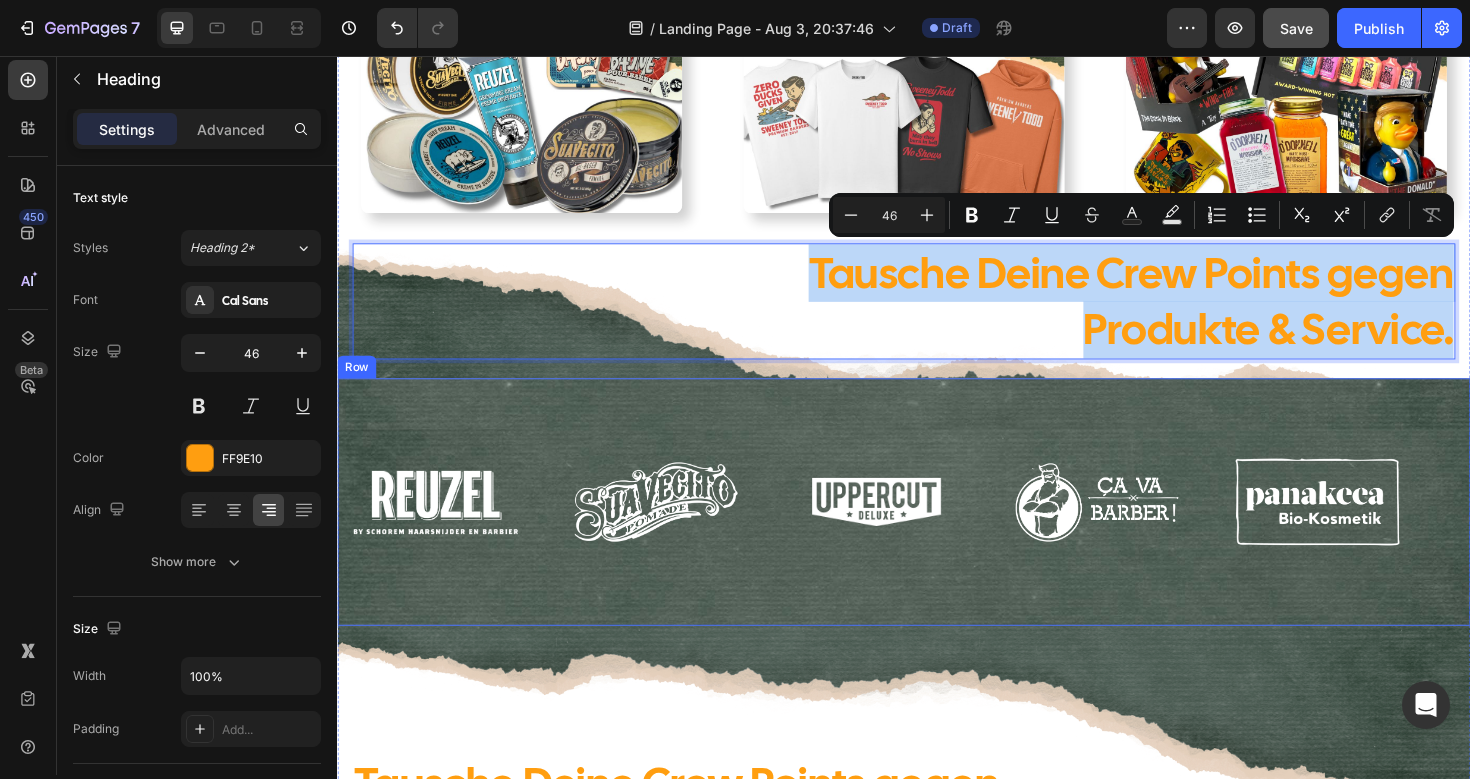 drag, startPoint x: 831, startPoint y: 273, endPoint x: 1525, endPoint y: 407, distance: 706.81824 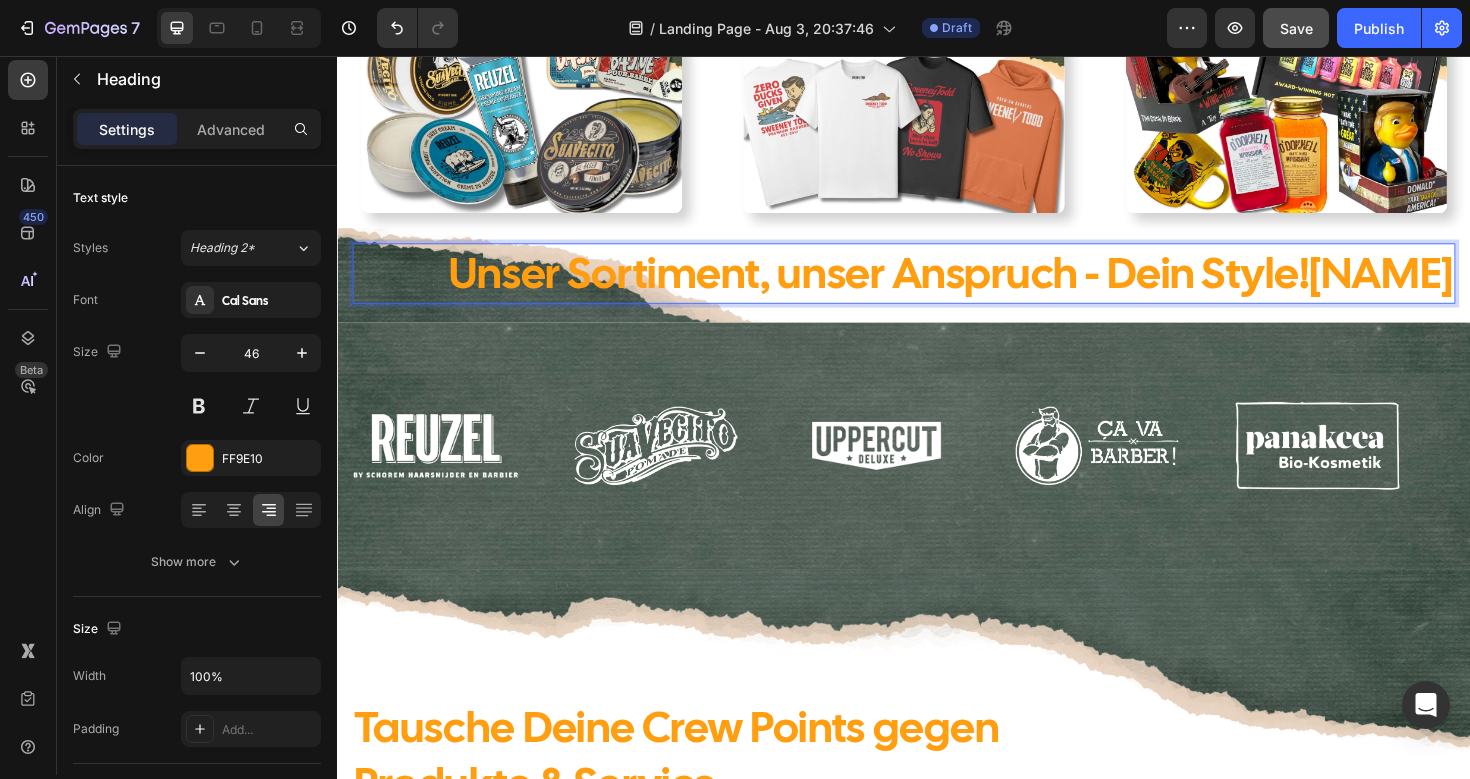 click on "Unser Sortiment, unser Anspruch - Dein Style![NAME]" at bounding box center (937, 286) 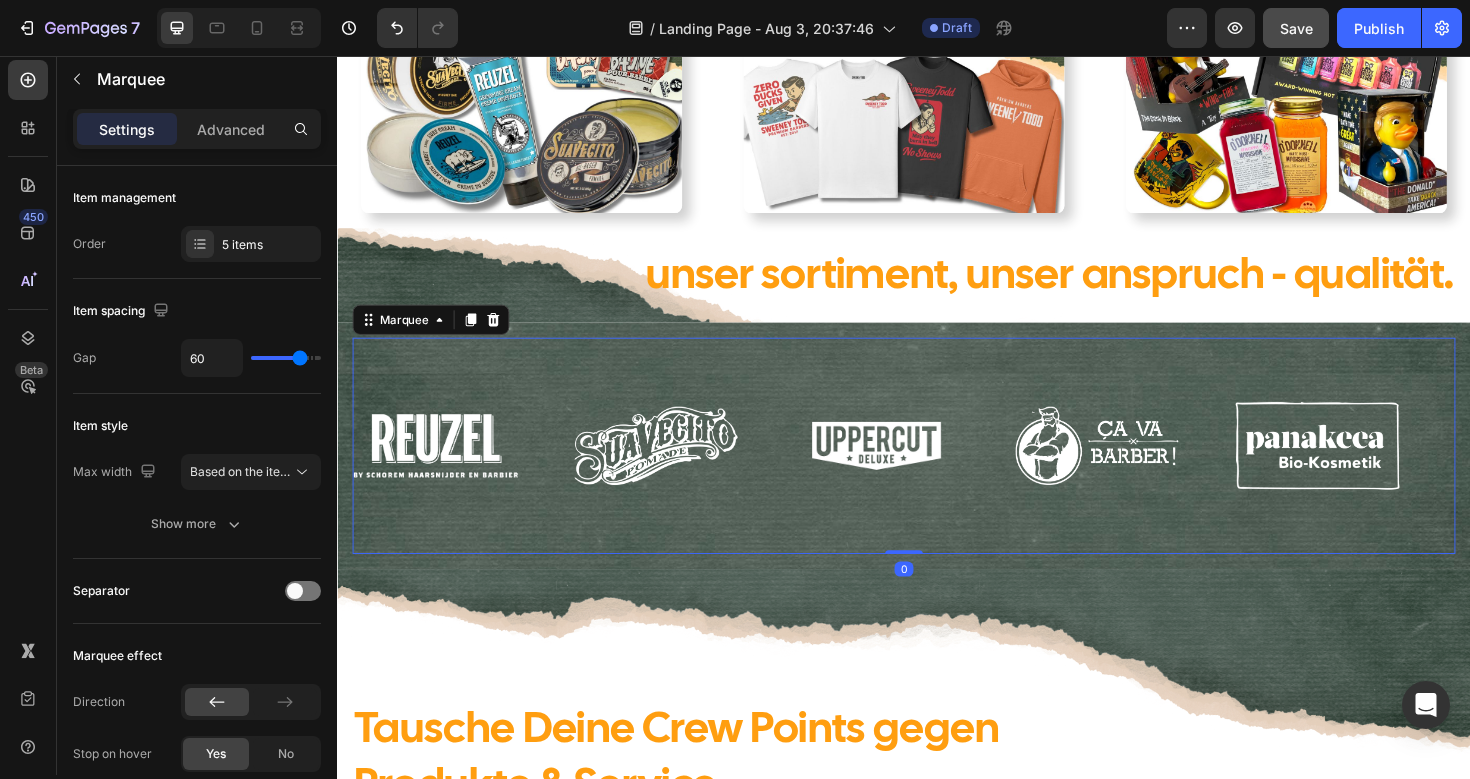 click on "Image Image Image Image Image Image Image Image Image Image Marquee   0" at bounding box center [937, 469] 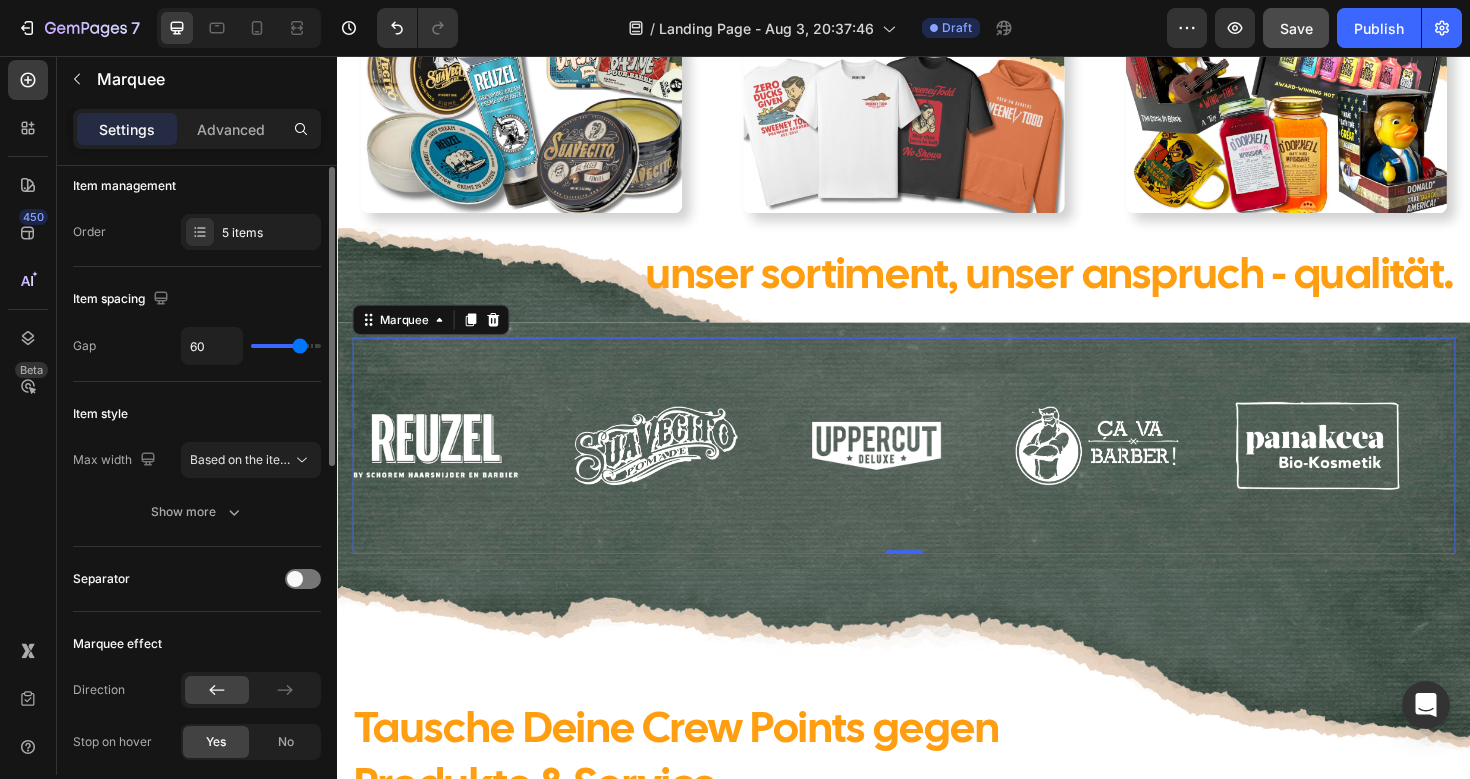 scroll, scrollTop: 9, scrollLeft: 0, axis: vertical 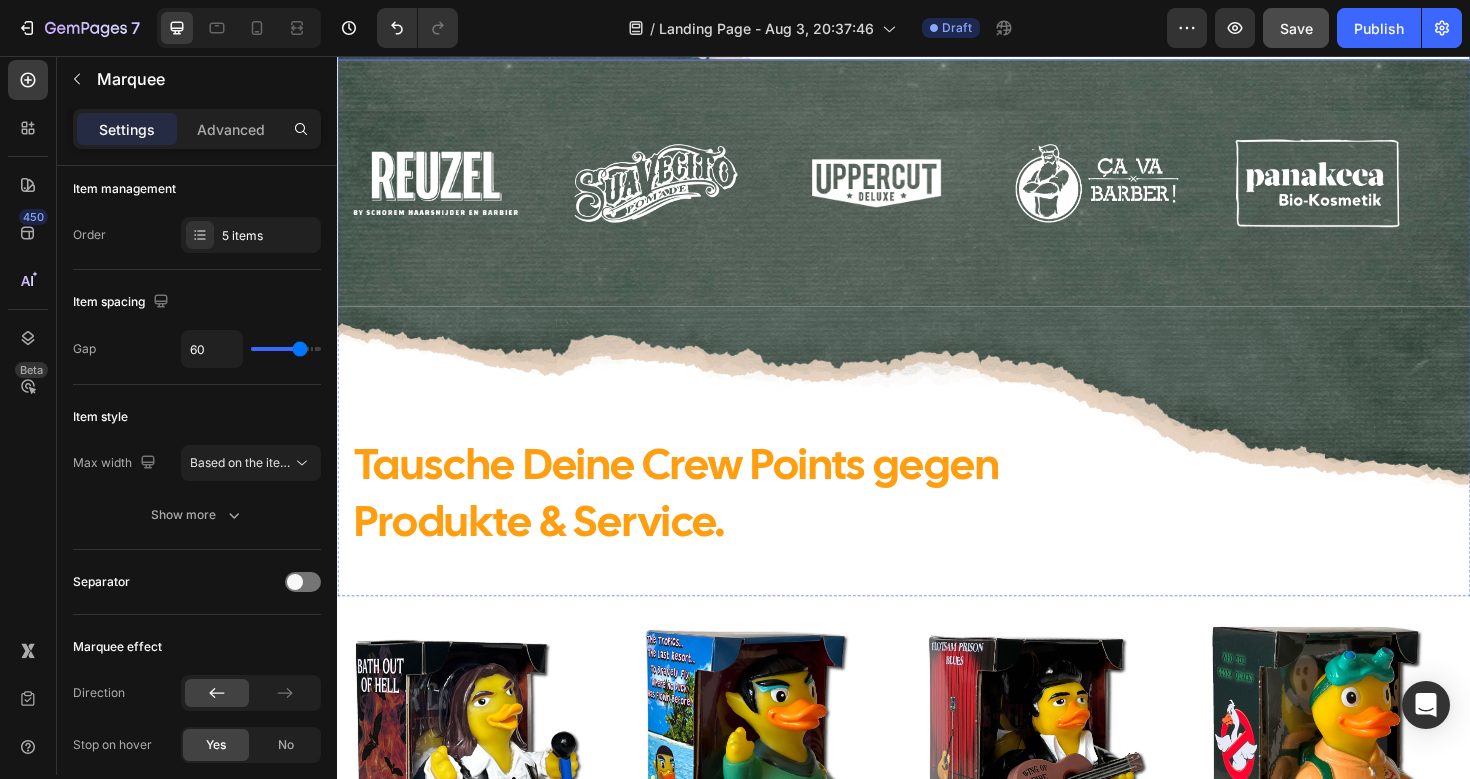 click on "Tausche Deine Crew Points gegen  Produkte & Service." at bounding box center (937, 458) 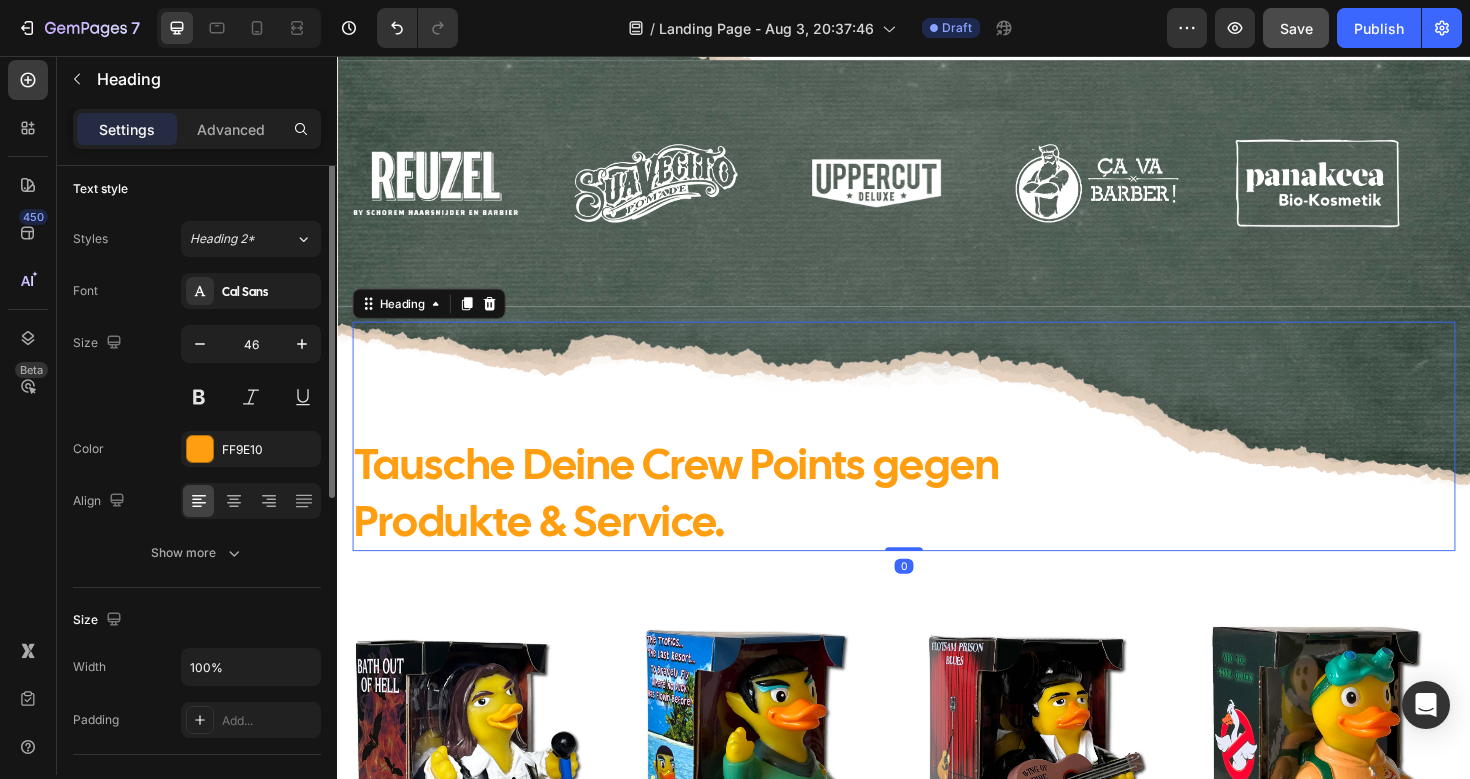 scroll, scrollTop: 0, scrollLeft: 0, axis: both 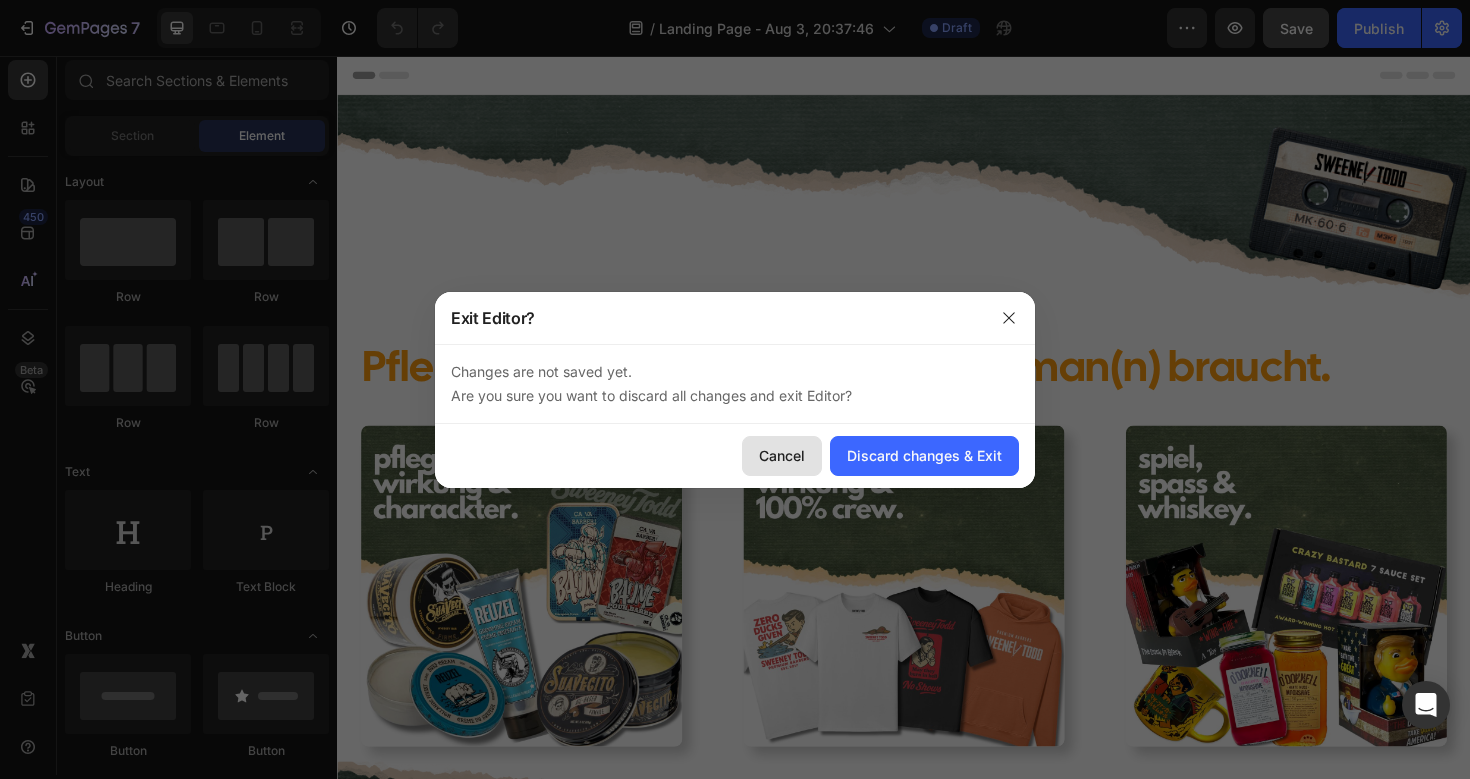 click on "Cancel" at bounding box center (782, 455) 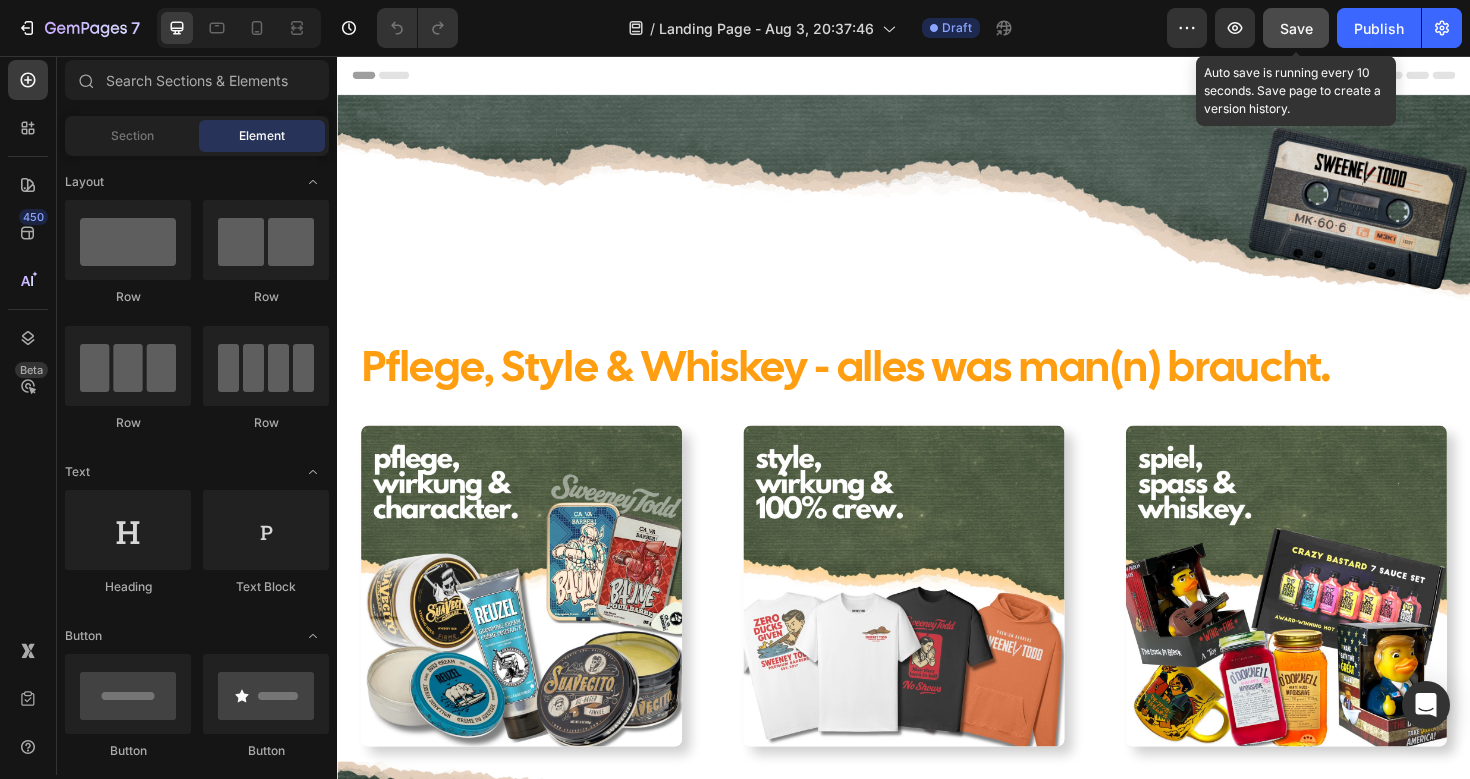 click on "Save" 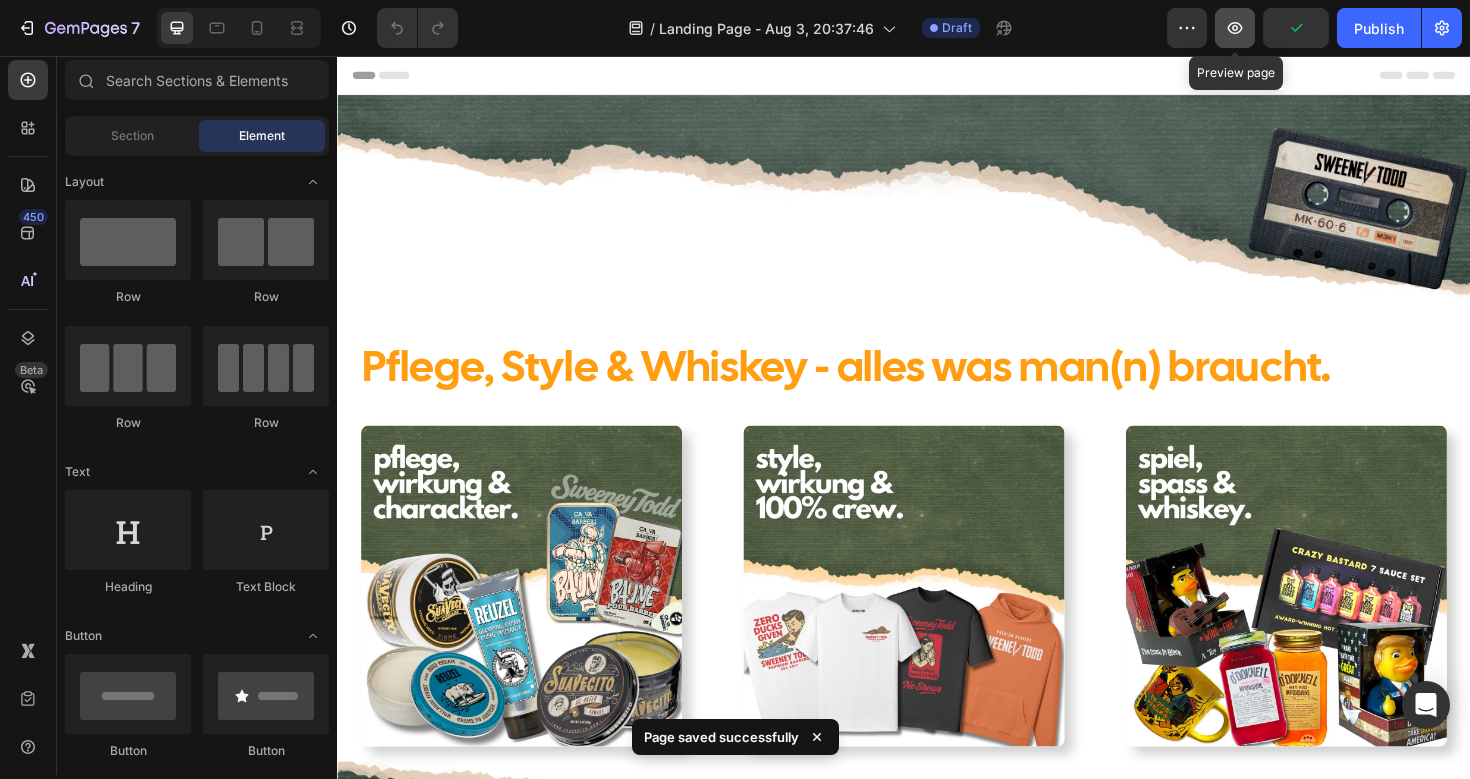 click 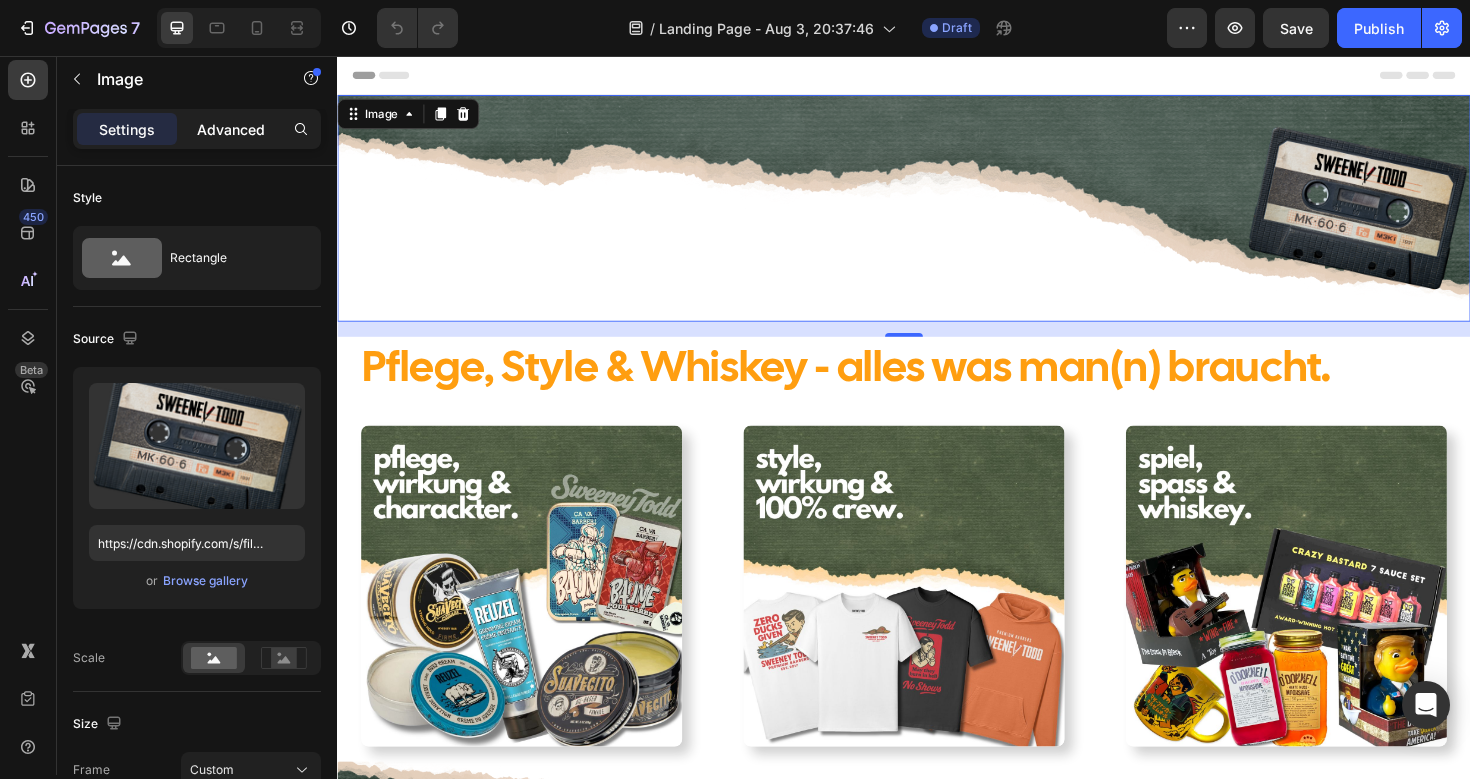 click on "Advanced" at bounding box center (231, 129) 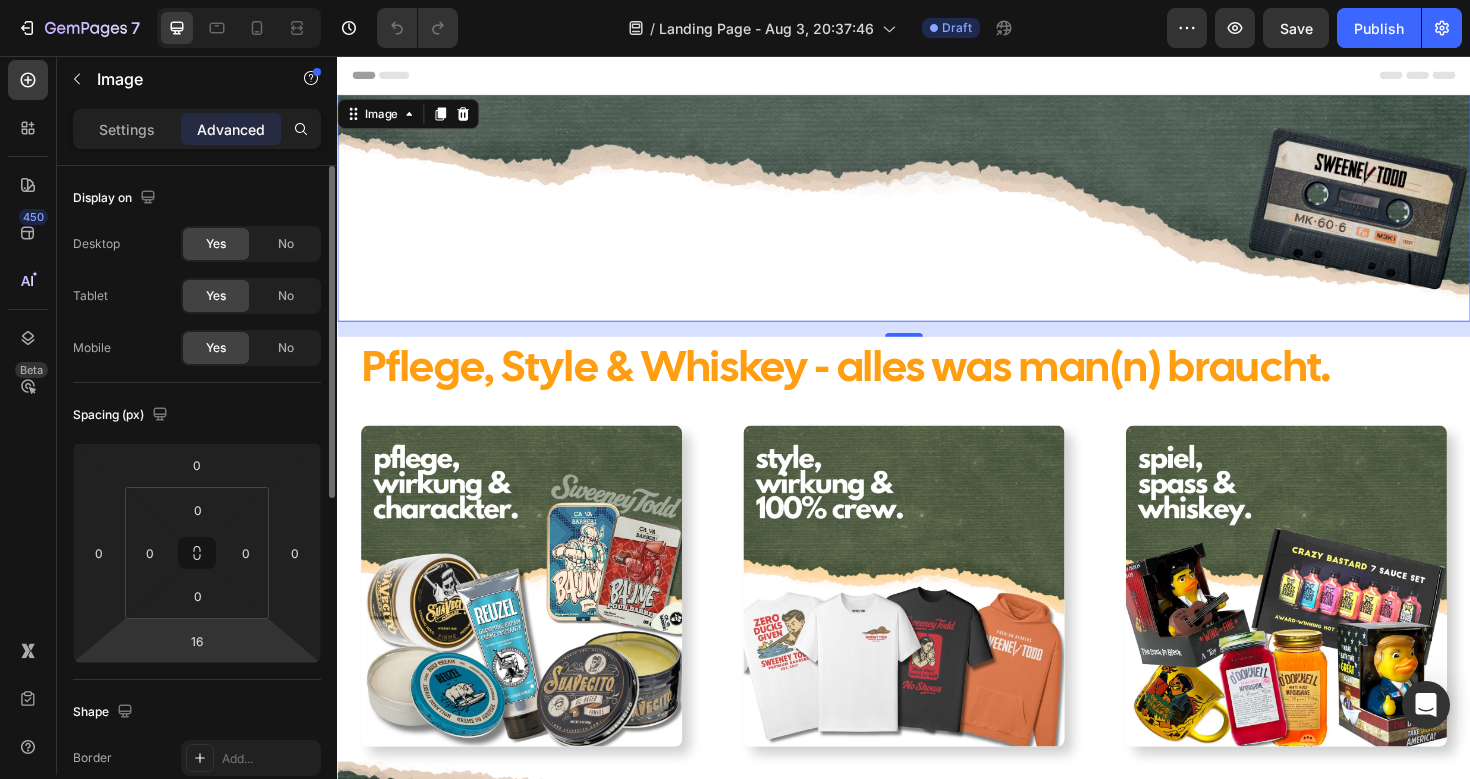 click on "7 Version history / Landing Page - Aug 3, 20:37:46 Draft Preview Save Publish 450 Beta Sections(30) Elements(83) Section Element Hero Section Product Detail Brands Trusted Badges Guarantee Product Breakdown How to use Testimonials Compare Bundle FAQs Social Proof Brand Story Product List Collection Blog List Contact Sticky Add to Cart Custom Footer Browse Library 450 Layout Row Row Row Row Row Row Text Heading Text Block Button Button Button Media Image Image Image" at bounding box center [735, 0] 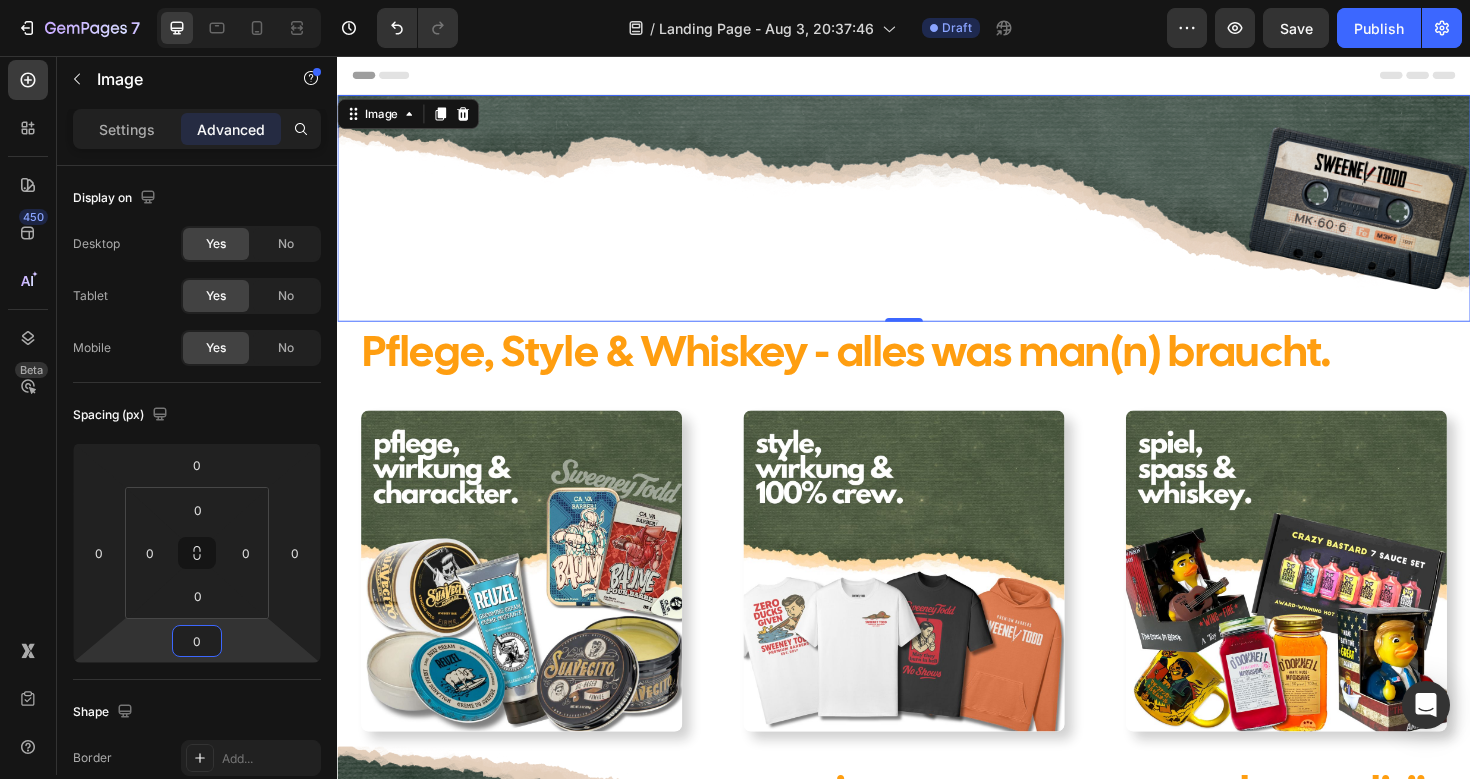 type on "0" 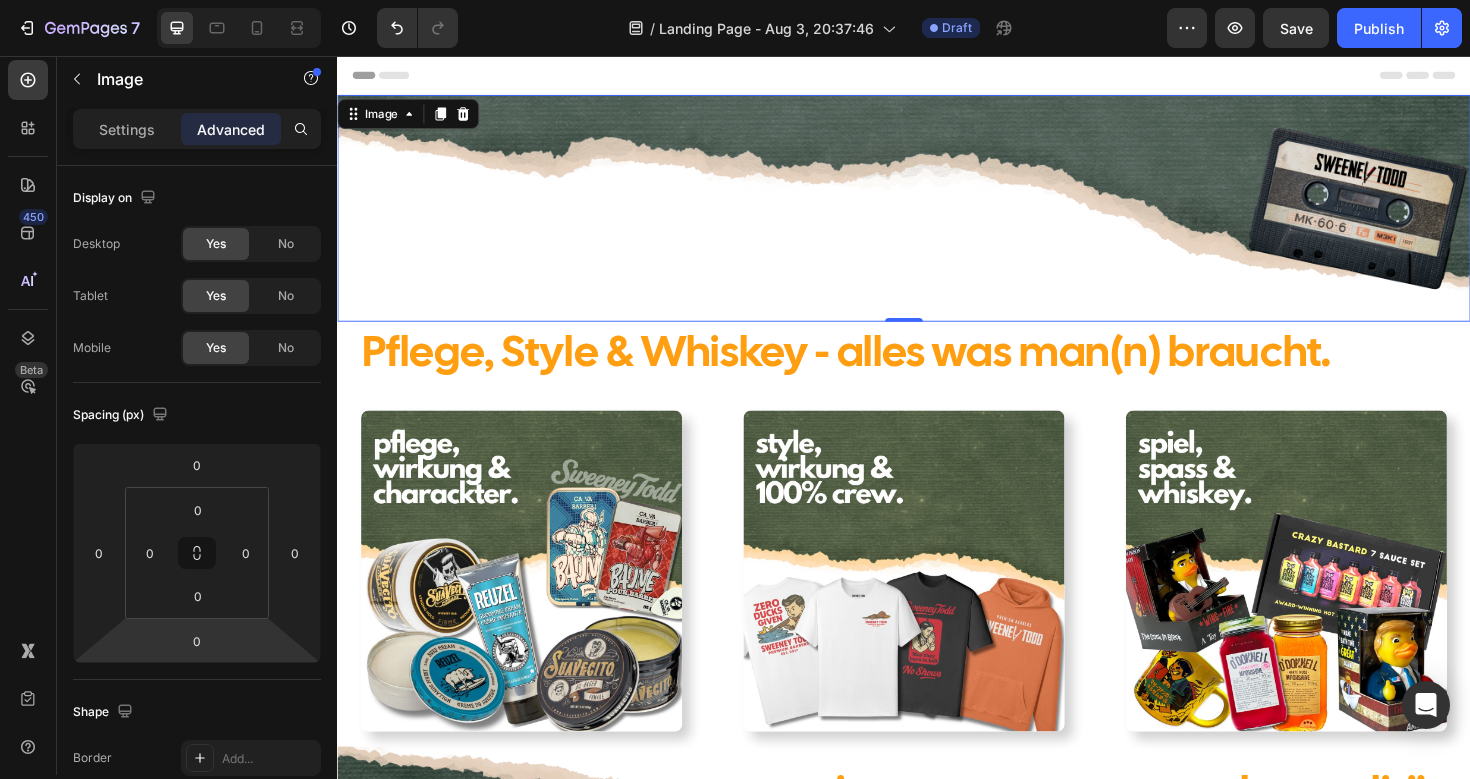 click at bounding box center (937, 217) 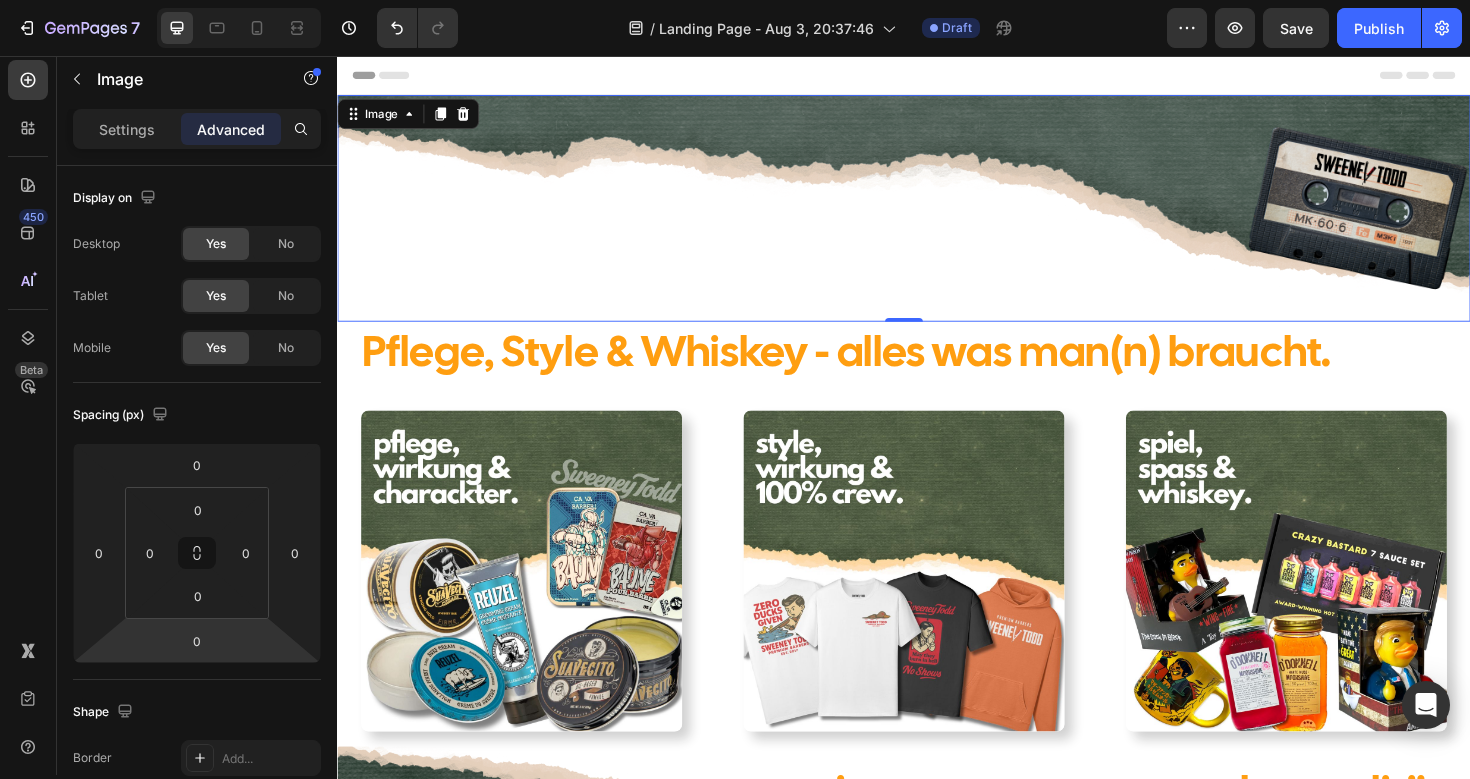 click at bounding box center [1417, 217] 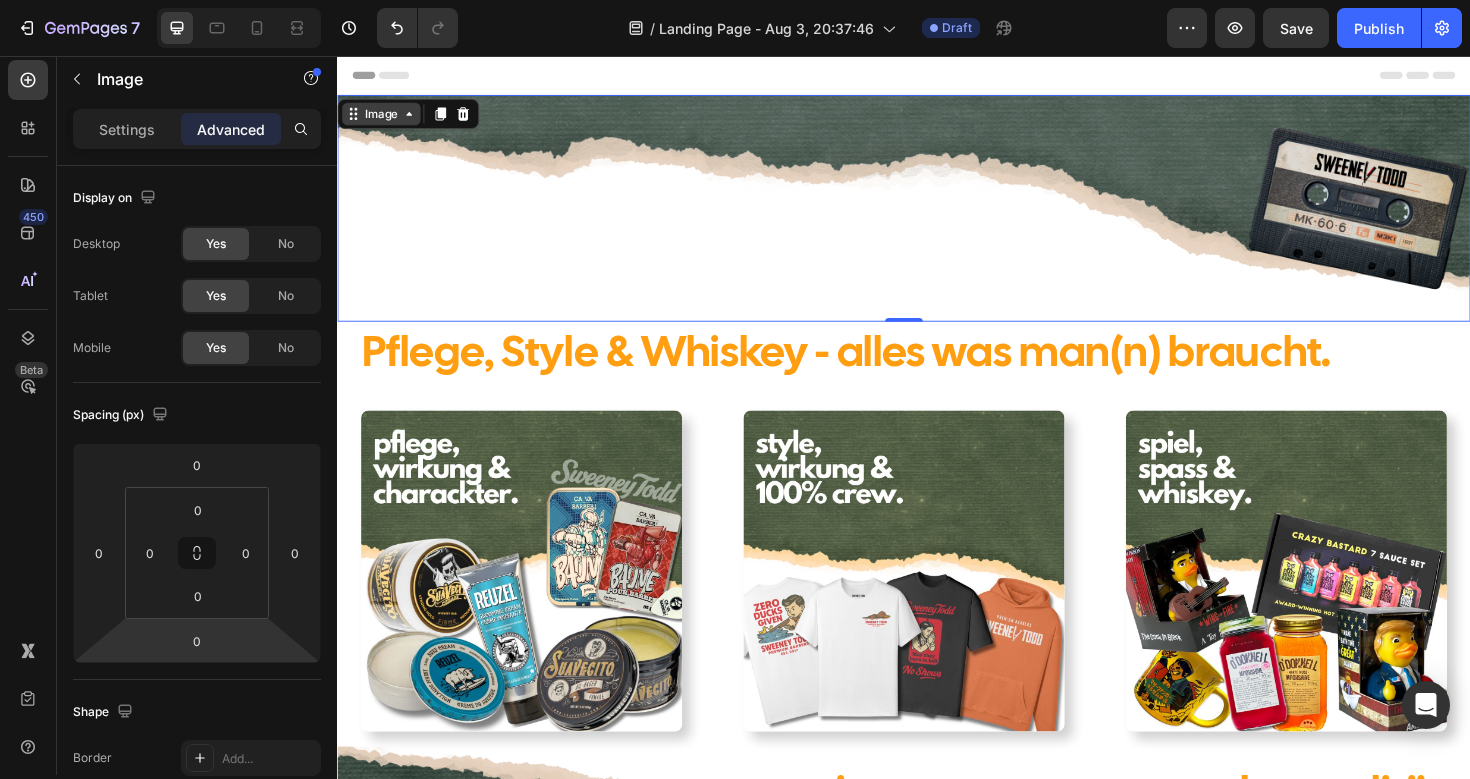 click on "Image" at bounding box center (383, 117) 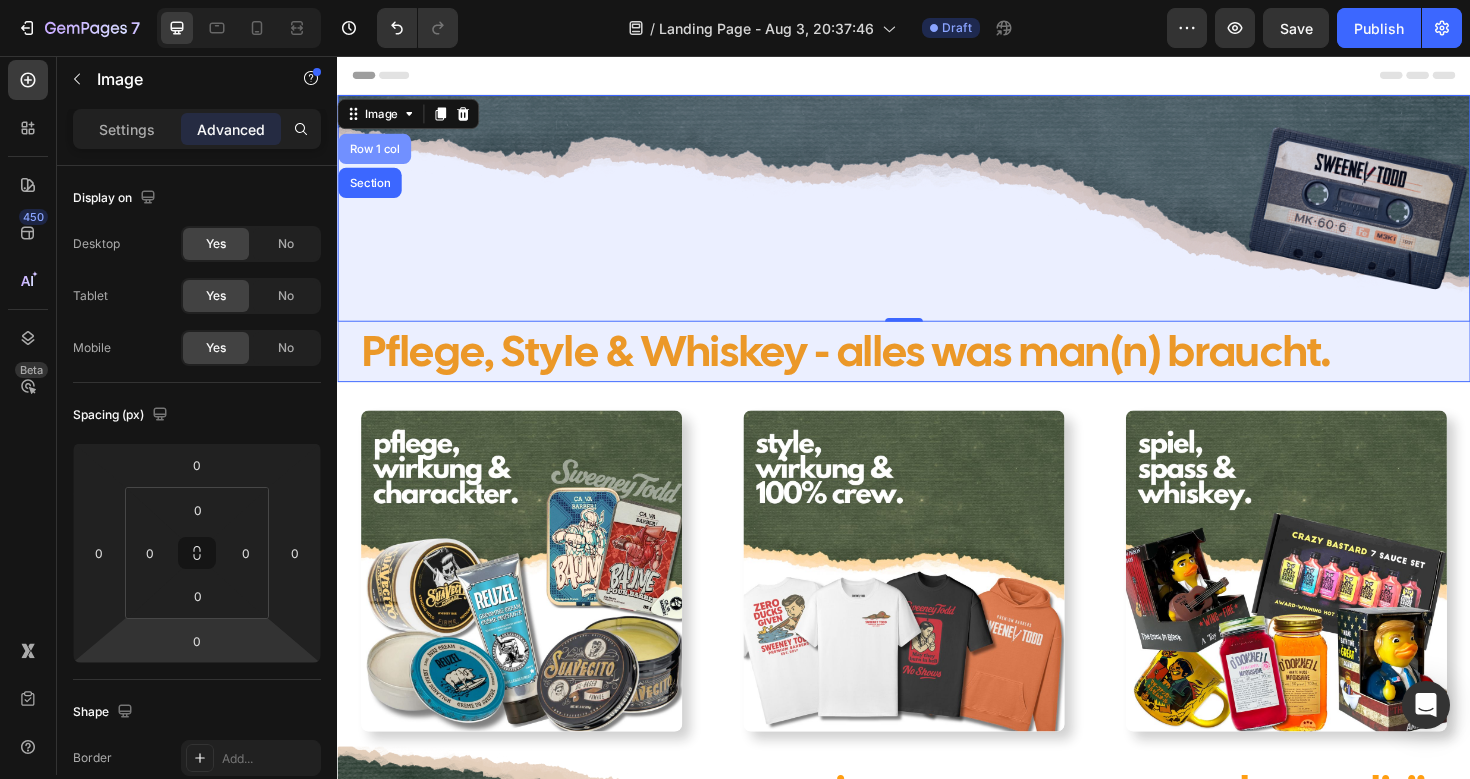 click on "Row 1 col" at bounding box center [376, 154] 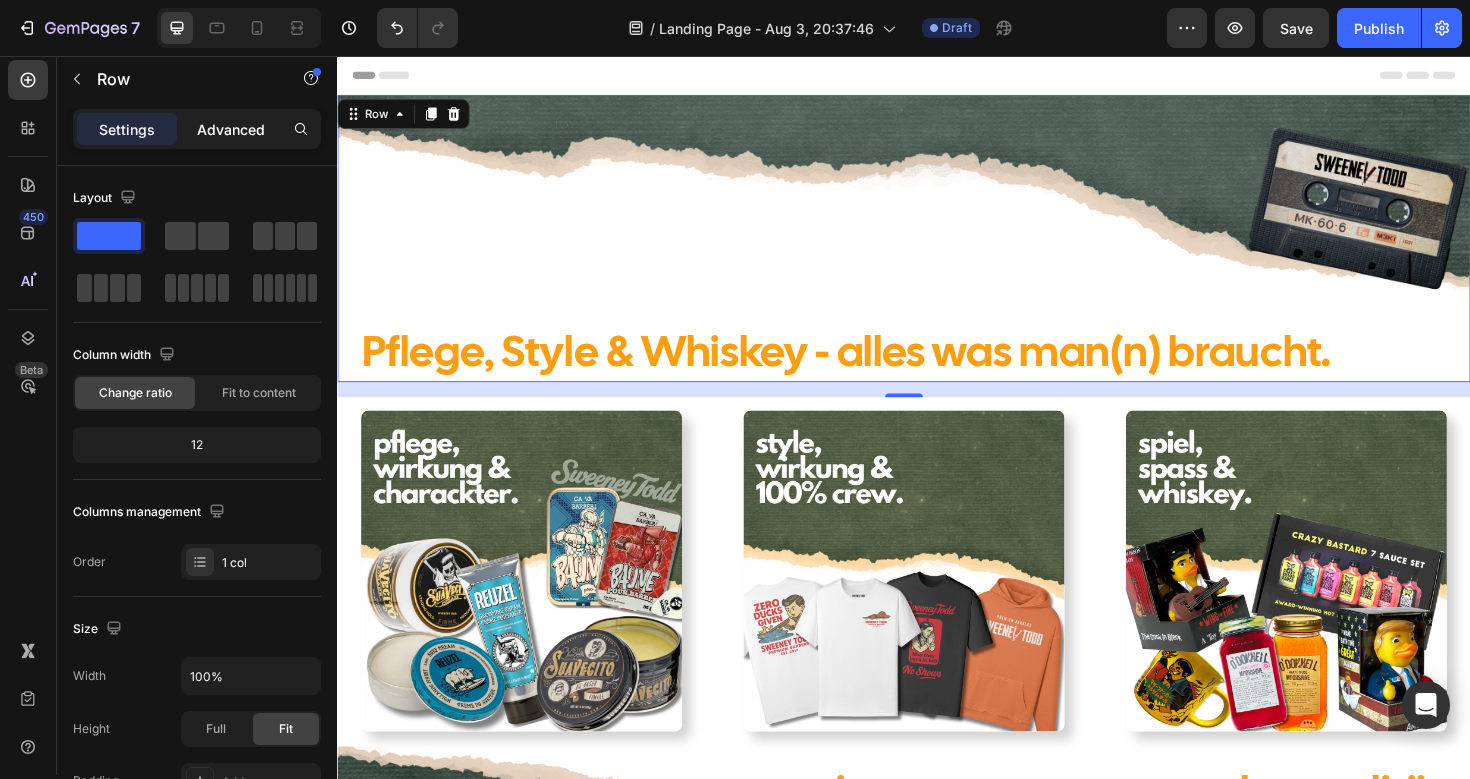 click on "Advanced" at bounding box center (231, 129) 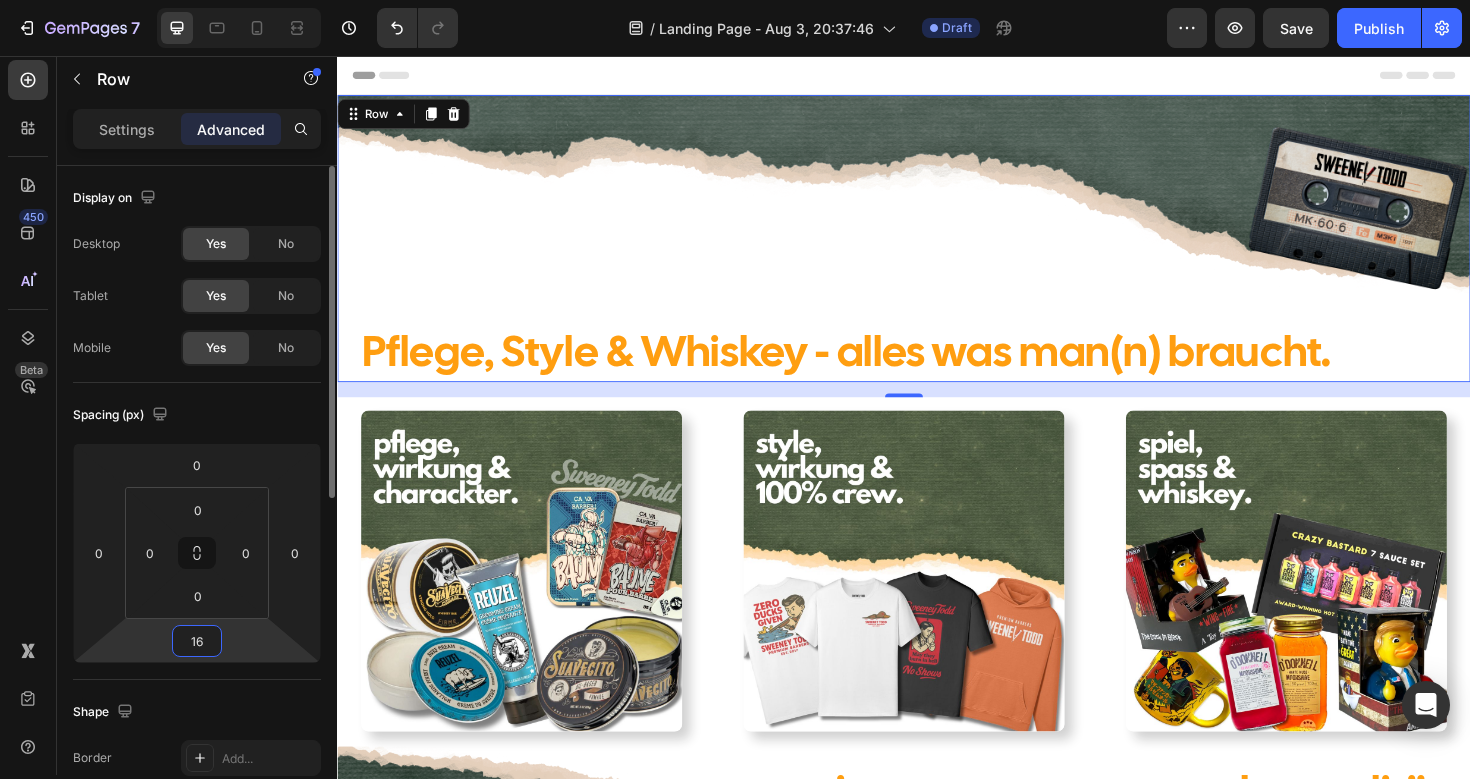 click on "16" at bounding box center [197, 641] 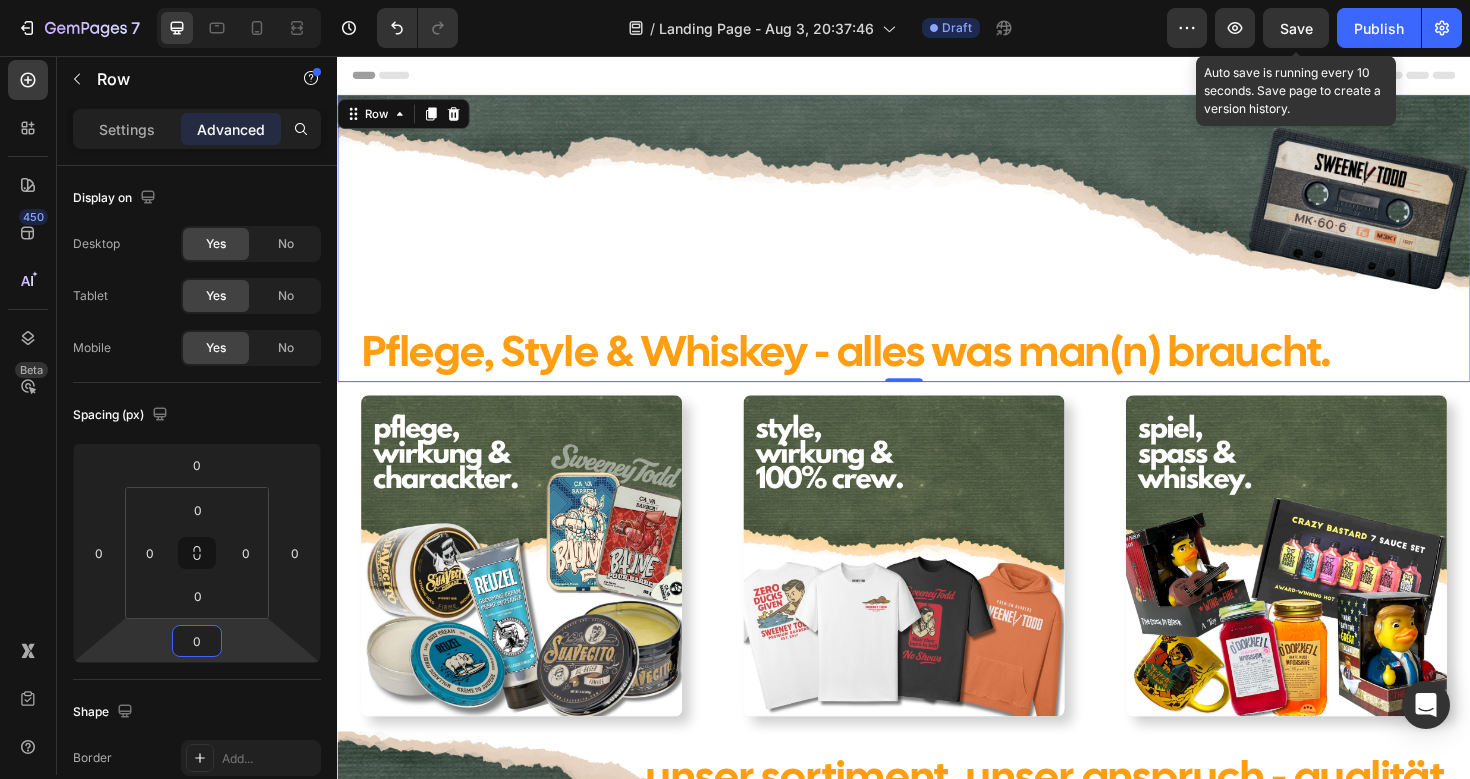 type on "0" 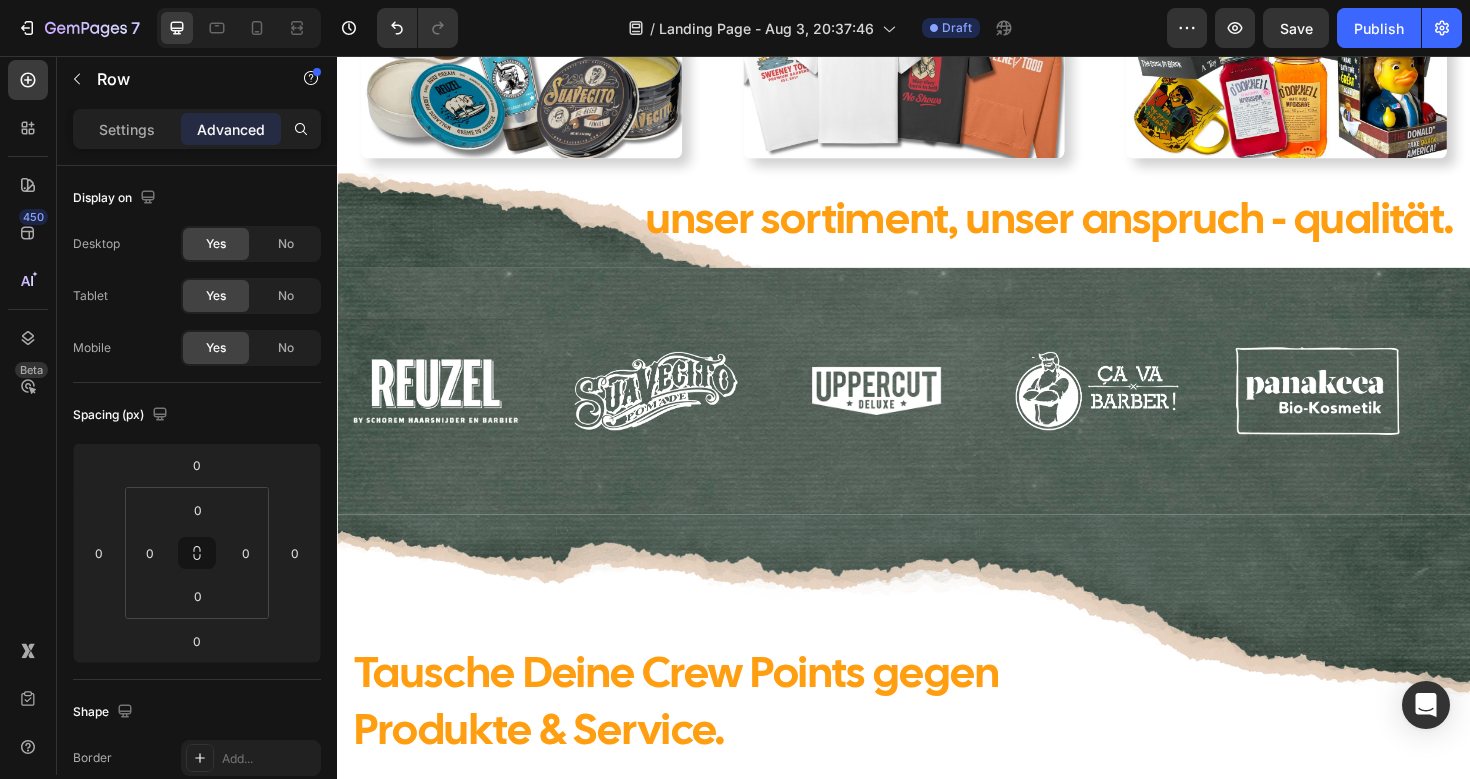 scroll, scrollTop: 926, scrollLeft: 0, axis: vertical 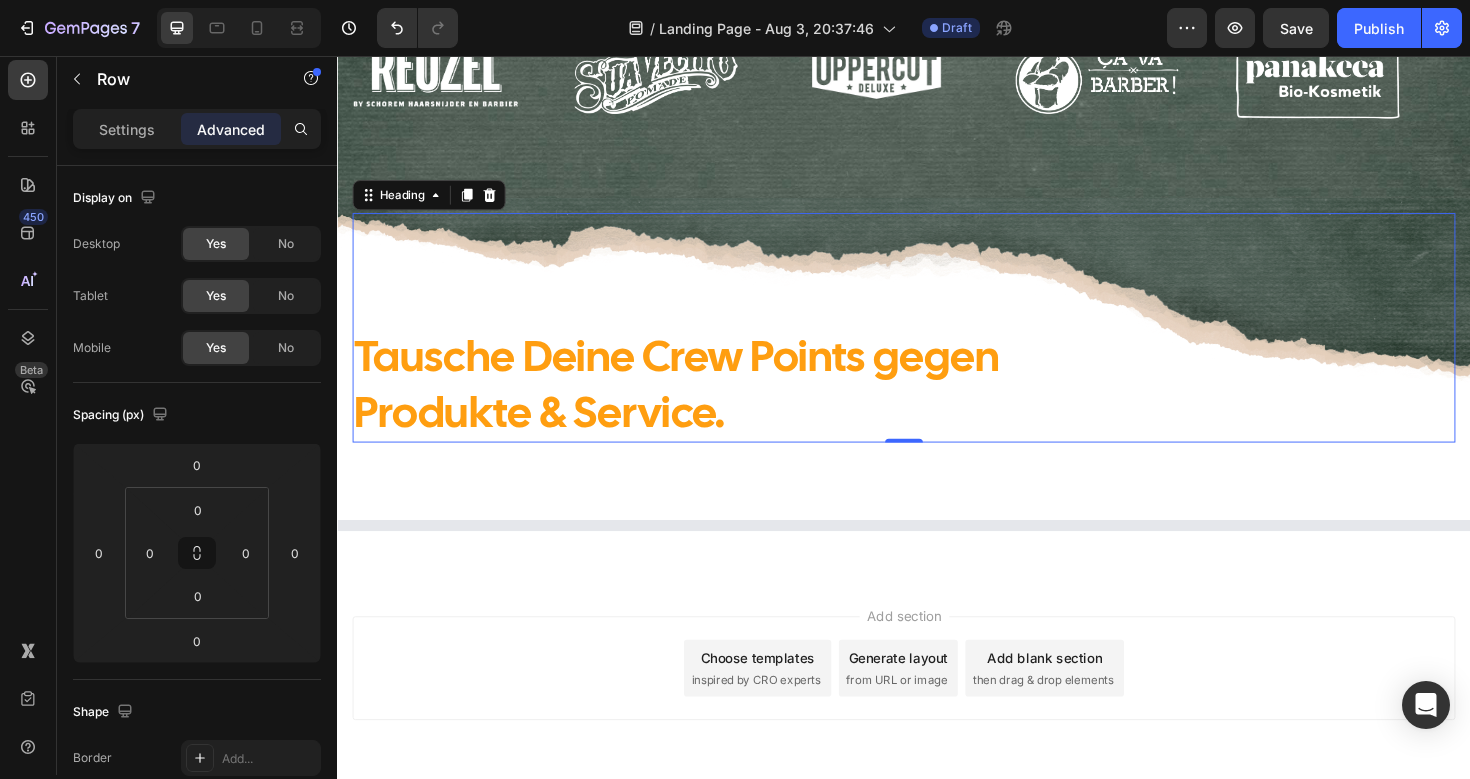 click on "Tausche Deine Crew Points gegen  Produkte & Service." at bounding box center (937, 343) 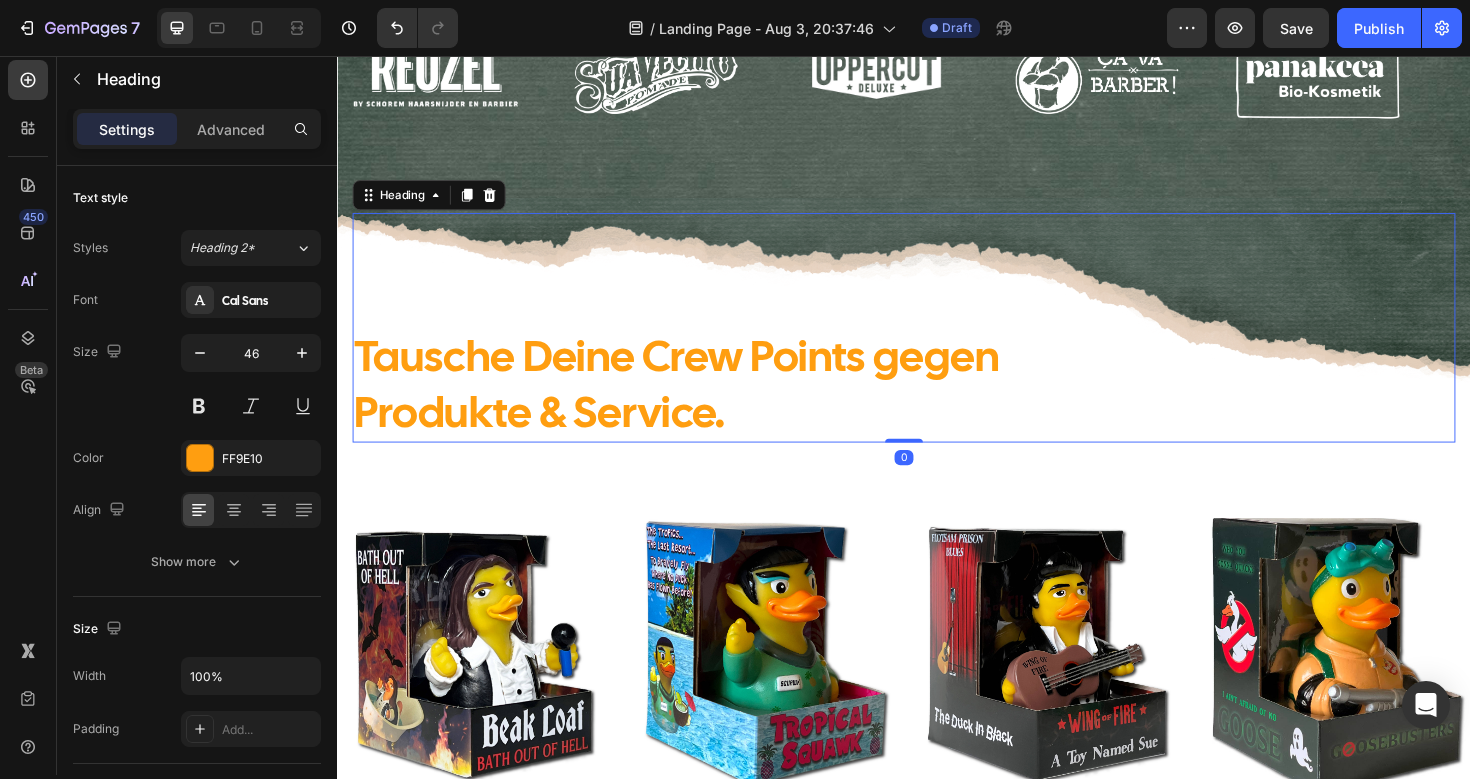 click on "Tausche Deine Crew Points gegen  Produkte & Service." at bounding box center (937, 343) 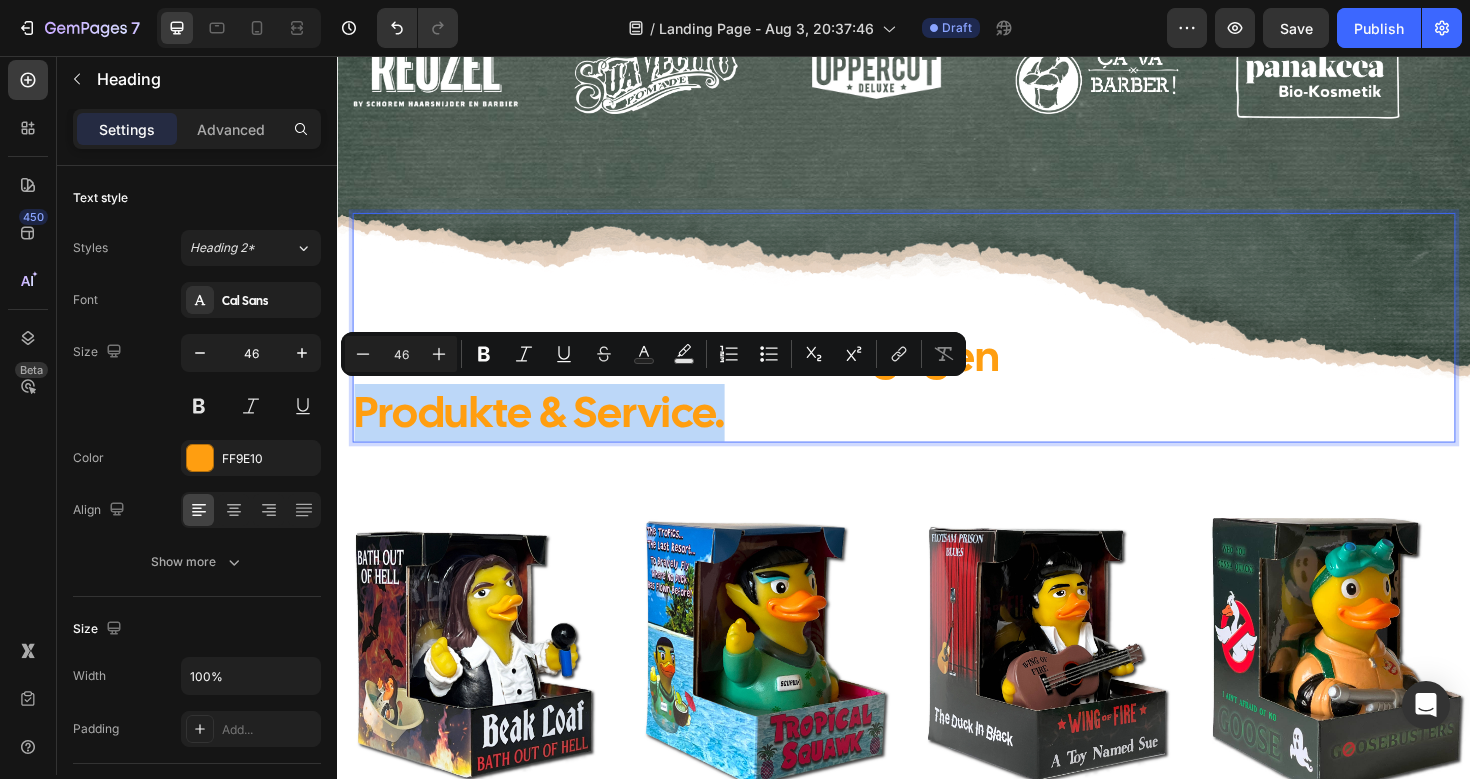 click on "Tausche Deine Crew Points gegen  Produkte & Service." at bounding box center [937, 343] 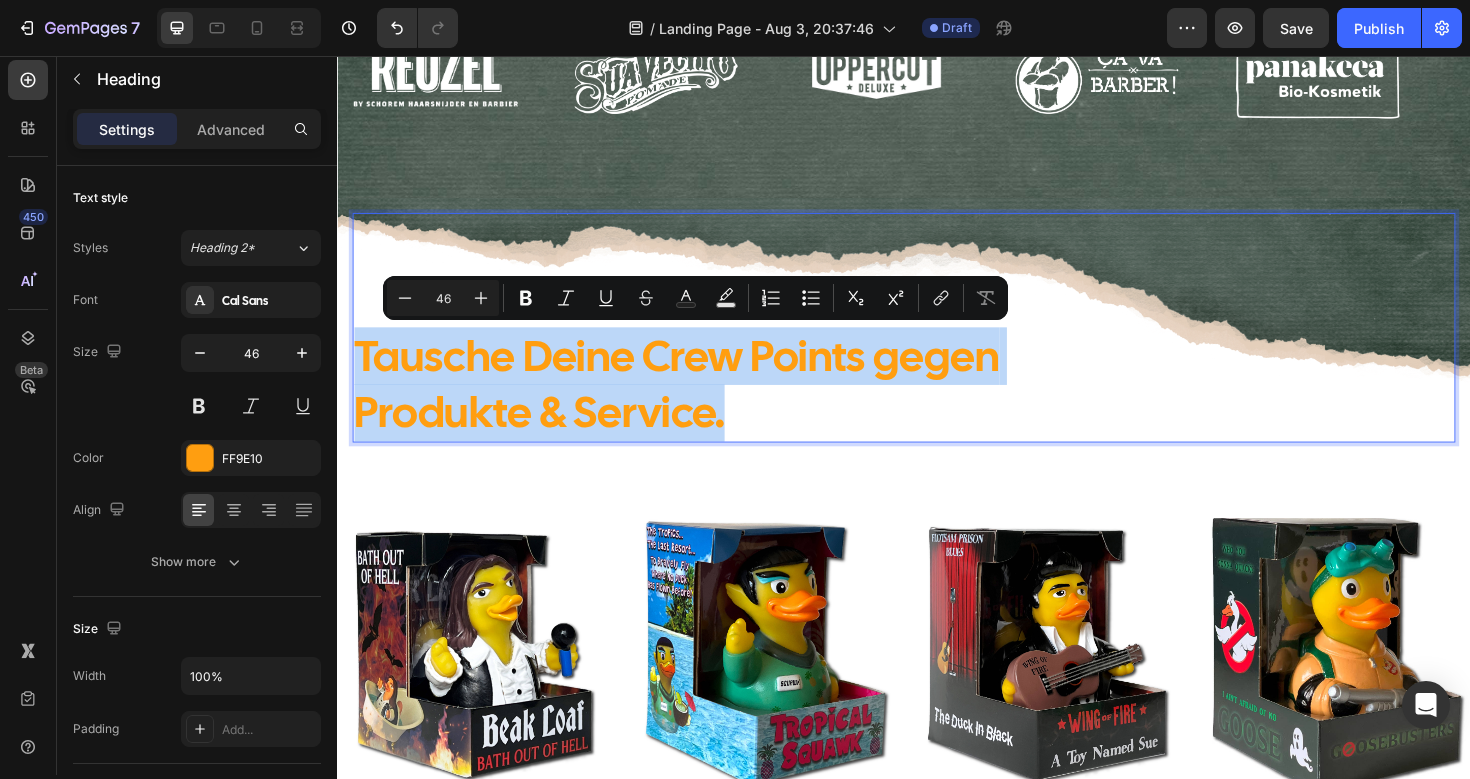 drag, startPoint x: 757, startPoint y: 437, endPoint x: 356, endPoint y: 368, distance: 406.8931 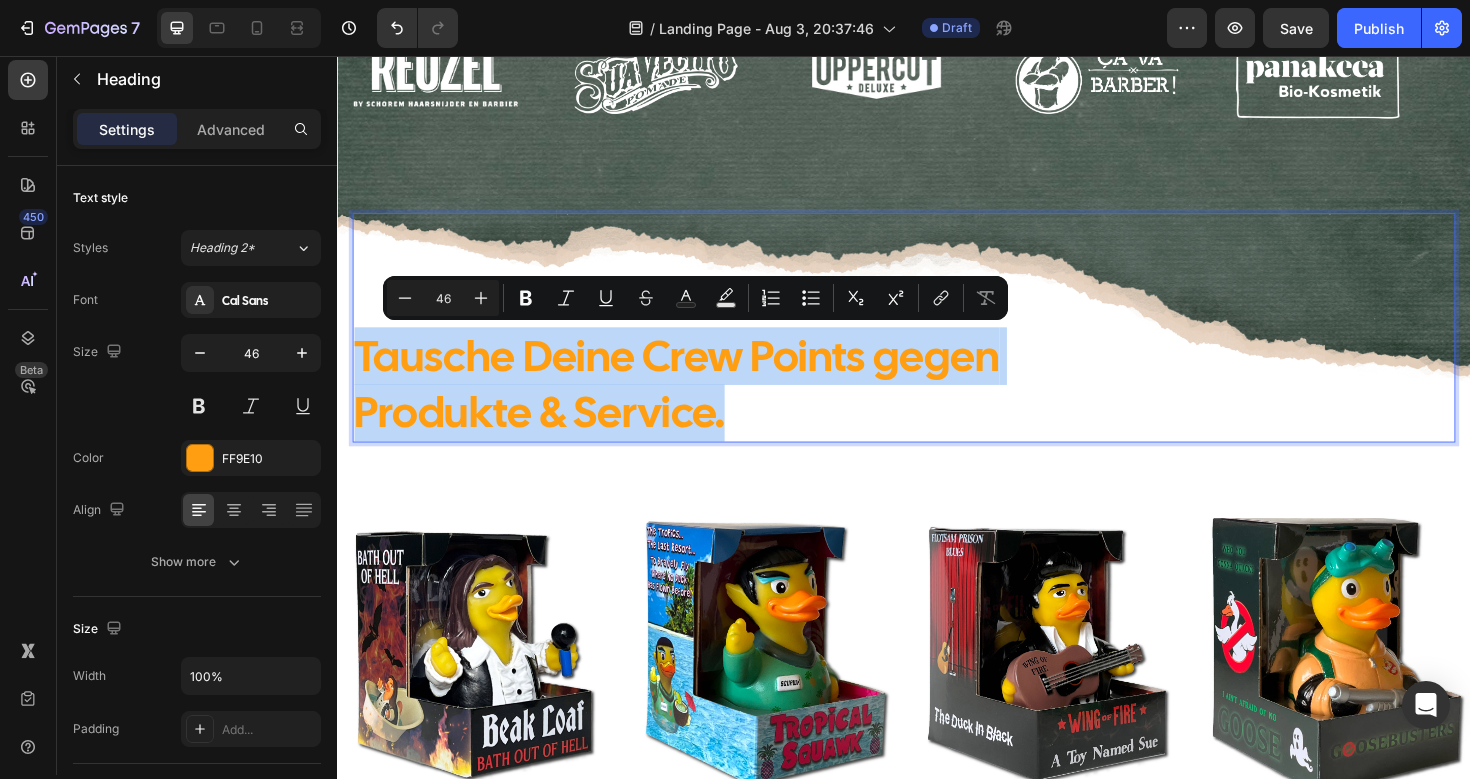 click on "Tausche Deine Crew Points gegen  Produkte & Service." at bounding box center [937, 343] 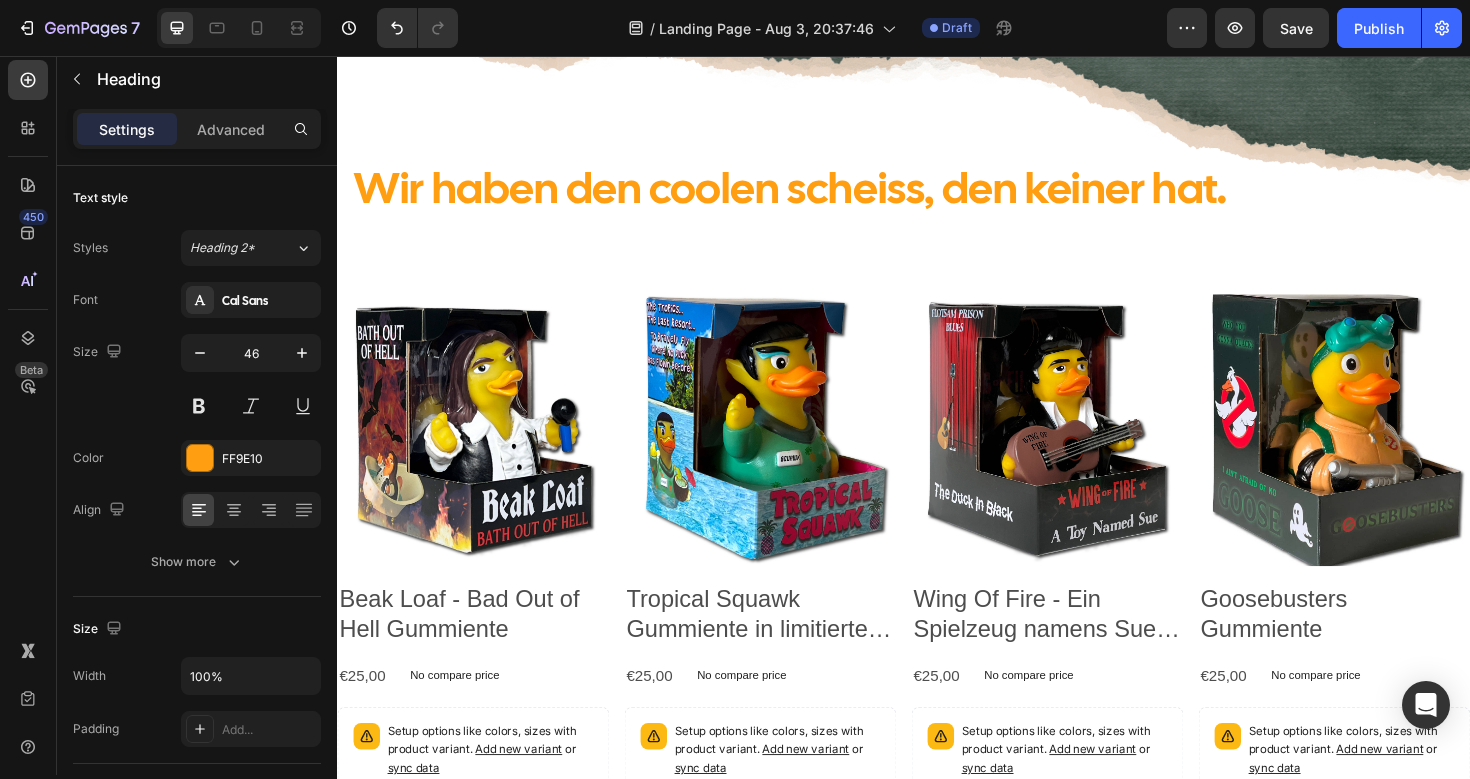 scroll, scrollTop: 846, scrollLeft: 0, axis: vertical 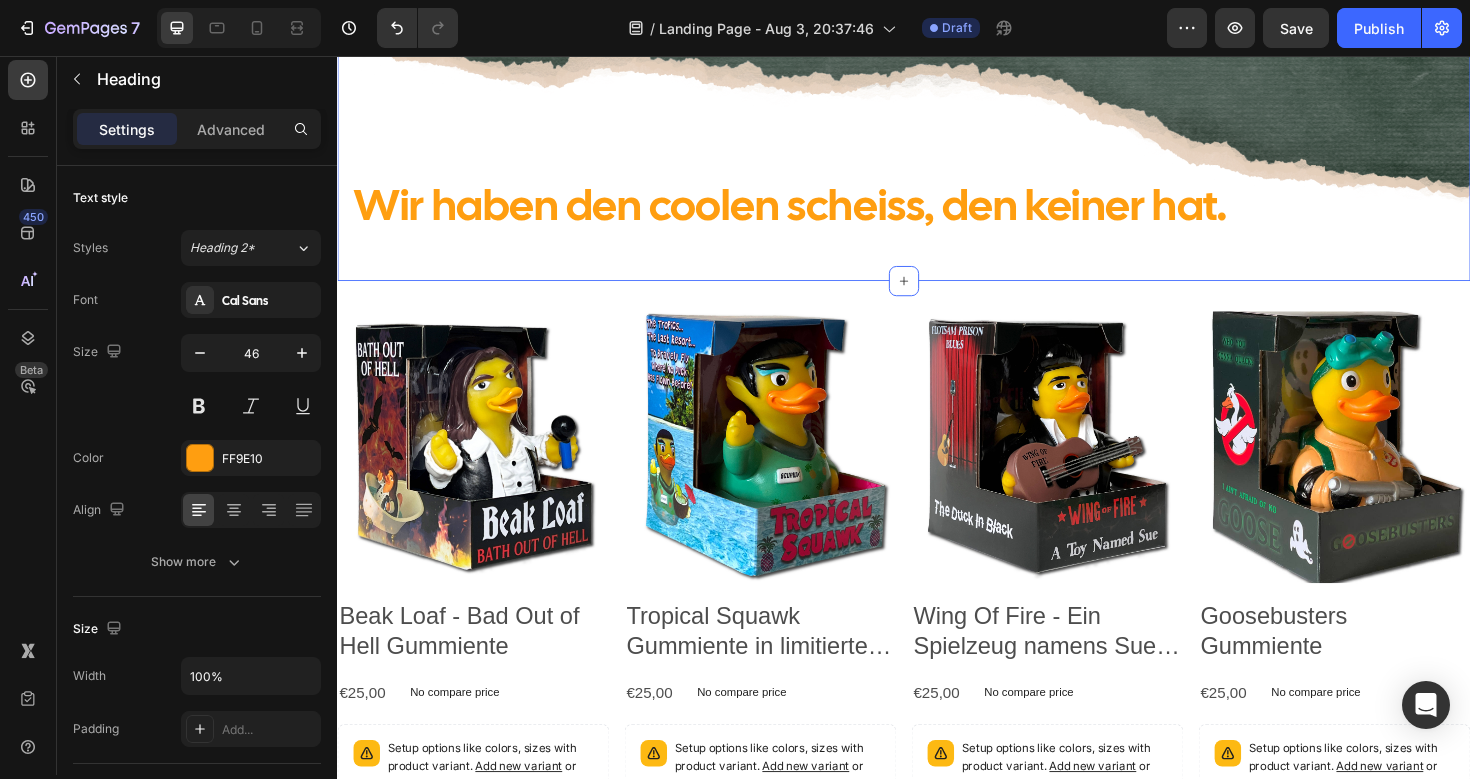 click on "Image Image Image Row unser sortiment, unser anspruch - qualität. Heading Heading Row Image Image Image Image Image Image Image Image Image Image Marquee Row Wir haben den coolen scheiss, den keiner hat. Heading Row Section 2" at bounding box center [937, -195] 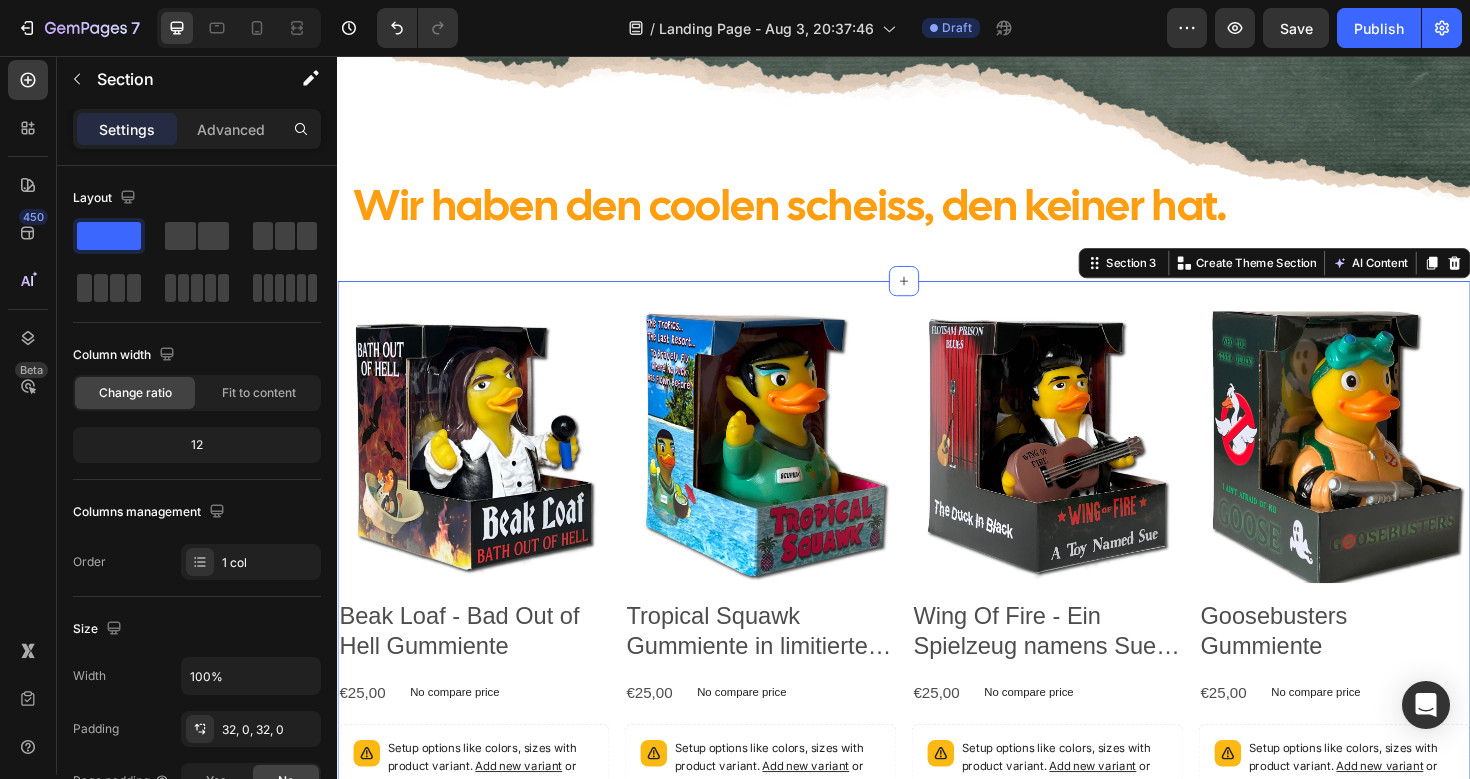 click on "Product Images Beak Loaf - Bad Out of Hell Gummiente Product Title €25,00 Product Price Product Price No compare price Product Price Row Setup options like colors, sizes with product variant. Add new variant or sync data Product Variants & Swatches In den Einkaufswagen Add to Cart Row Product List Product Images Tropical Squawk Gummiente in limitierter Auflage Product Title €25,00 Product Price Product Price No compare price Product Price Row Setup options like colors, sizes with product variant. Add new variant or sync data Product Variants & Swatches In den Einkaufswagen Add to Cart Row Product List Product Images Wing Of Fire - Ein Spielzeug namens Sue Rubber Duck Product Title €25,00 Product Price Product Price No compare price Product Price Row Setup options like colors, sizes with product variant. Add new variant or sync data Product Variants & Swatches In den Einkaufswagen Add to Cart Row Product List Product Images Goosebusters Gummiente Product Title €25,00 Row" at bounding box center (937, 2230) 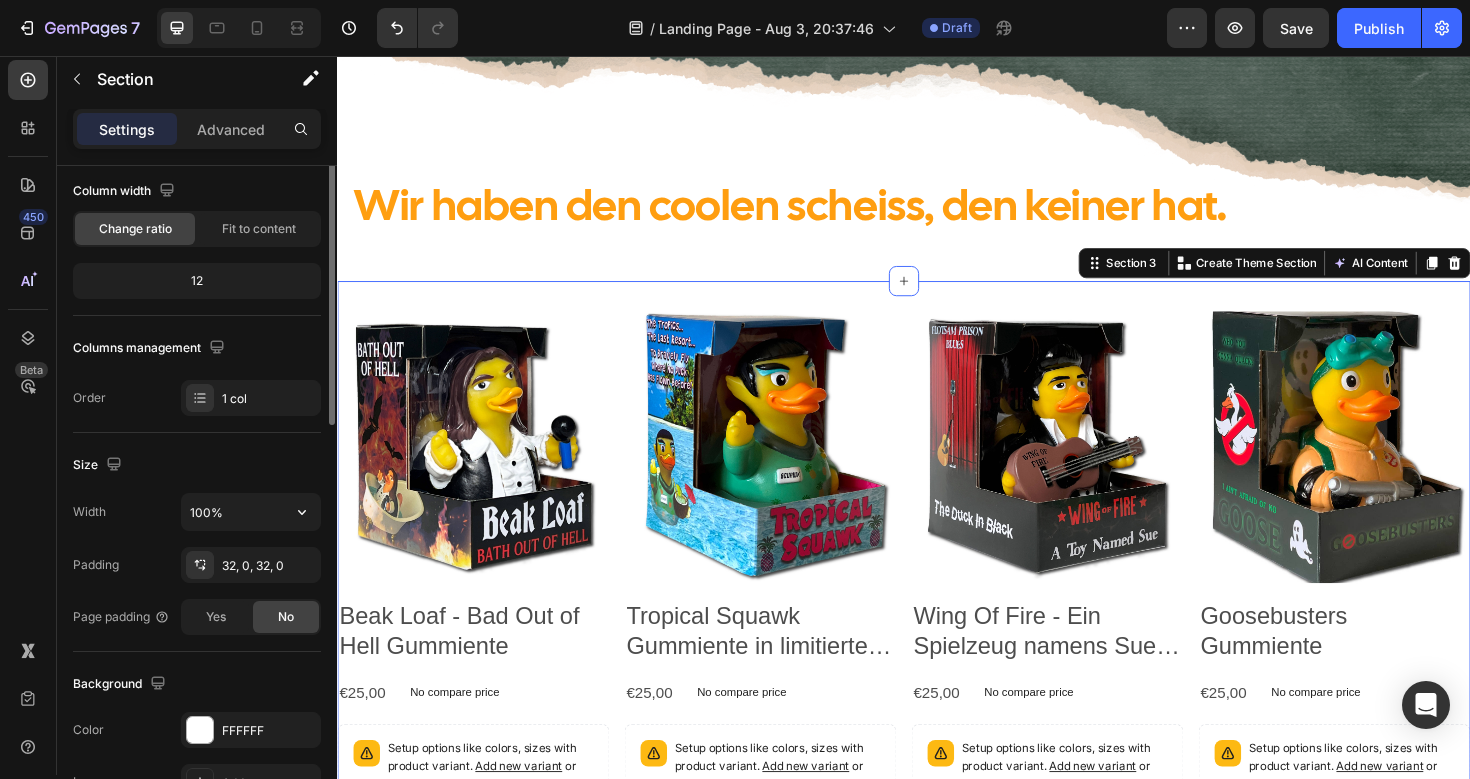 scroll, scrollTop: 176, scrollLeft: 0, axis: vertical 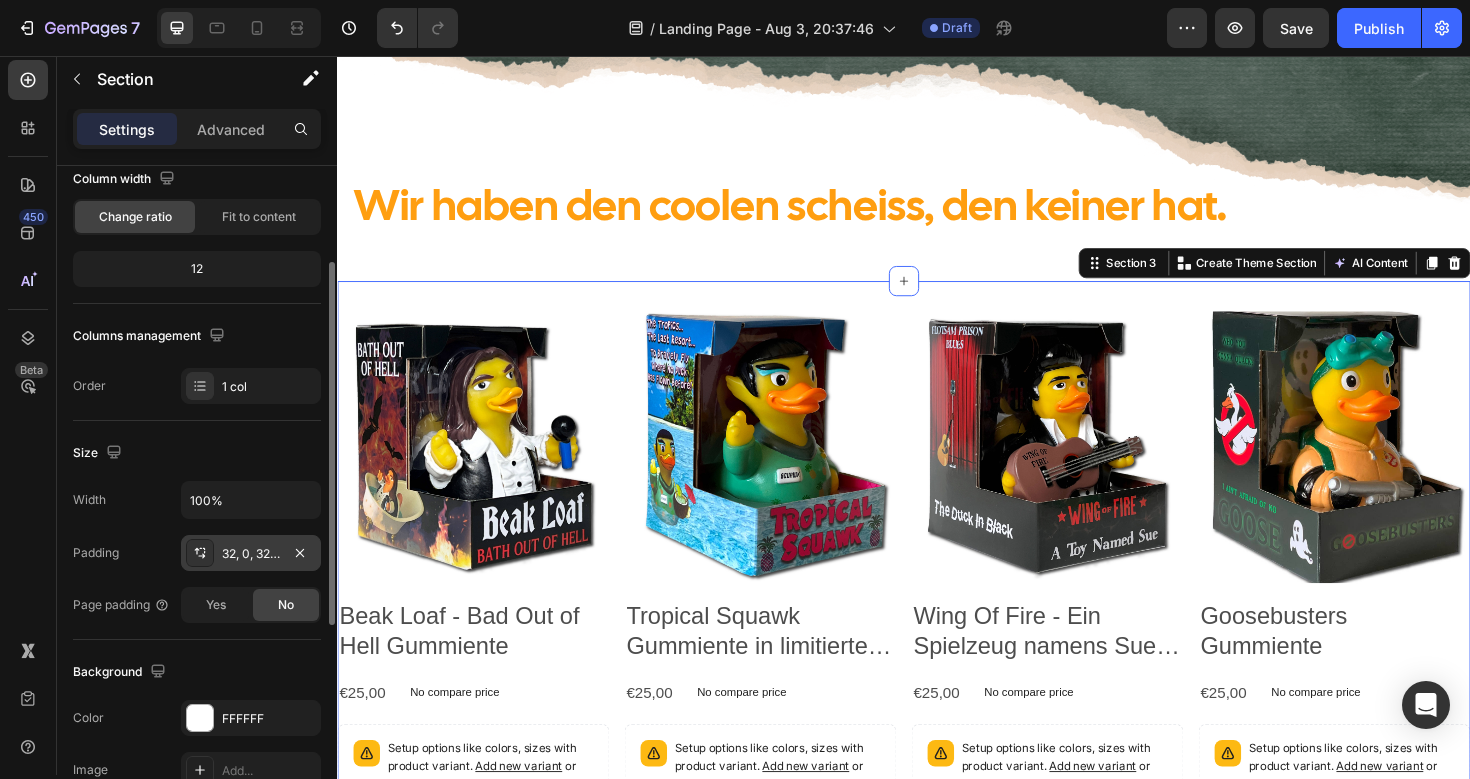 click on "32, 0, 32, 0" at bounding box center (251, 554) 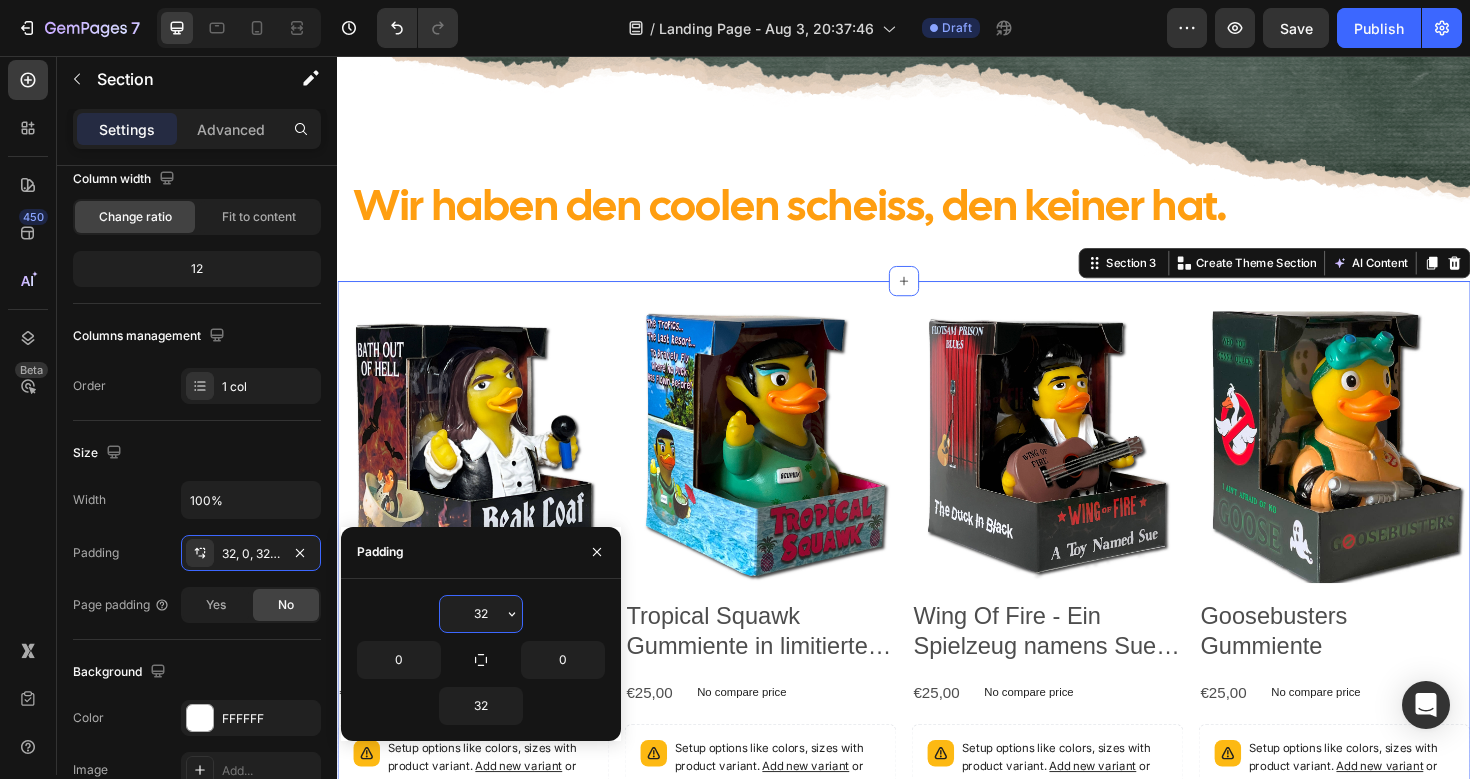 click on "32" at bounding box center [481, 614] 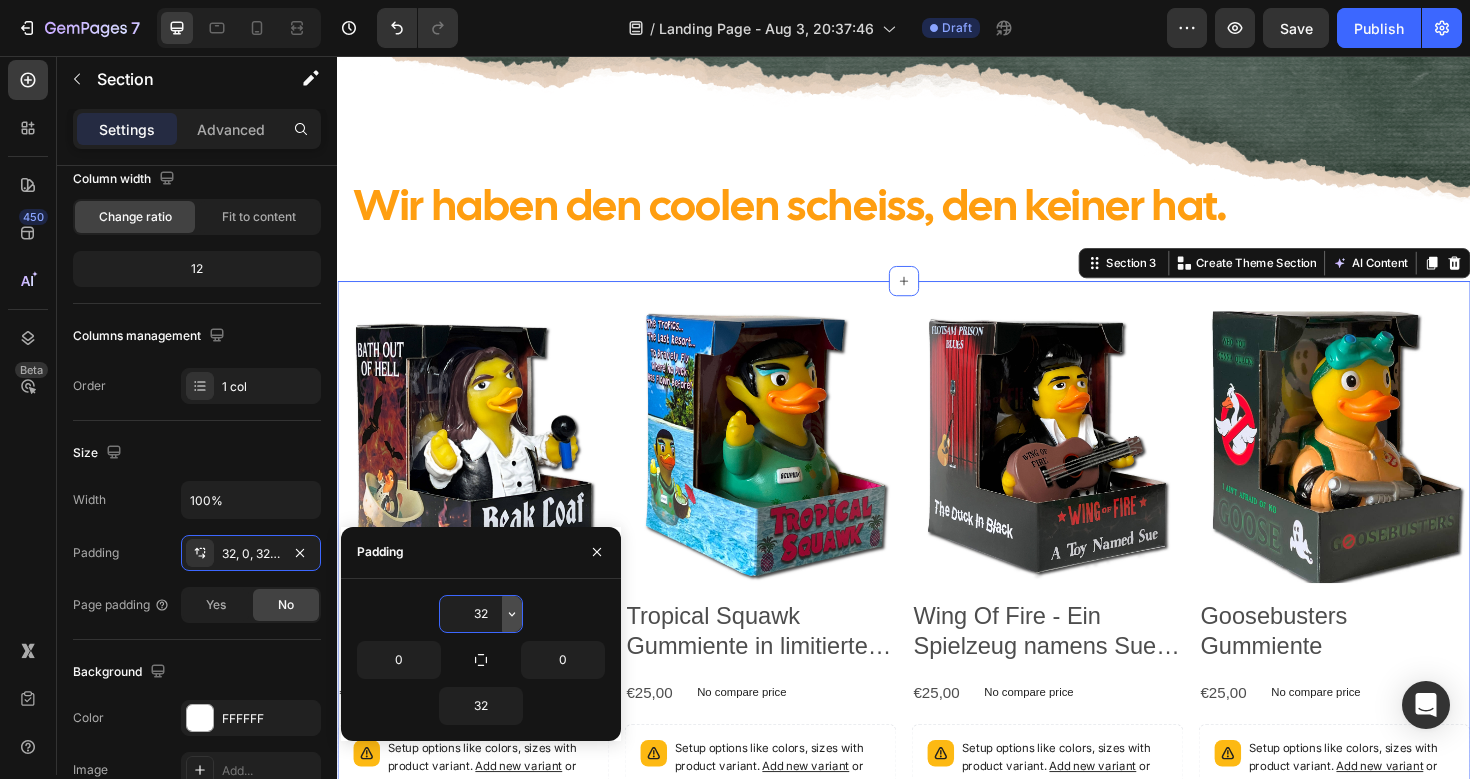 click 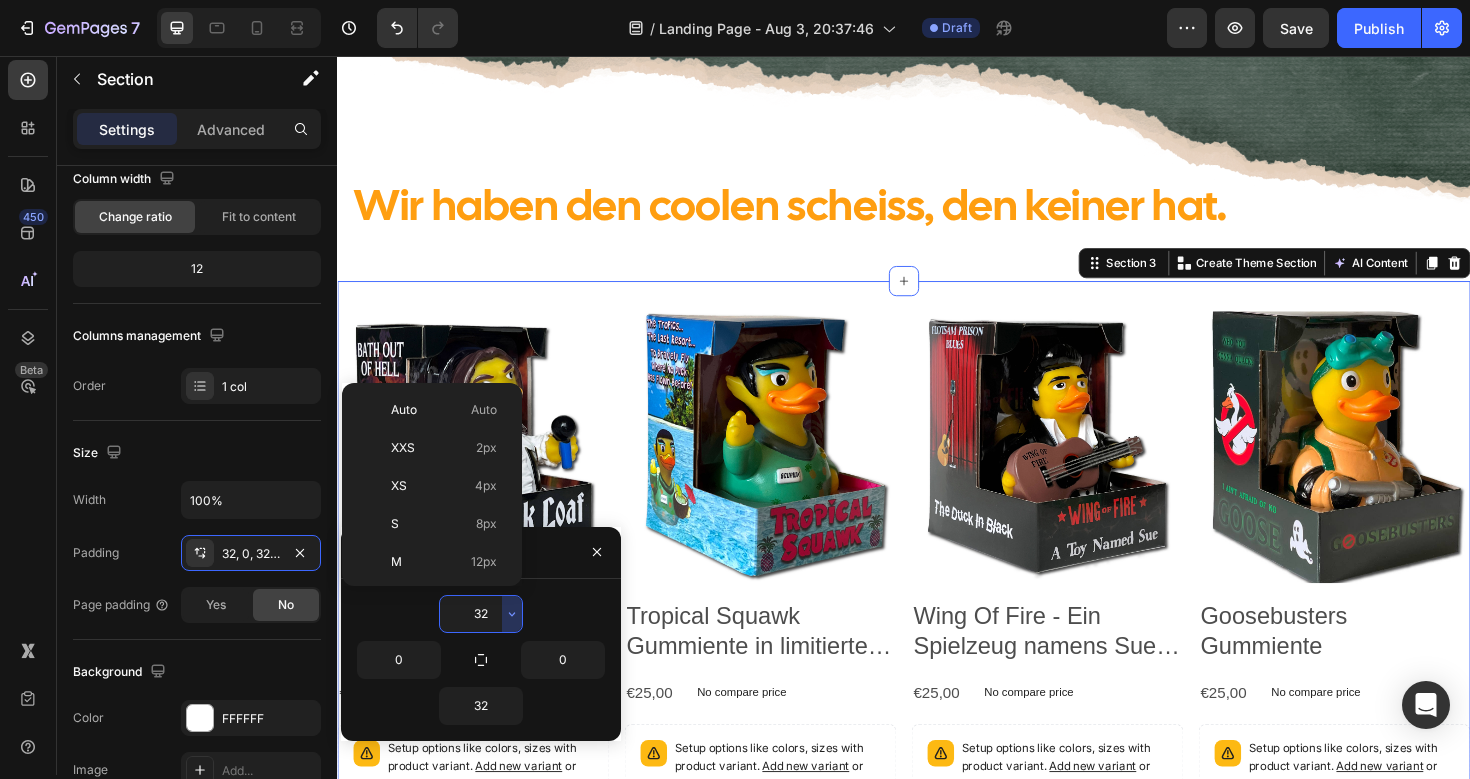 scroll, scrollTop: 144, scrollLeft: 0, axis: vertical 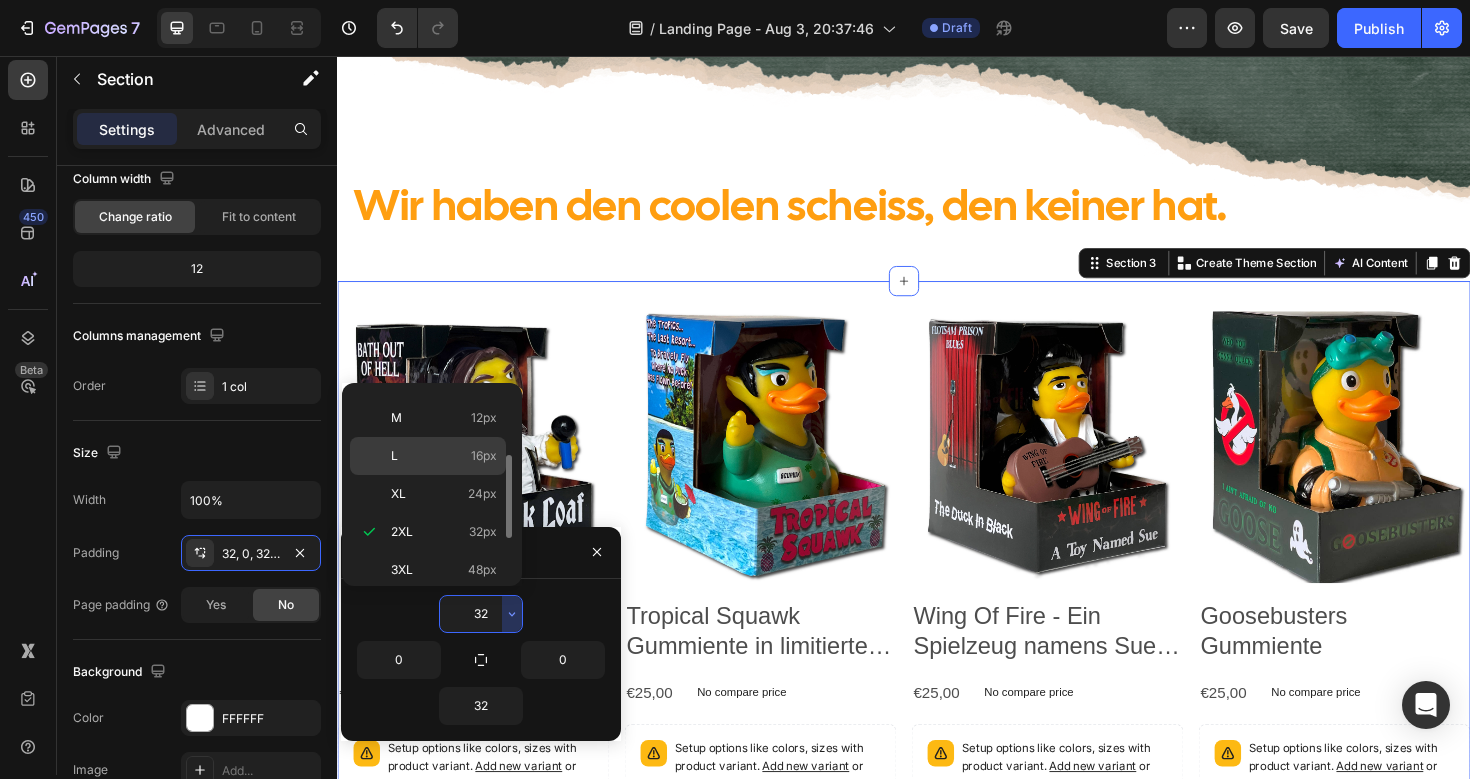 click on "16px" at bounding box center [484, 456] 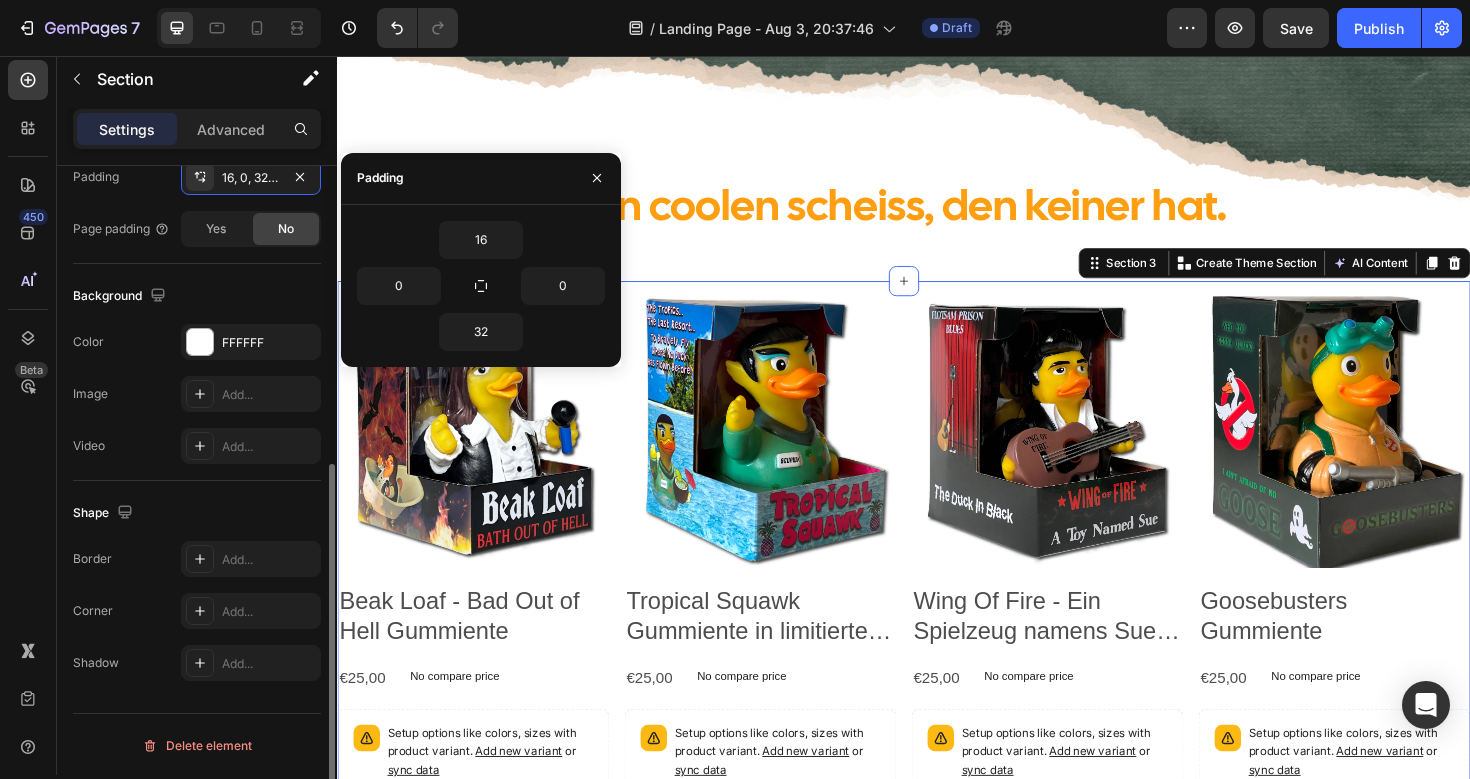 scroll, scrollTop: 554, scrollLeft: 0, axis: vertical 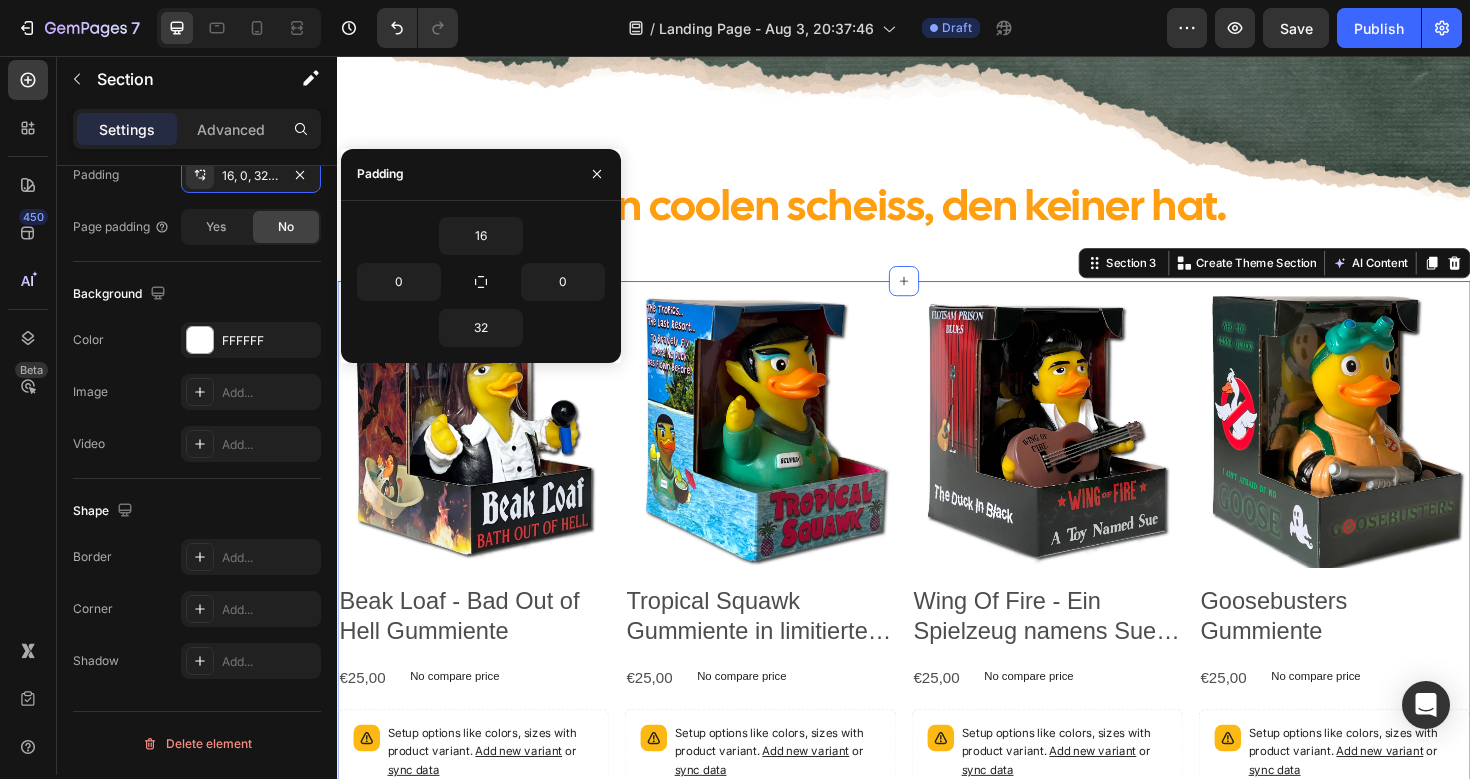 click on "Product Images Beak Loaf - Bad Out of Hell Gummiente Product Title €25,00 Product Price Product Price No compare price Product Price Row Setup options like colors, sizes with product variant. Add new variant or sync data Product Variants & Swatches In den Einkaufswagen Add to Cart Row Product List Product Images Tropical Squawk Gummiente in limitierter Auflage Product Title €25,00 Product Price Product Price No compare price Product Price Row Setup options like colors, sizes with product variant. Add new variant or sync data Product Variants & Swatches In den Einkaufswagen Add to Cart Row Product List Product Images Wing Of Fire - Ein Spielzeug namens Sue Rubber Duck Product Title €25,00 Product Price Product Price No compare price Product Price Row Setup options like colors, sizes with product variant. Add new variant or sync data Product Variants & Swatches In den Einkaufswagen Add to Cart Row Product List Product Images Goosebusters Gummiente Product Title €25,00 Row" at bounding box center (937, 2222) 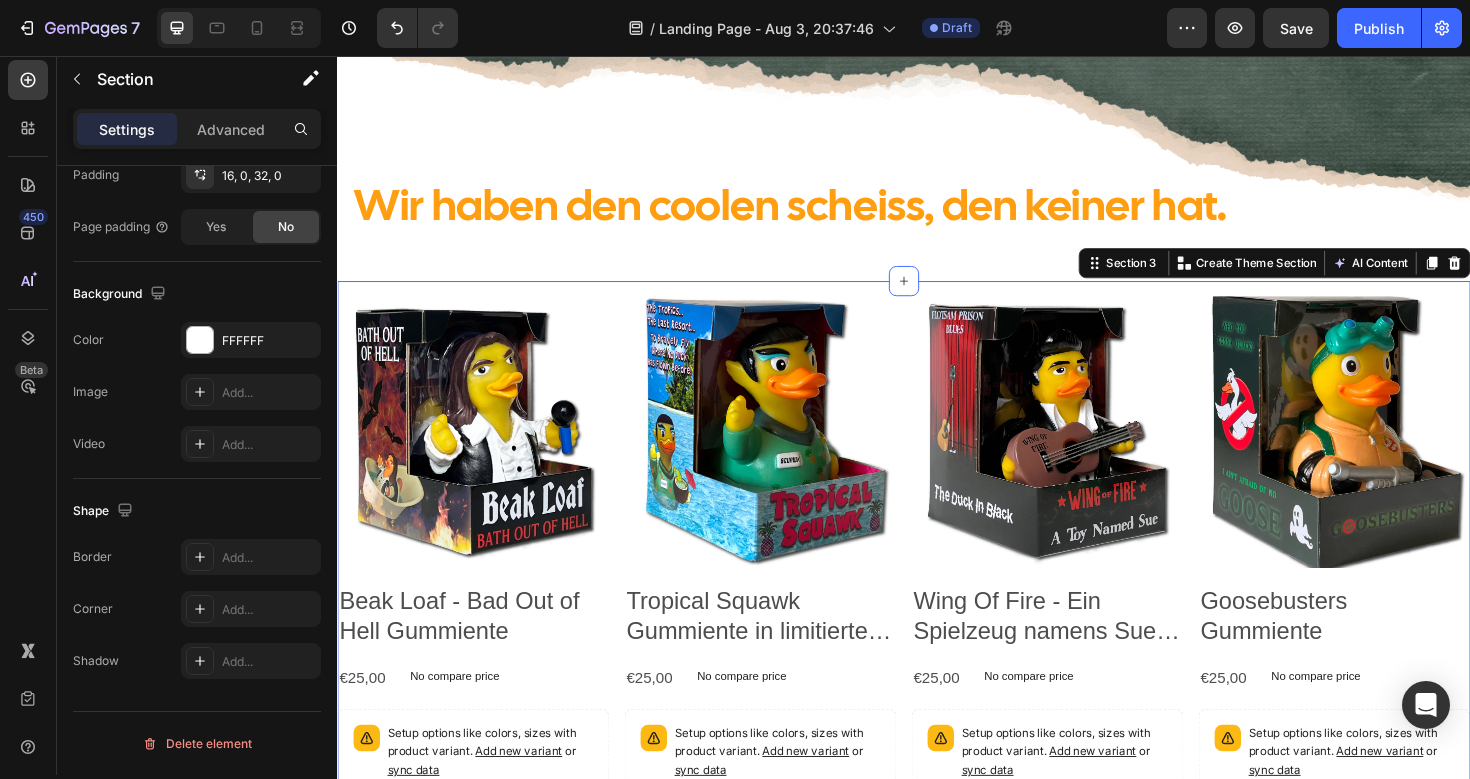 click on "Product Images Beak Loaf - Bad Out of Hell Gummiente Product Title €25,00 Product Price Product Price No compare price Product Price Row Setup options like colors, sizes with product variant. Add new variant or sync data Product Variants & Swatches In den Einkaufswagen Add to Cart Row Product List Product Images Tropical Squawk Gummiente in limitierter Auflage Product Title €25,00 Product Price Product Price No compare price Product Price Row Setup options like colors, sizes with product variant. Add new variant or sync data Product Variants & Swatches In den Einkaufswagen Add to Cart Row Product List Product Images Wing Of Fire - Ein Spielzeug namens Sue Rubber Duck Product Title €25,00 Product Price Product Price No compare price Product Price Row Setup options like colors, sizes with product variant. Add new variant or sync data Product Variants & Swatches In den Einkaufswagen Add to Cart Row Product List Product Images Goosebusters Gummiente Product Title €25,00 Row" at bounding box center (937, 2222) 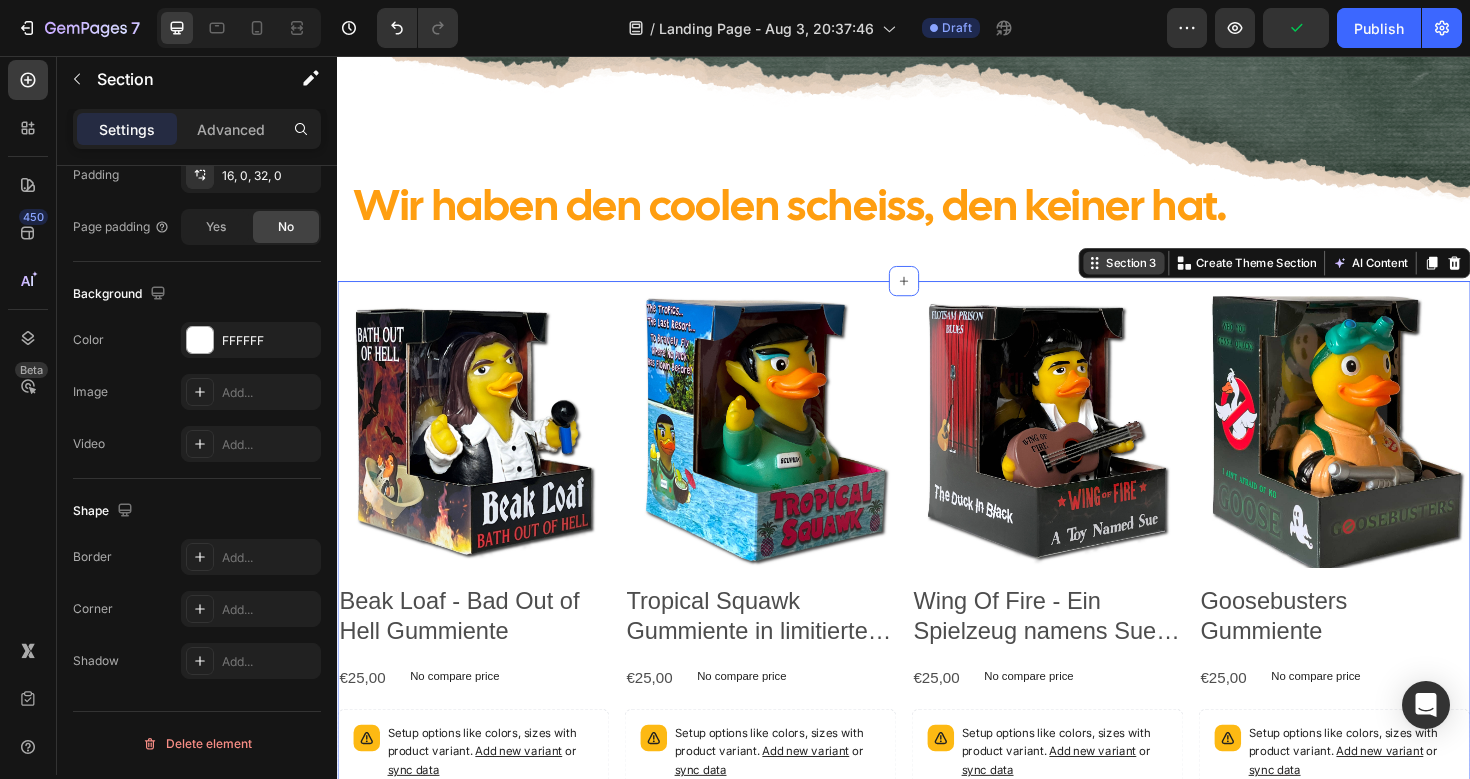 click on "Section 3" at bounding box center [1178, 275] 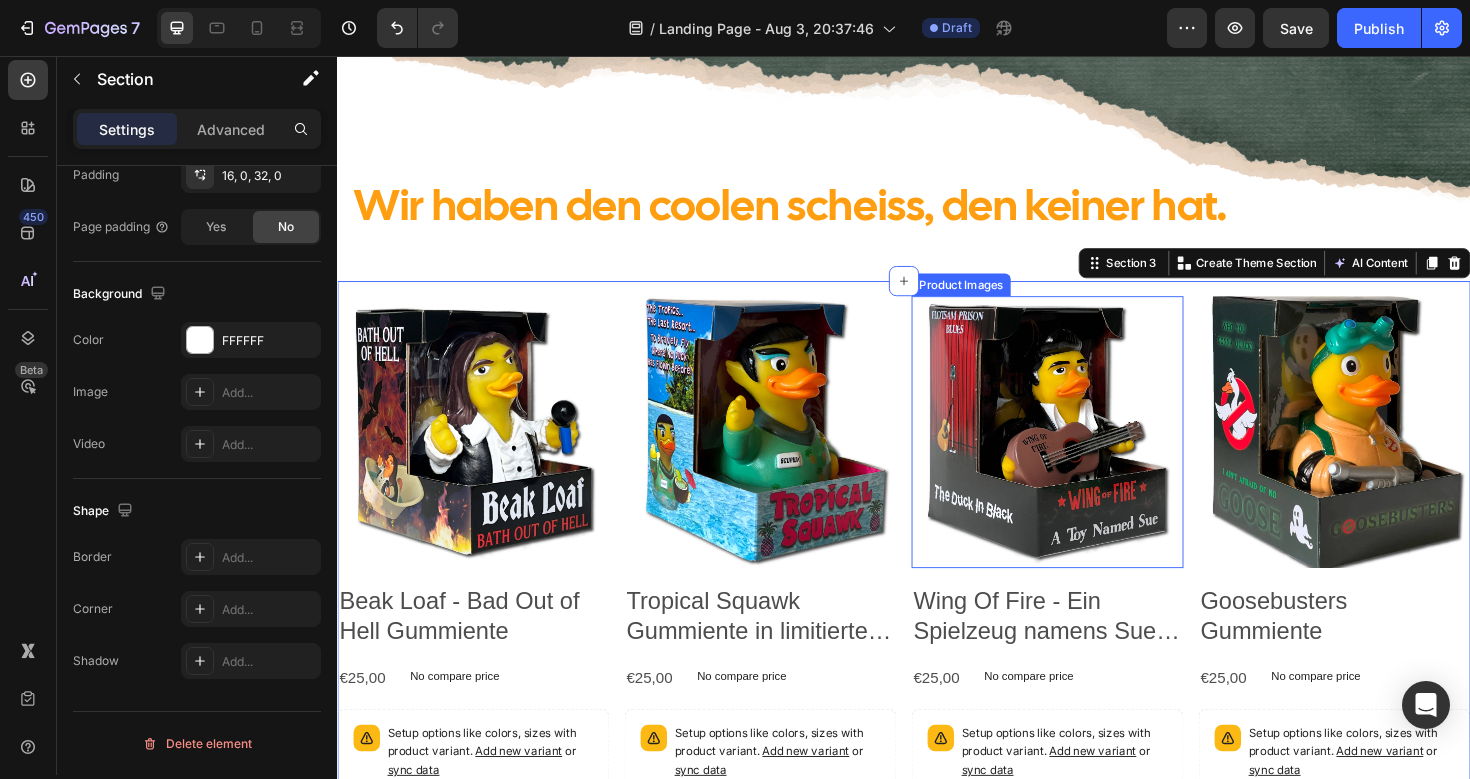 scroll, scrollTop: 0, scrollLeft: 0, axis: both 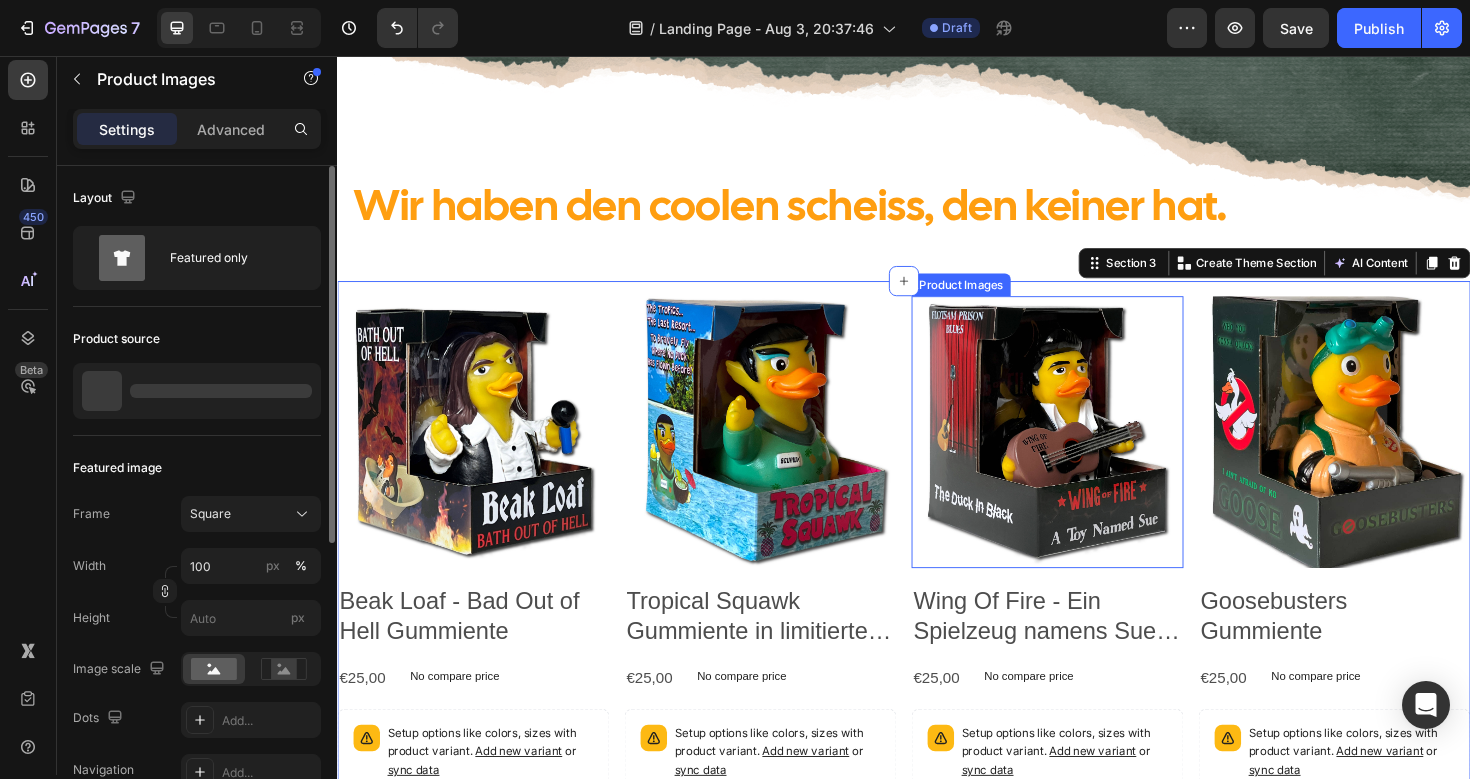 click at bounding box center [1089, 454] 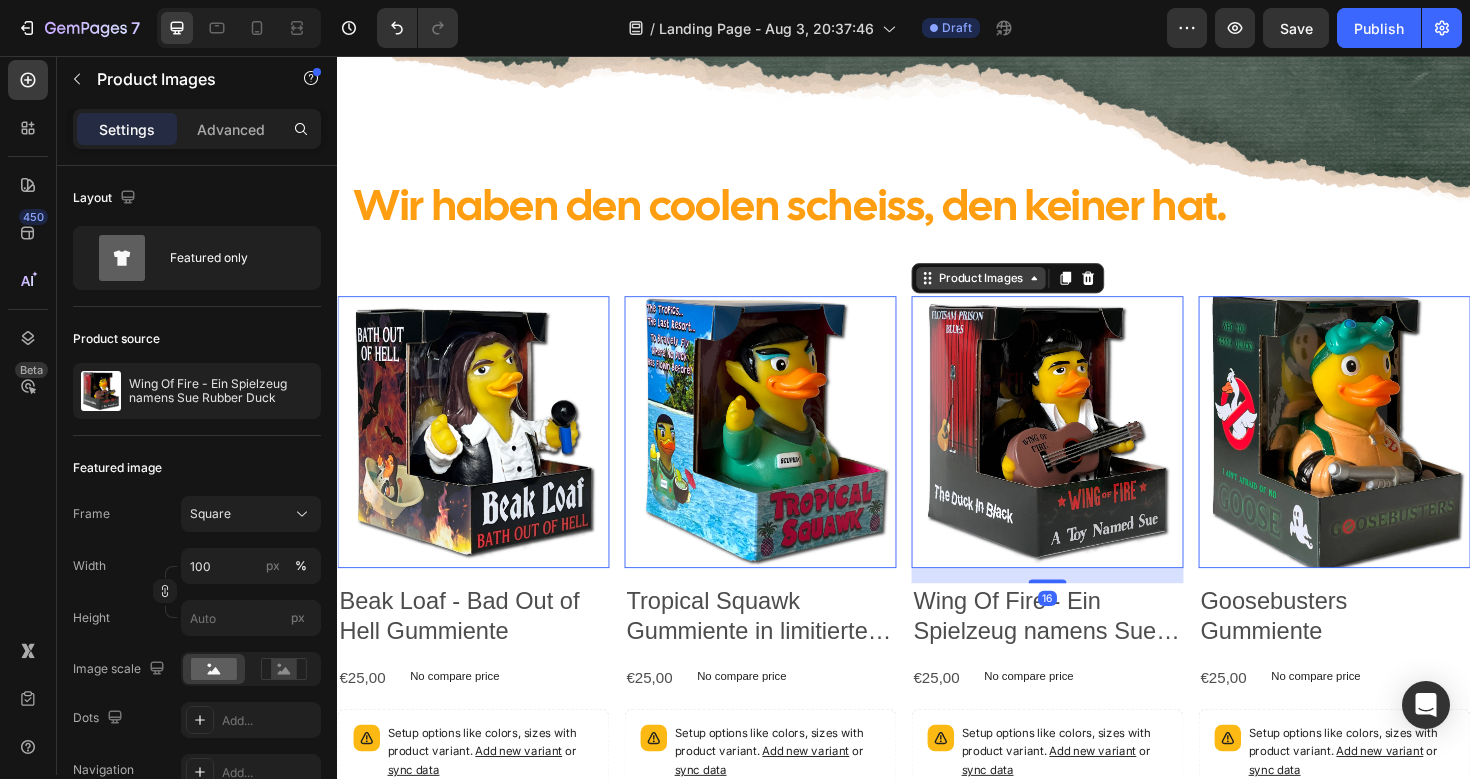 click 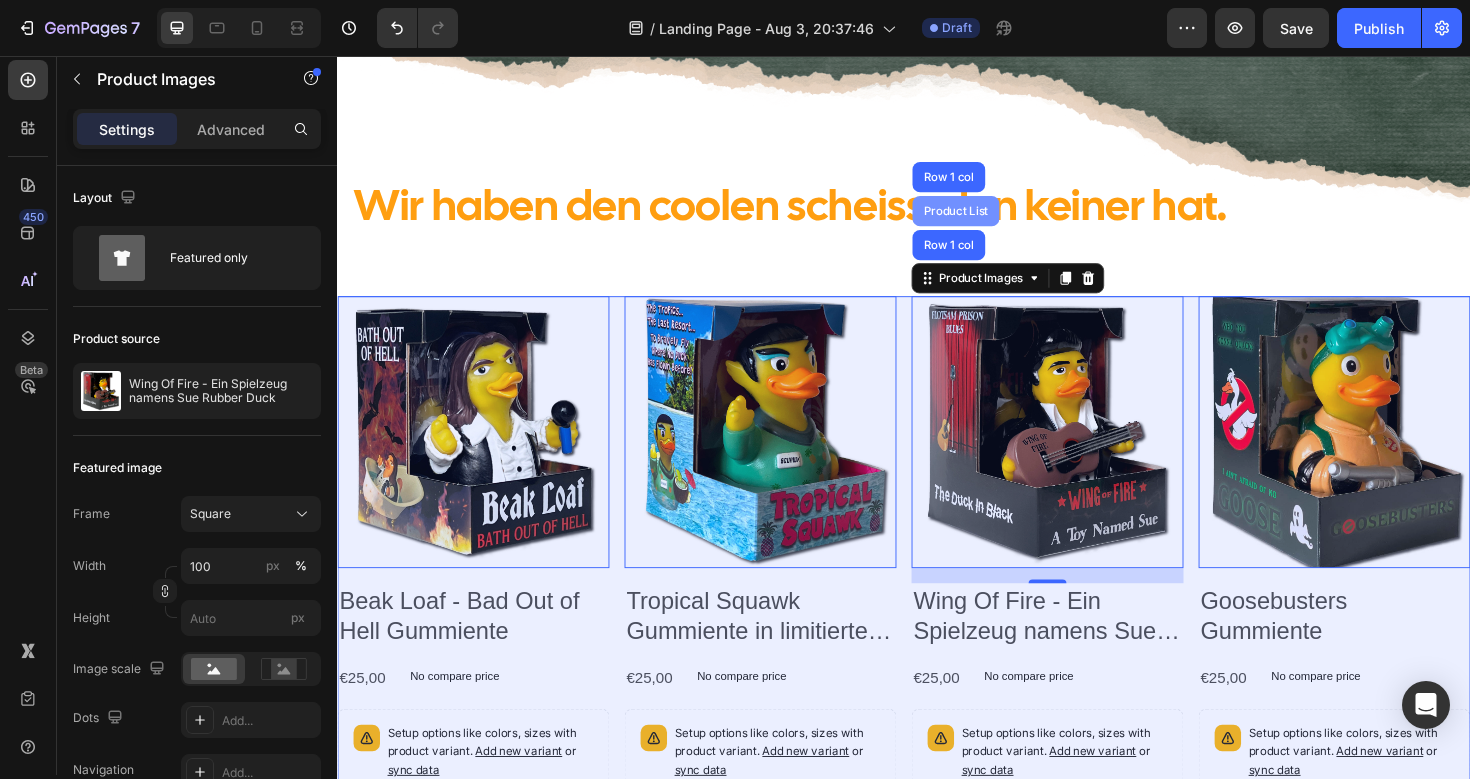 click on "Product List" at bounding box center [992, 220] 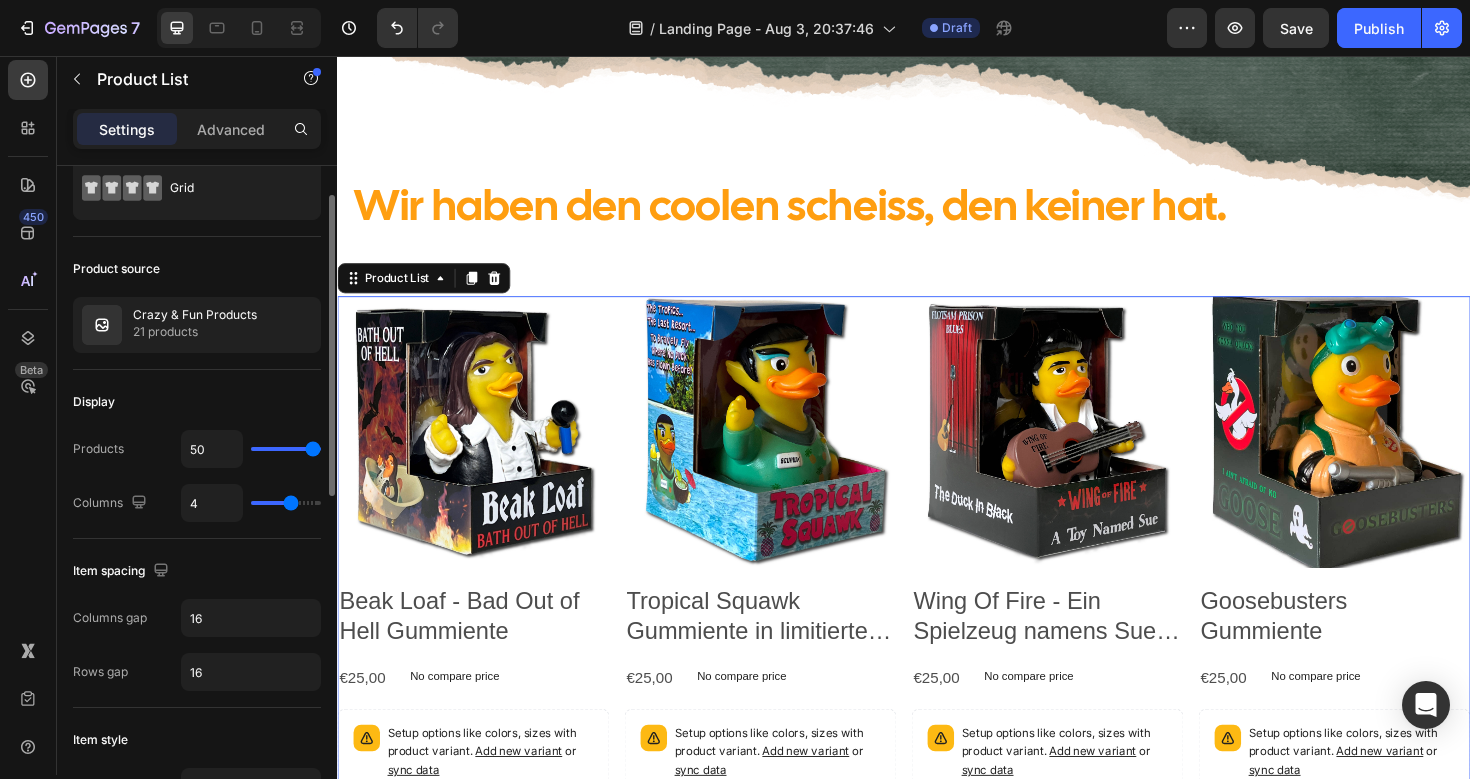 scroll, scrollTop: 63, scrollLeft: 0, axis: vertical 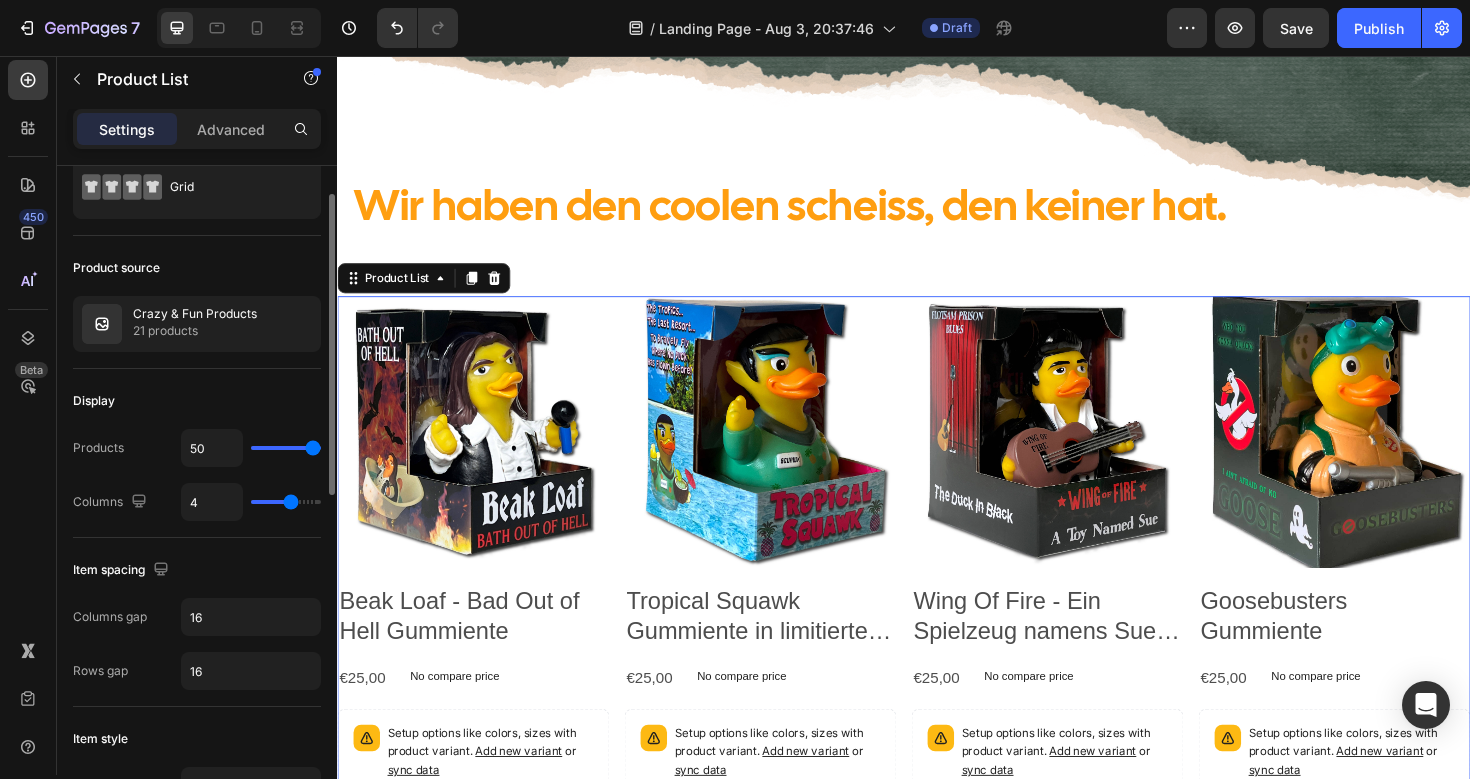 type on "49" 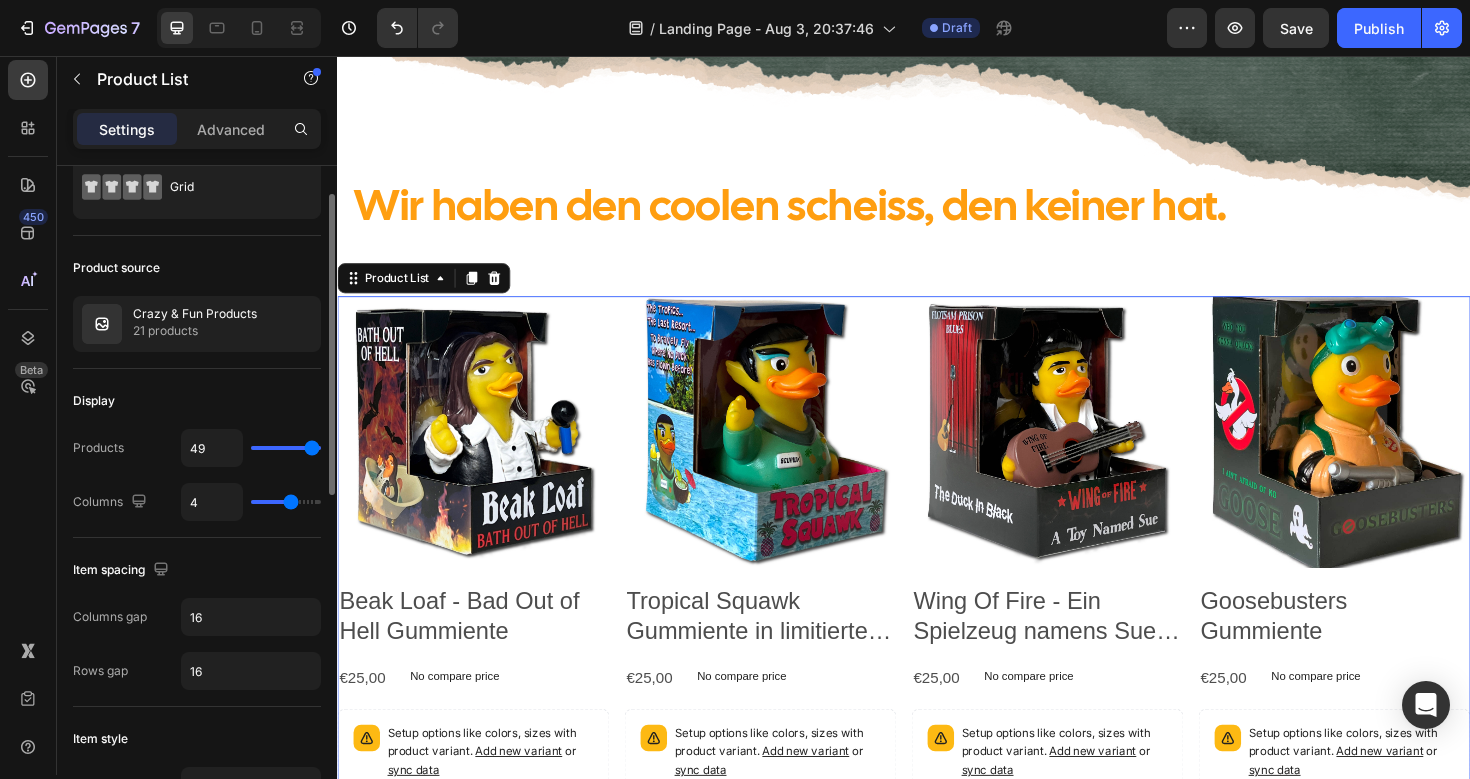 type on "47" 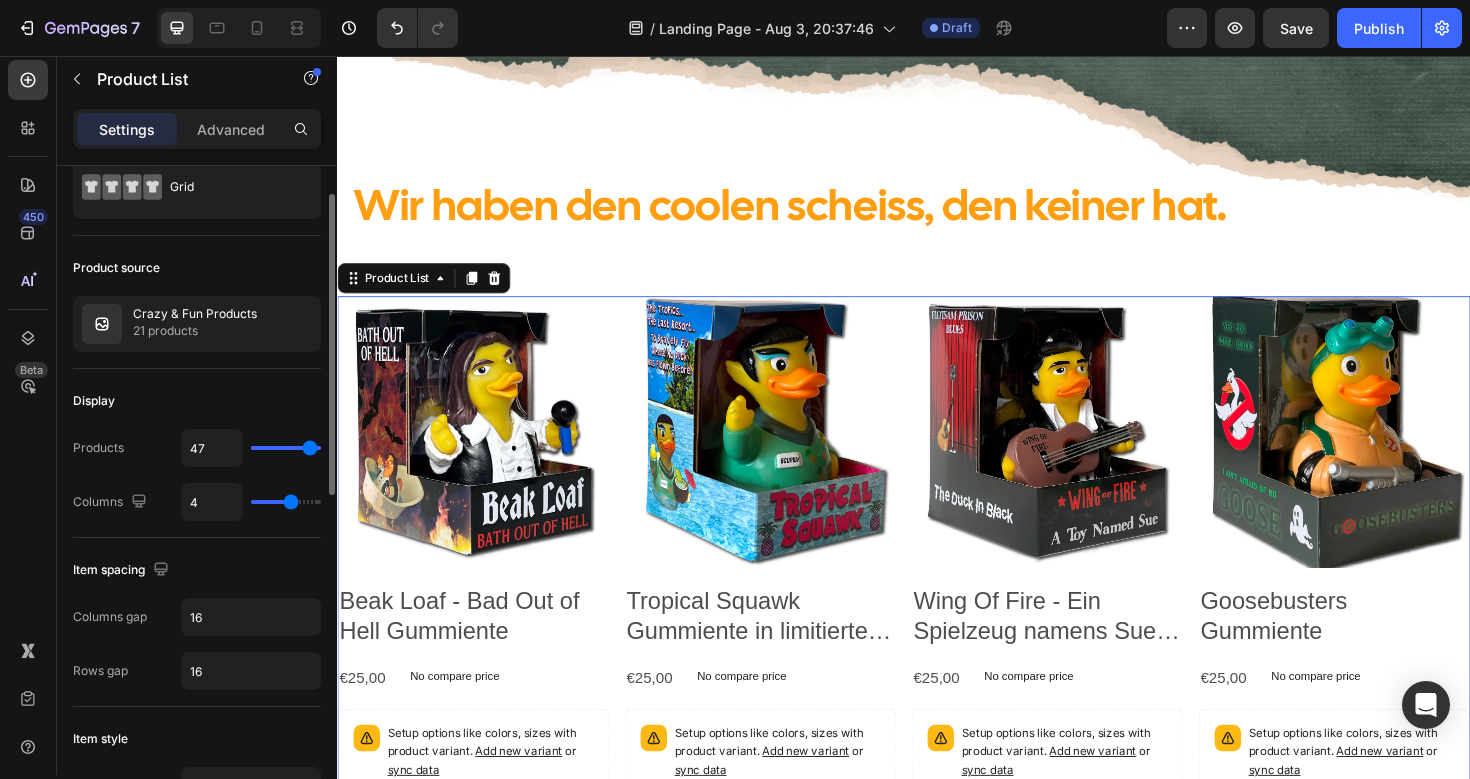 type on "46" 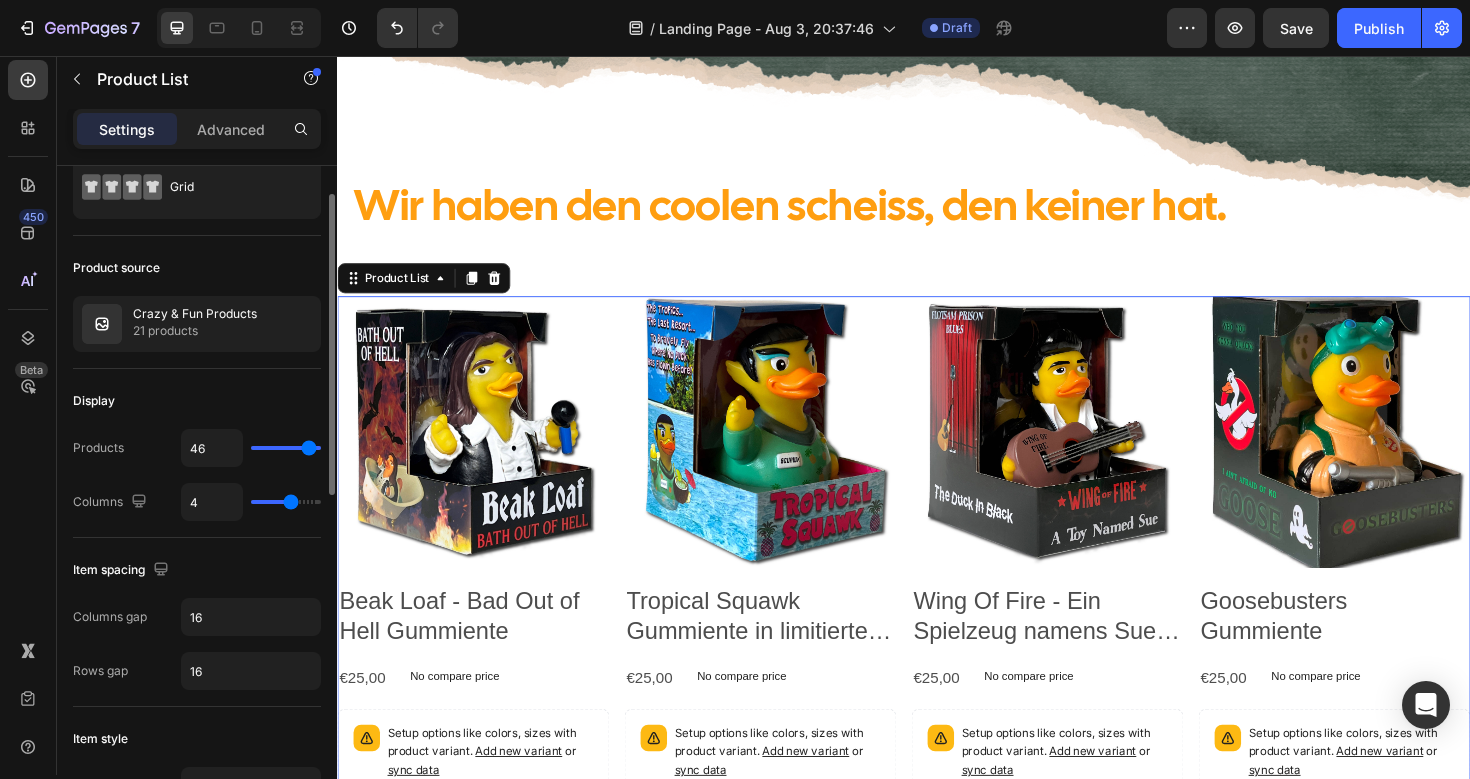 type on "44" 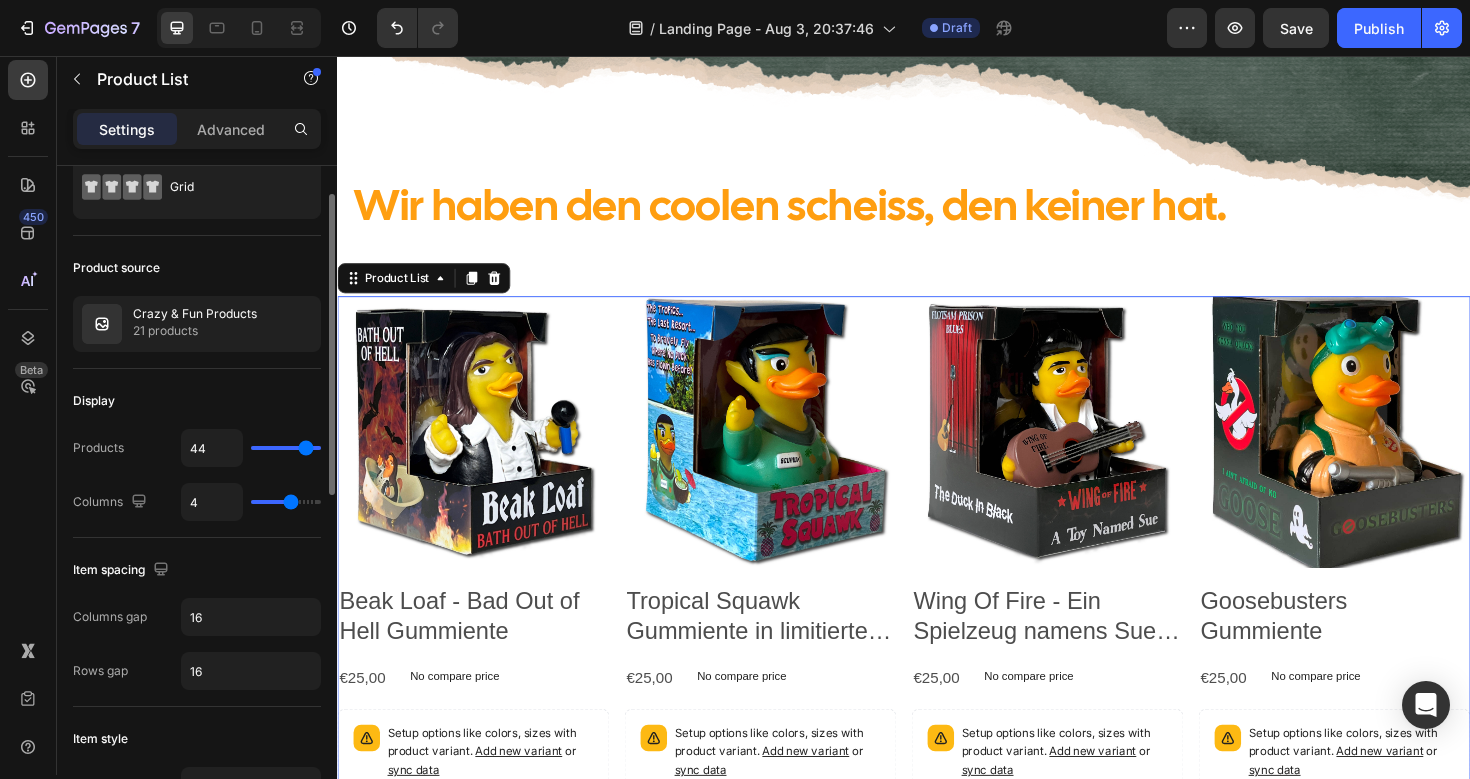type on "43" 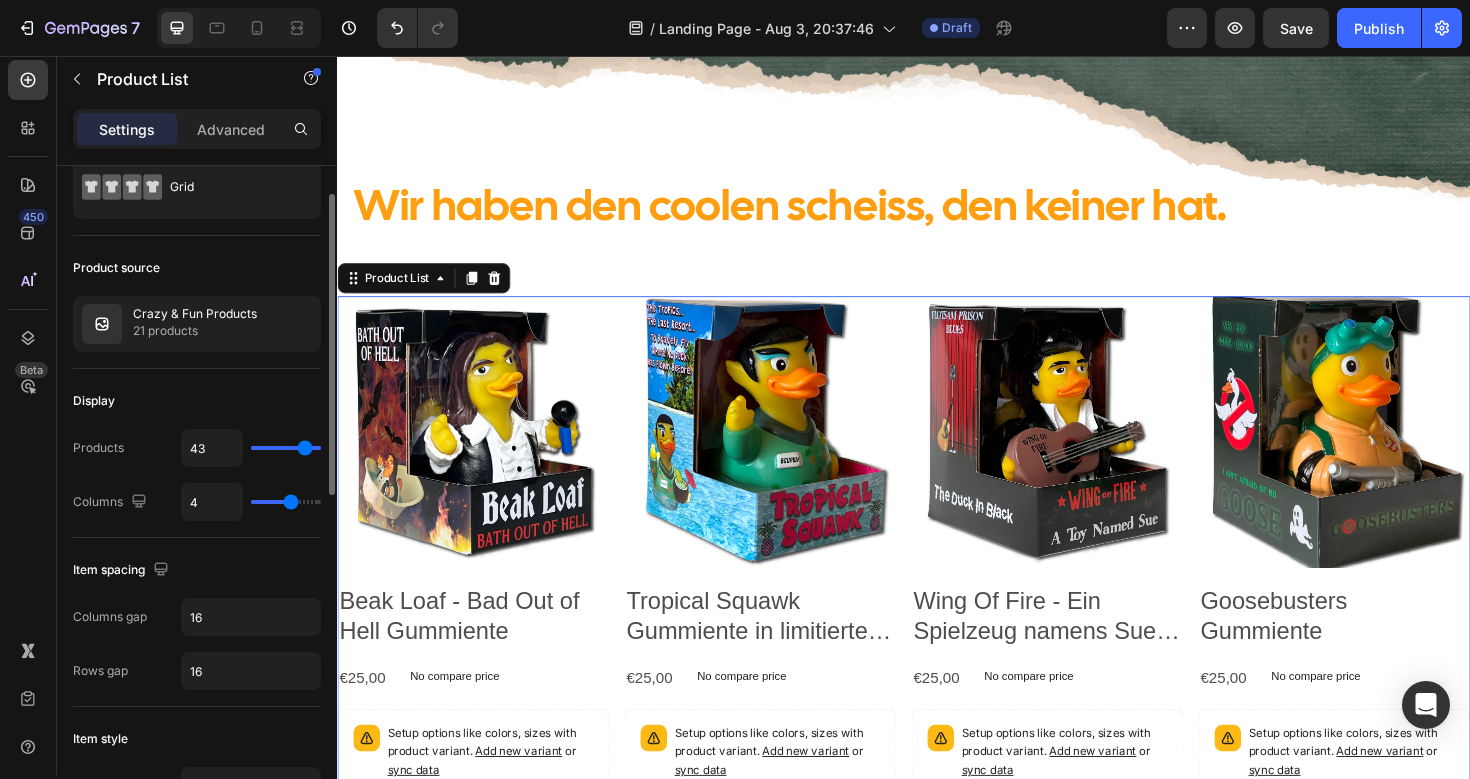 type on "42" 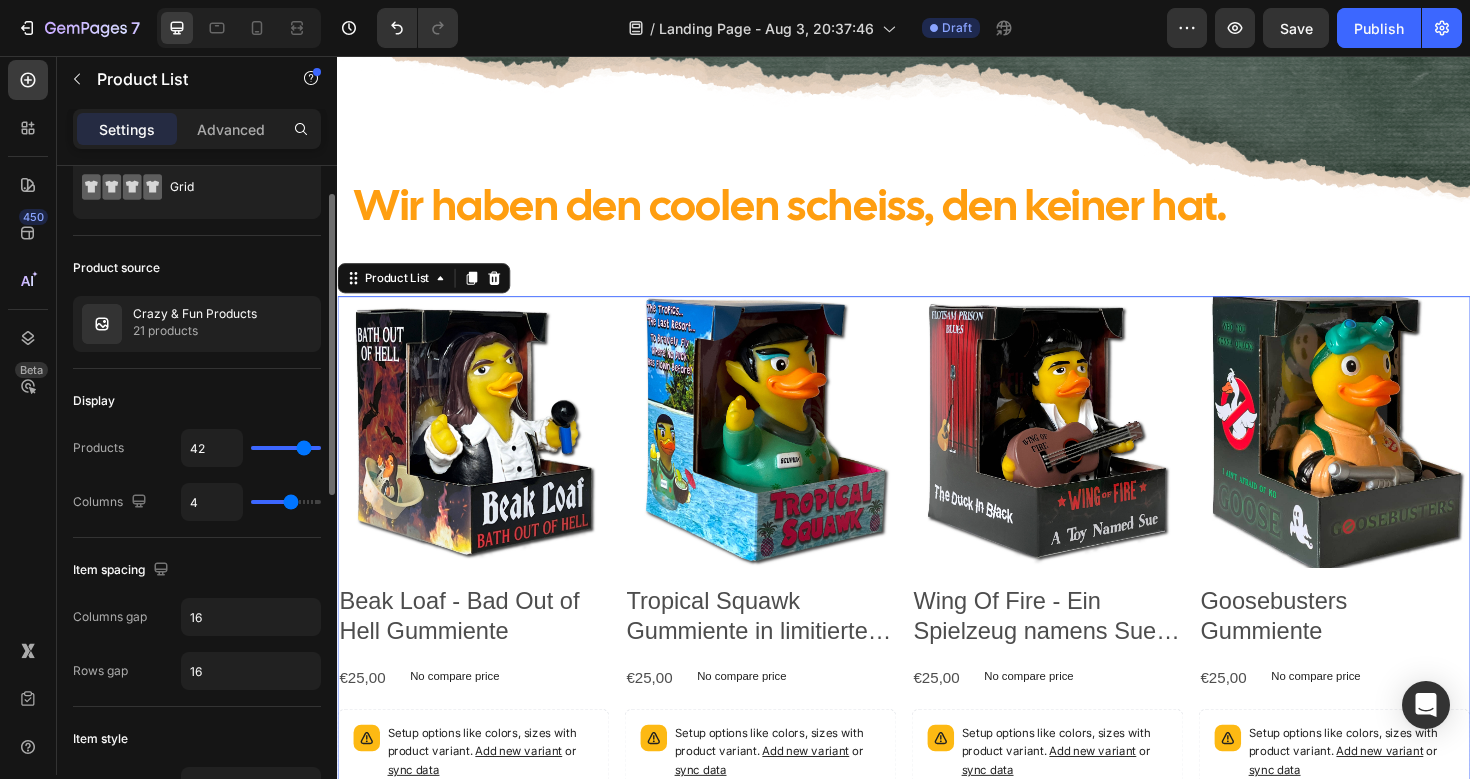 type on "40" 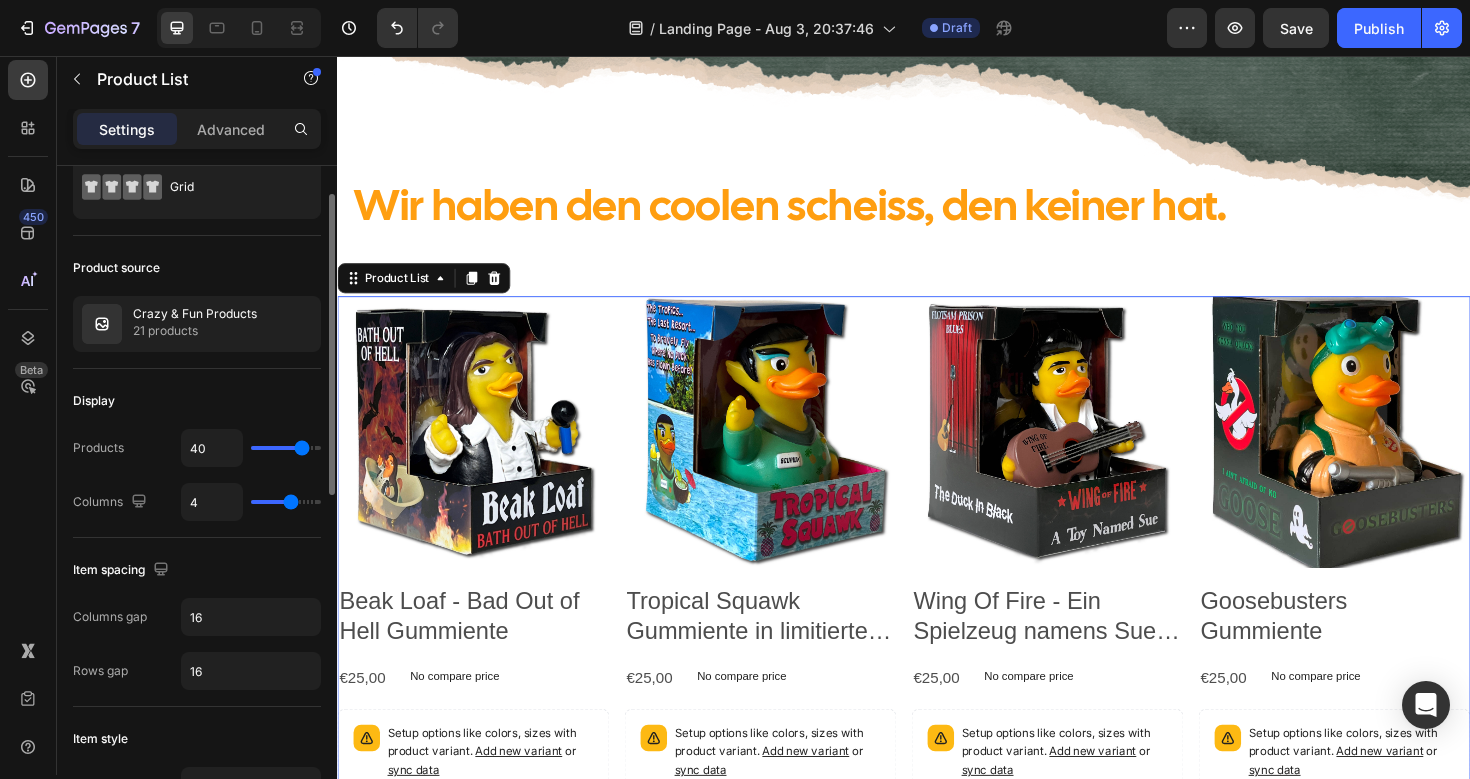 scroll, scrollTop: 685, scrollLeft: 0, axis: vertical 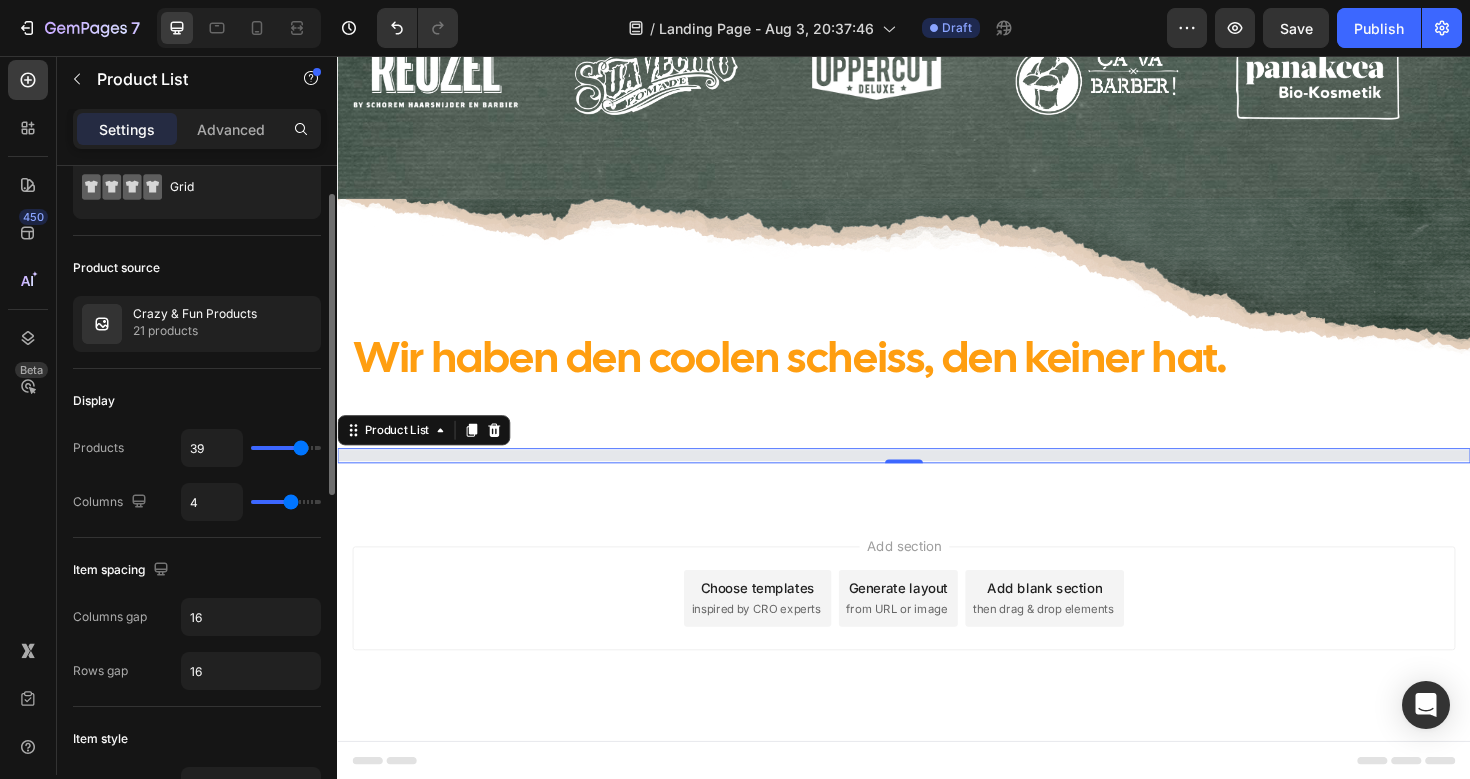 type on "38" 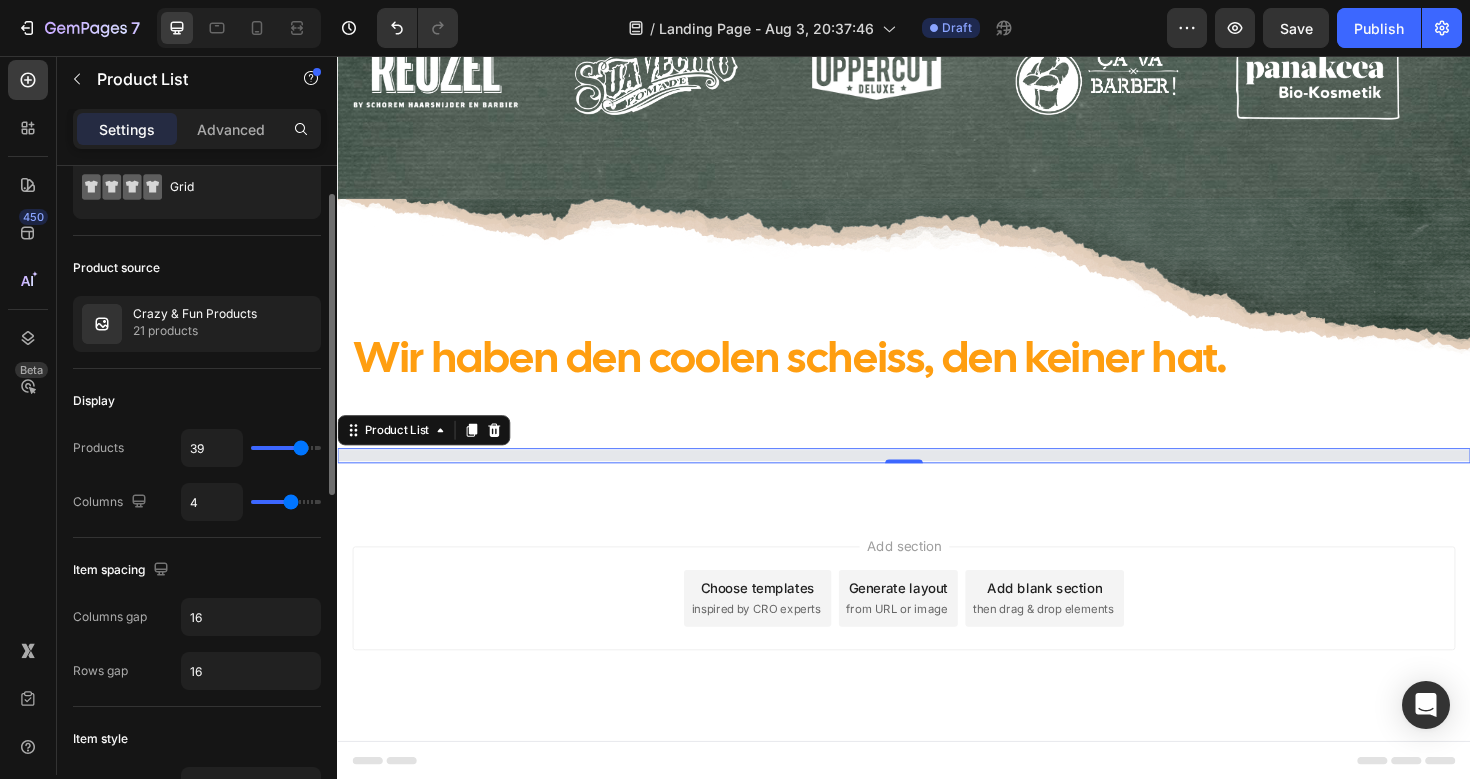 type on "38" 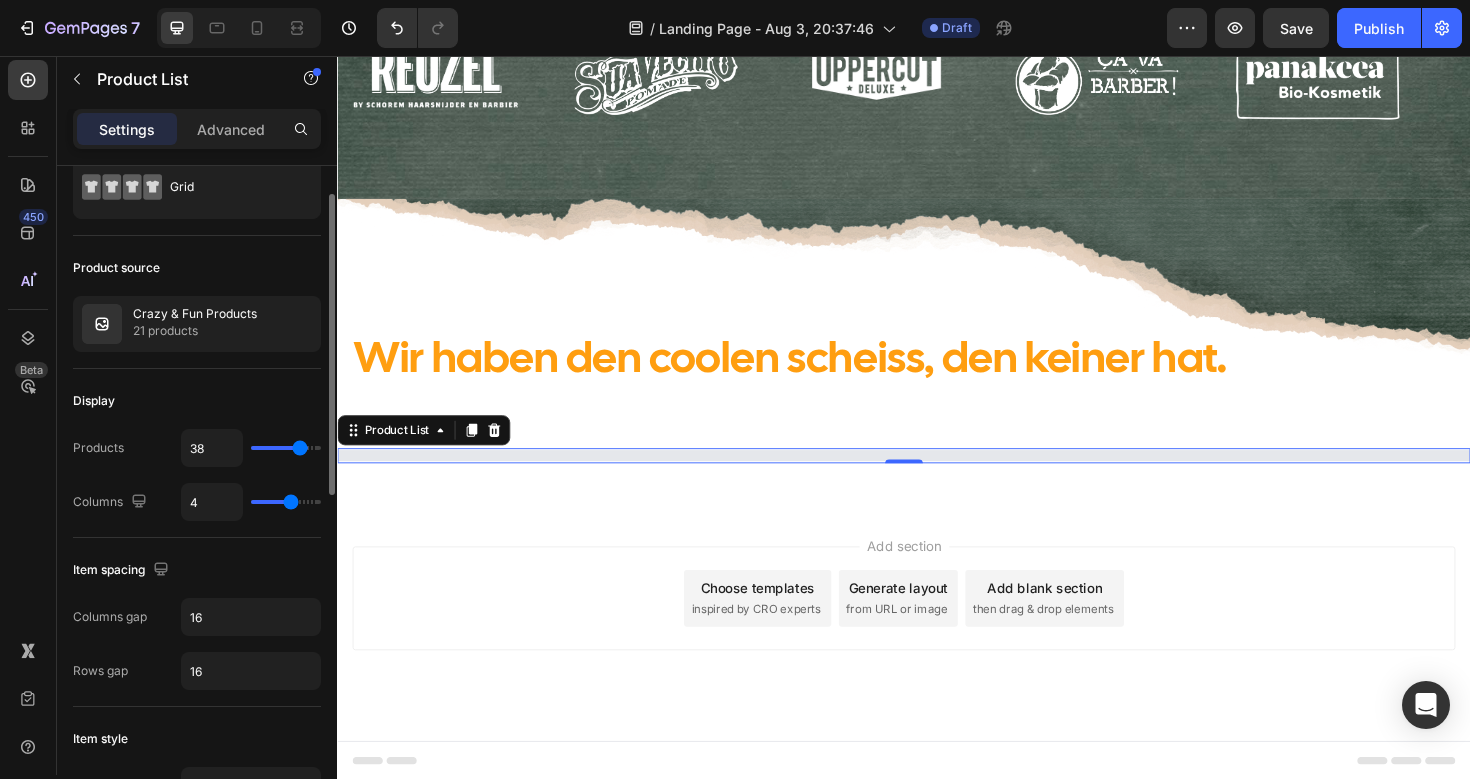 type on "36" 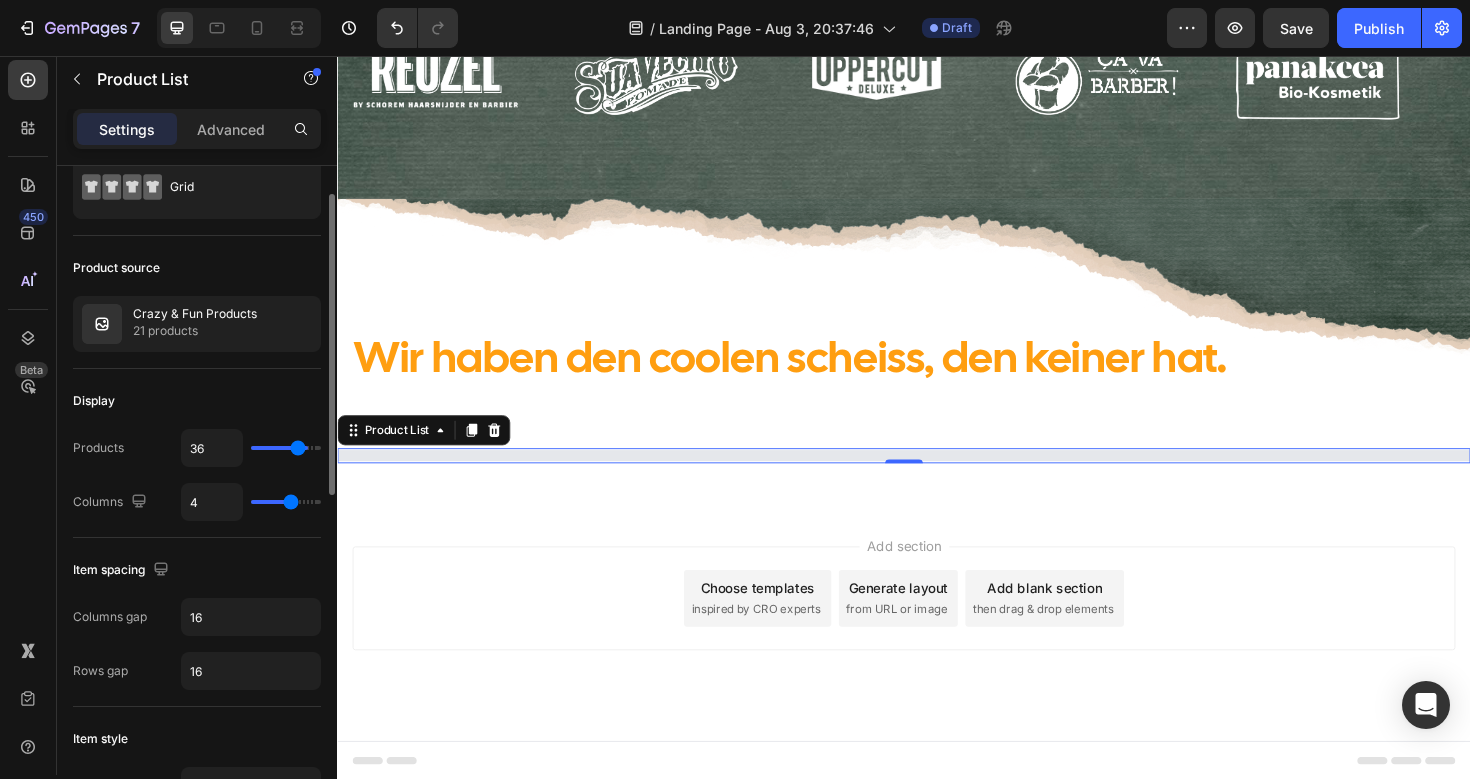type on "35" 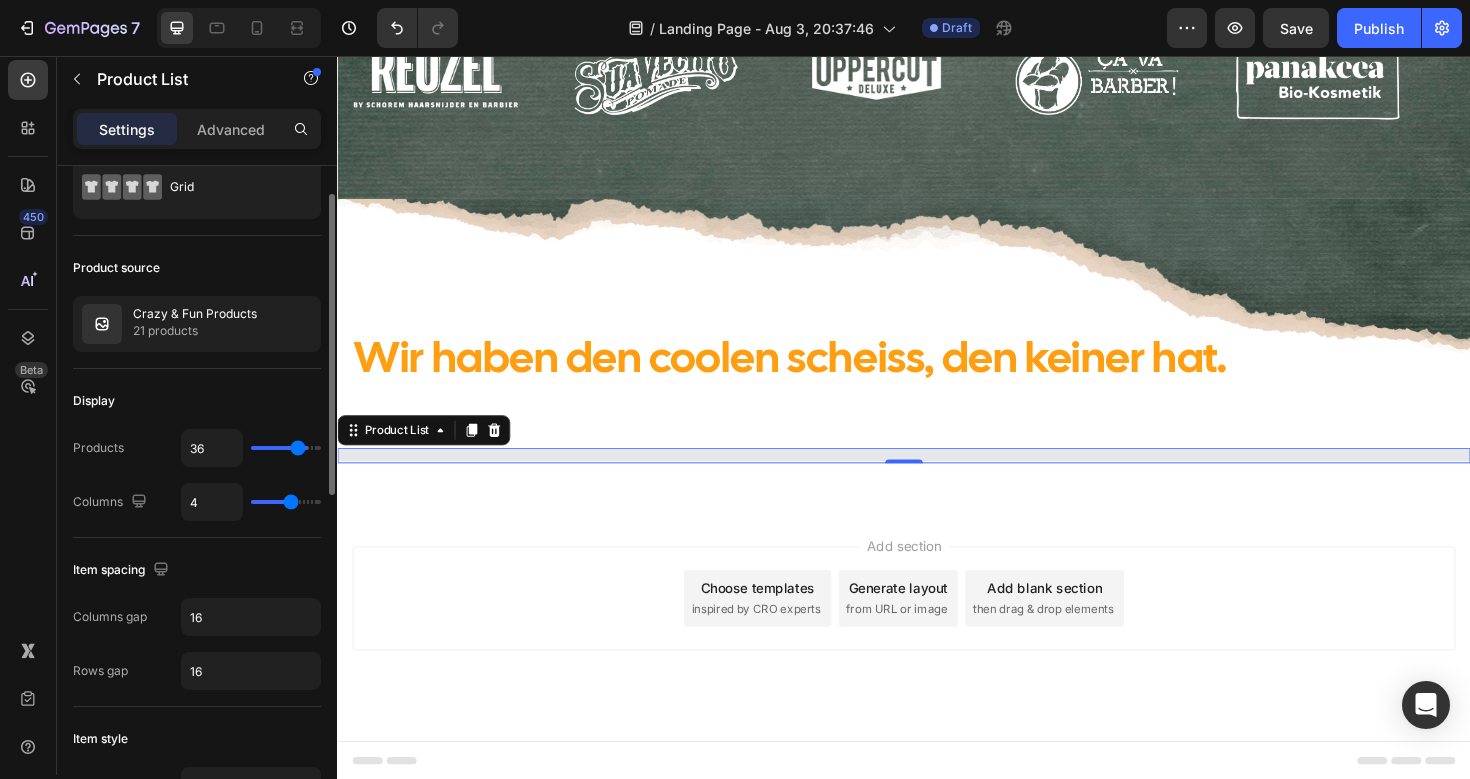 type on "35" 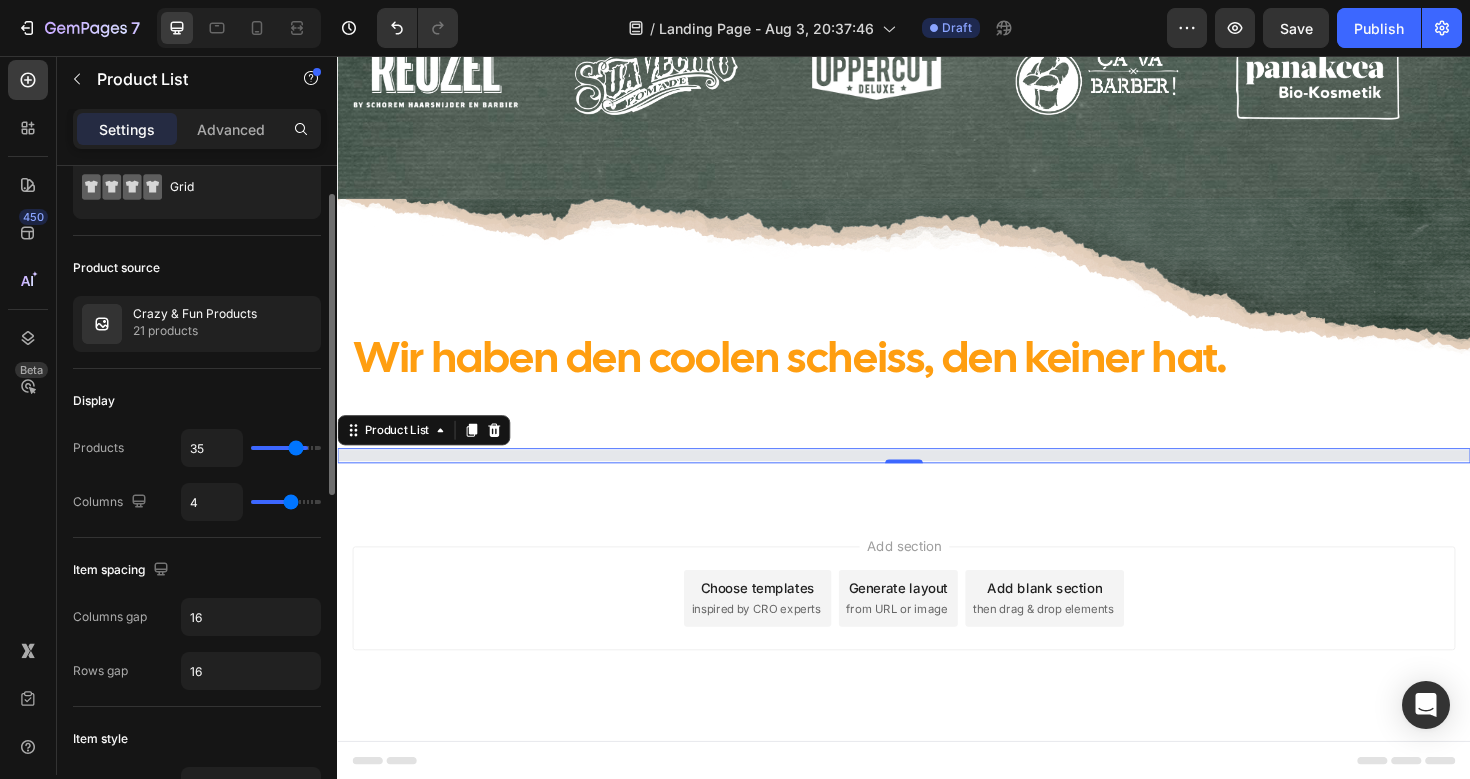type on "34" 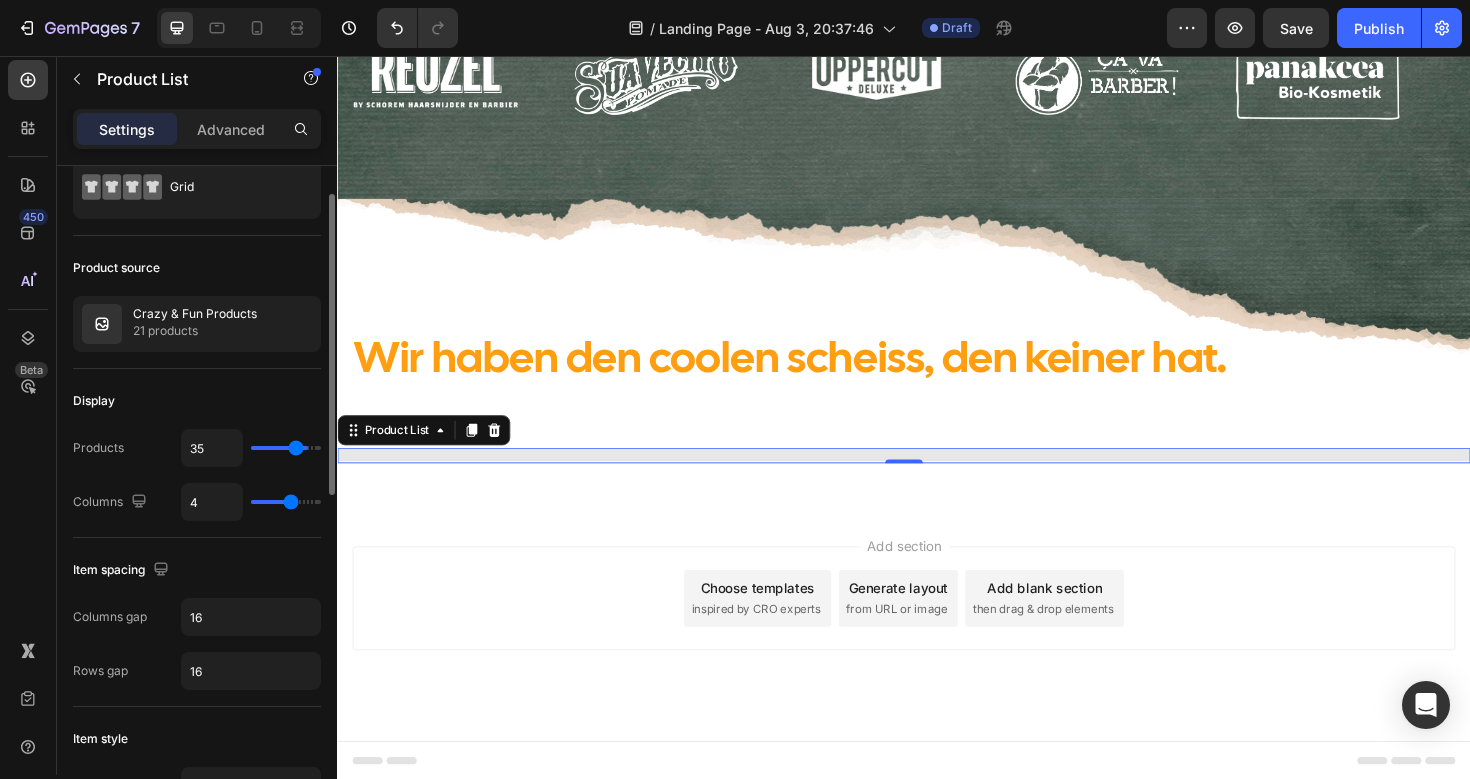type on "34" 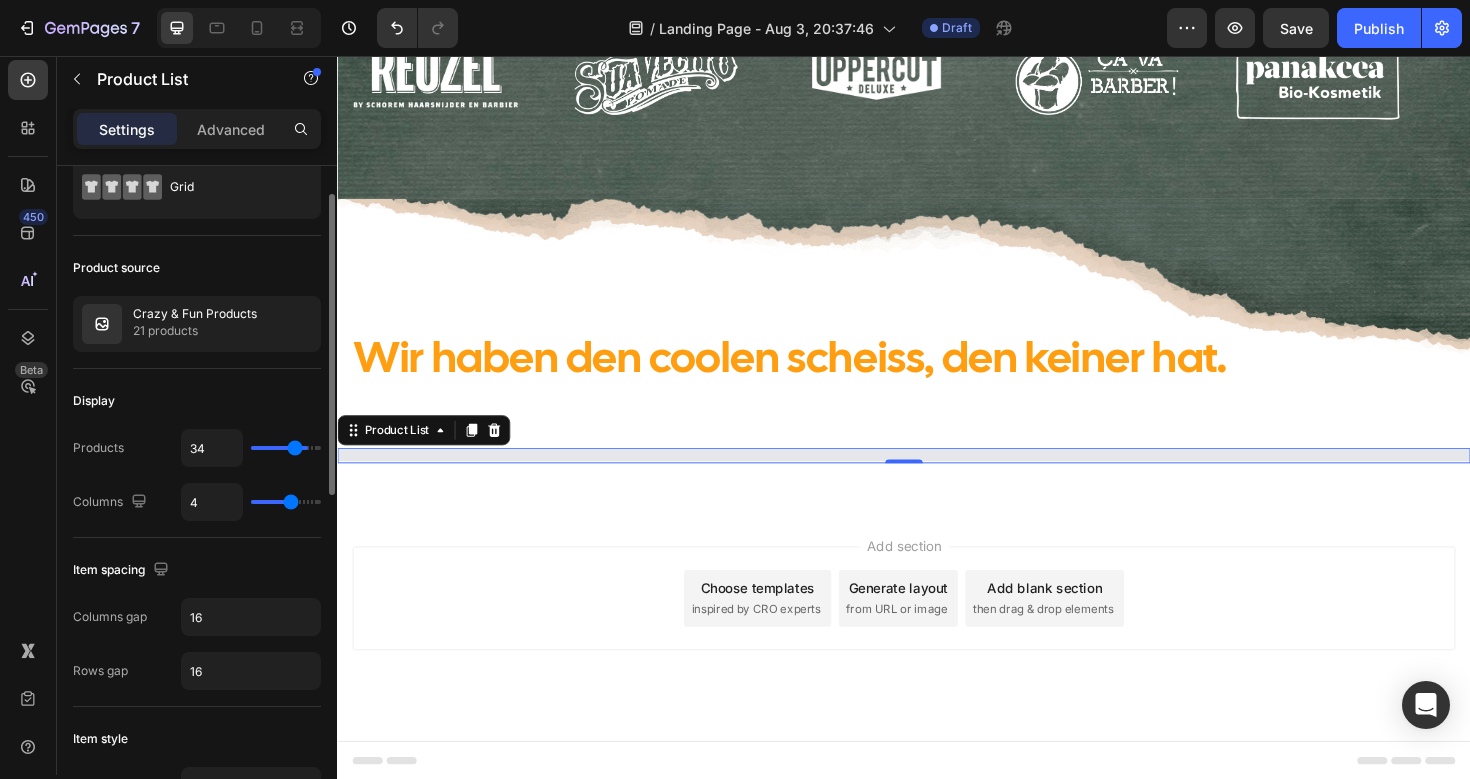 type on "32" 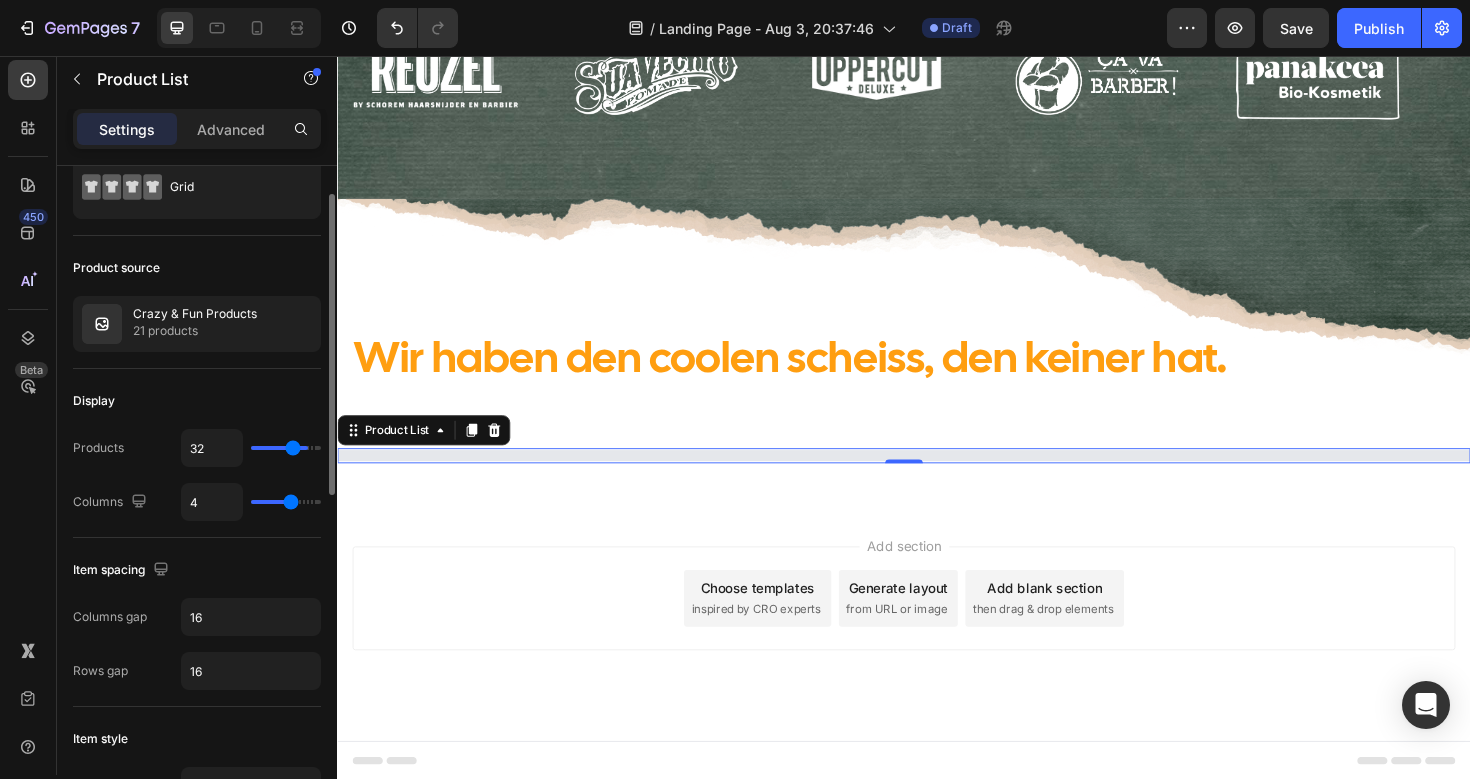 type on "31" 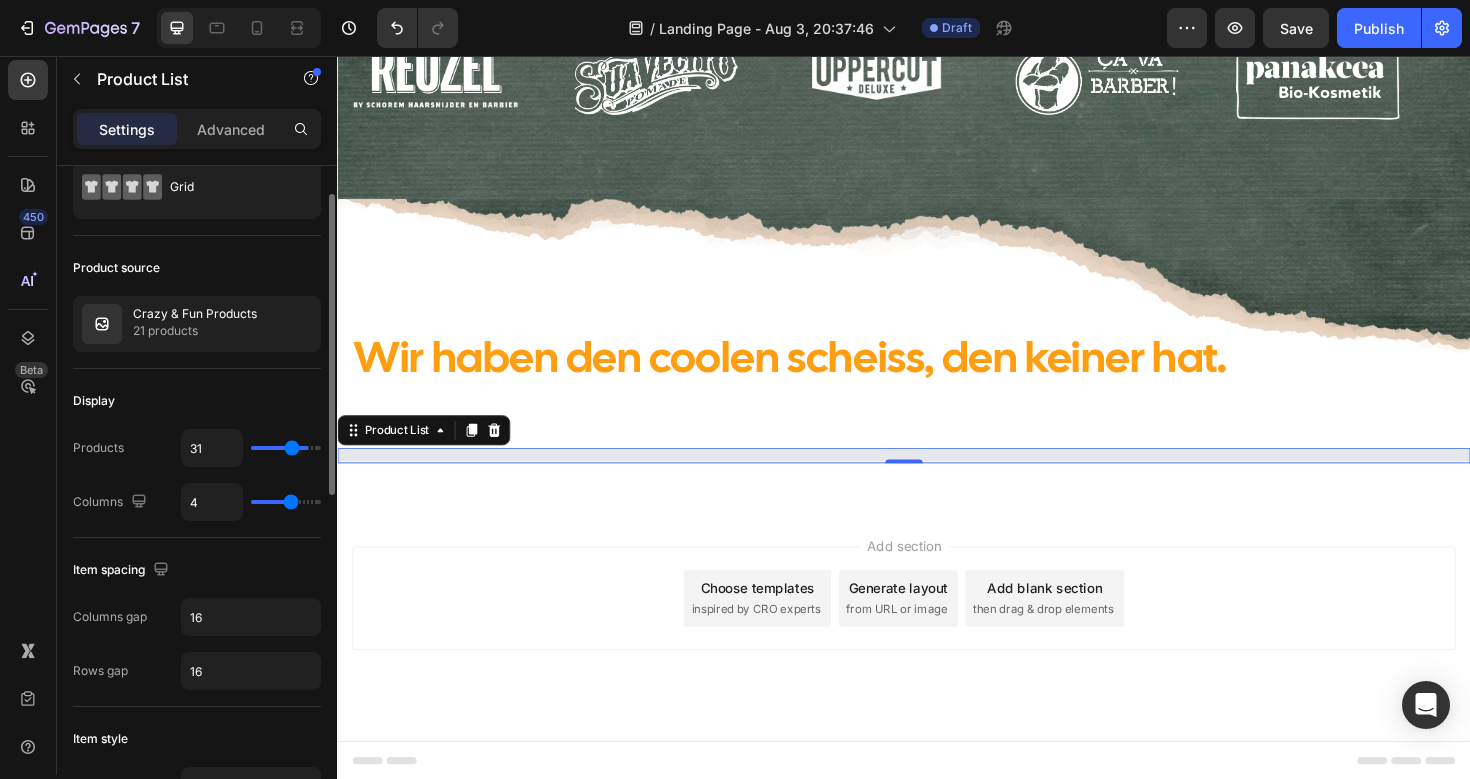 type on "30" 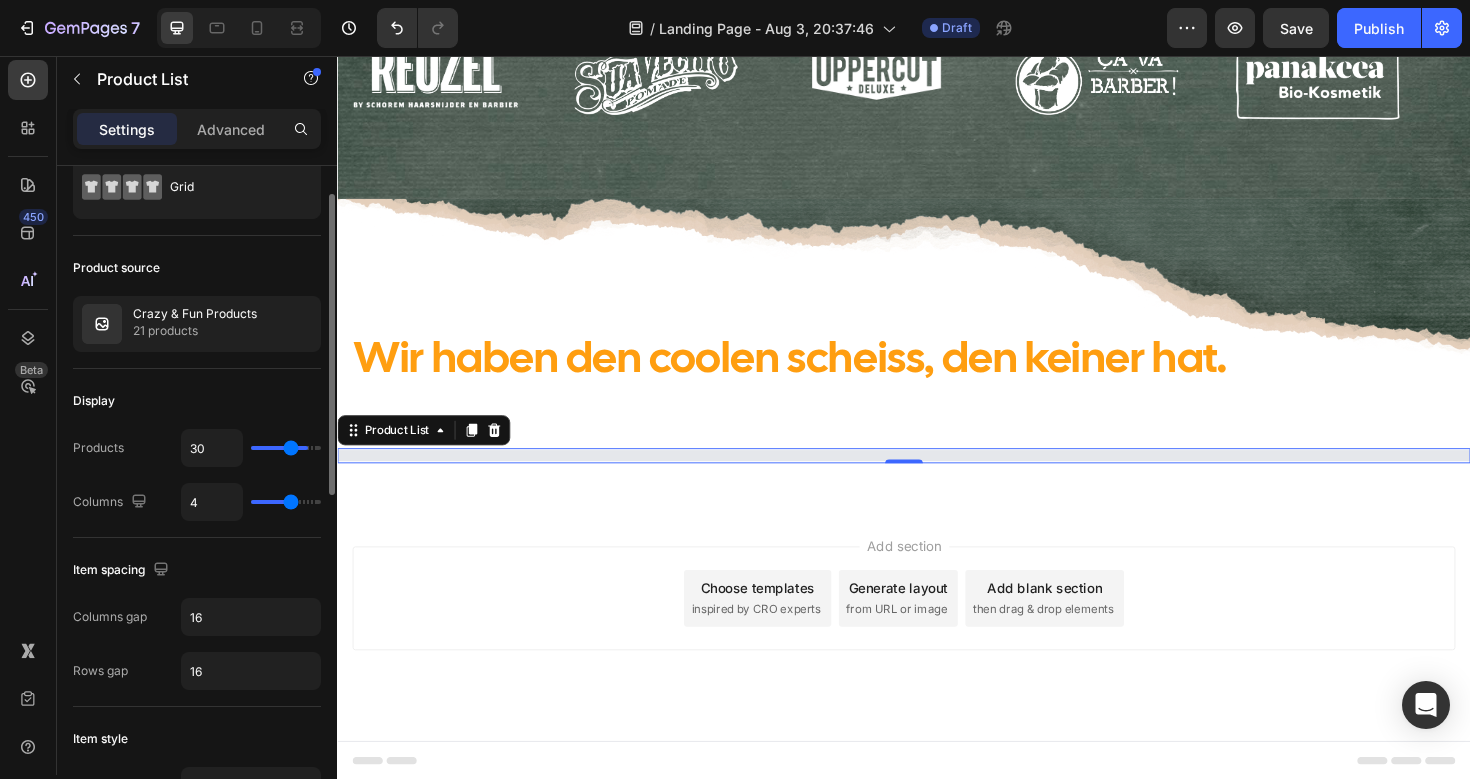 type on "28" 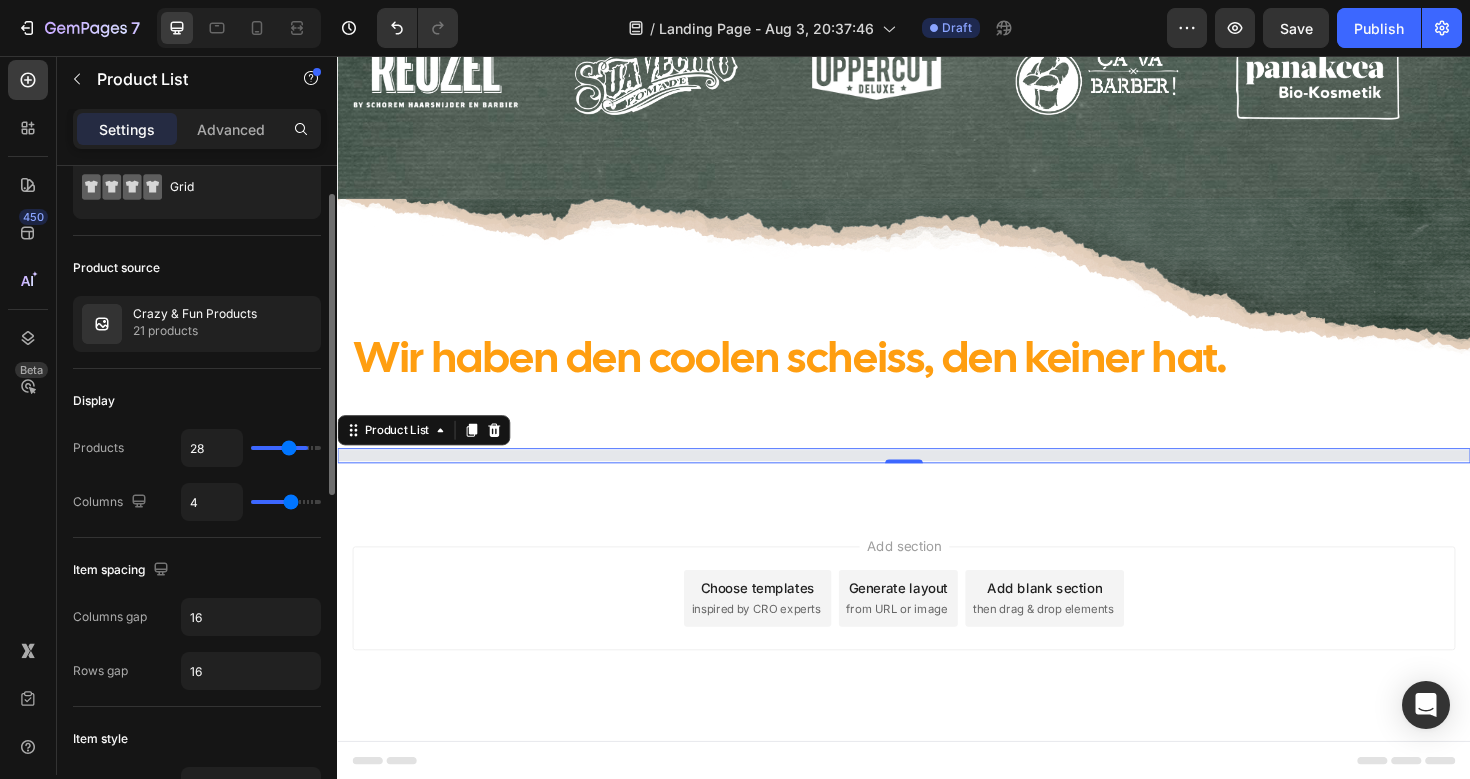 type on "27" 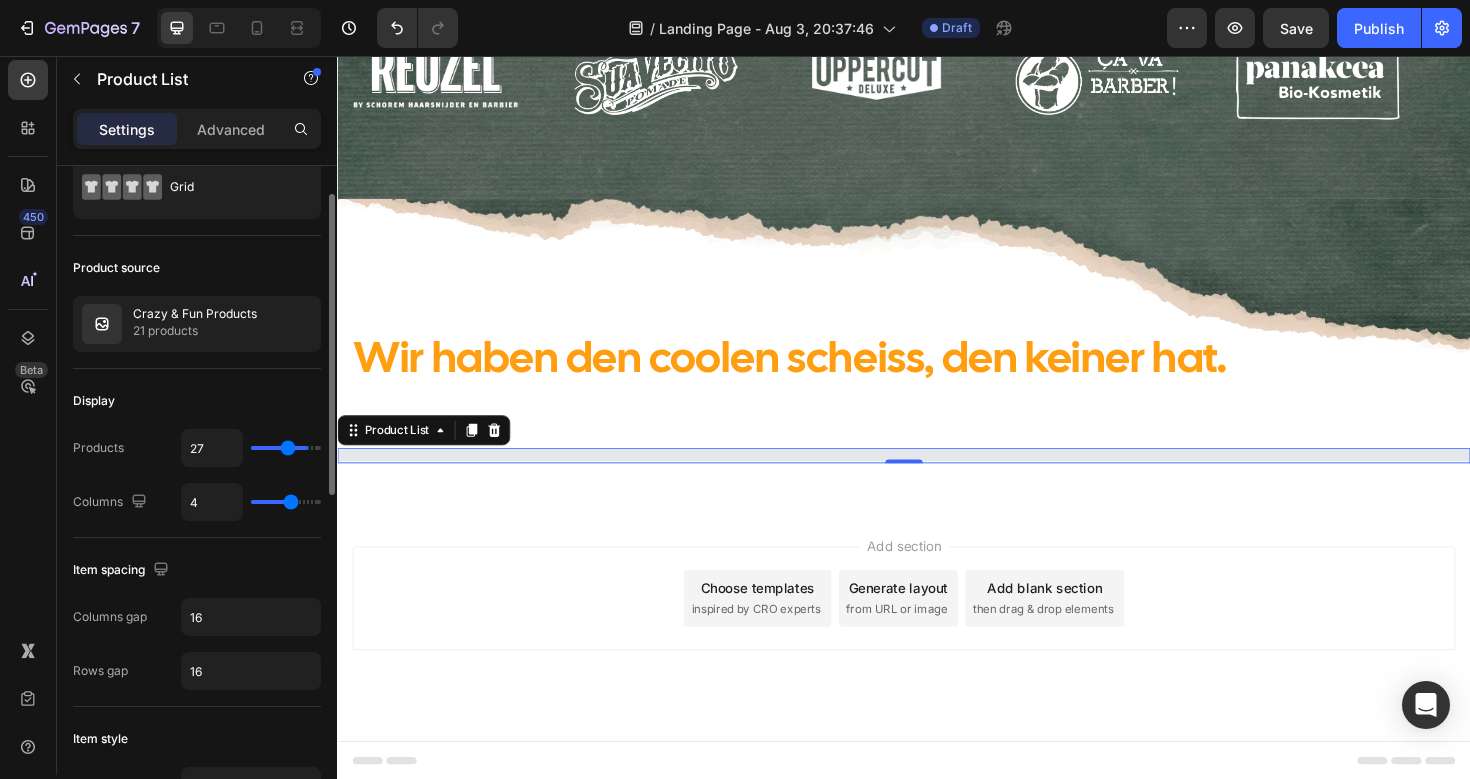 type on "25" 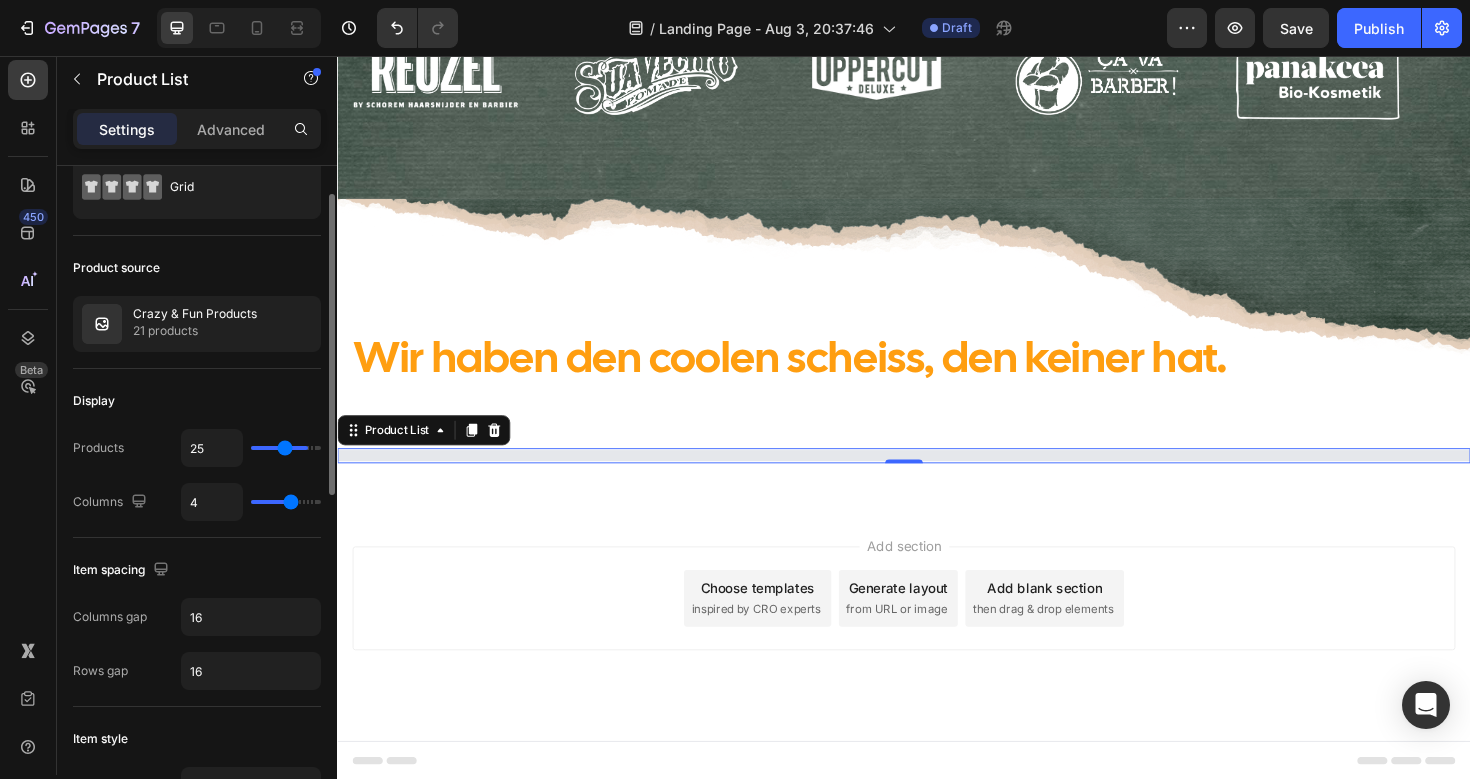 type on "24" 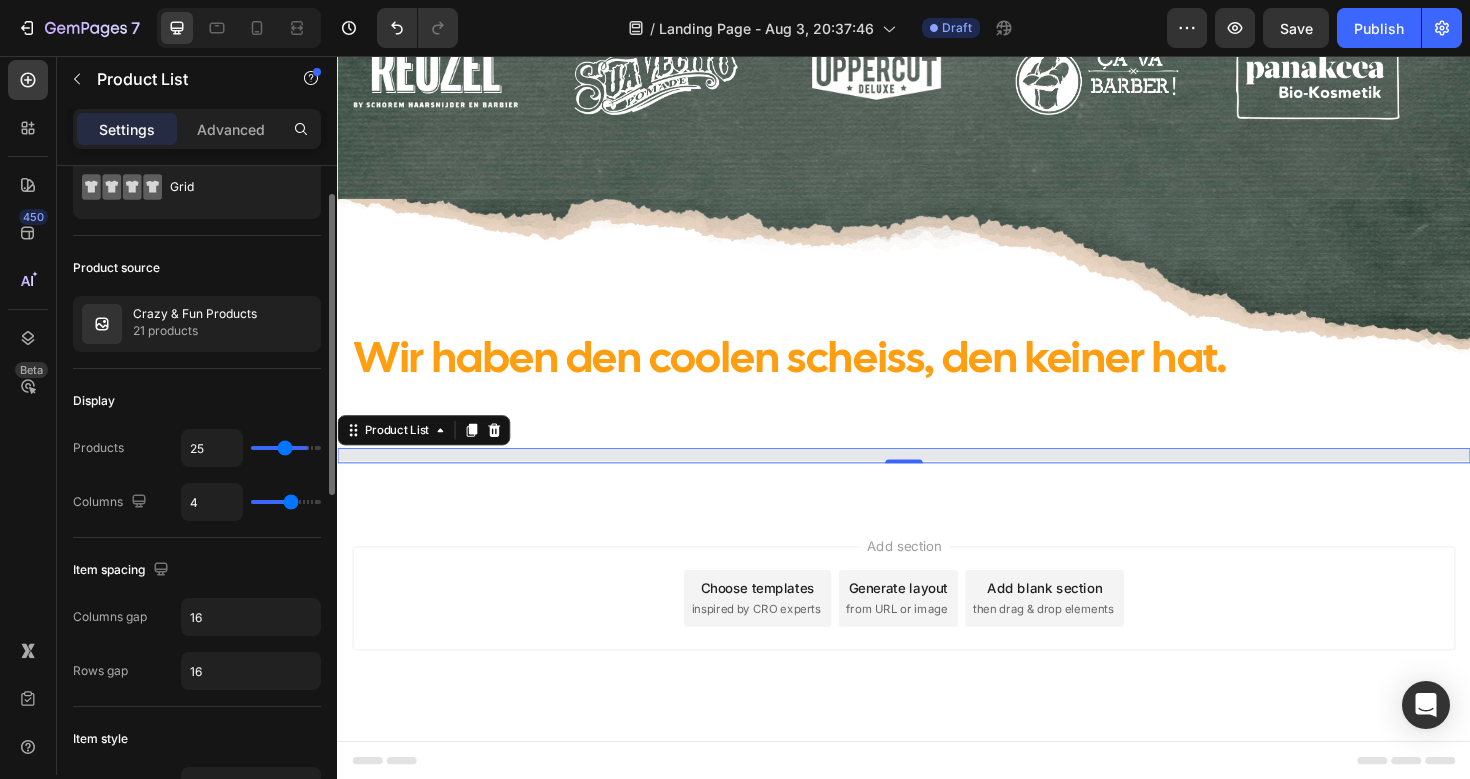 type on "24" 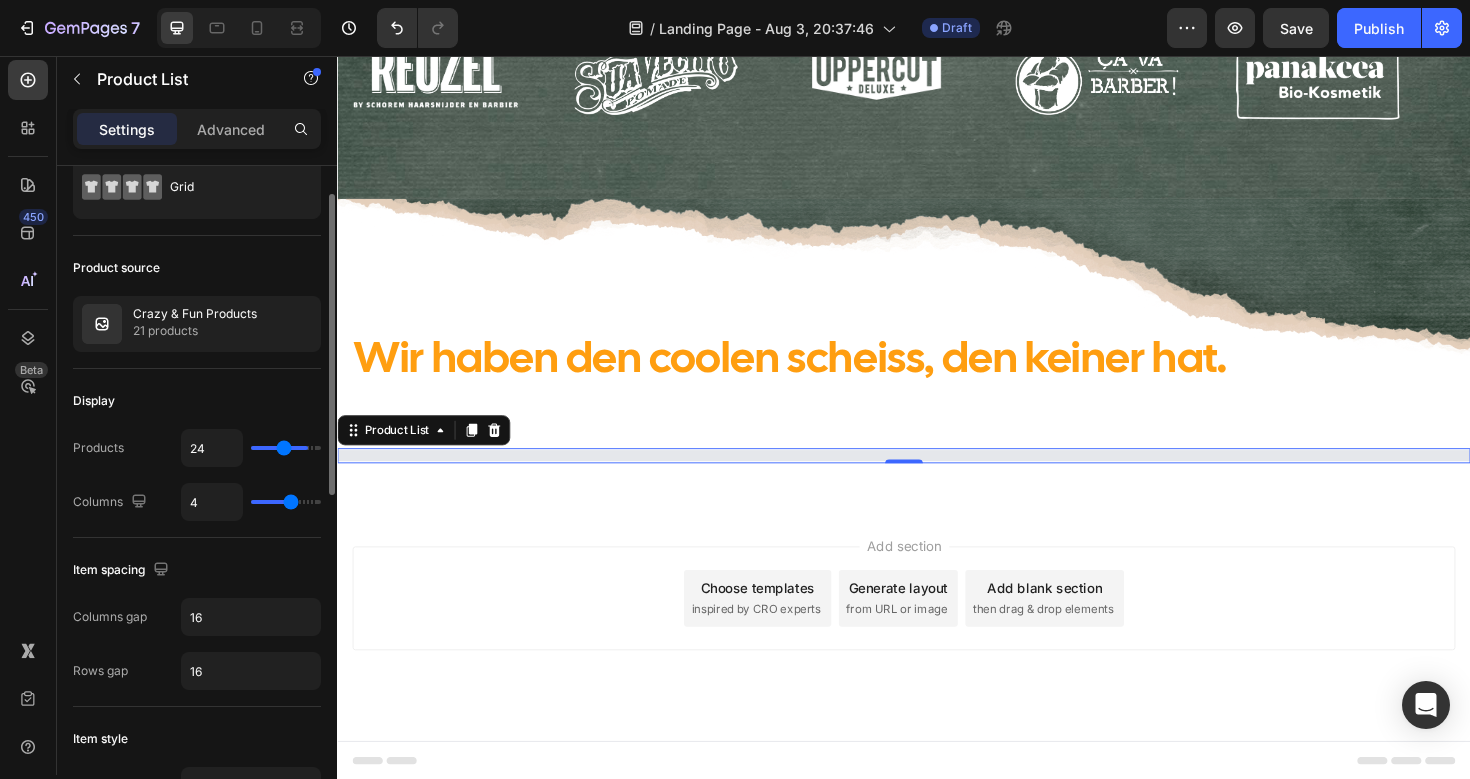 type on "23" 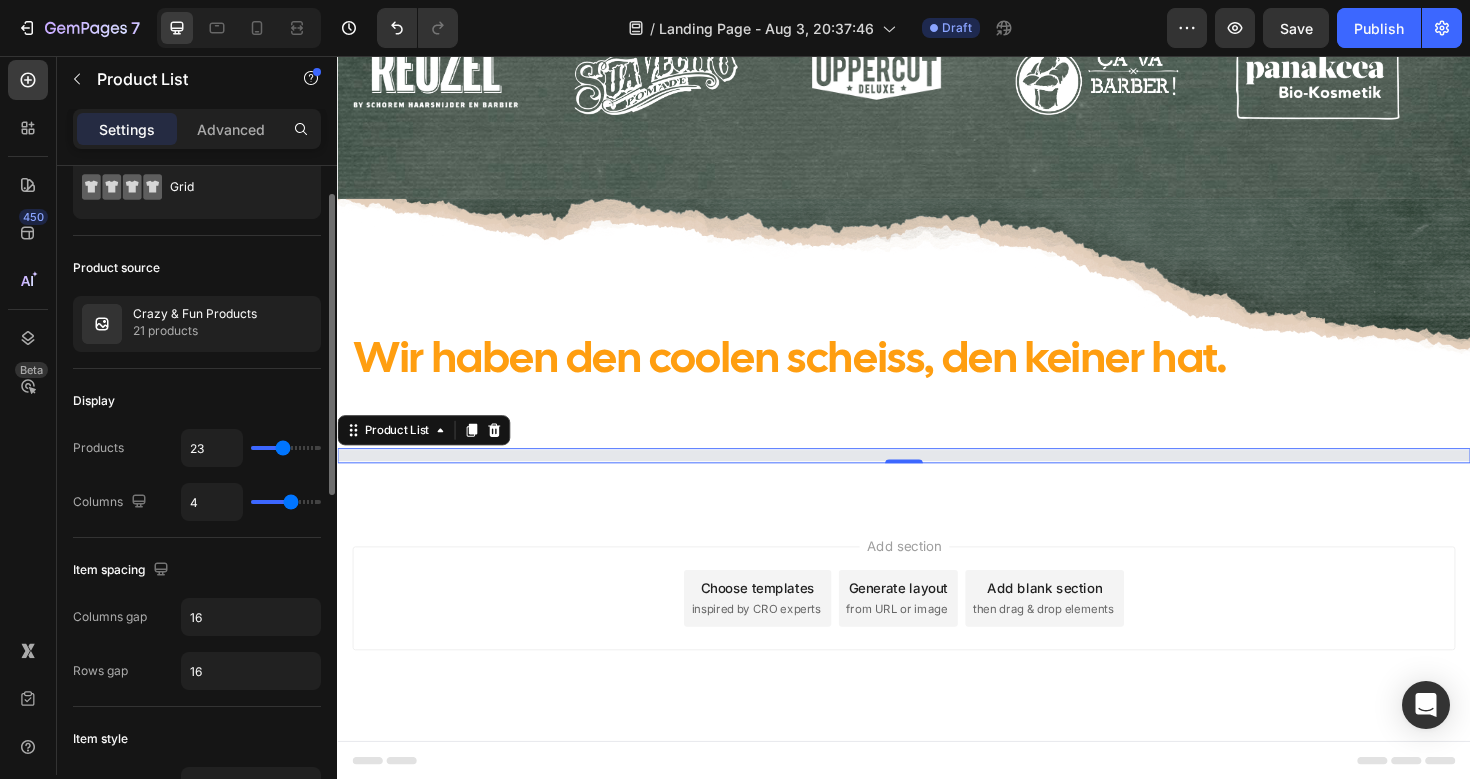 type on "22" 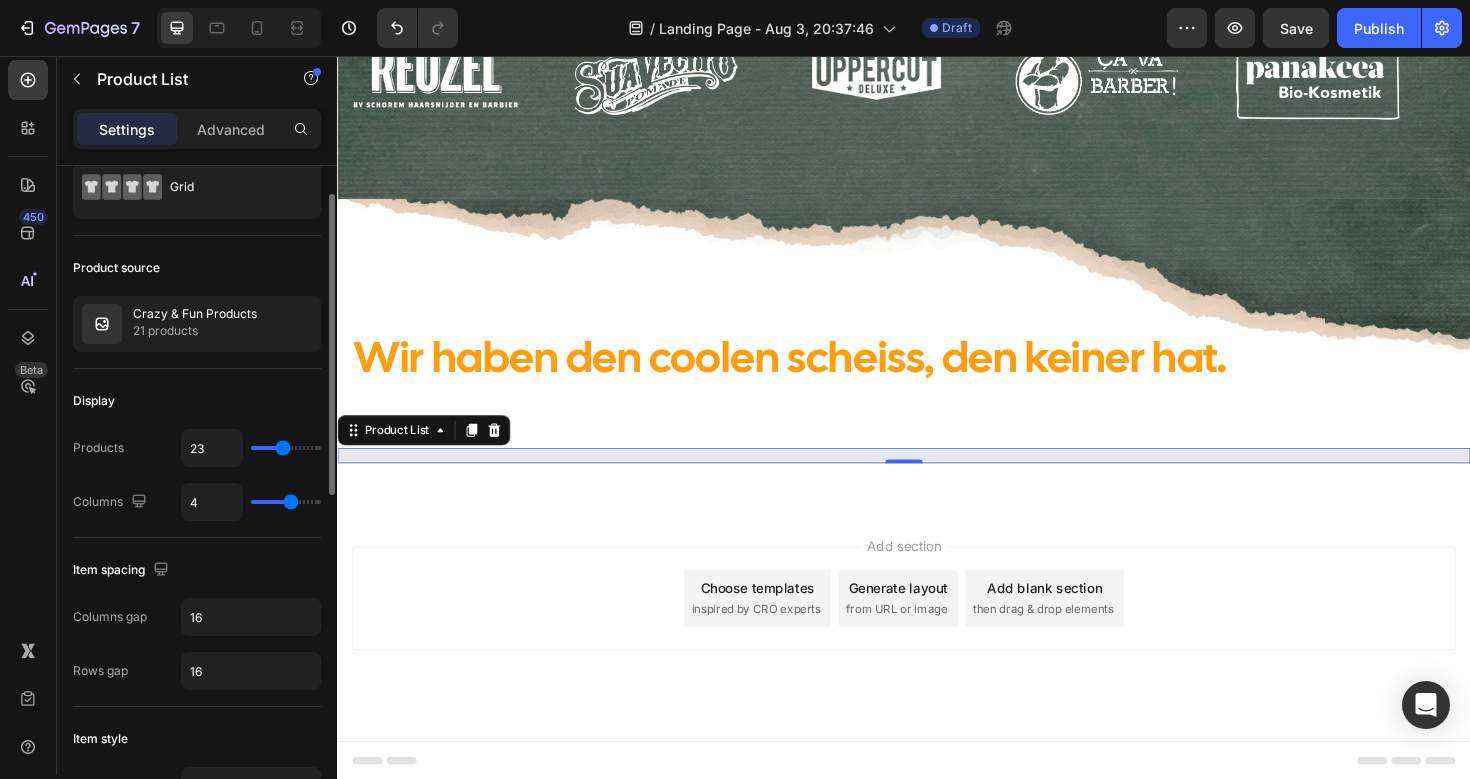 type on "22" 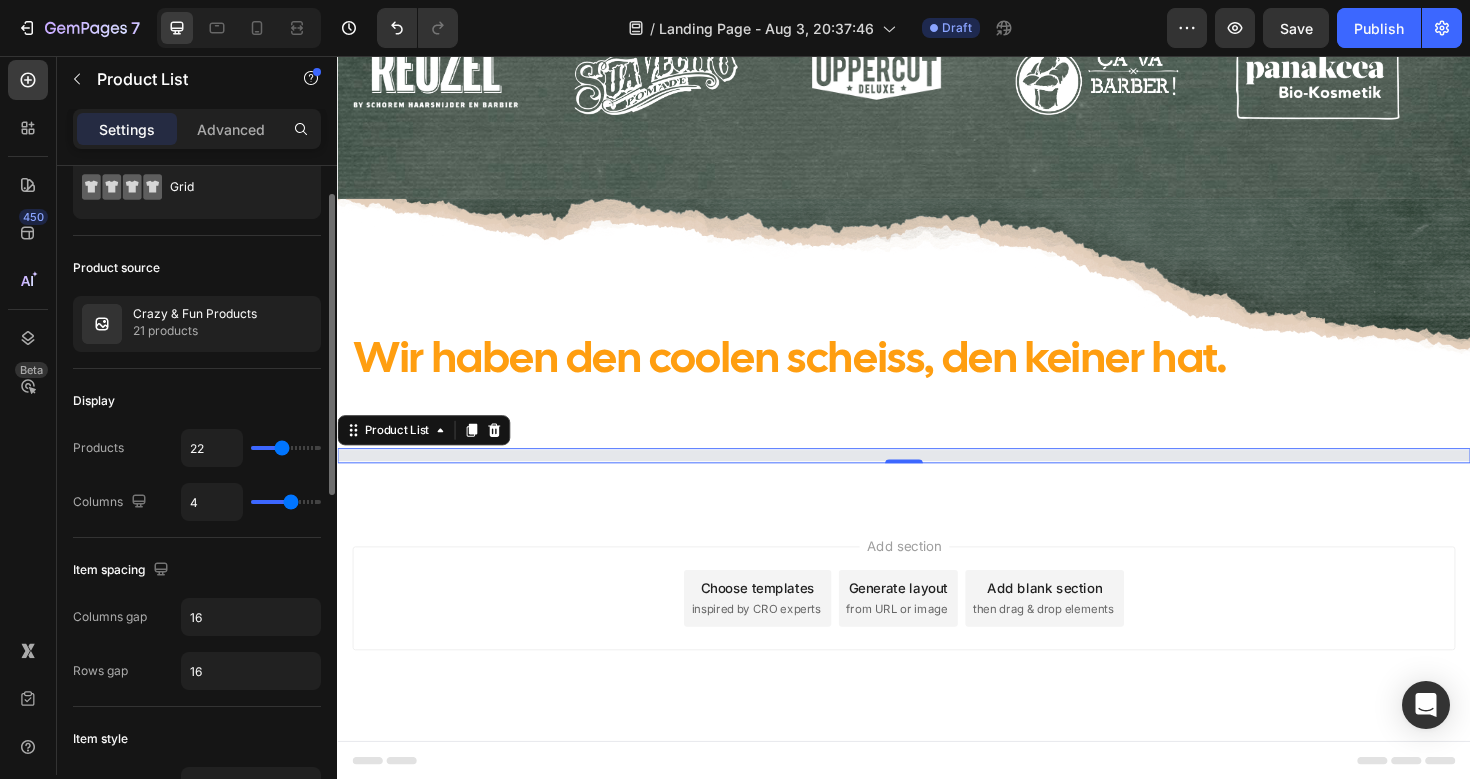 type on "21" 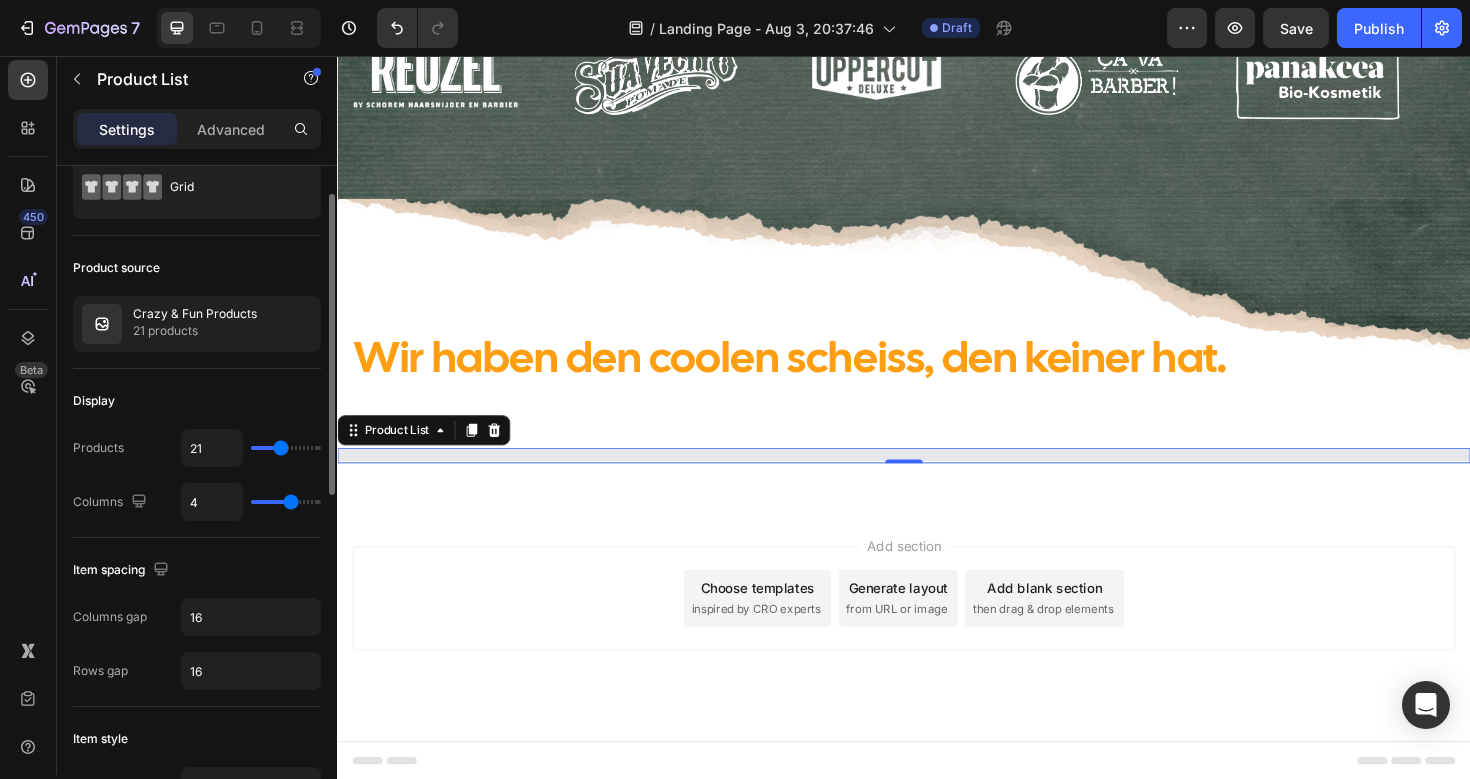 type on "20" 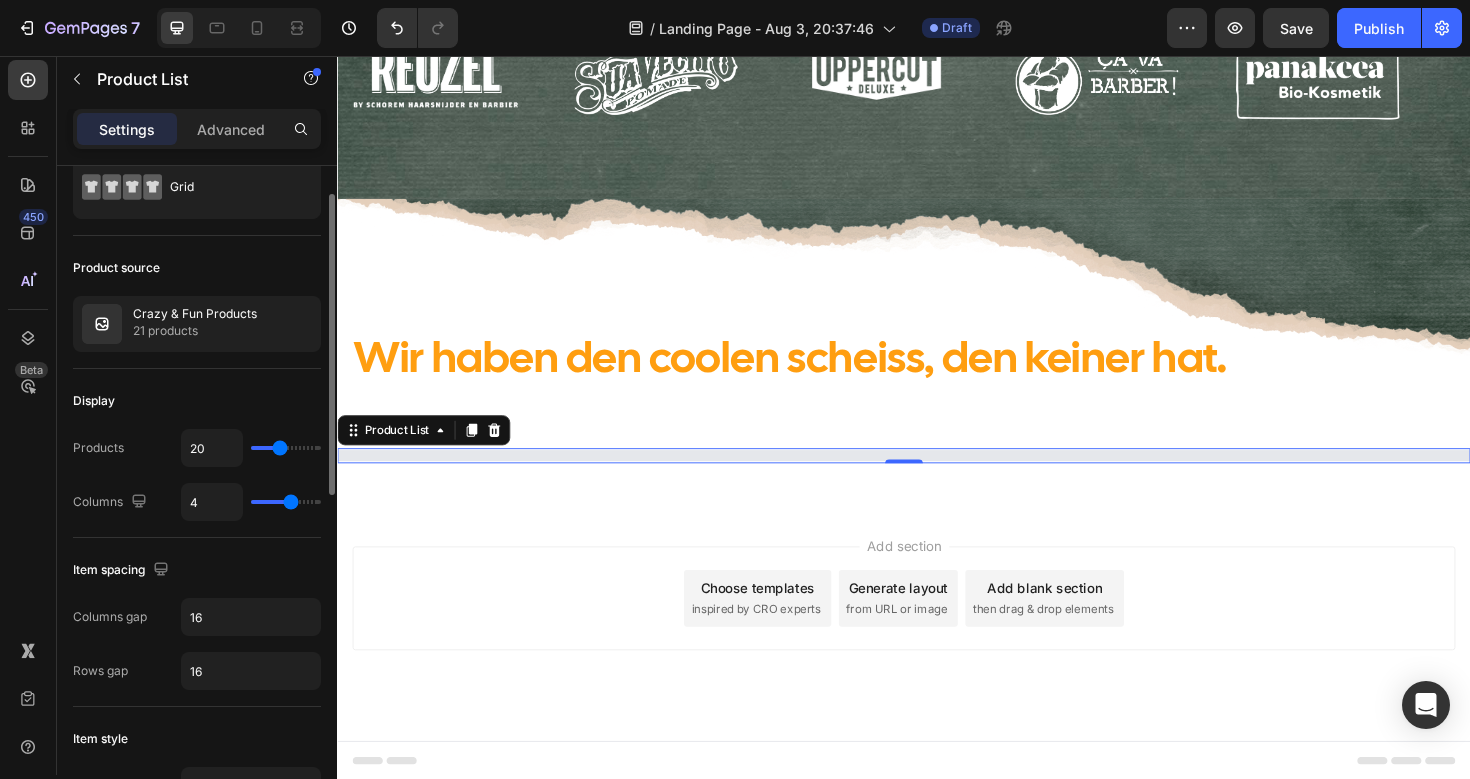type on "19" 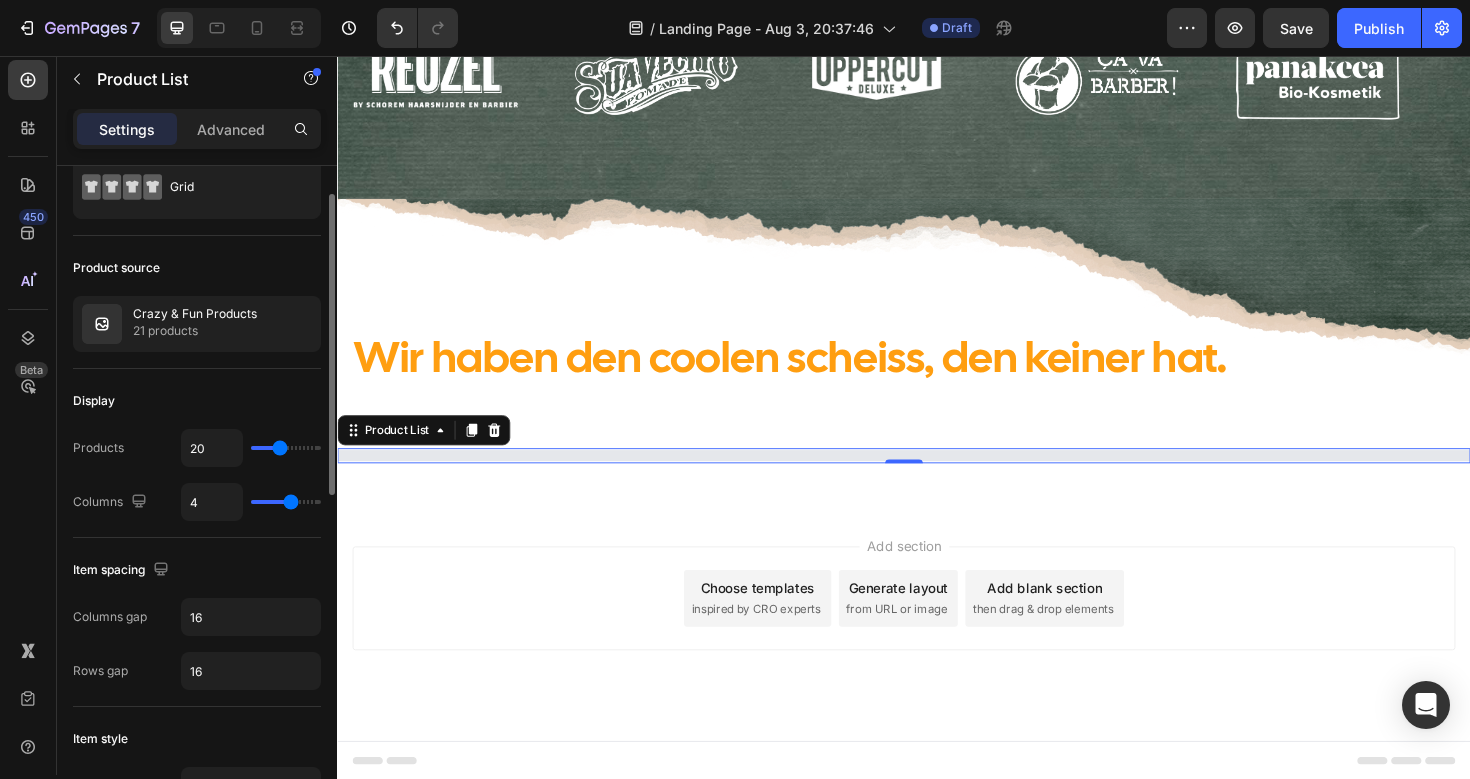 type on "19" 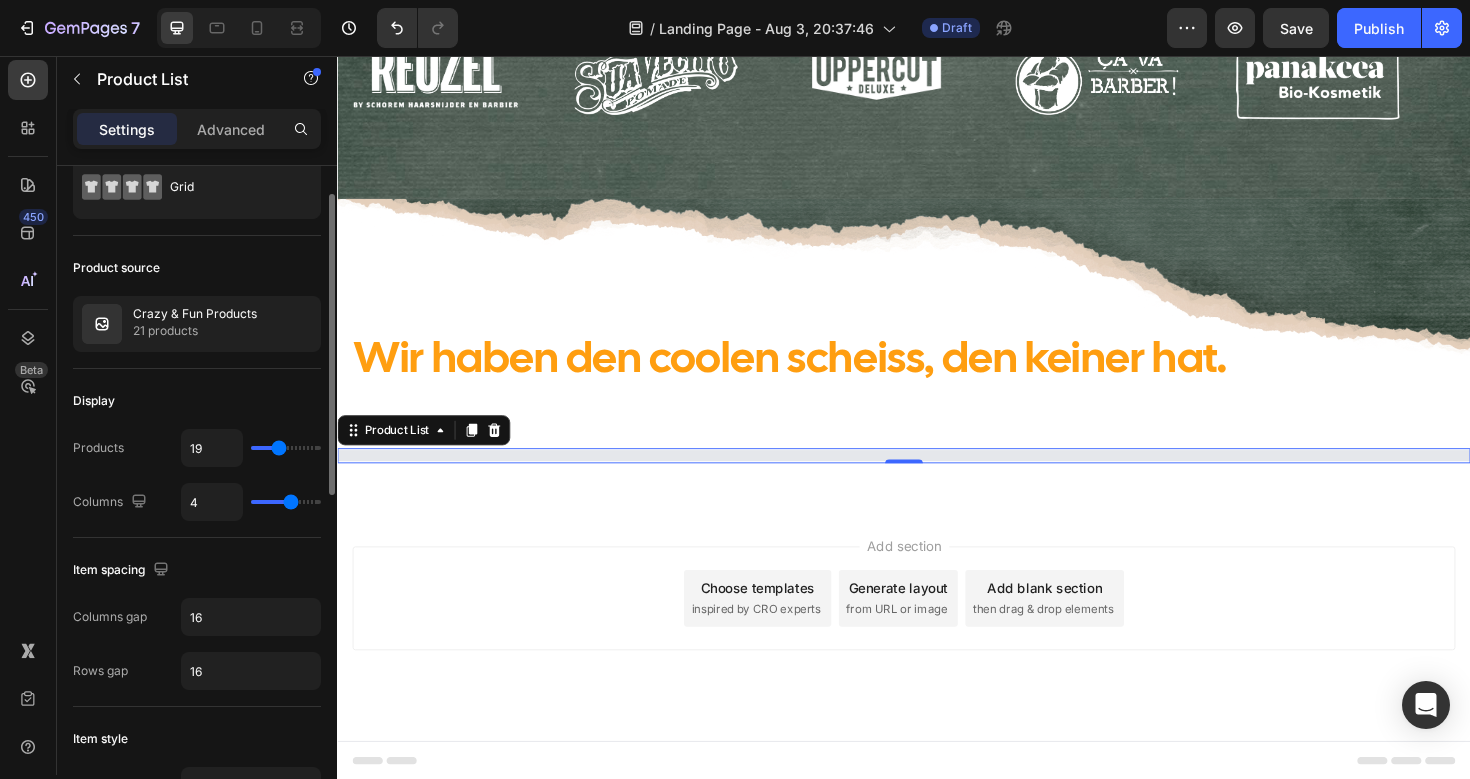 type on "18" 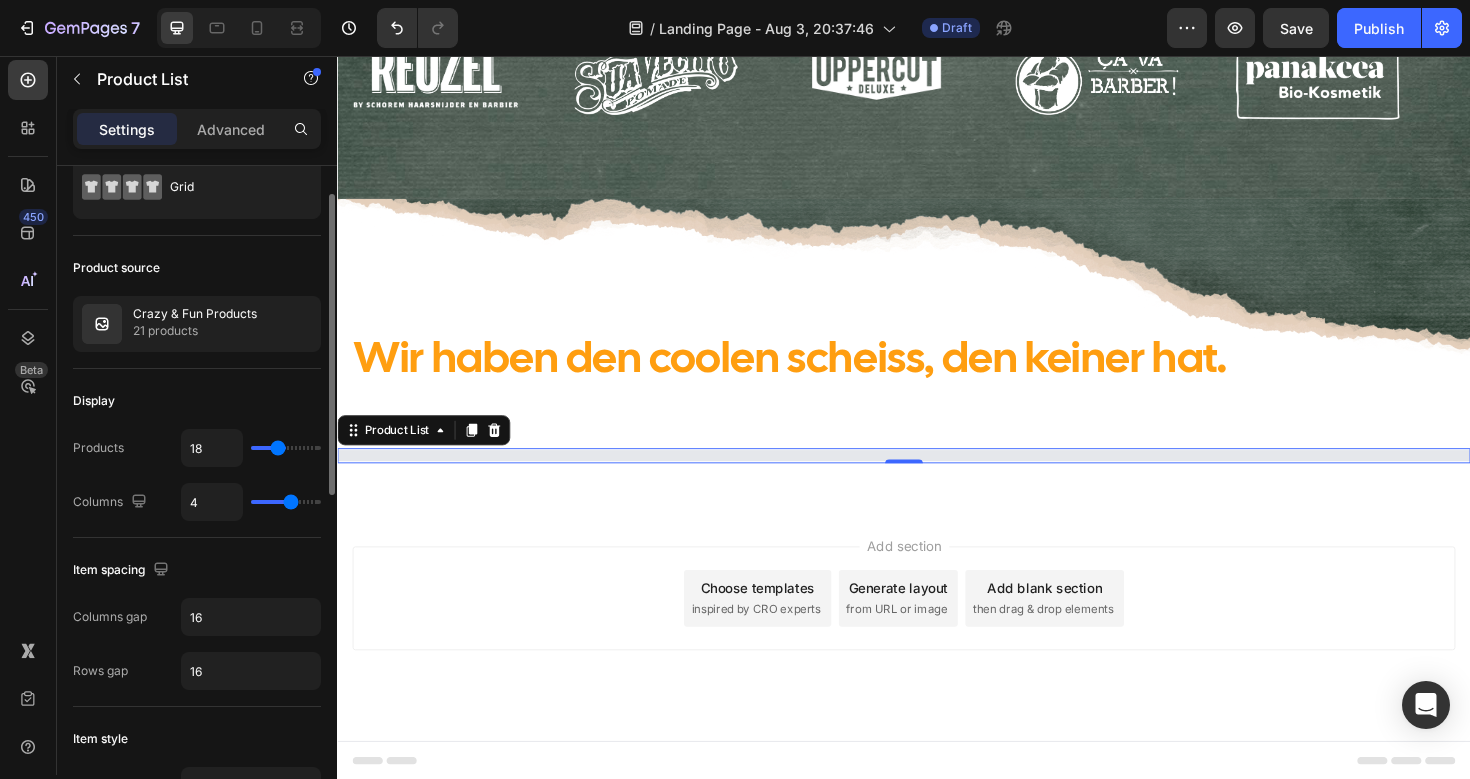 type on "17" 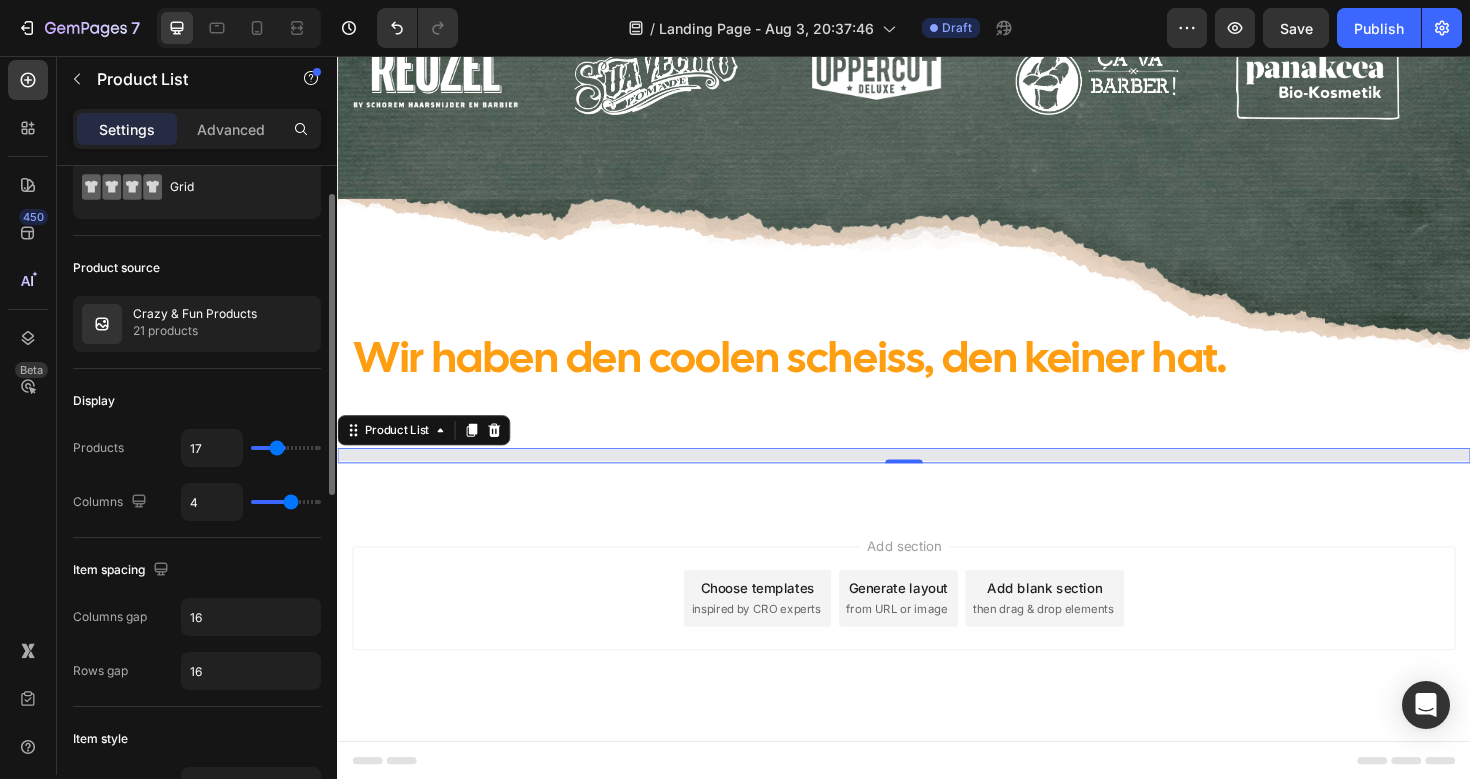 type on "16" 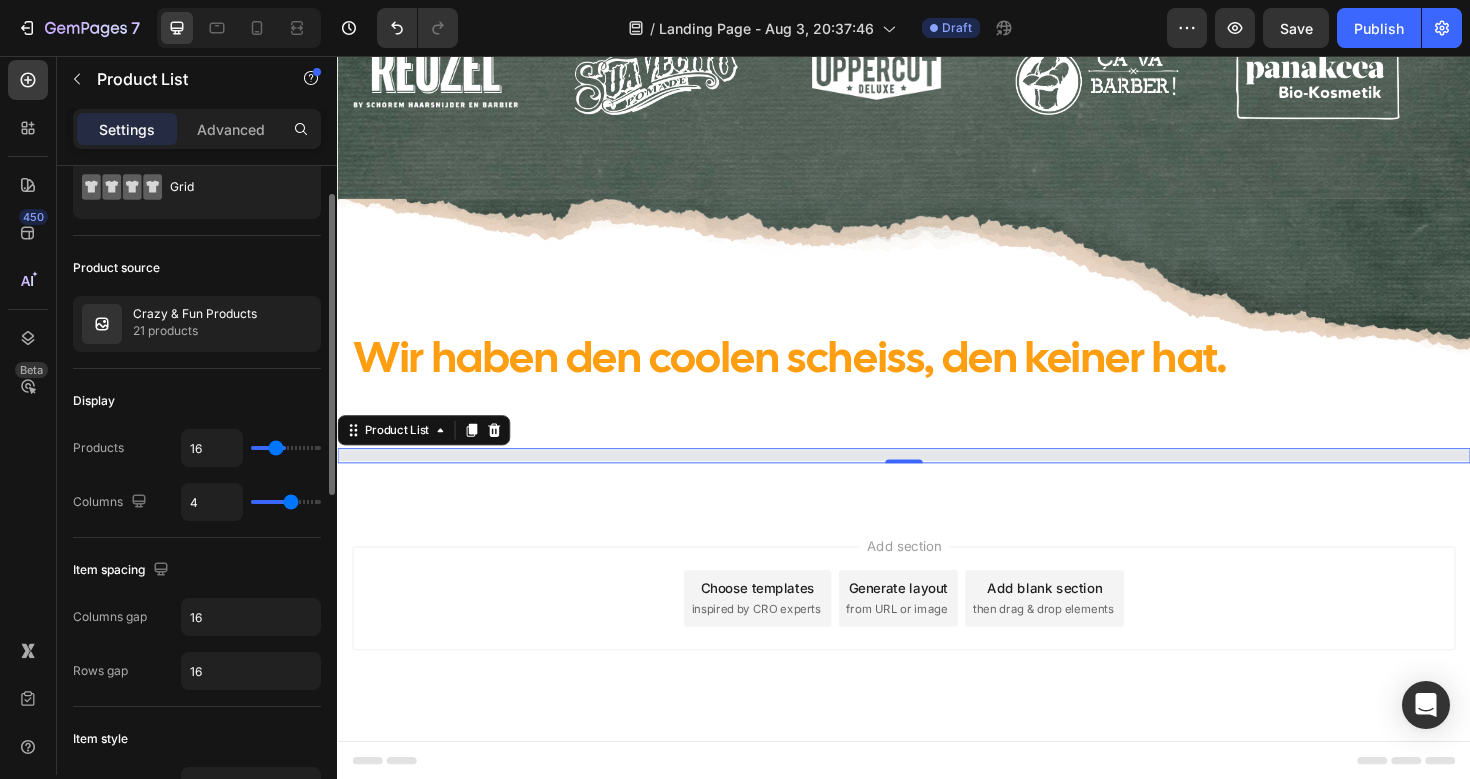 type on "15" 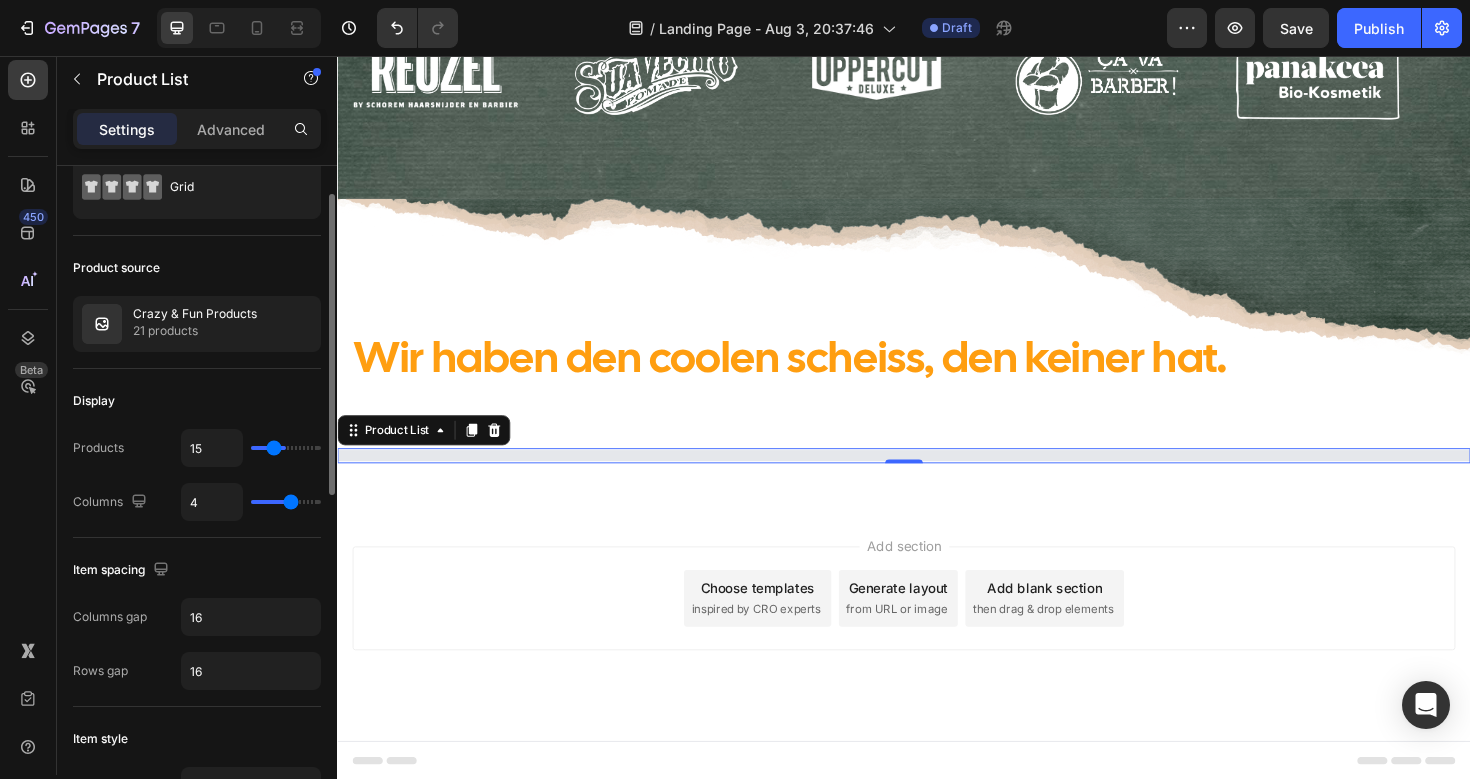 type on "14" 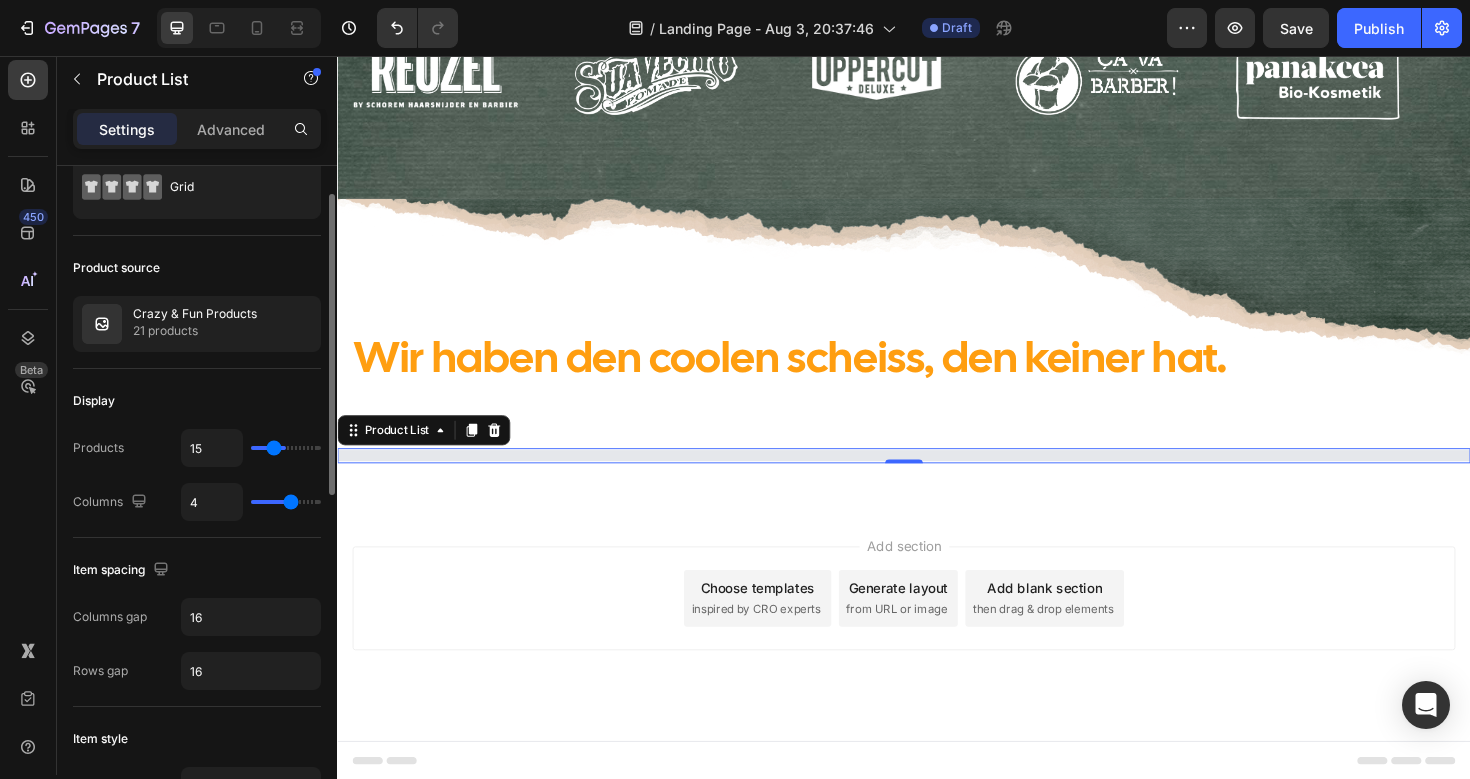 type on "14" 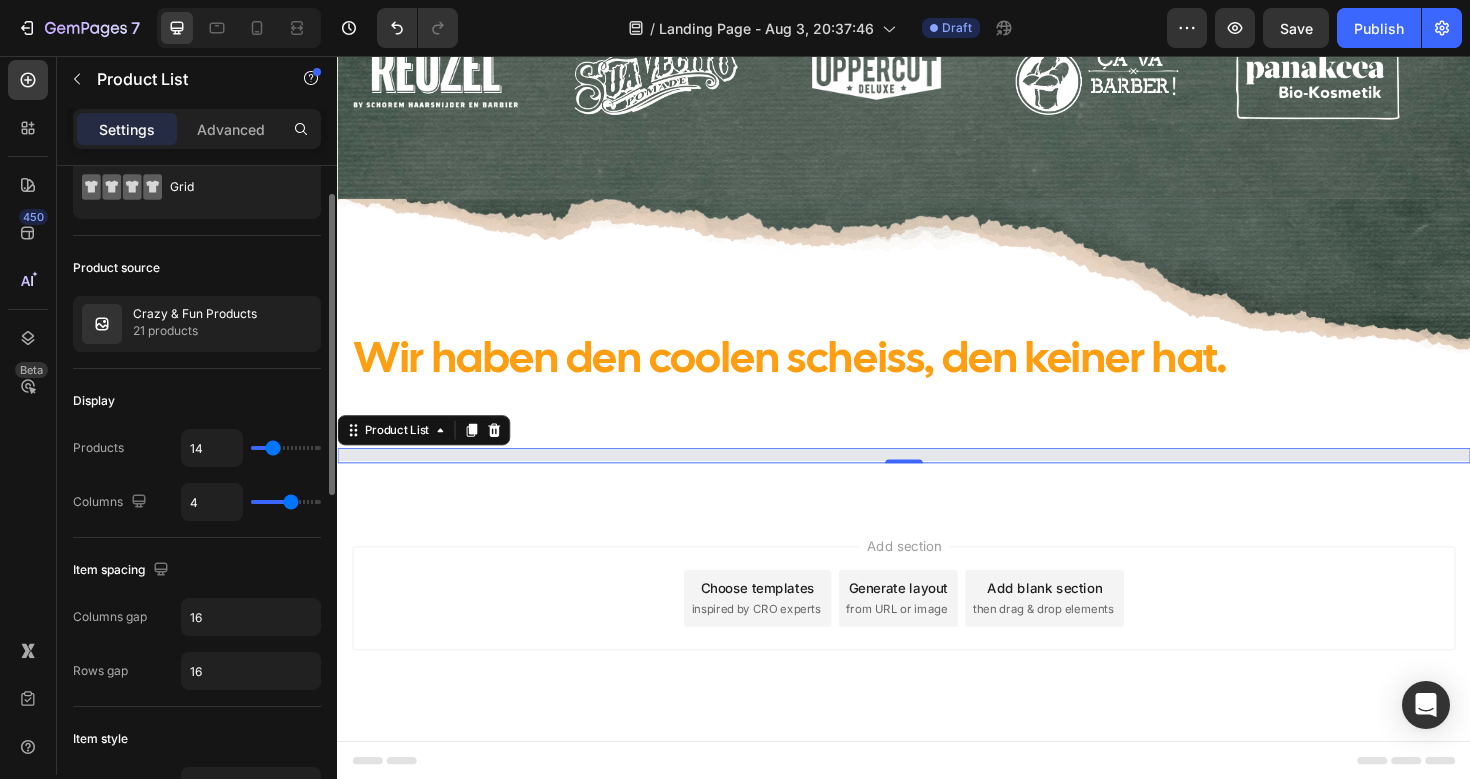 type on "13" 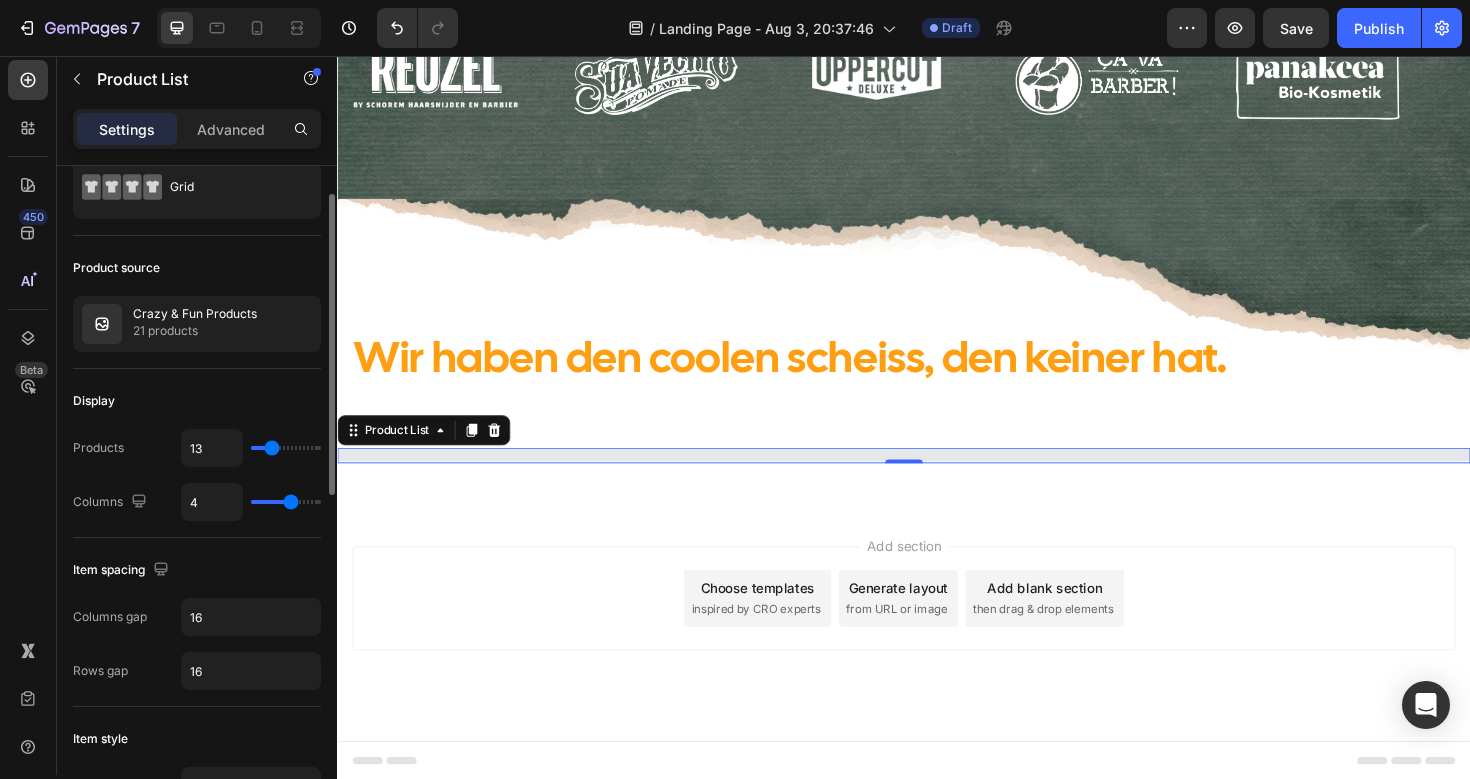 type on "12" 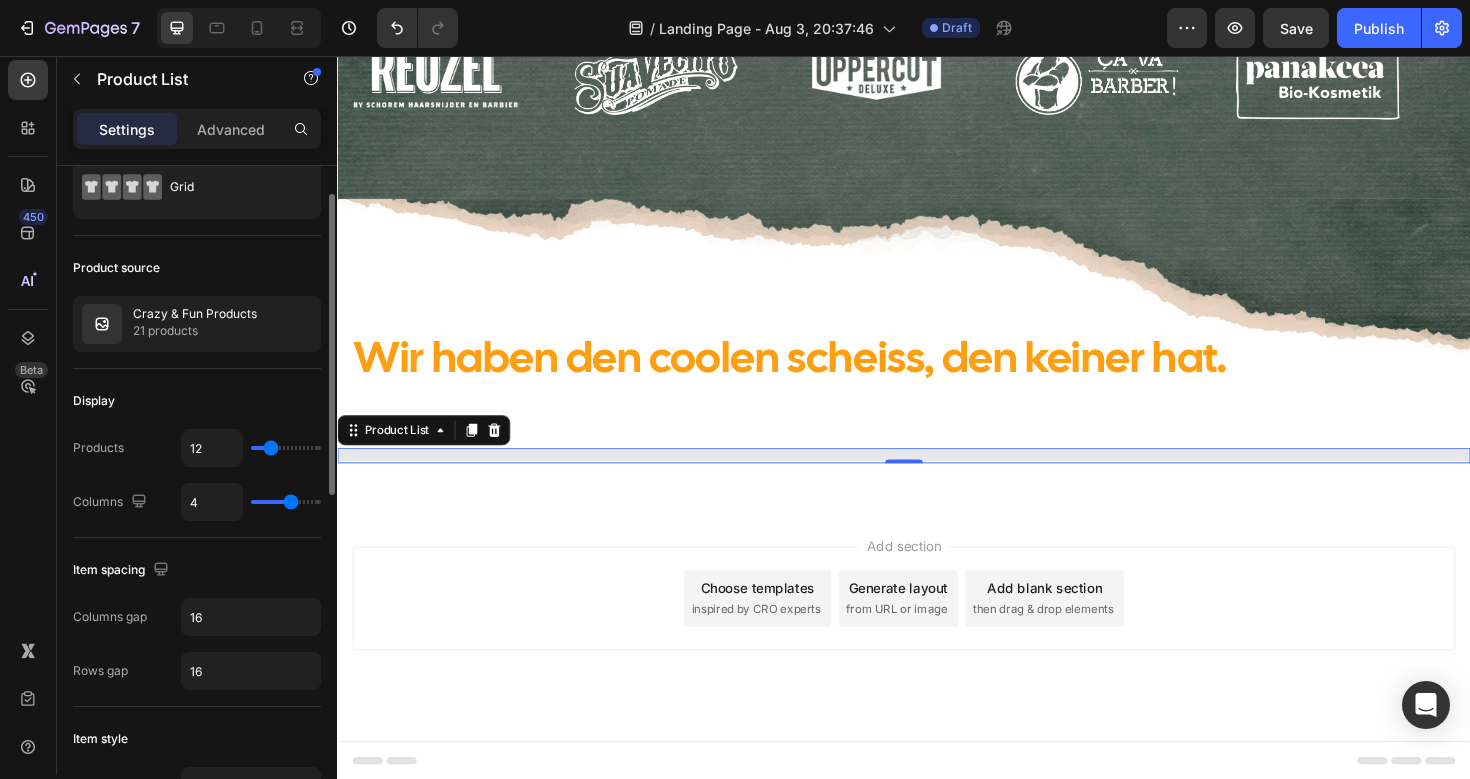 type on "11" 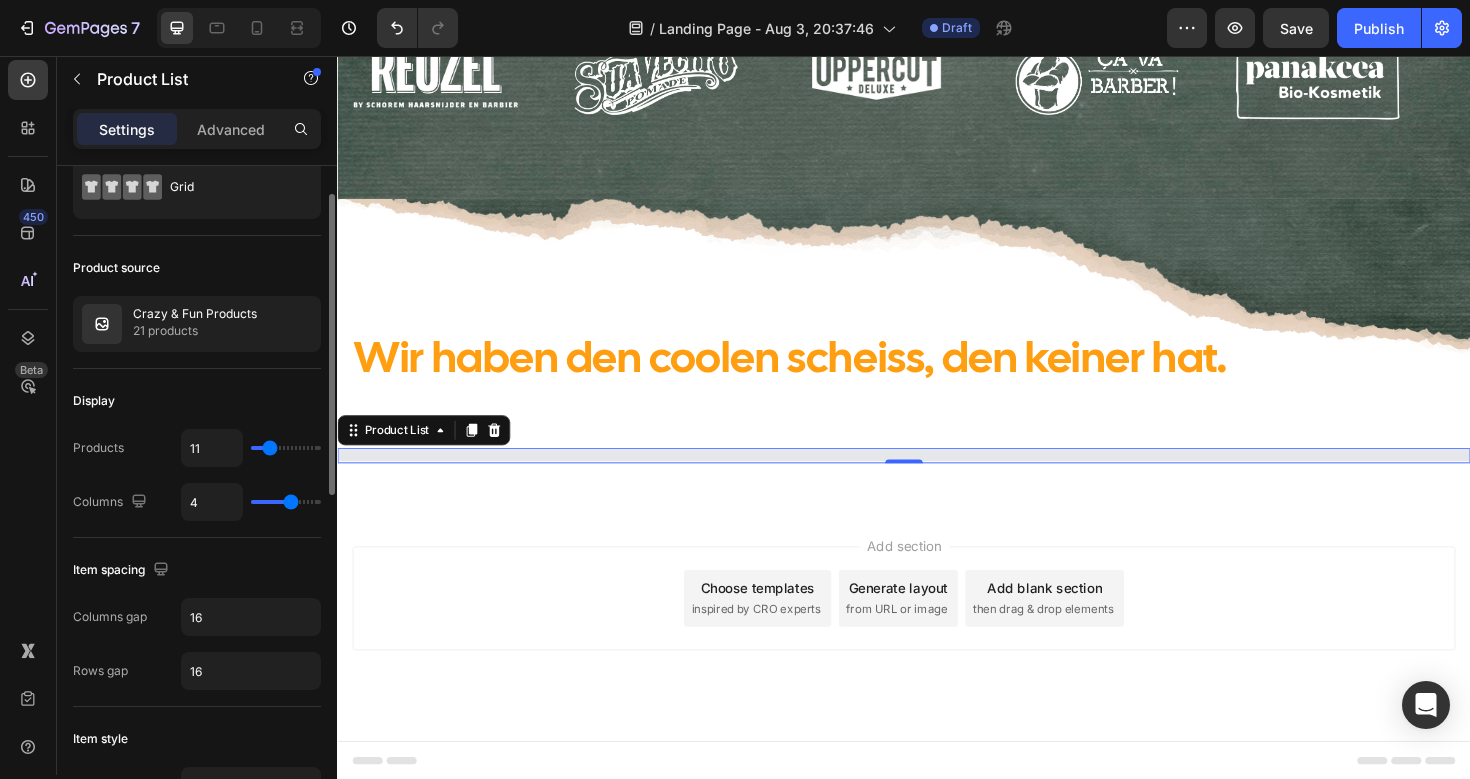 type on "10" 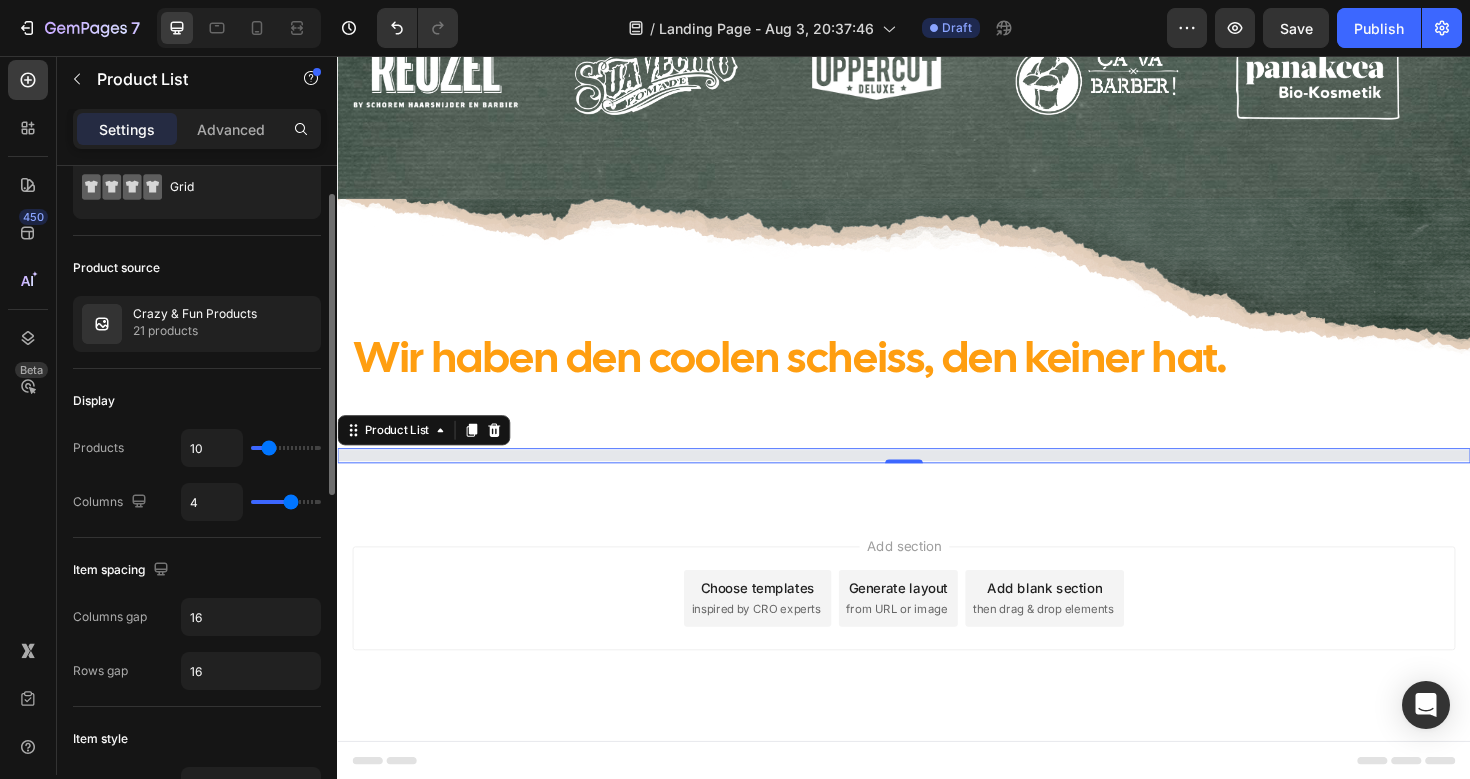 type on "9" 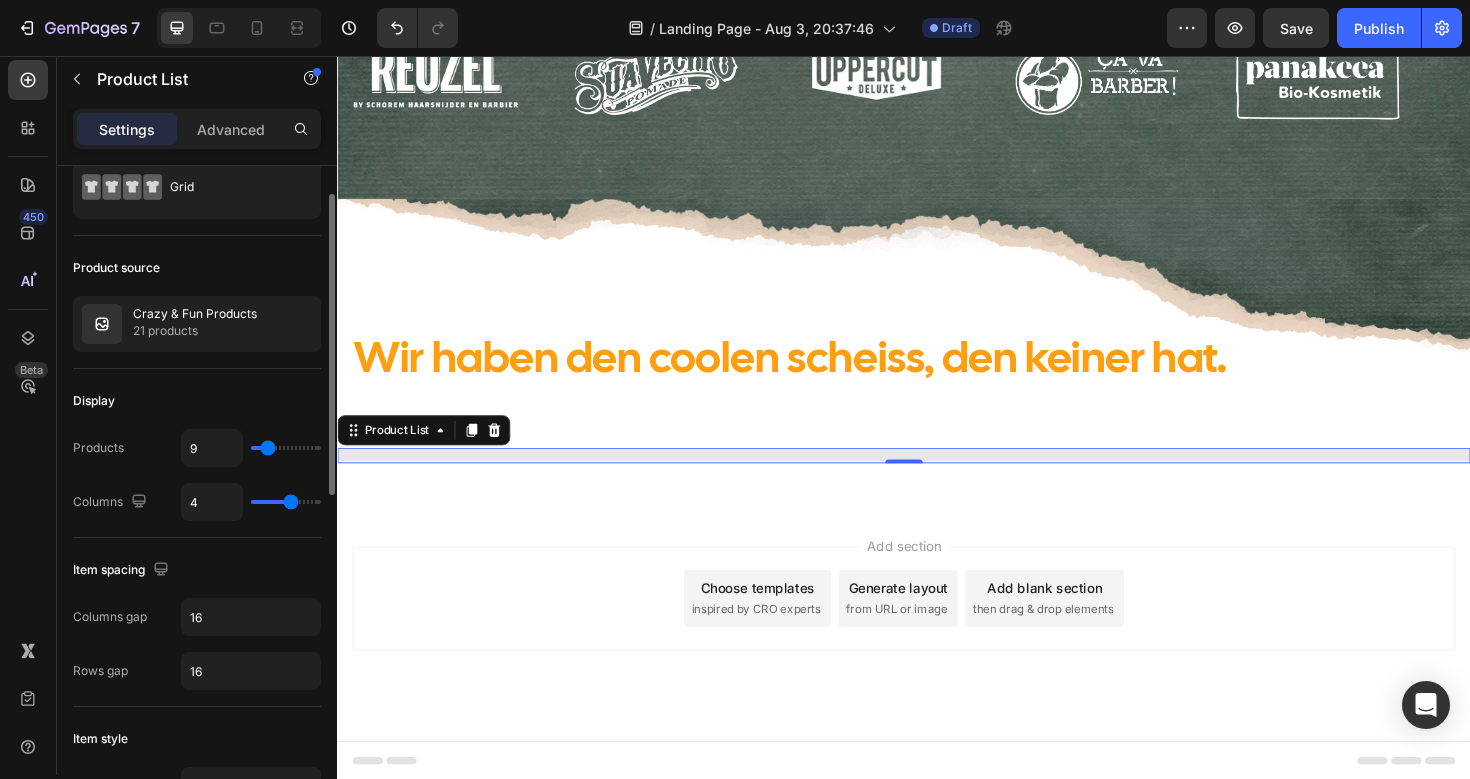 type on "7" 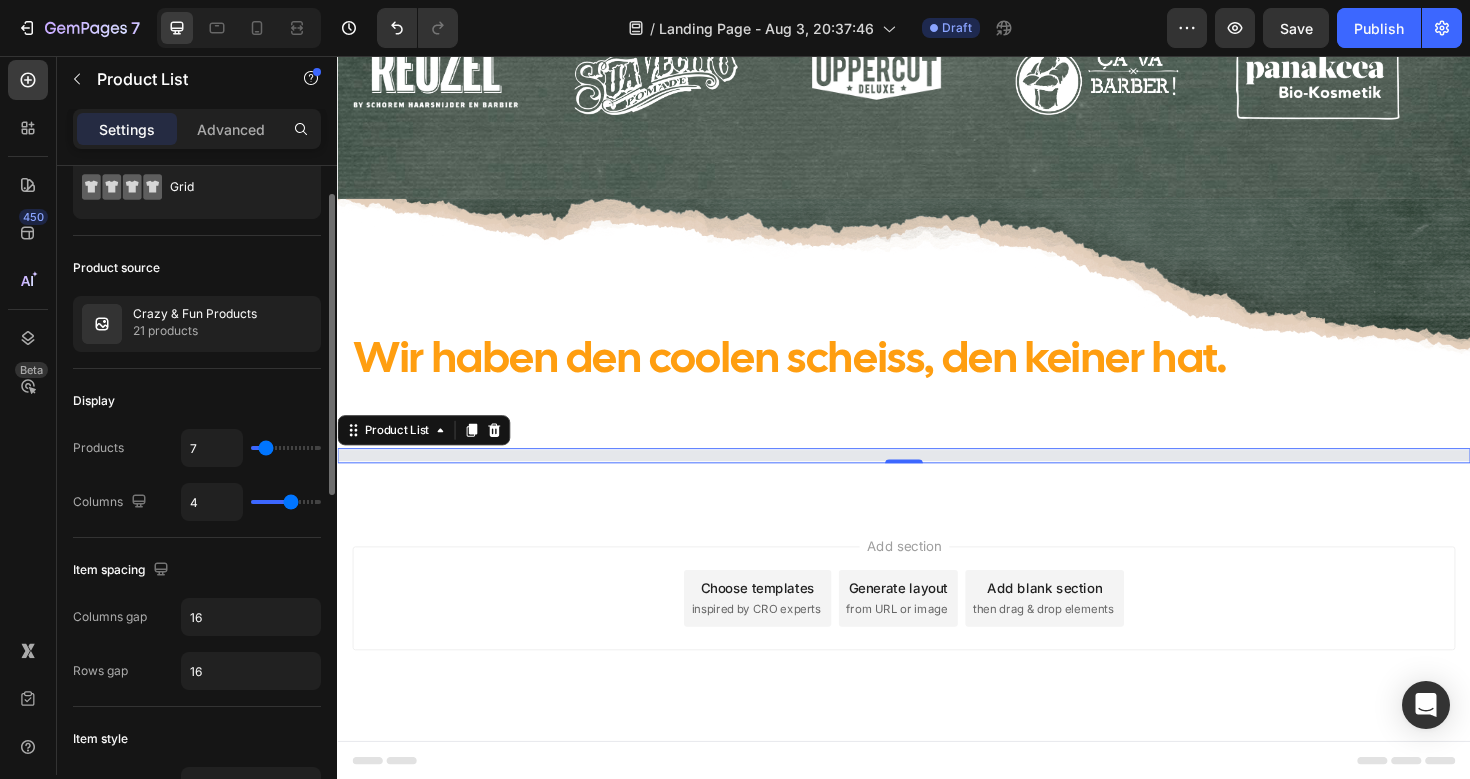 type on "6" 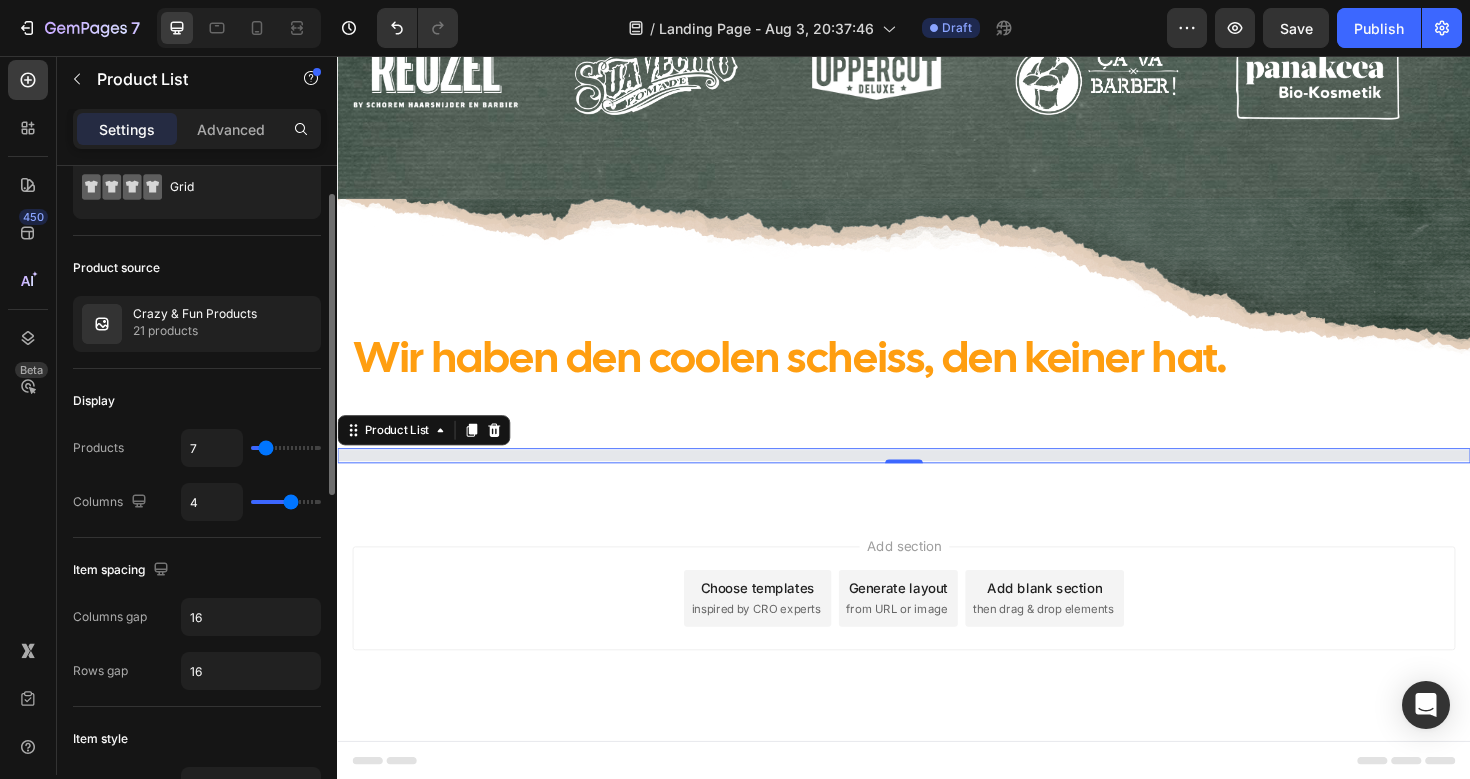 type on "6" 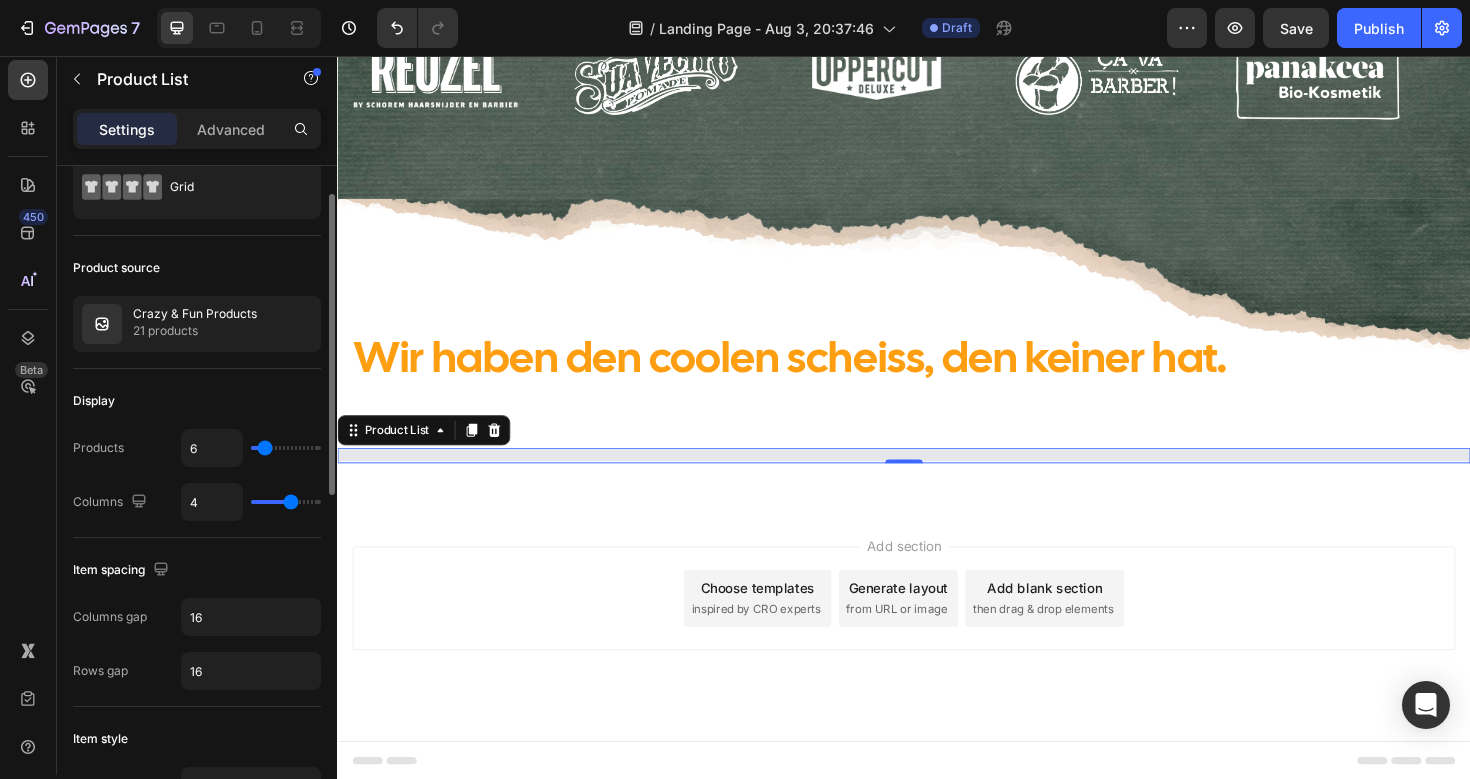 type on "5" 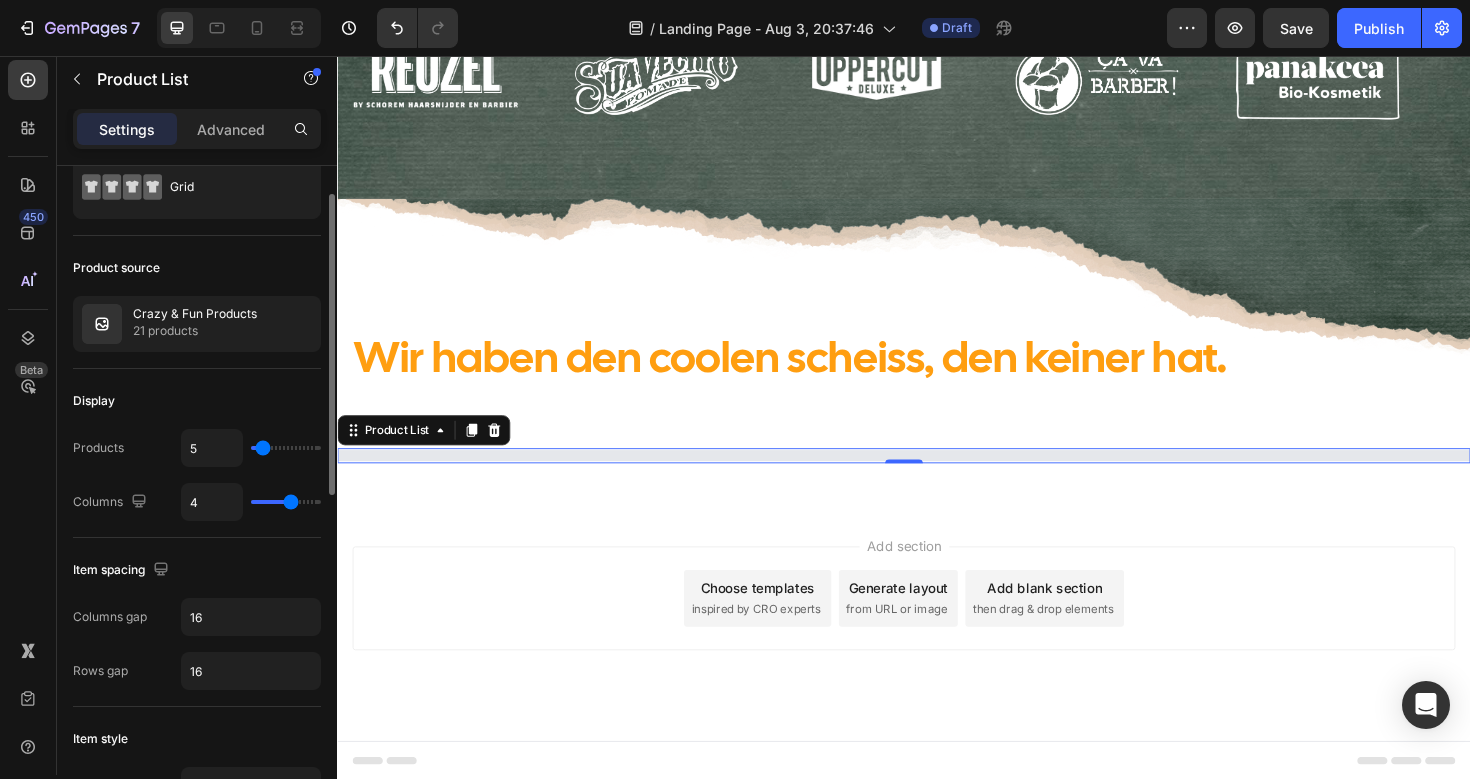type on "4" 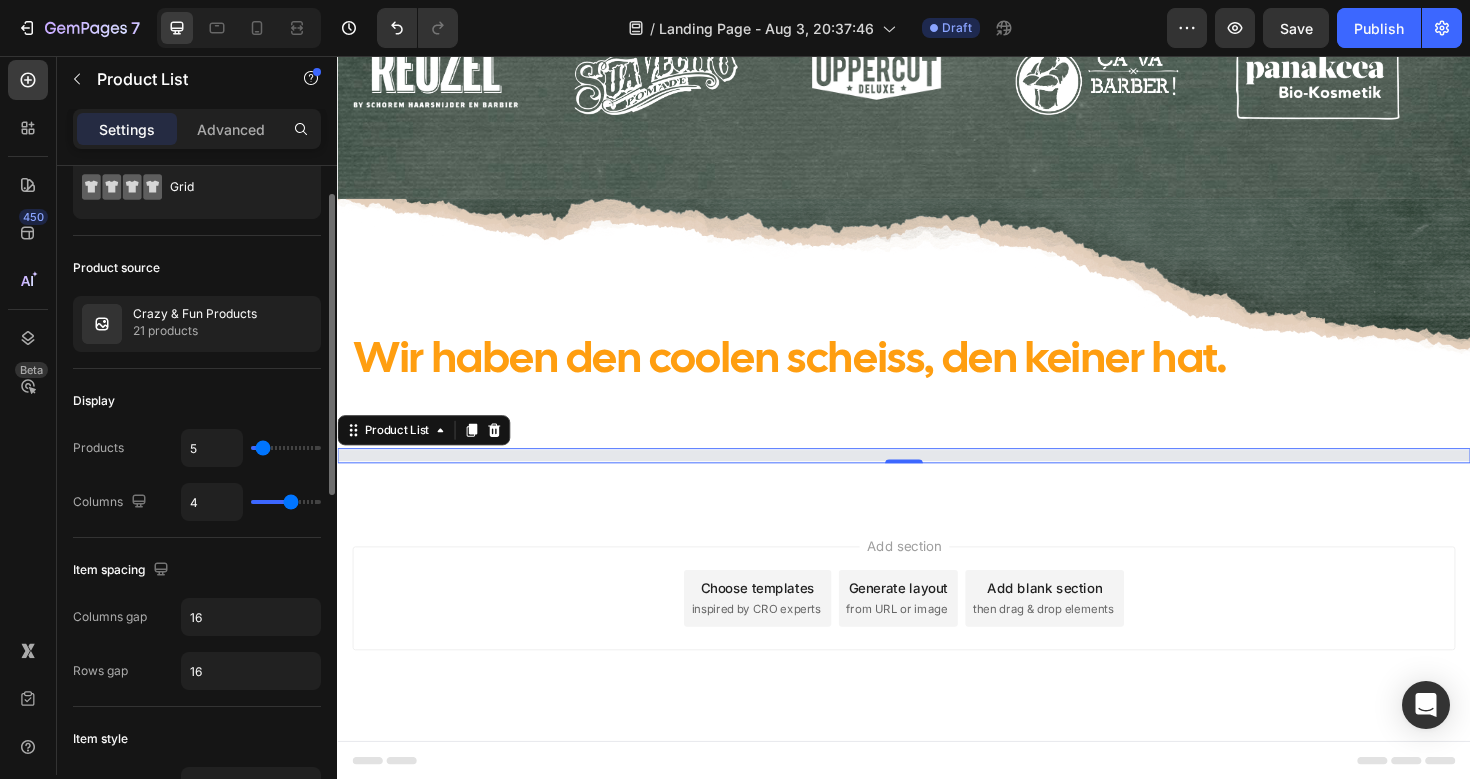 type on "4" 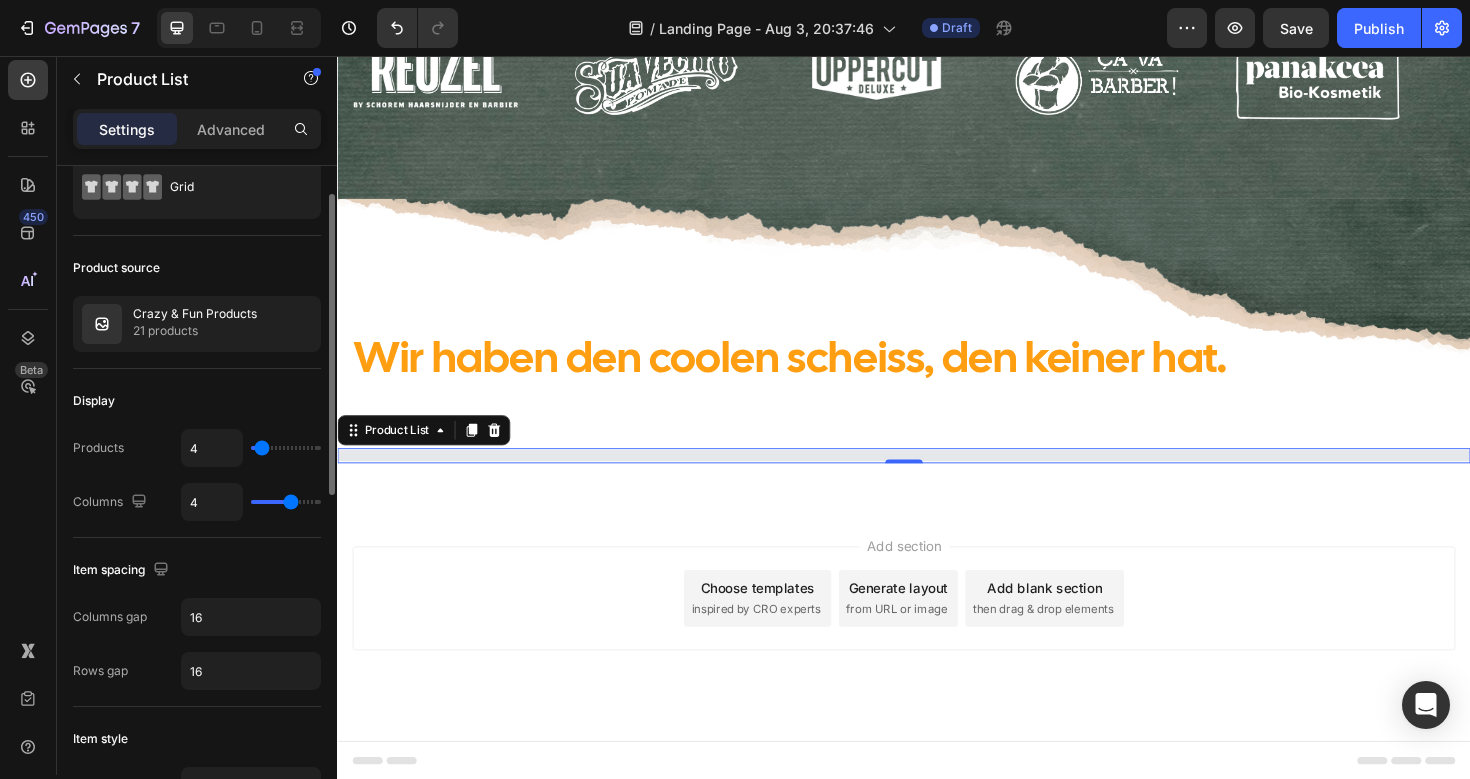 type on "3" 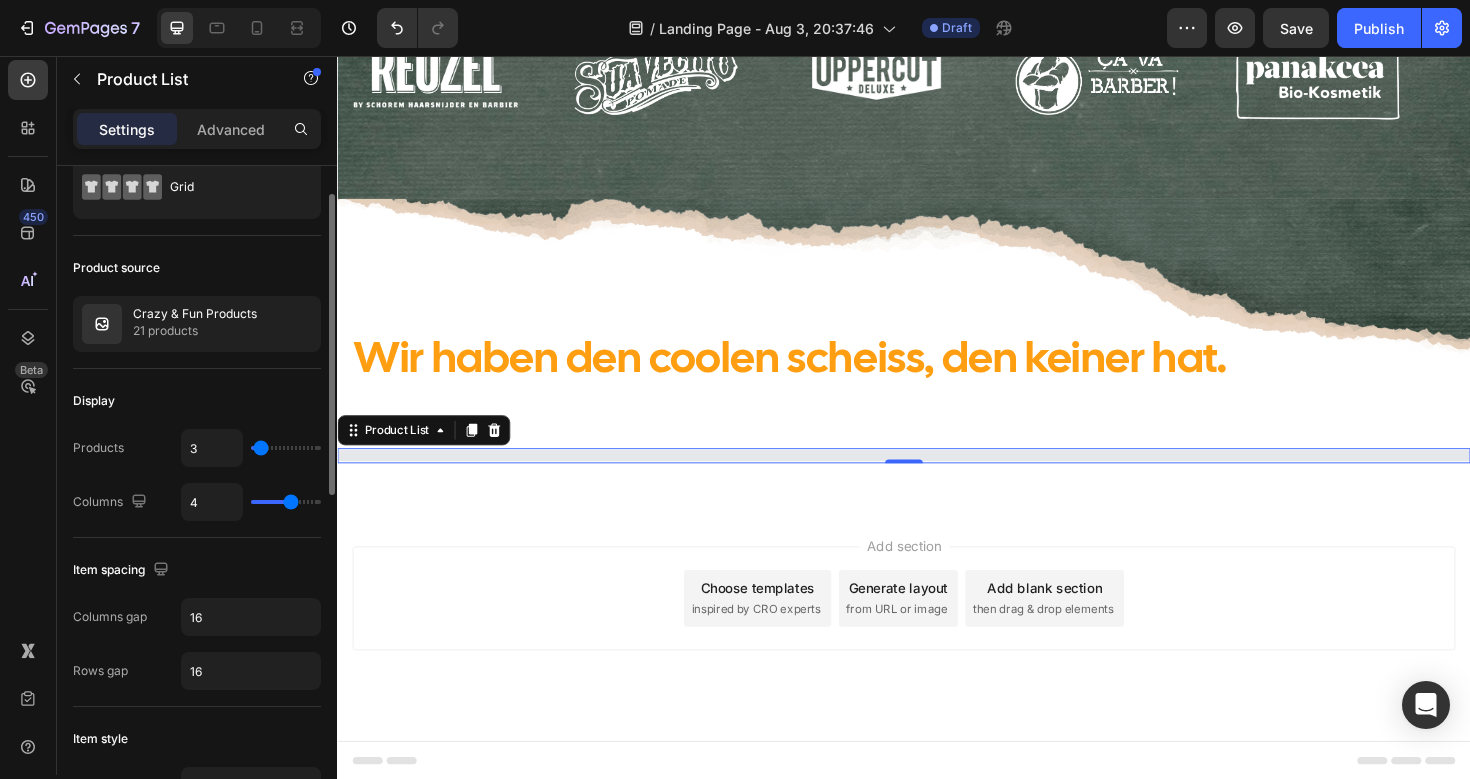 type on "4" 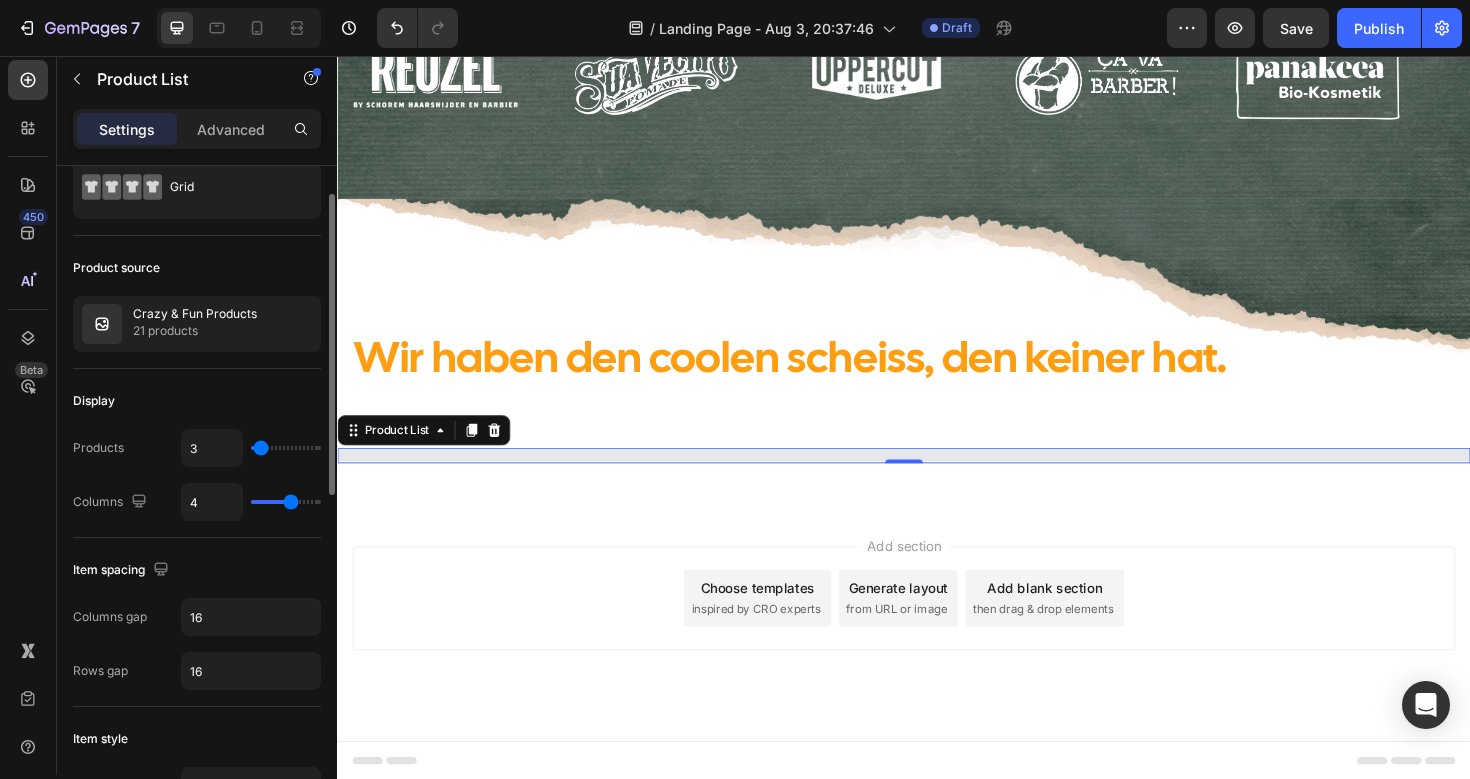 type on "4" 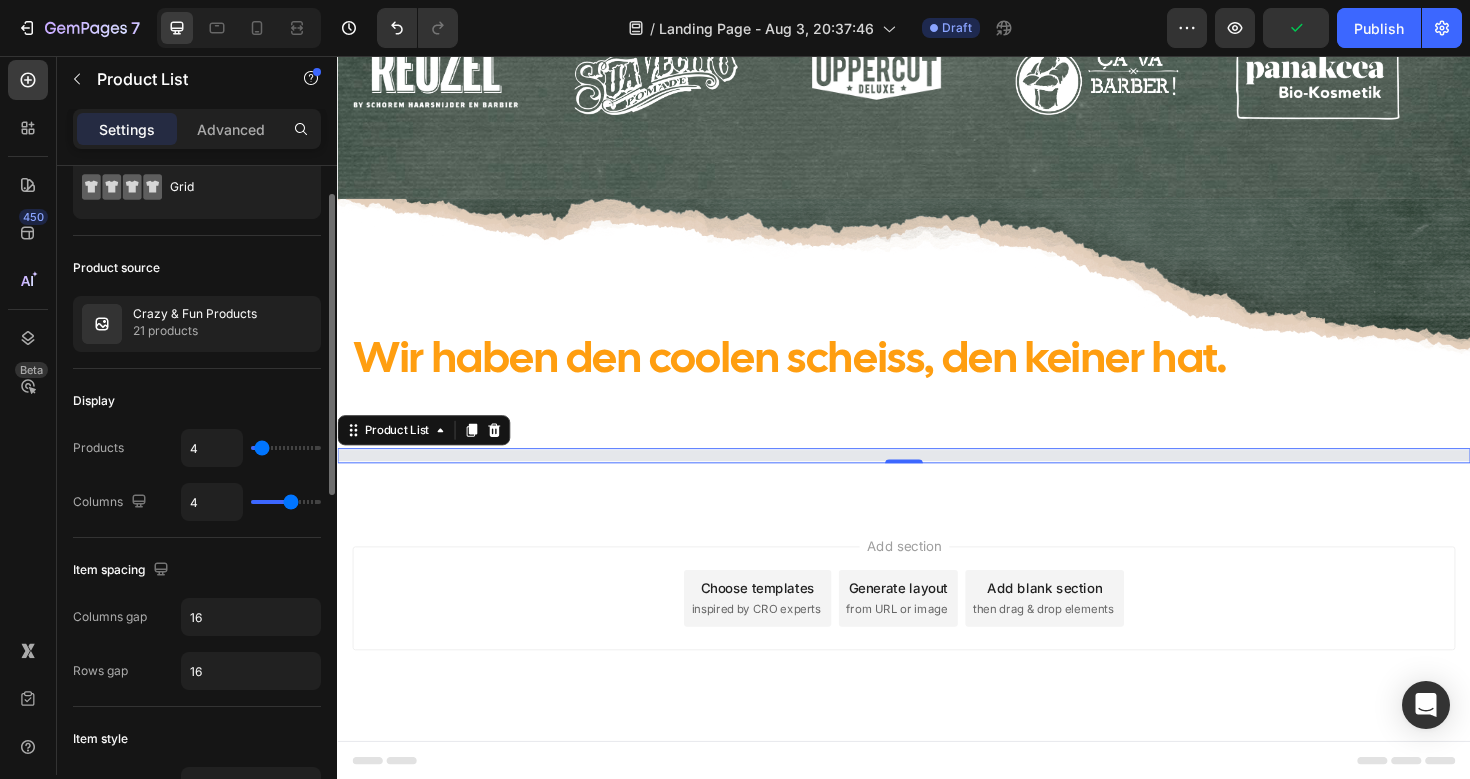 type on "5" 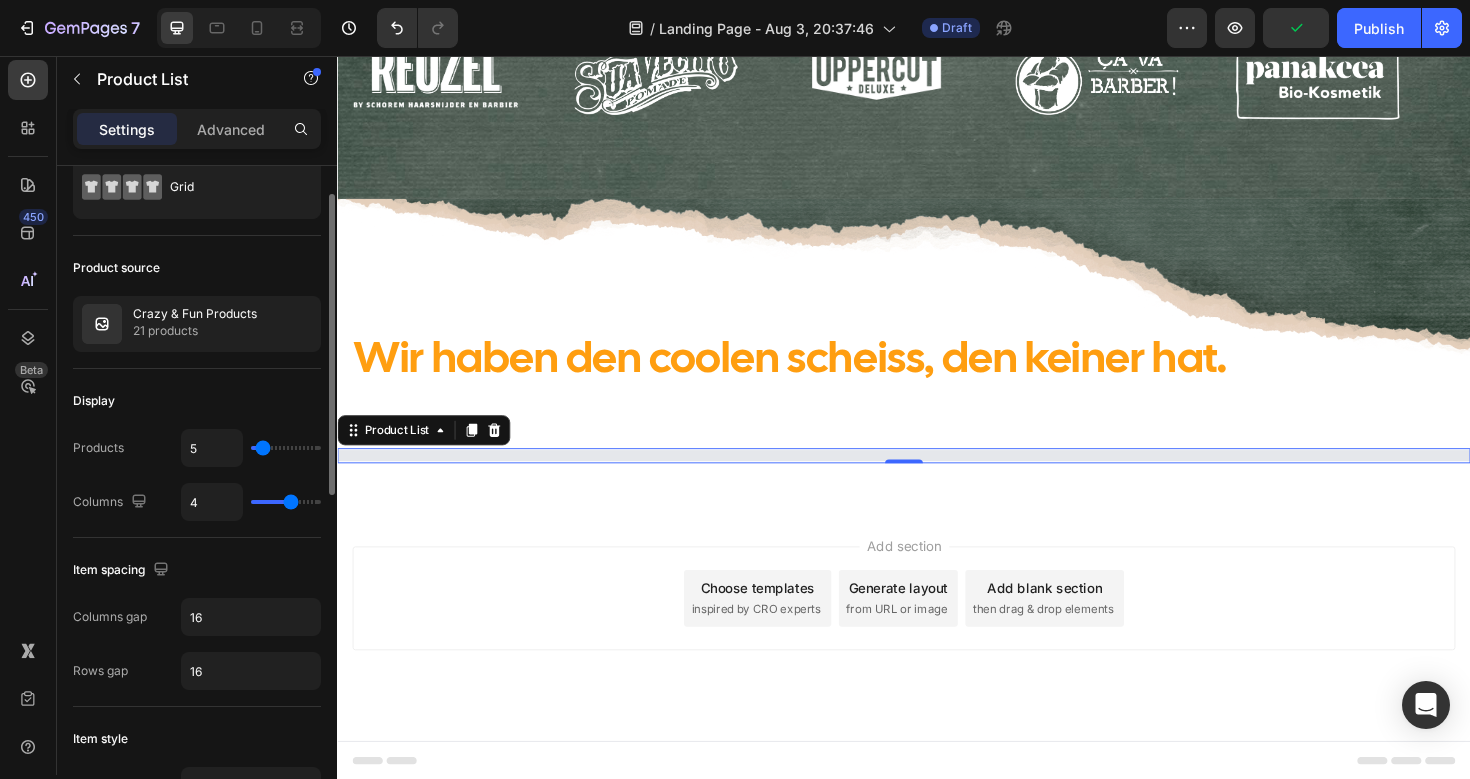 type on "4" 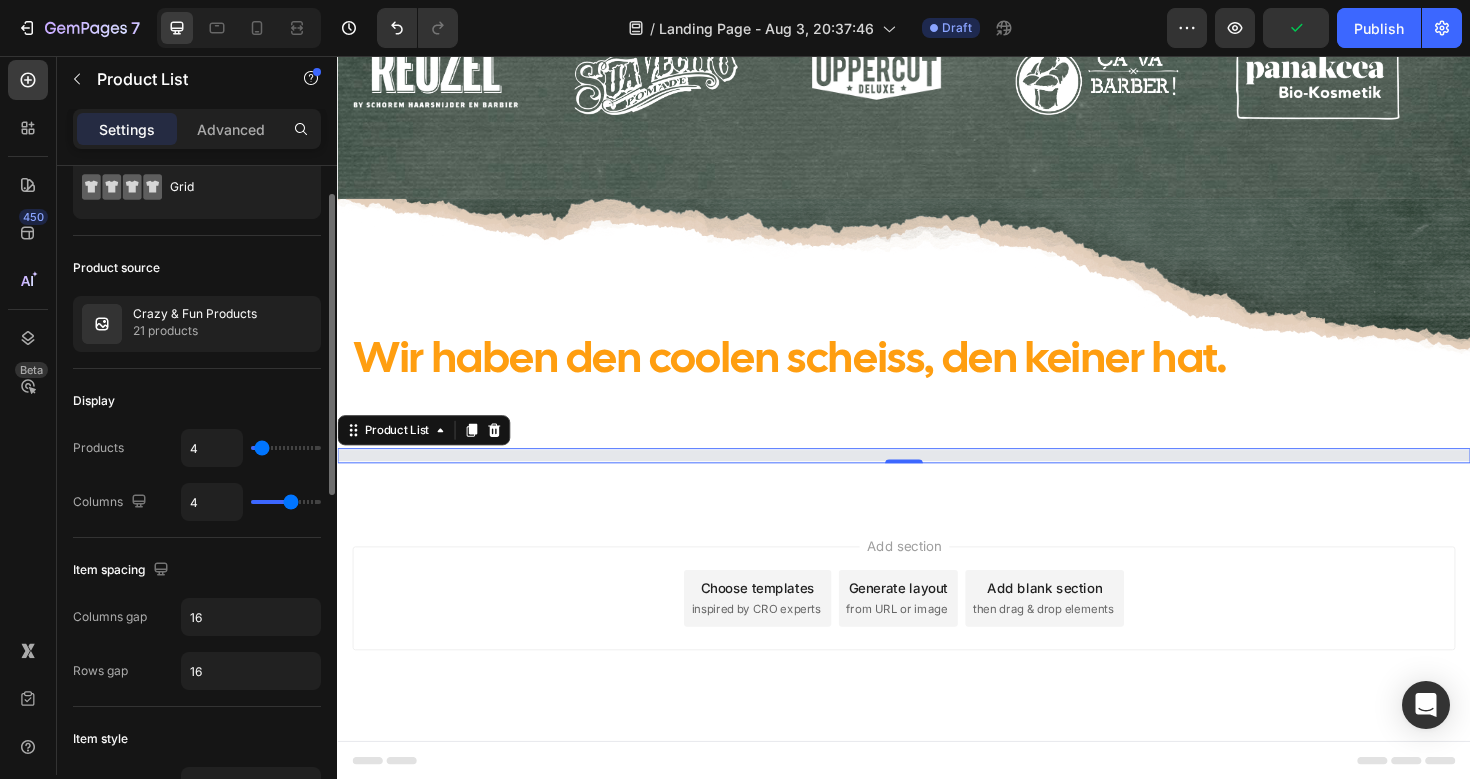 drag, startPoint x: 315, startPoint y: 447, endPoint x: 261, endPoint y: 448, distance: 54.00926 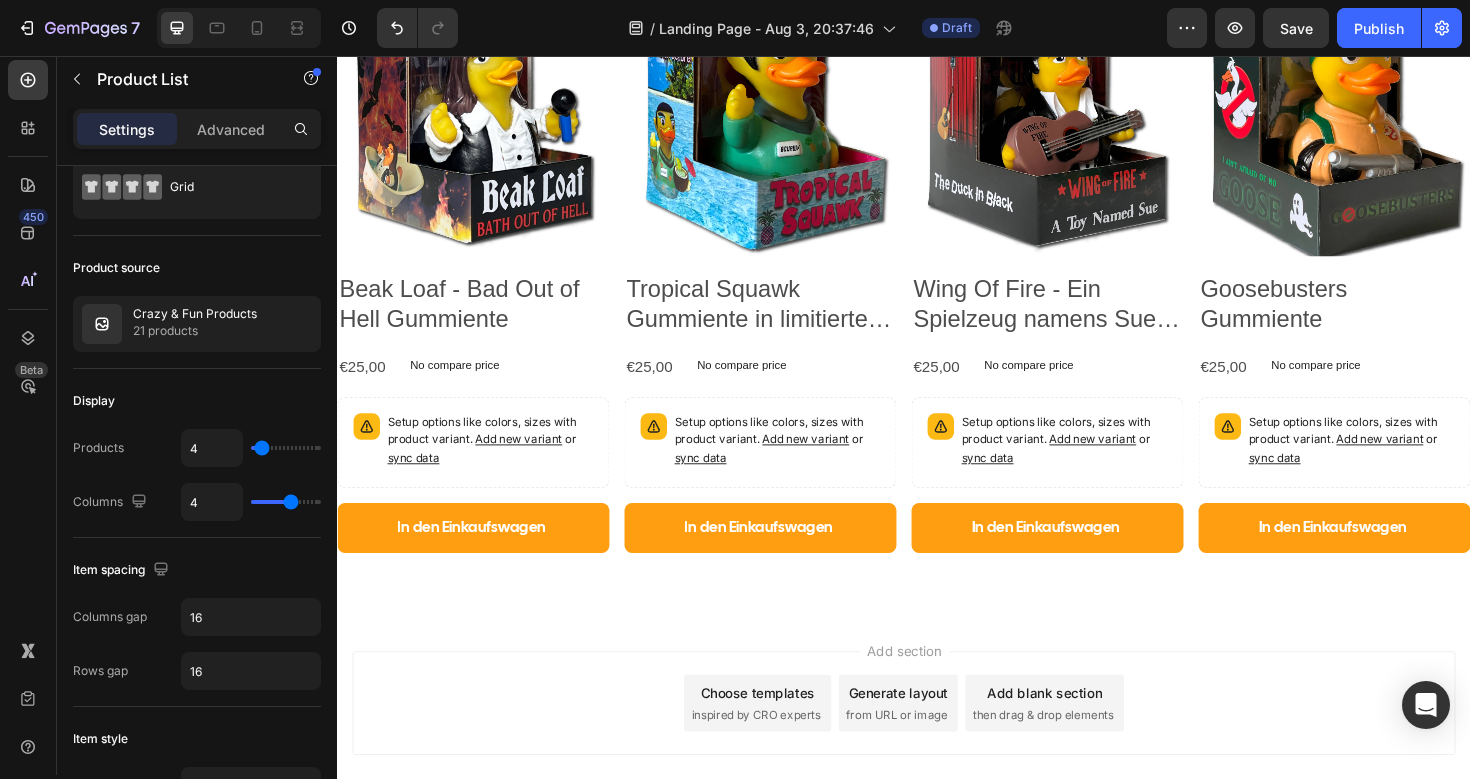 scroll, scrollTop: 1465, scrollLeft: 0, axis: vertical 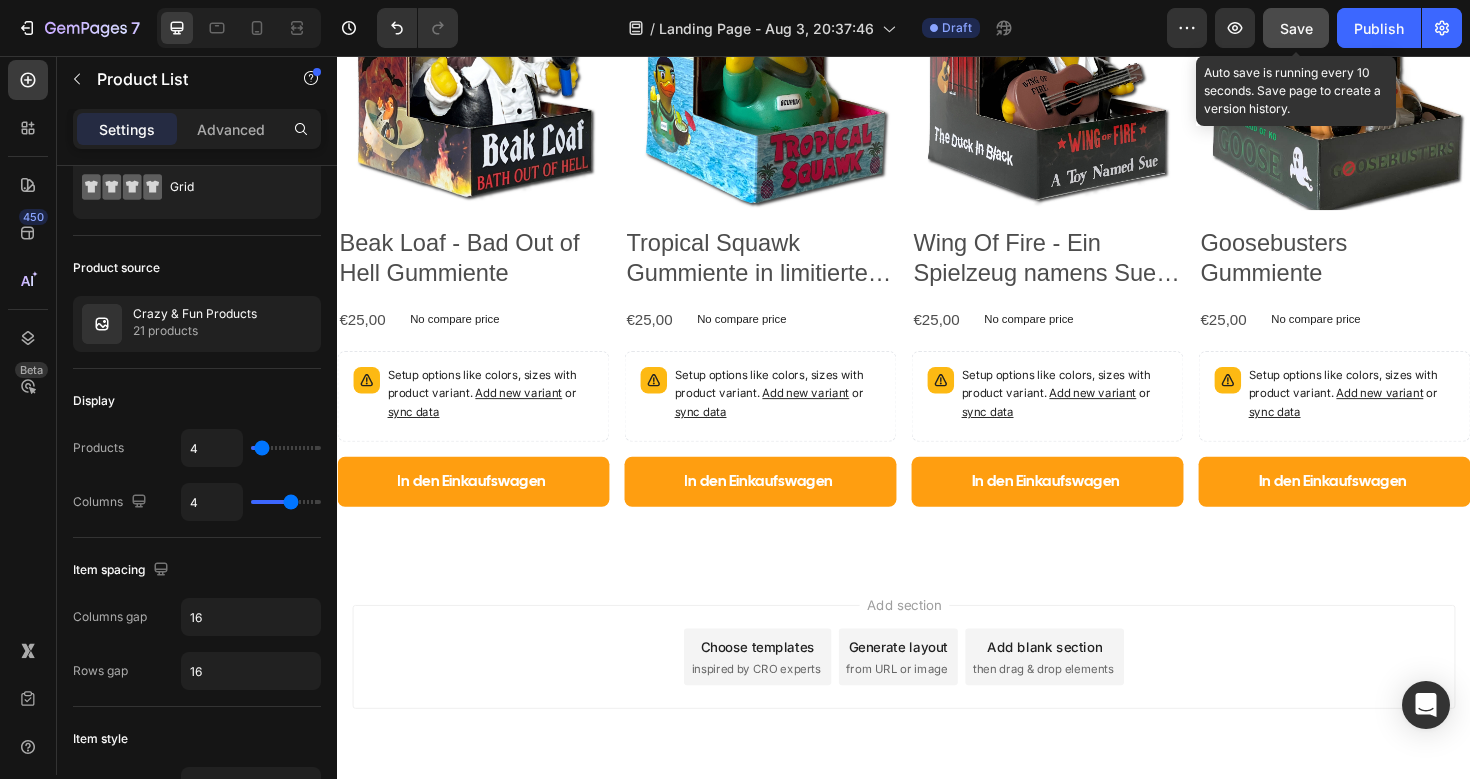 click on "Save" 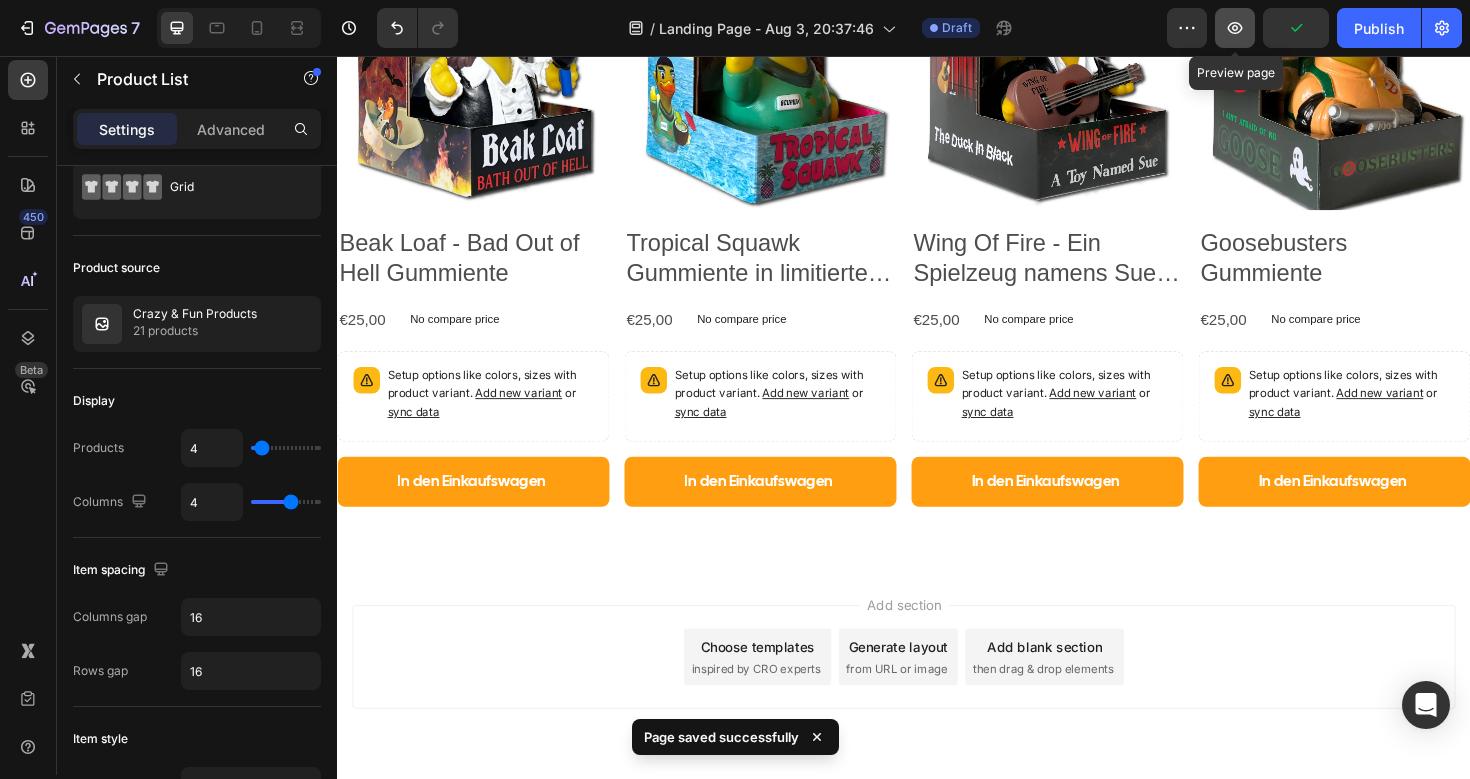 click 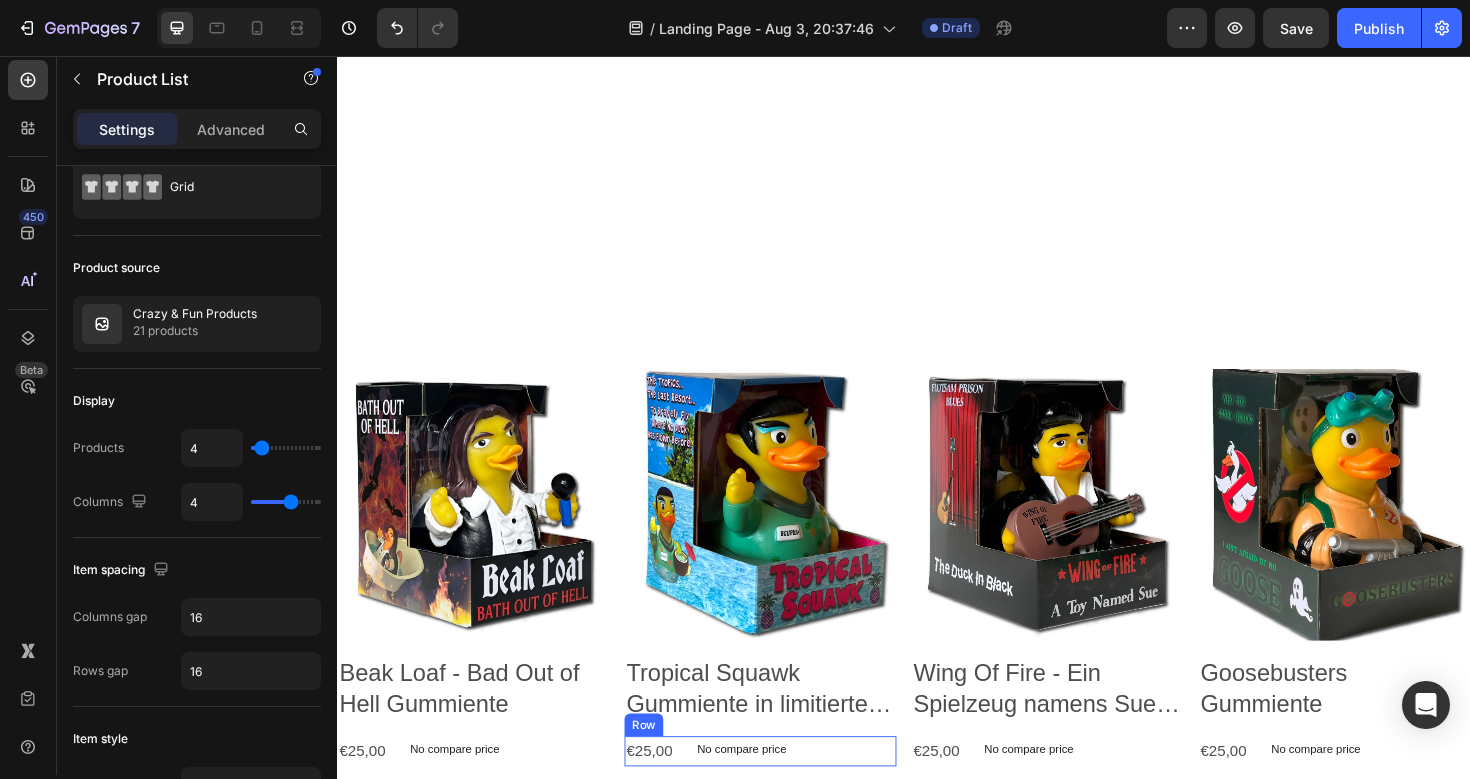 scroll, scrollTop: 1006, scrollLeft: 0, axis: vertical 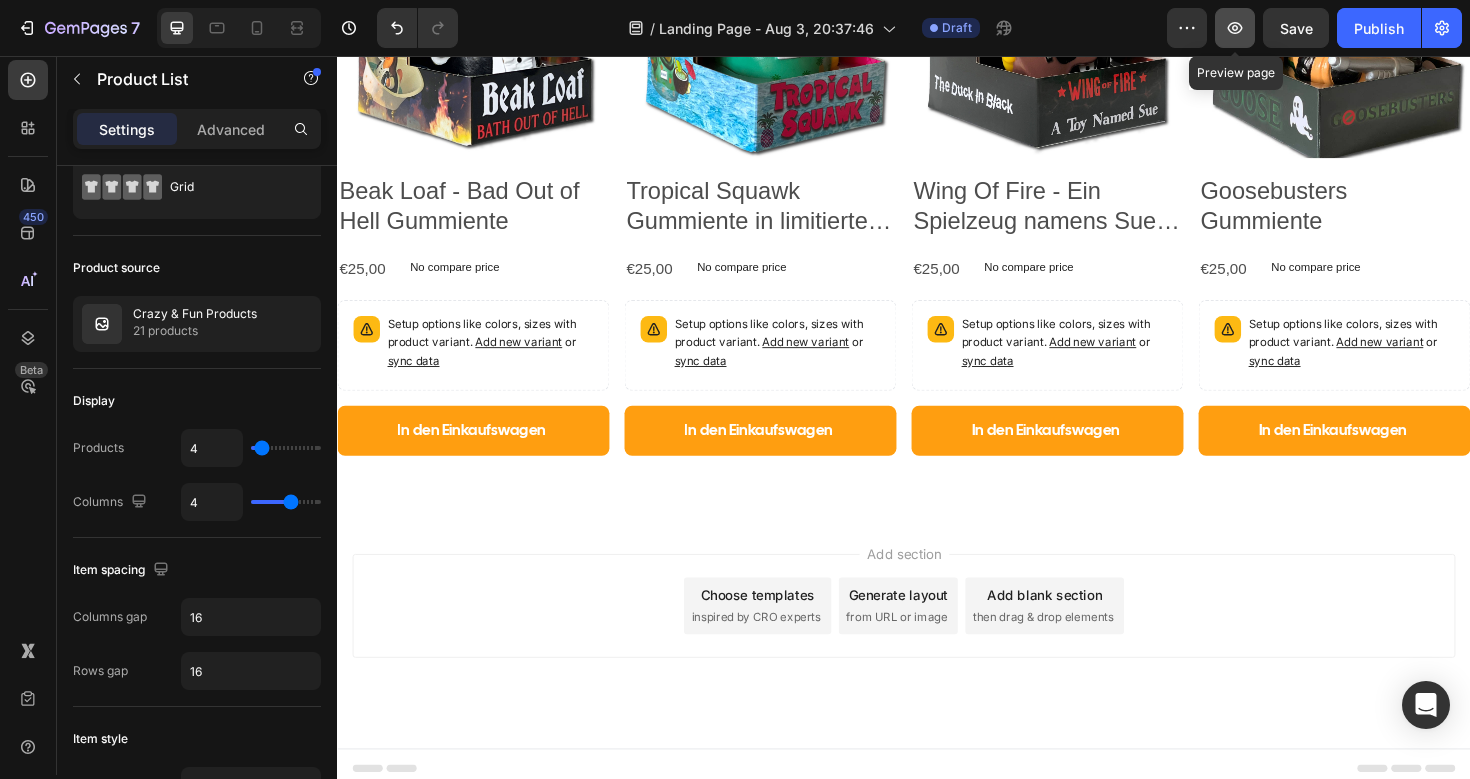 click 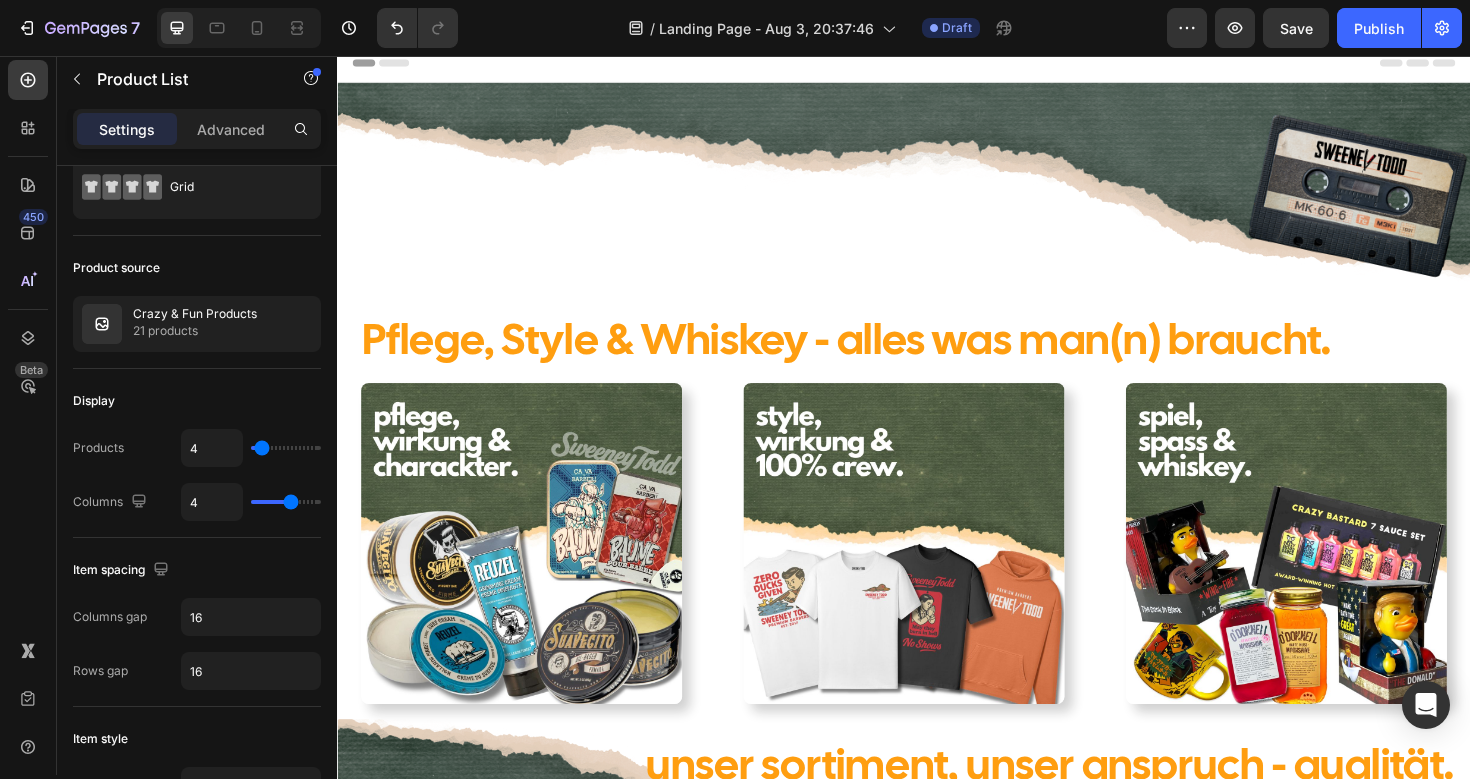 scroll, scrollTop: 0, scrollLeft: 0, axis: both 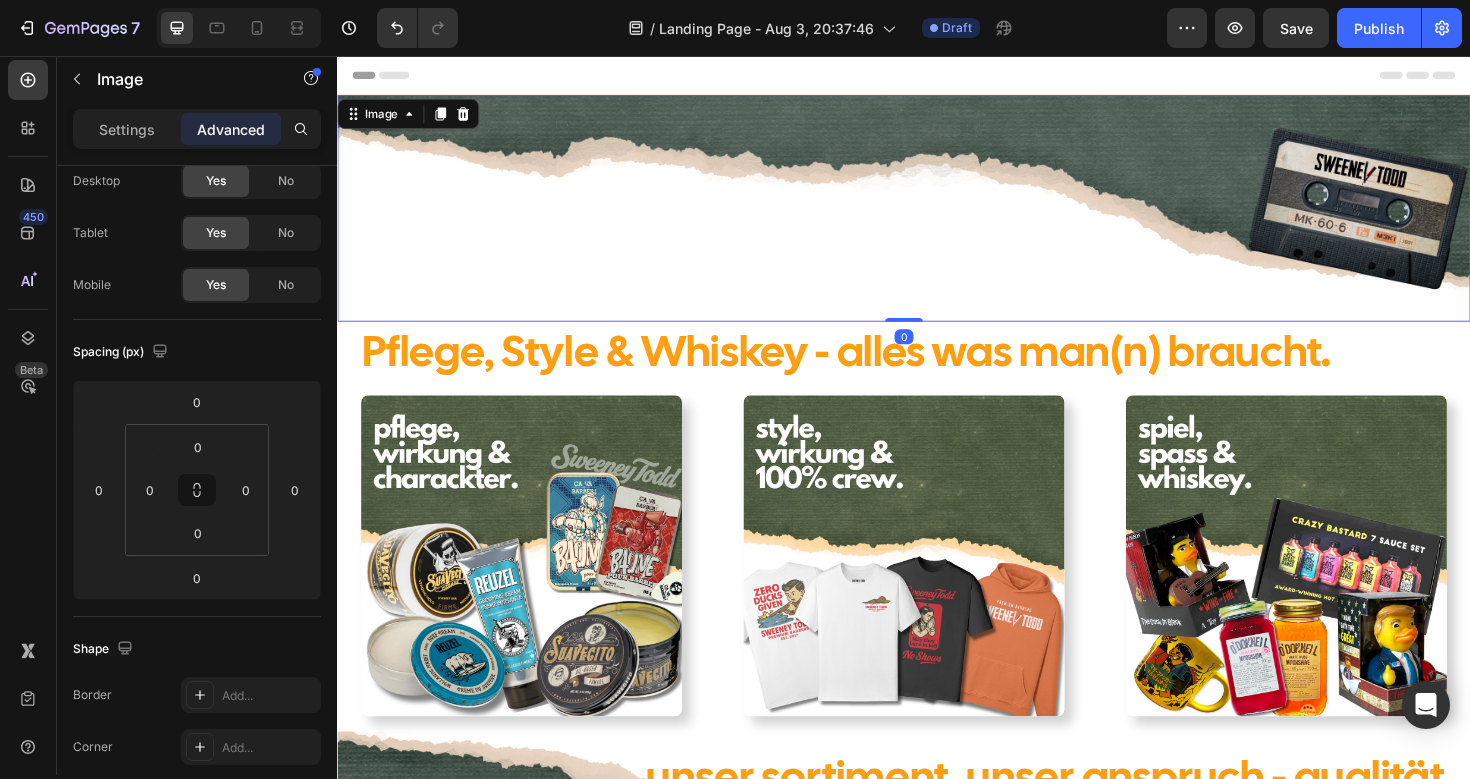 click at bounding box center [937, 217] 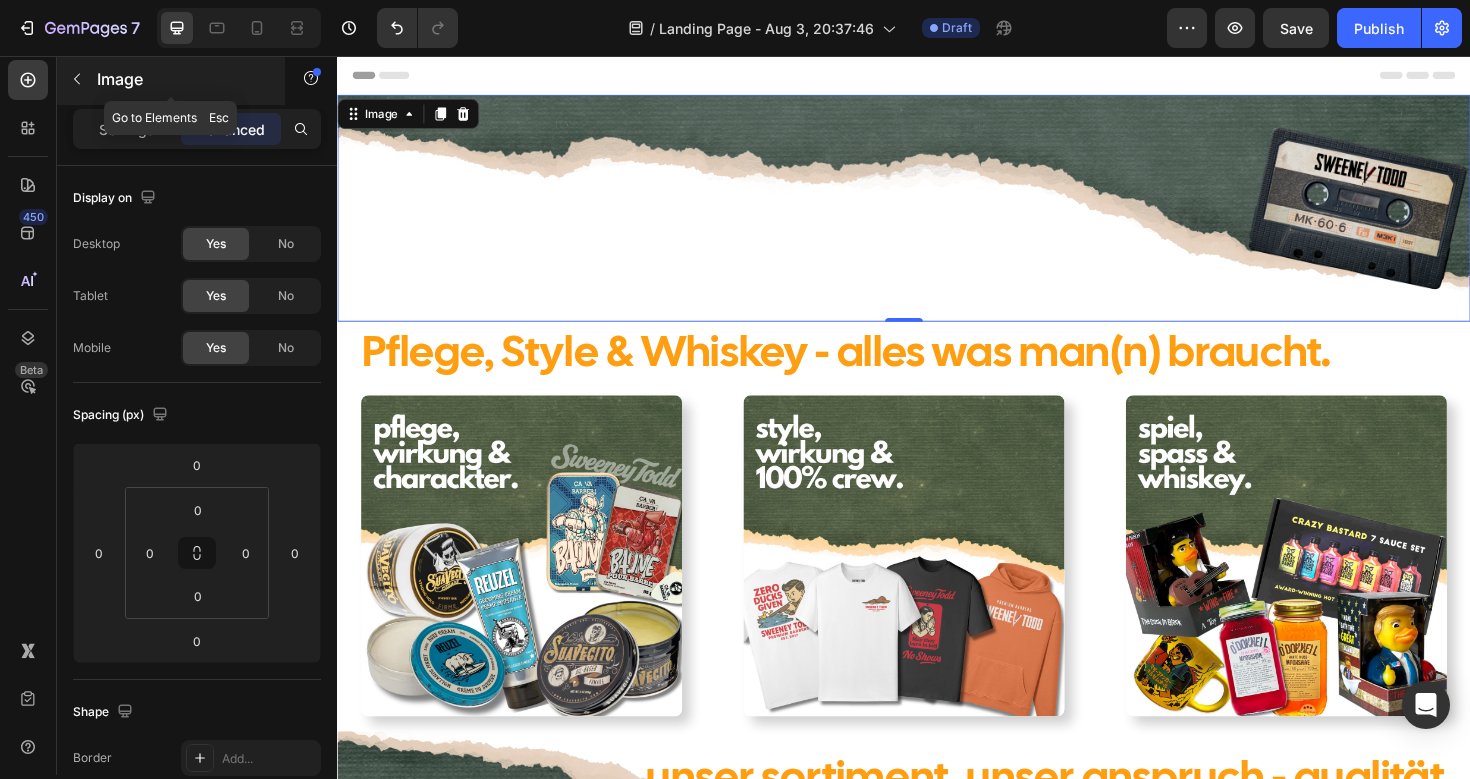 click 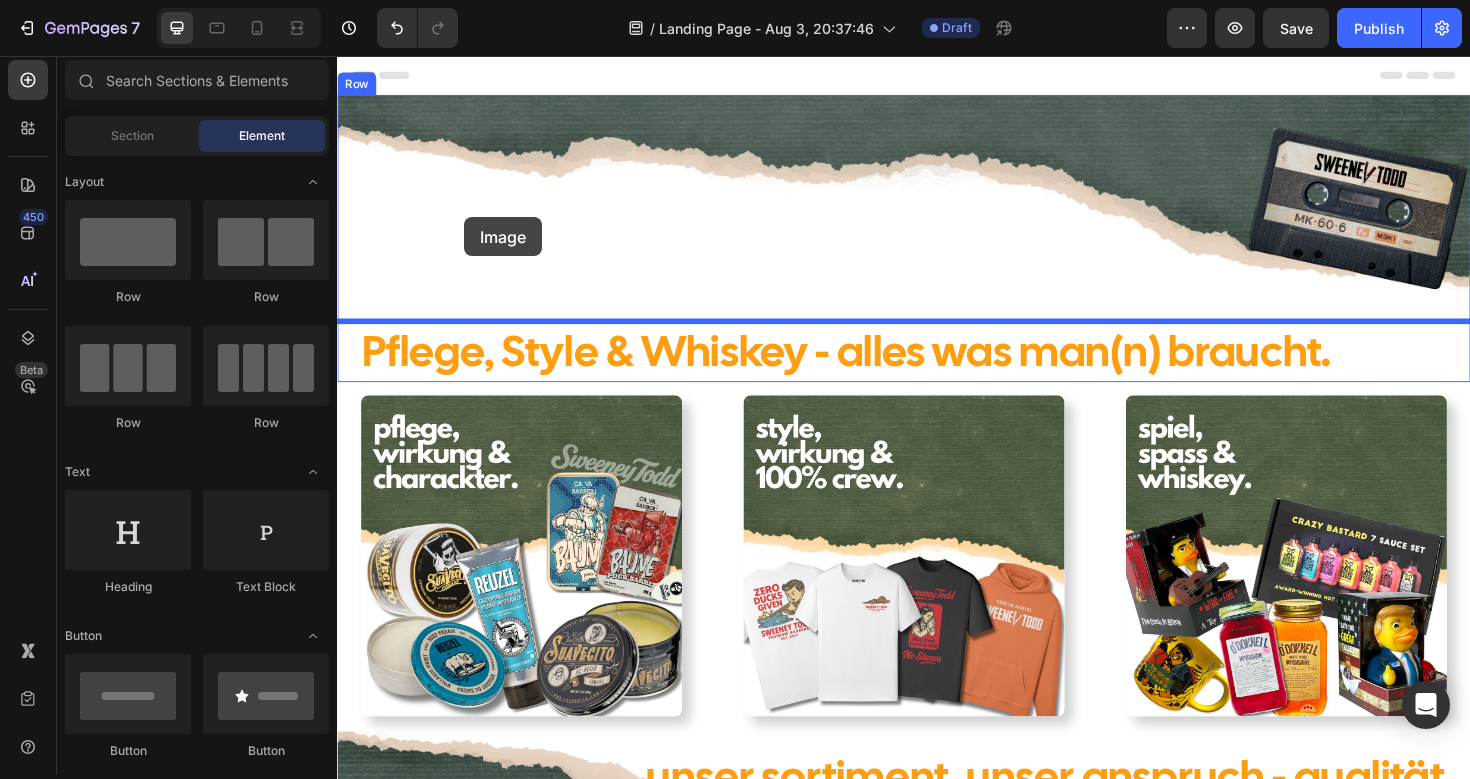 drag, startPoint x: 501, startPoint y: 477, endPoint x: 472, endPoint y: 226, distance: 252.66974 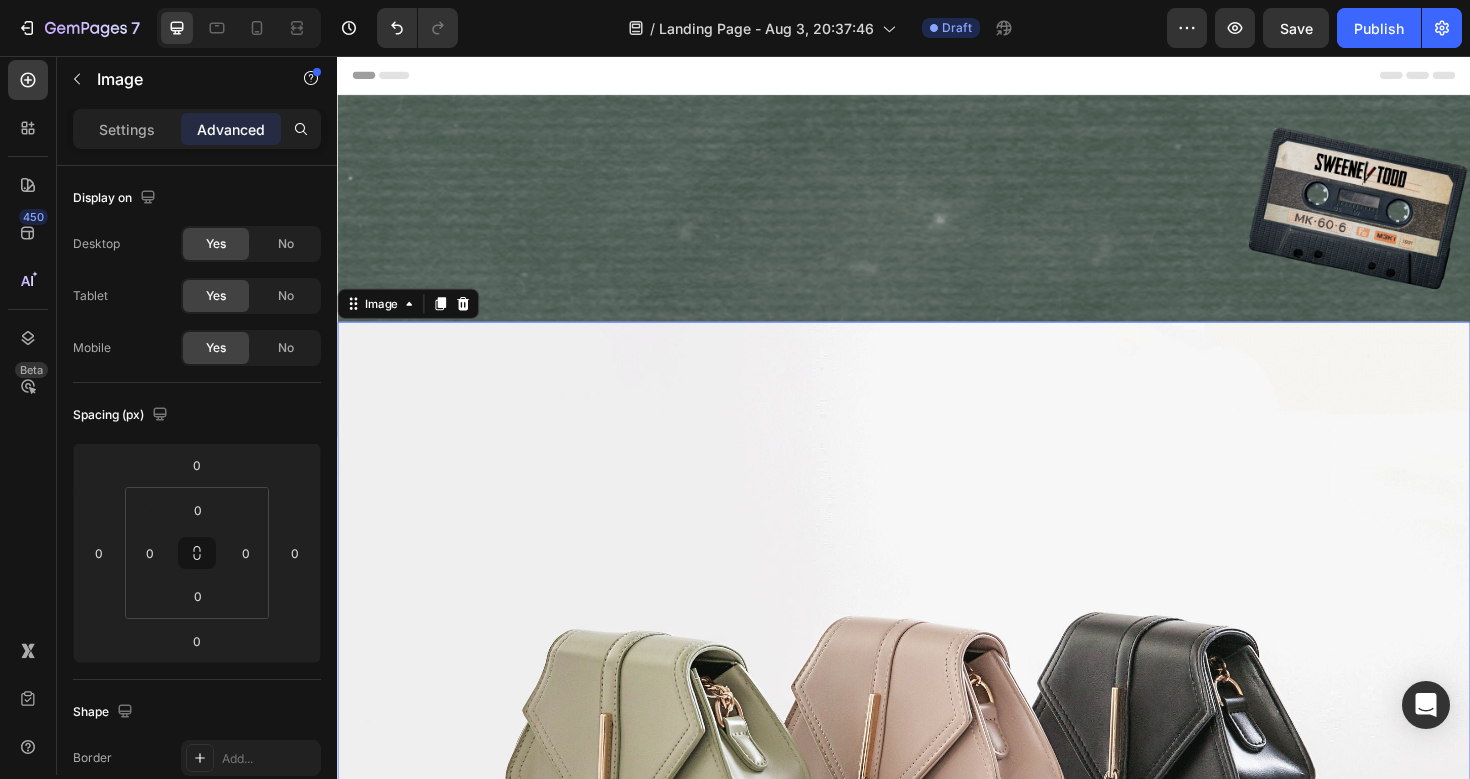 click at bounding box center (937, 787) 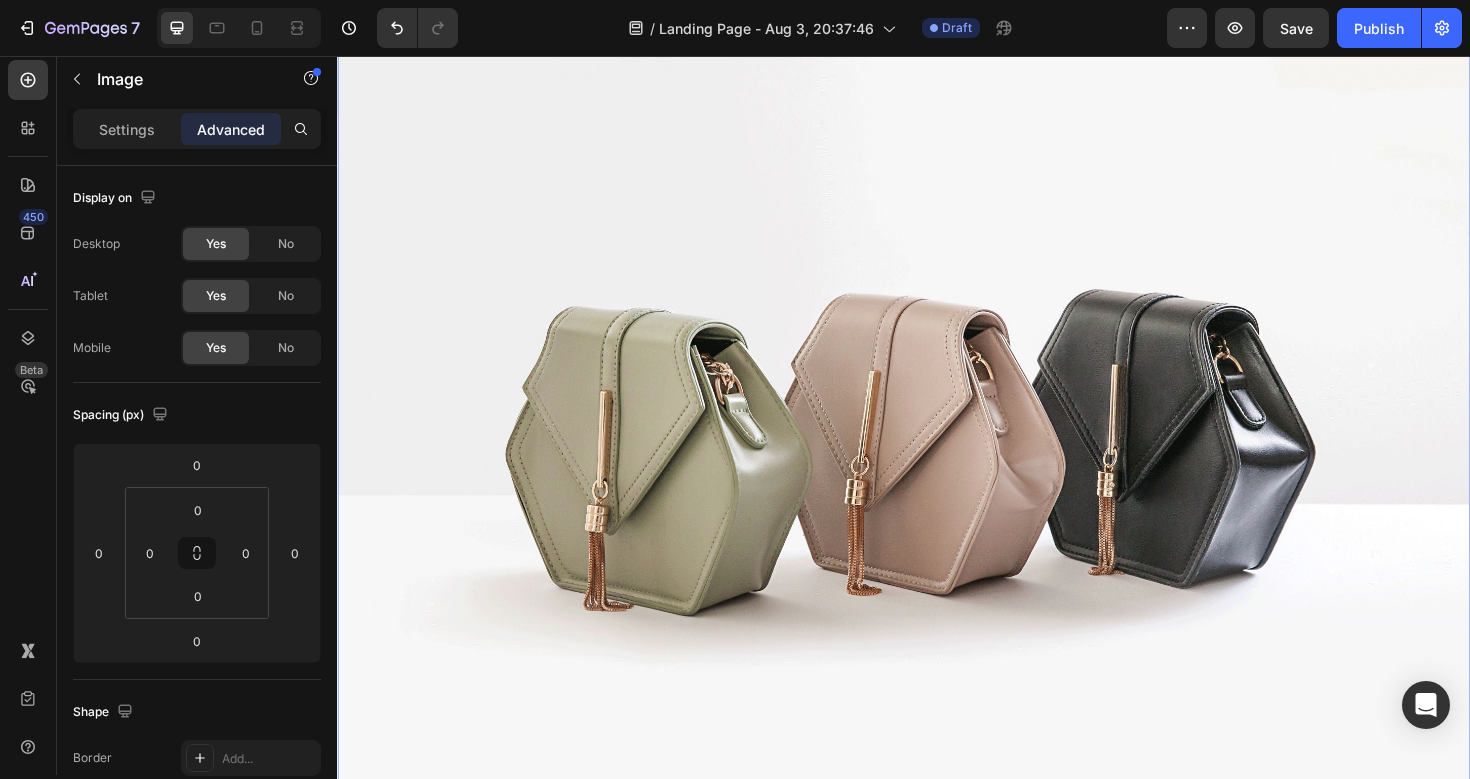 scroll, scrollTop: 336, scrollLeft: 0, axis: vertical 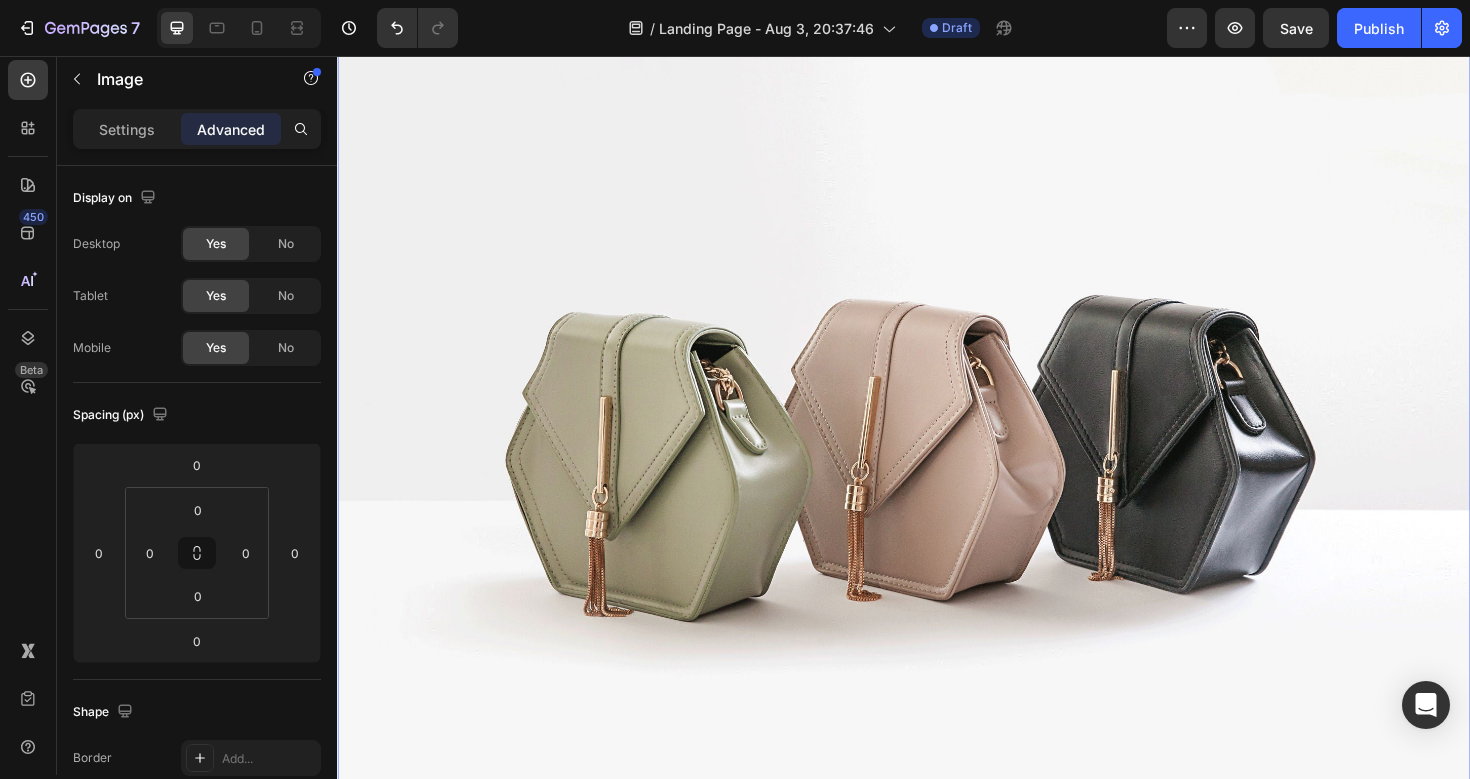 click at bounding box center [937, 451] 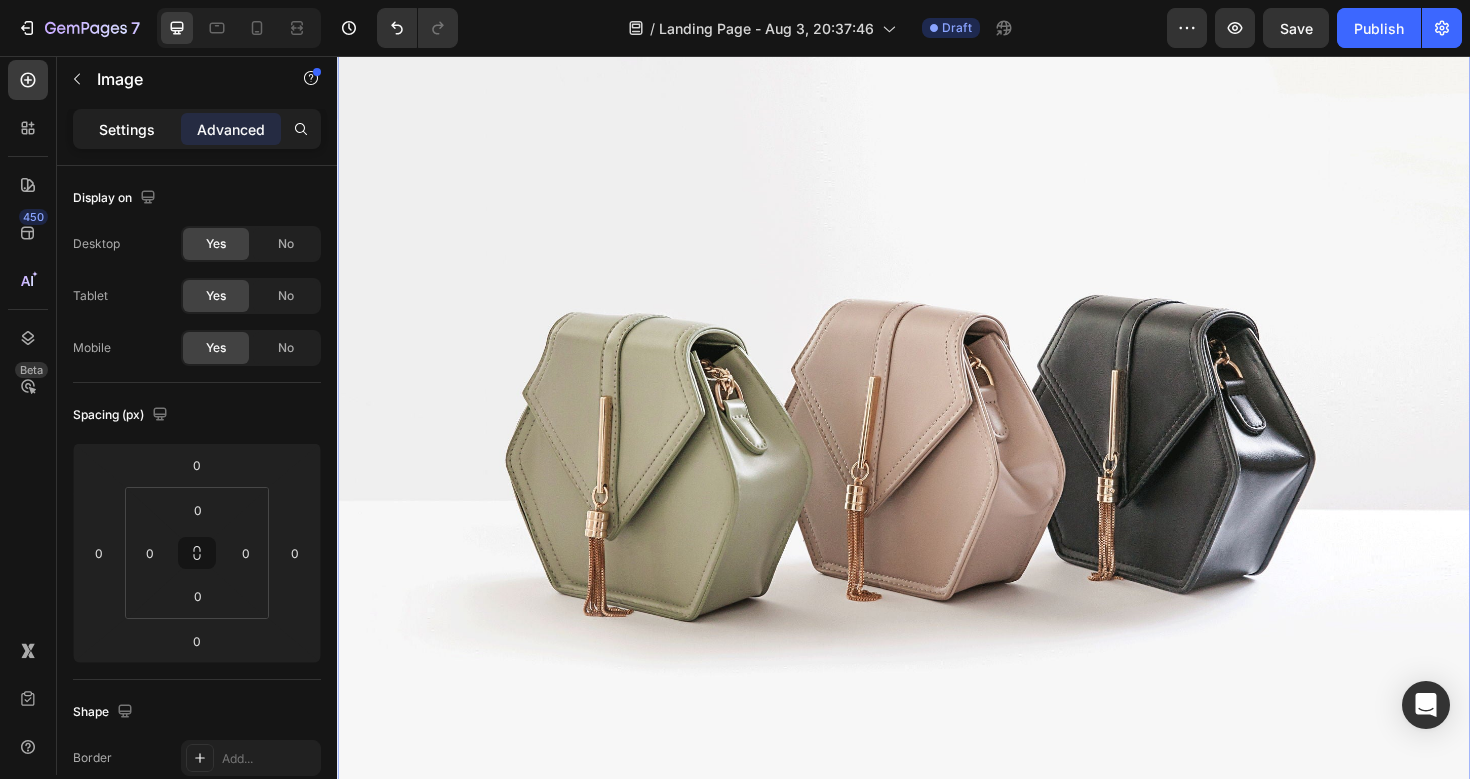 click on "Settings" at bounding box center [127, 129] 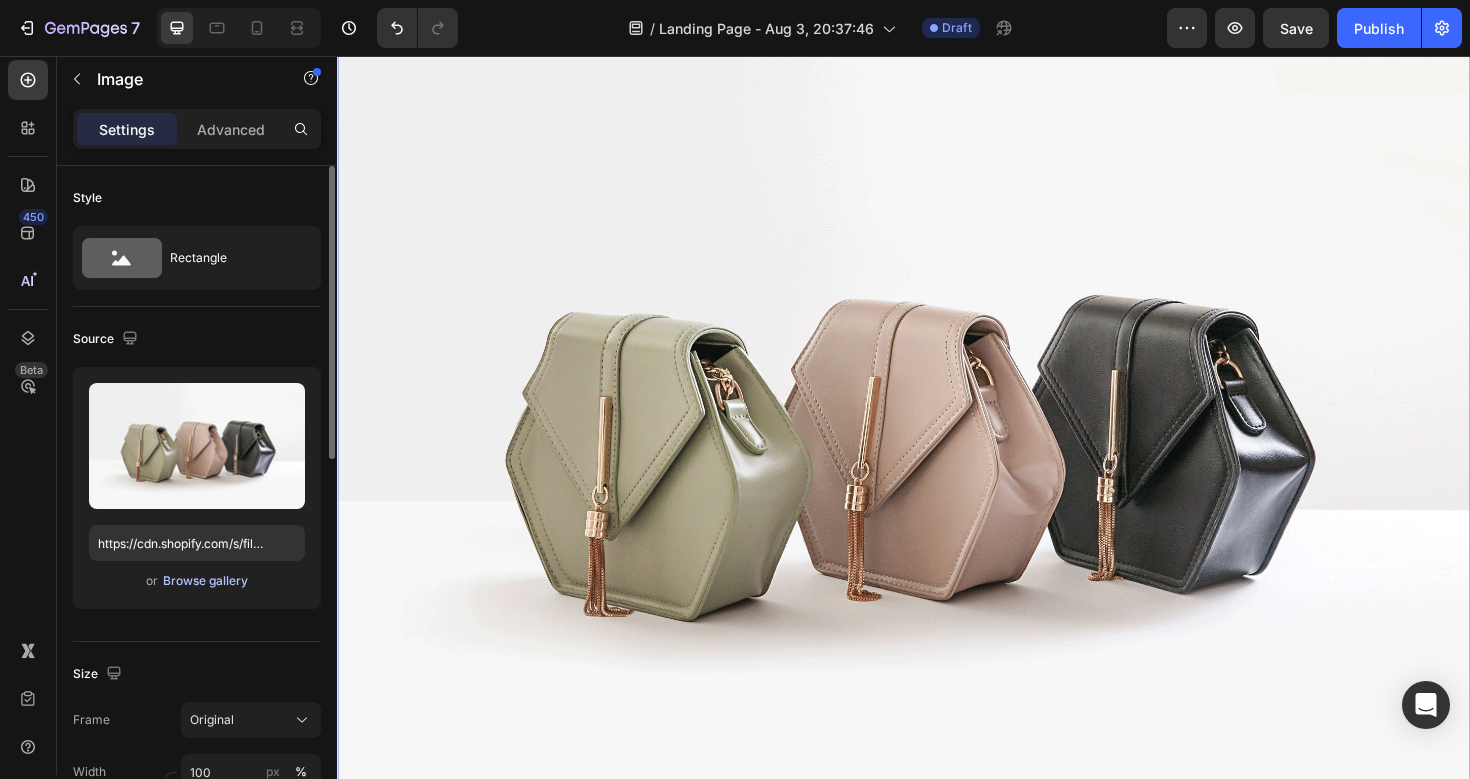 click on "Browse gallery" at bounding box center [205, 581] 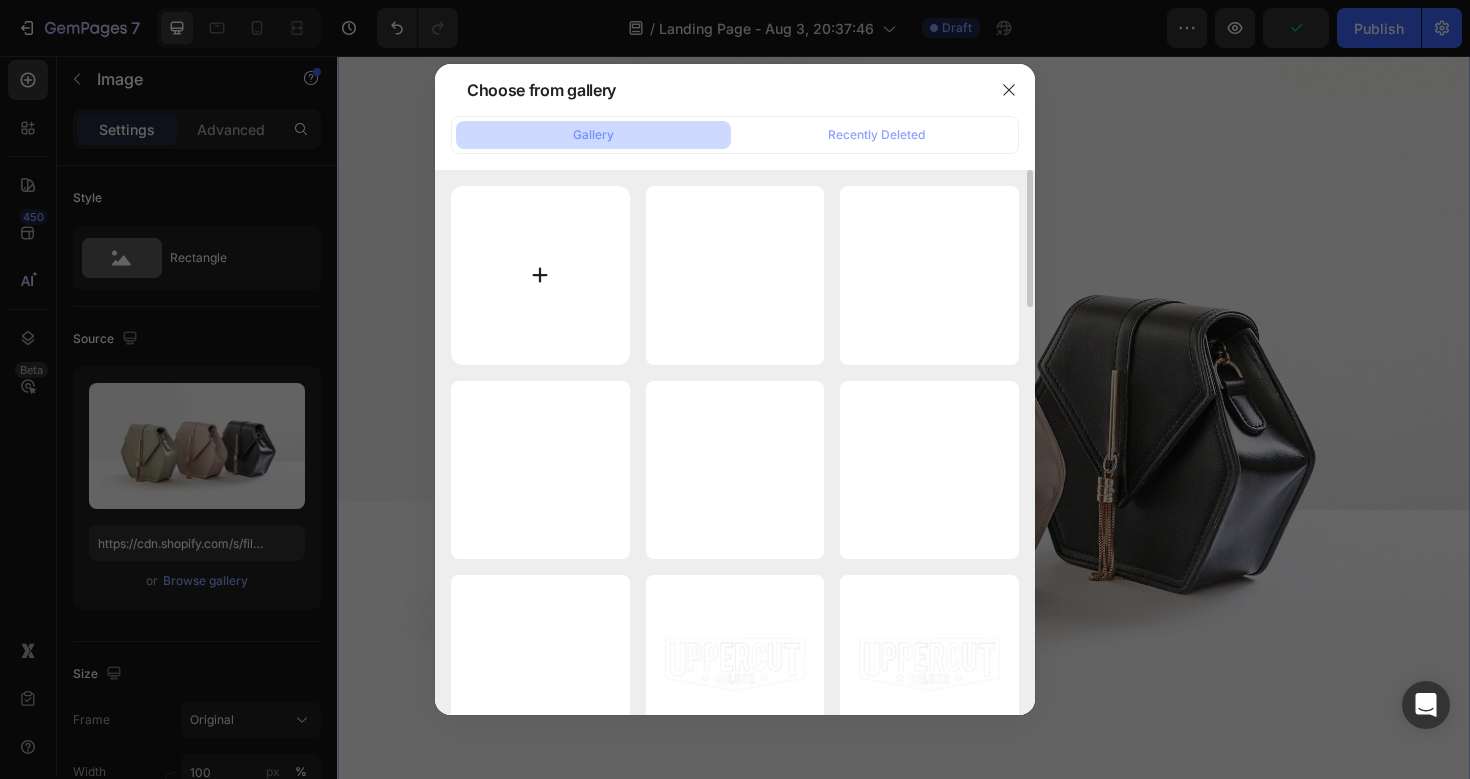 click at bounding box center (540, 275) 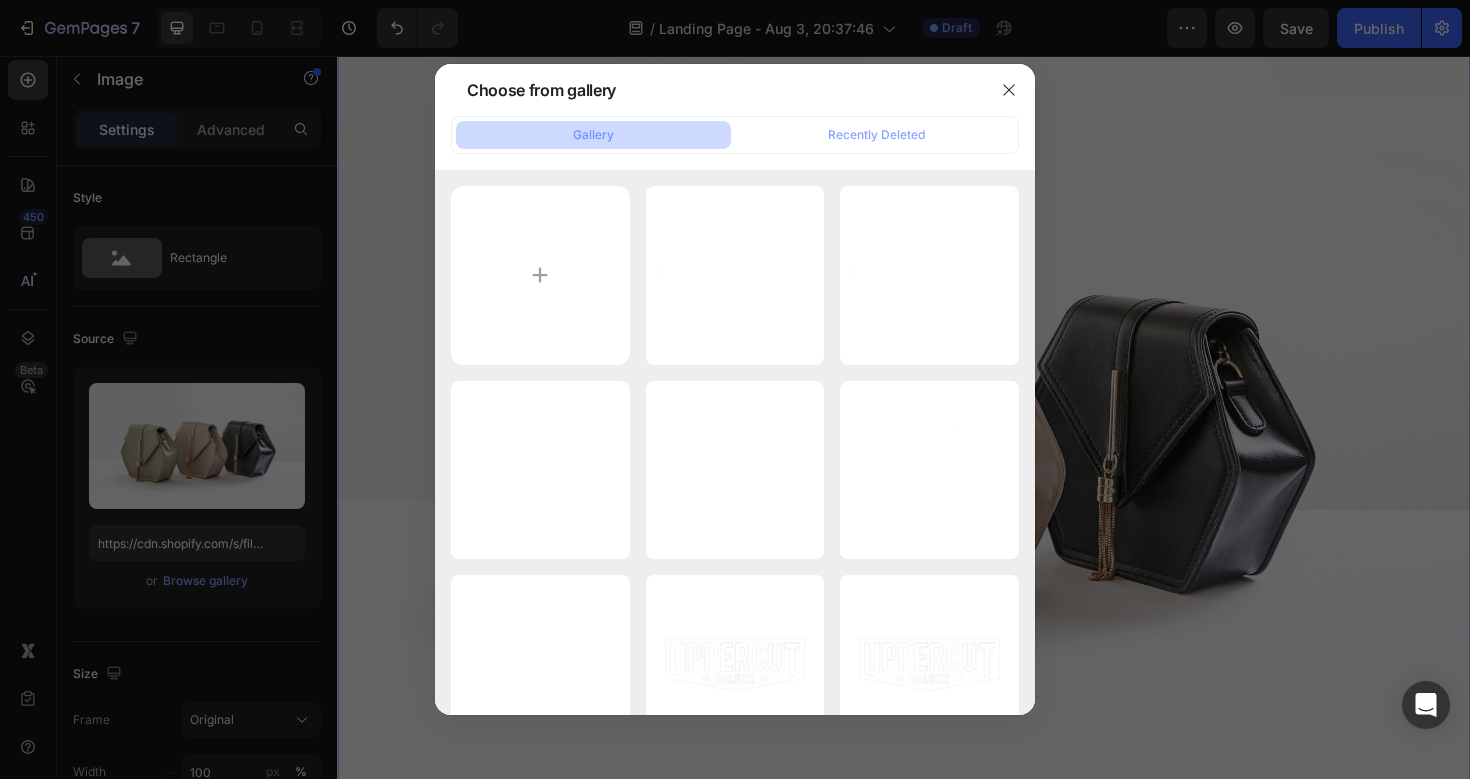 type on "C:\fakepath\Six Hands Chalk (28).png" 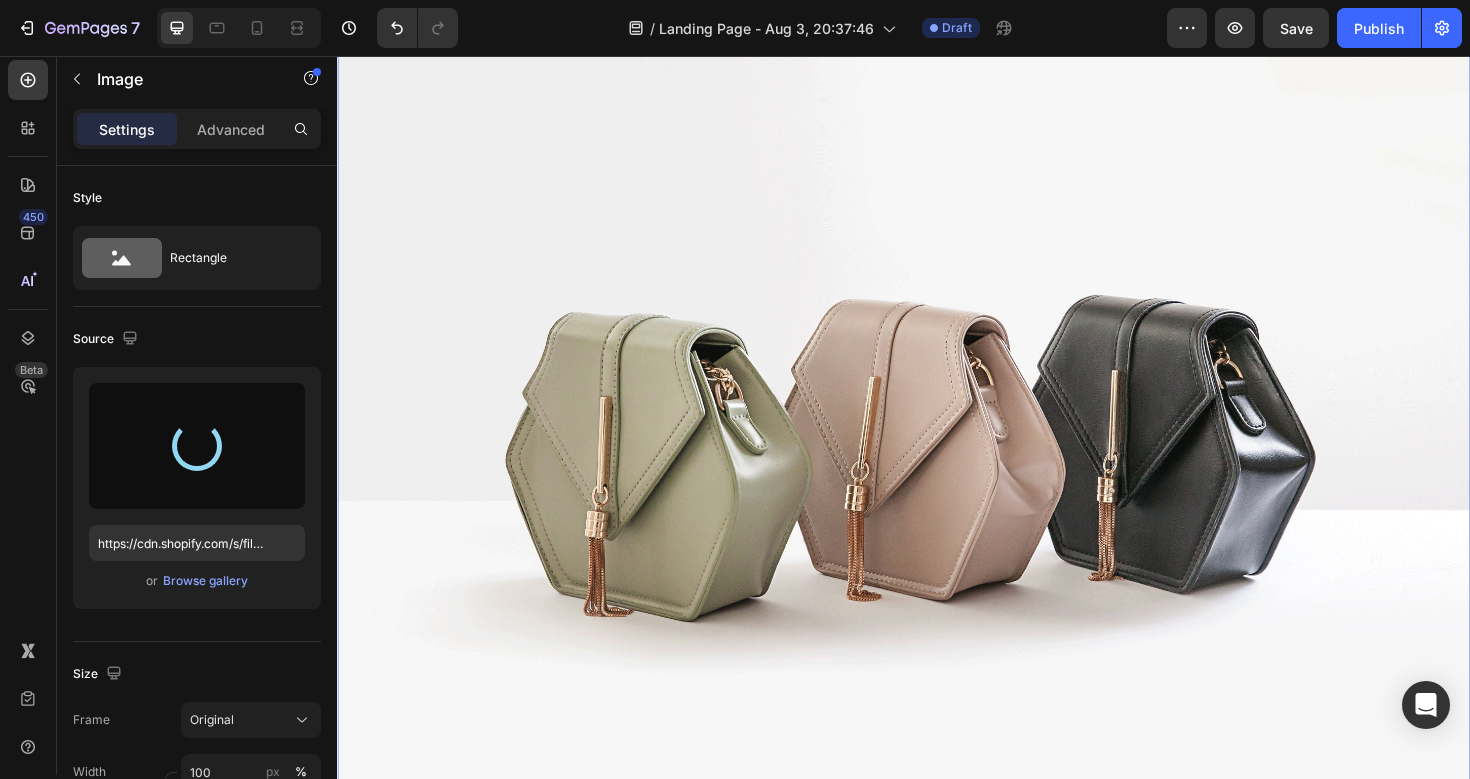 type on "https://cdn.shopify.com/s/files/1/0910/3386/2467/files/gempages_540342684171109508-30c61286-2d4c-4b17-8af3-5a768734361c.png" 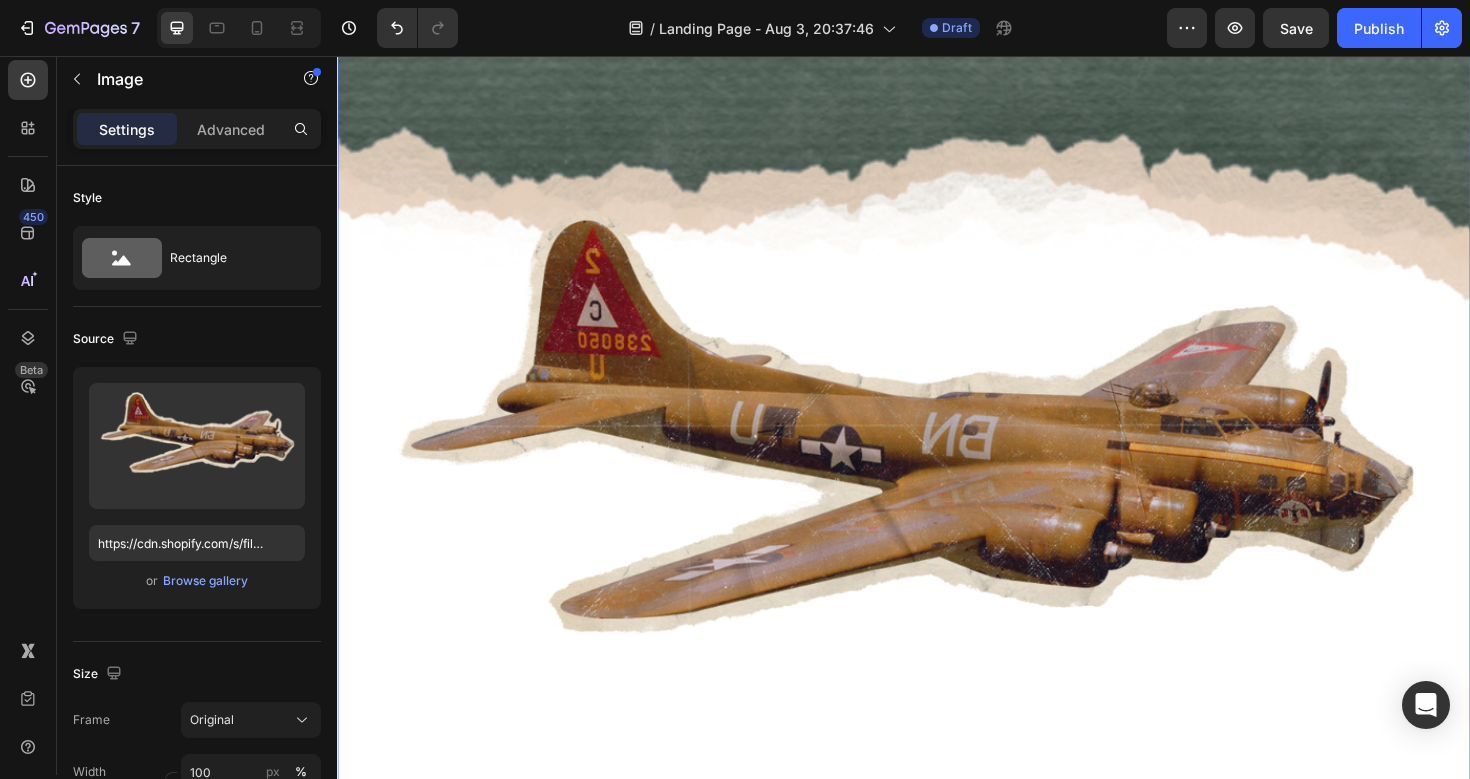 scroll, scrollTop: 0, scrollLeft: 0, axis: both 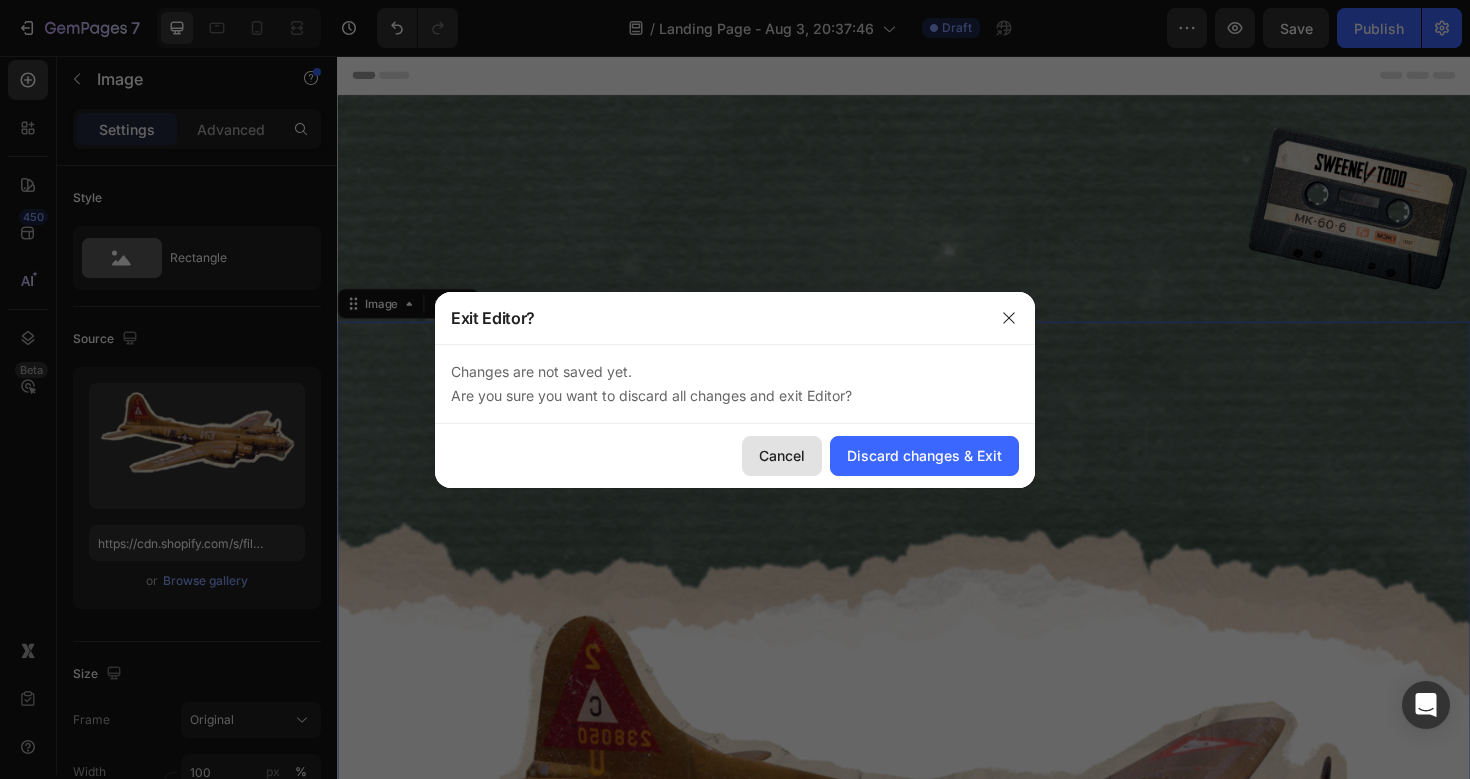 click on "Cancel" at bounding box center [782, 455] 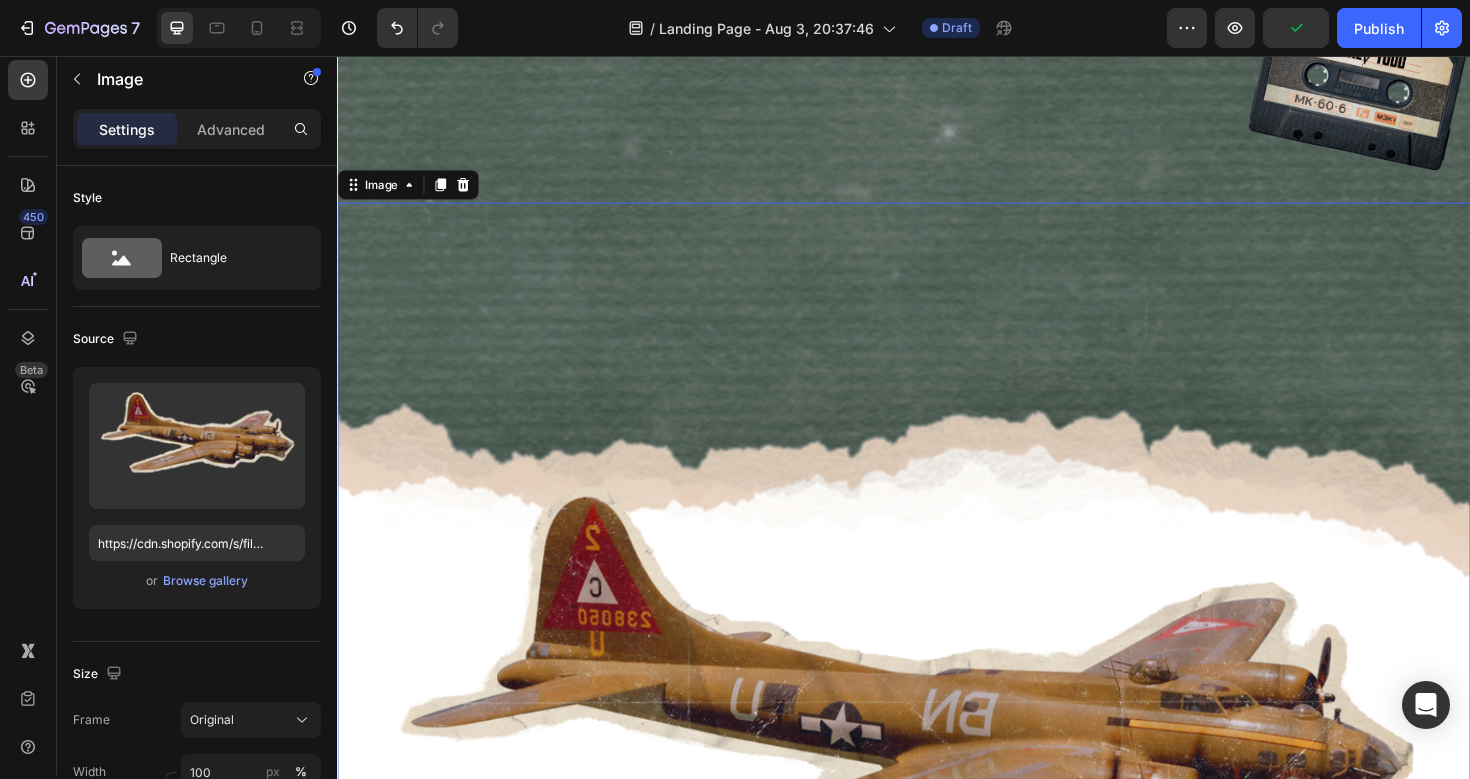scroll, scrollTop: 132, scrollLeft: 0, axis: vertical 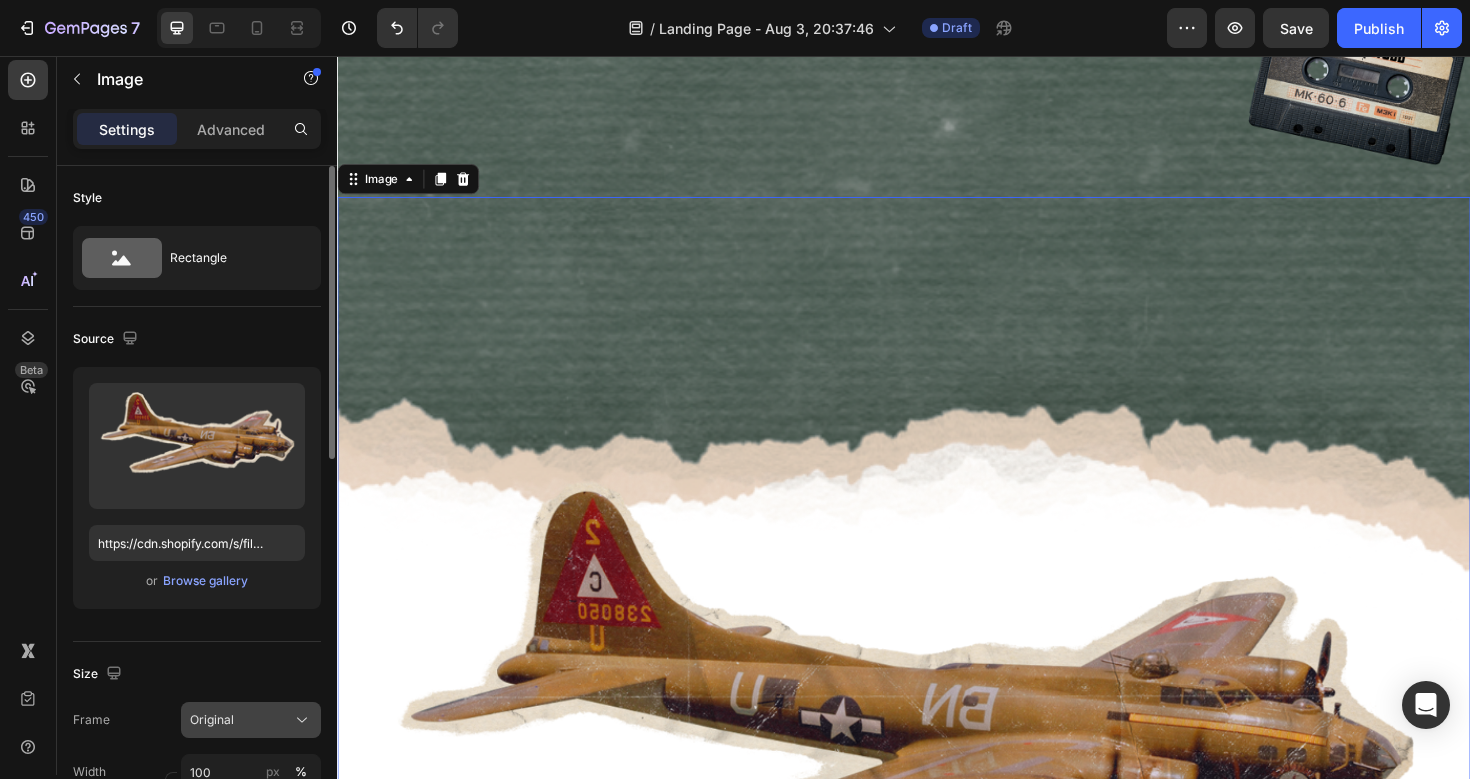 click on "Original" 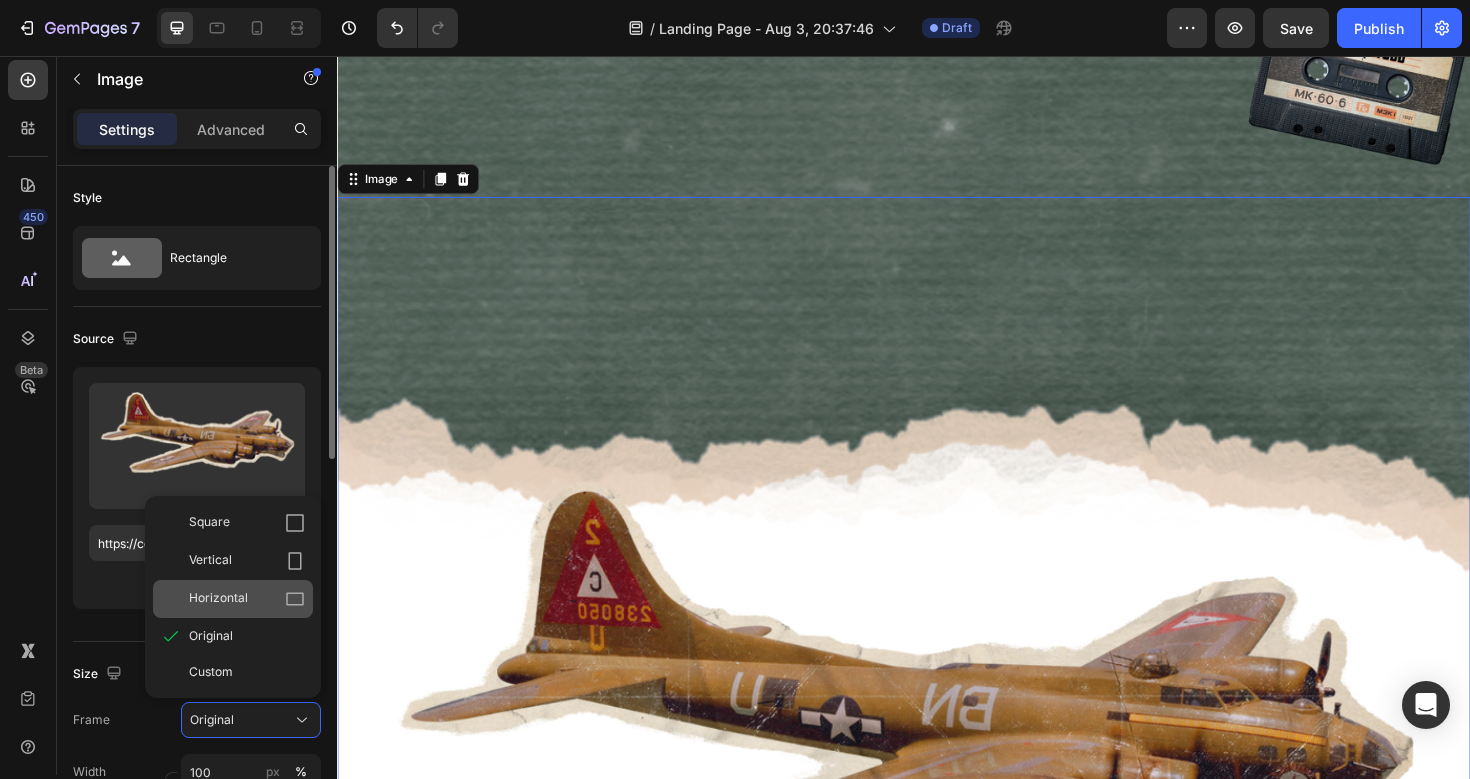 click on "Horizontal" at bounding box center [247, 599] 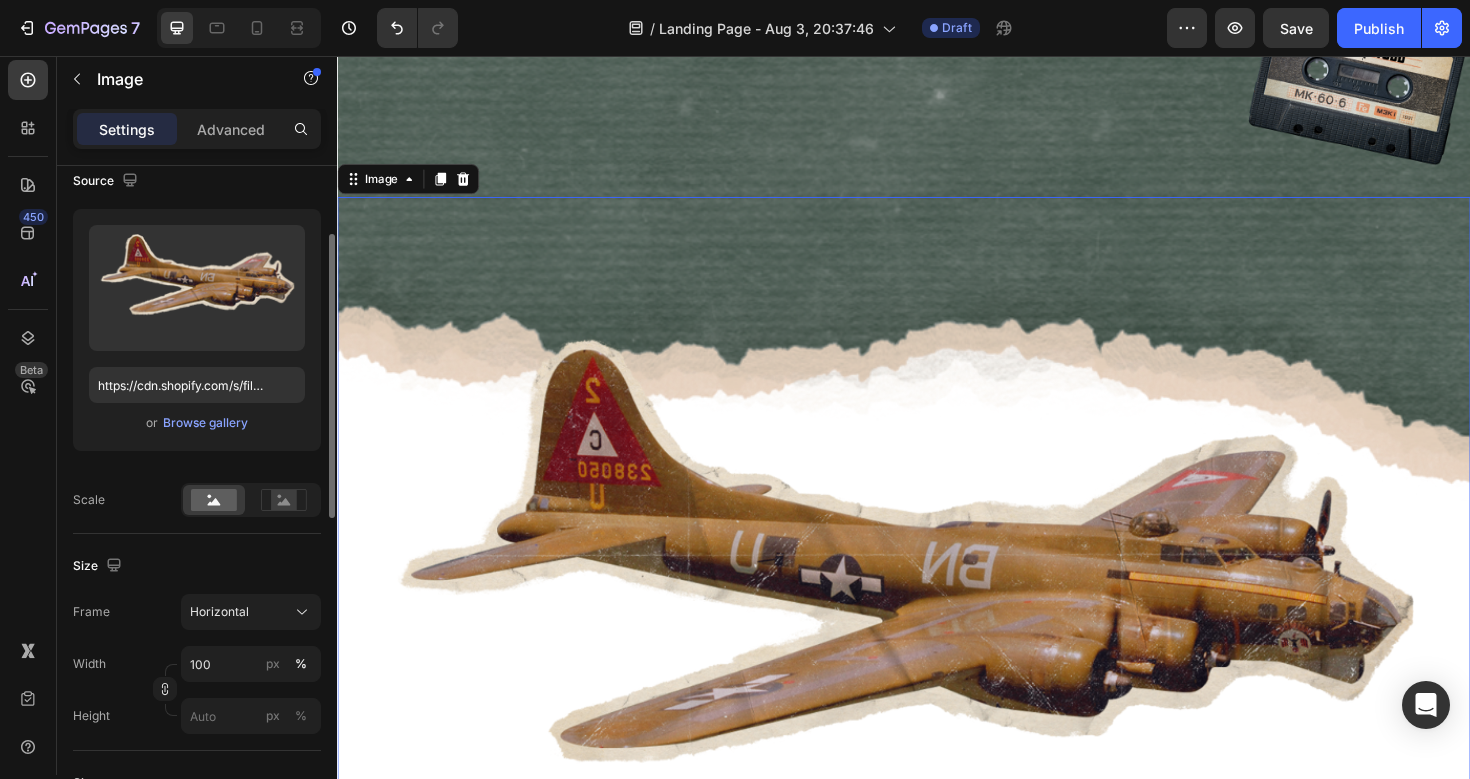 scroll, scrollTop: 159, scrollLeft: 0, axis: vertical 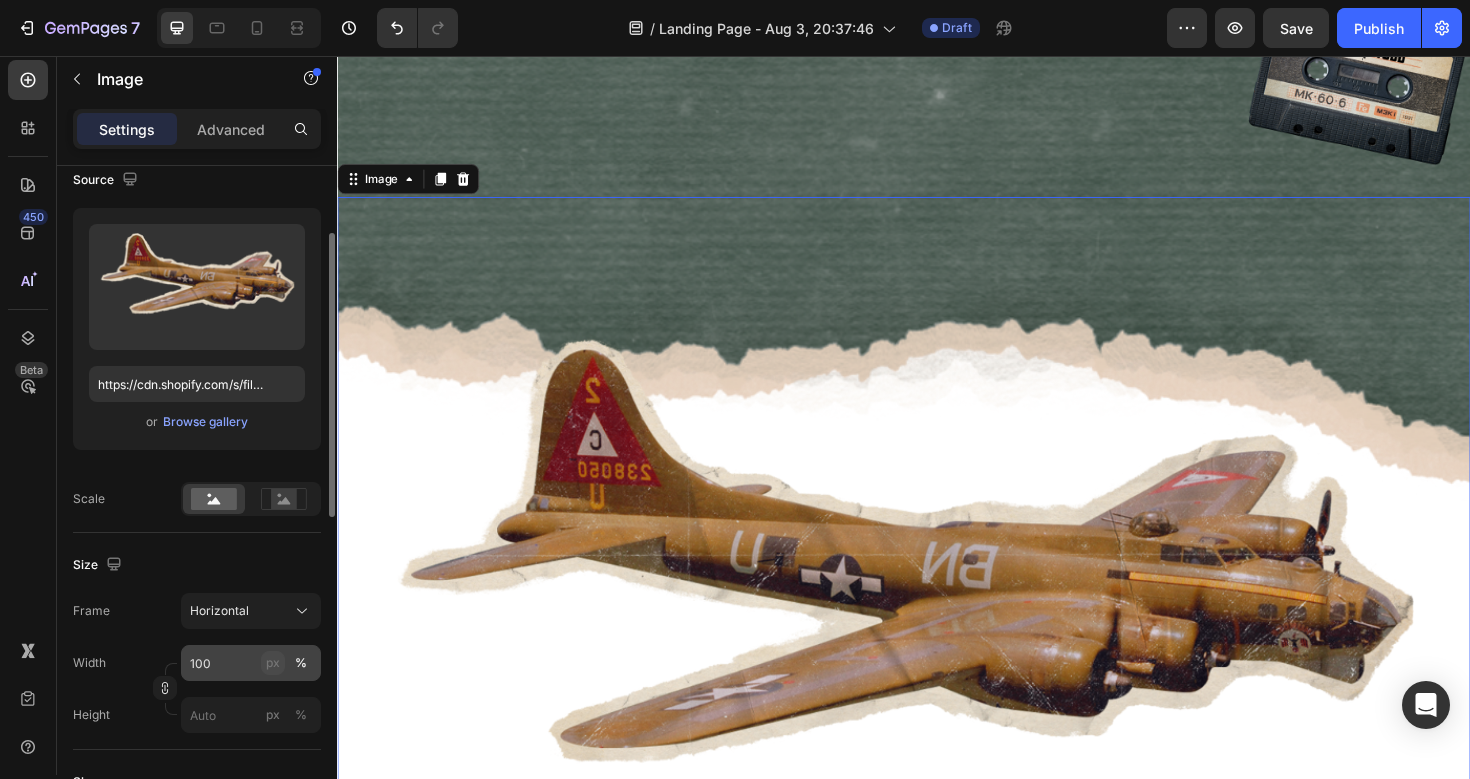 click on "px" 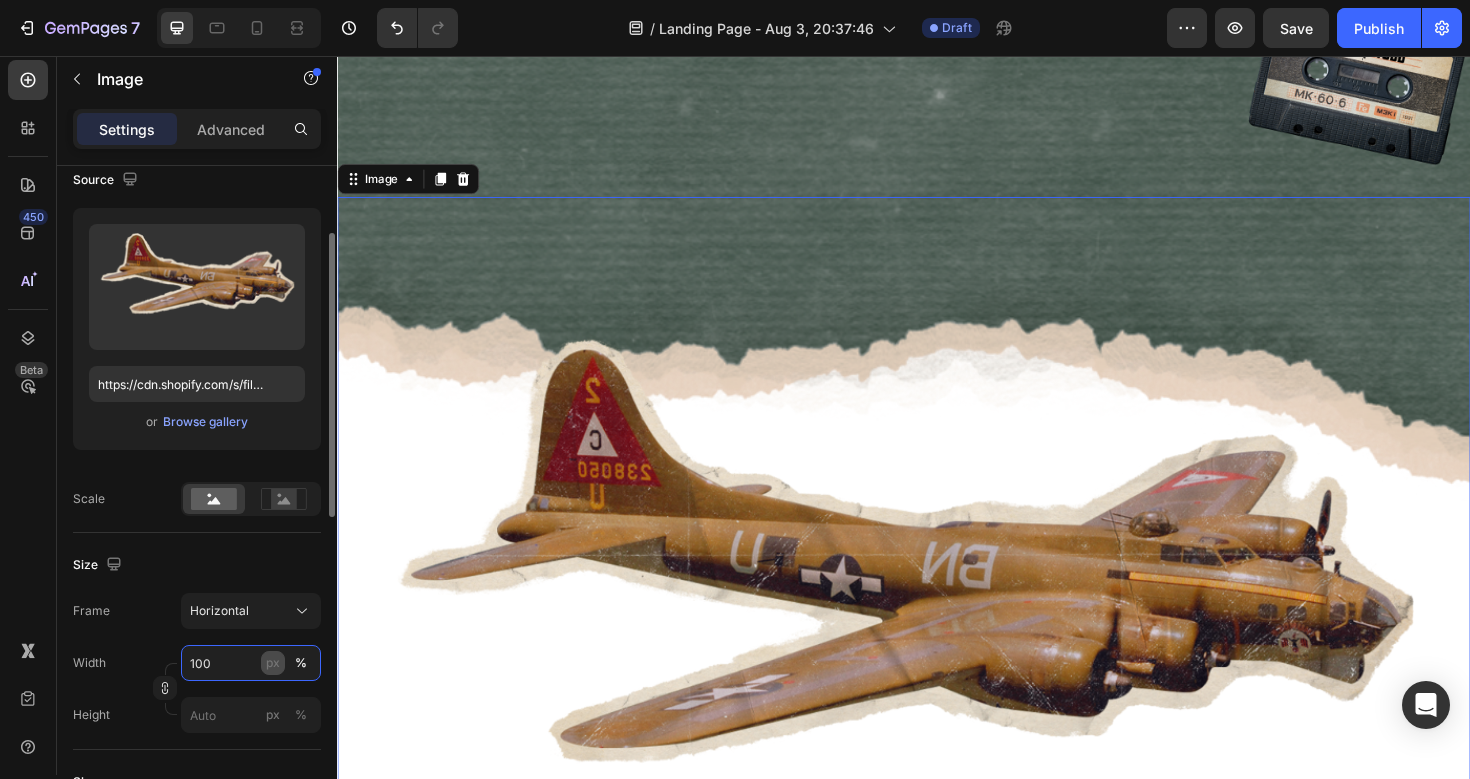 type on "75" 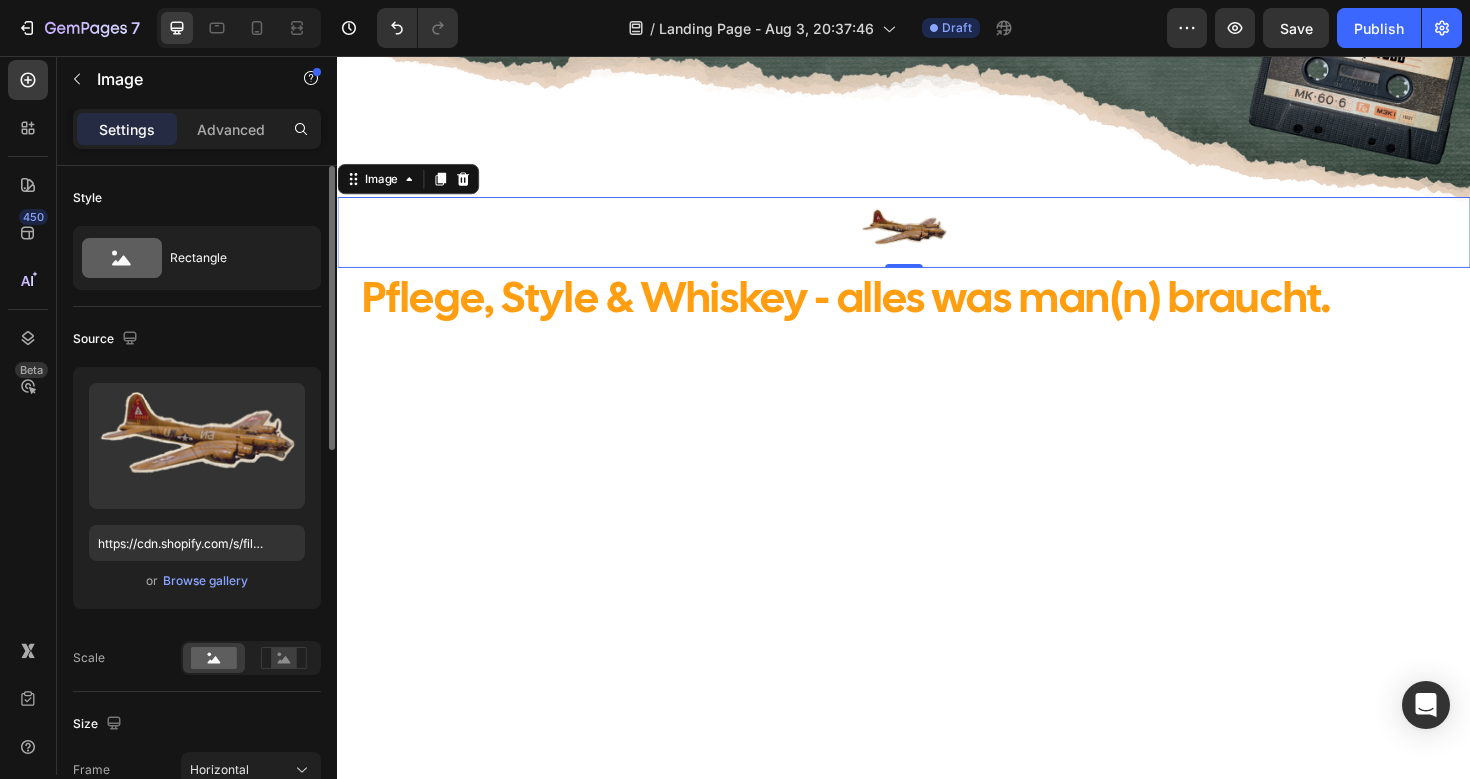 scroll, scrollTop: 1, scrollLeft: 0, axis: vertical 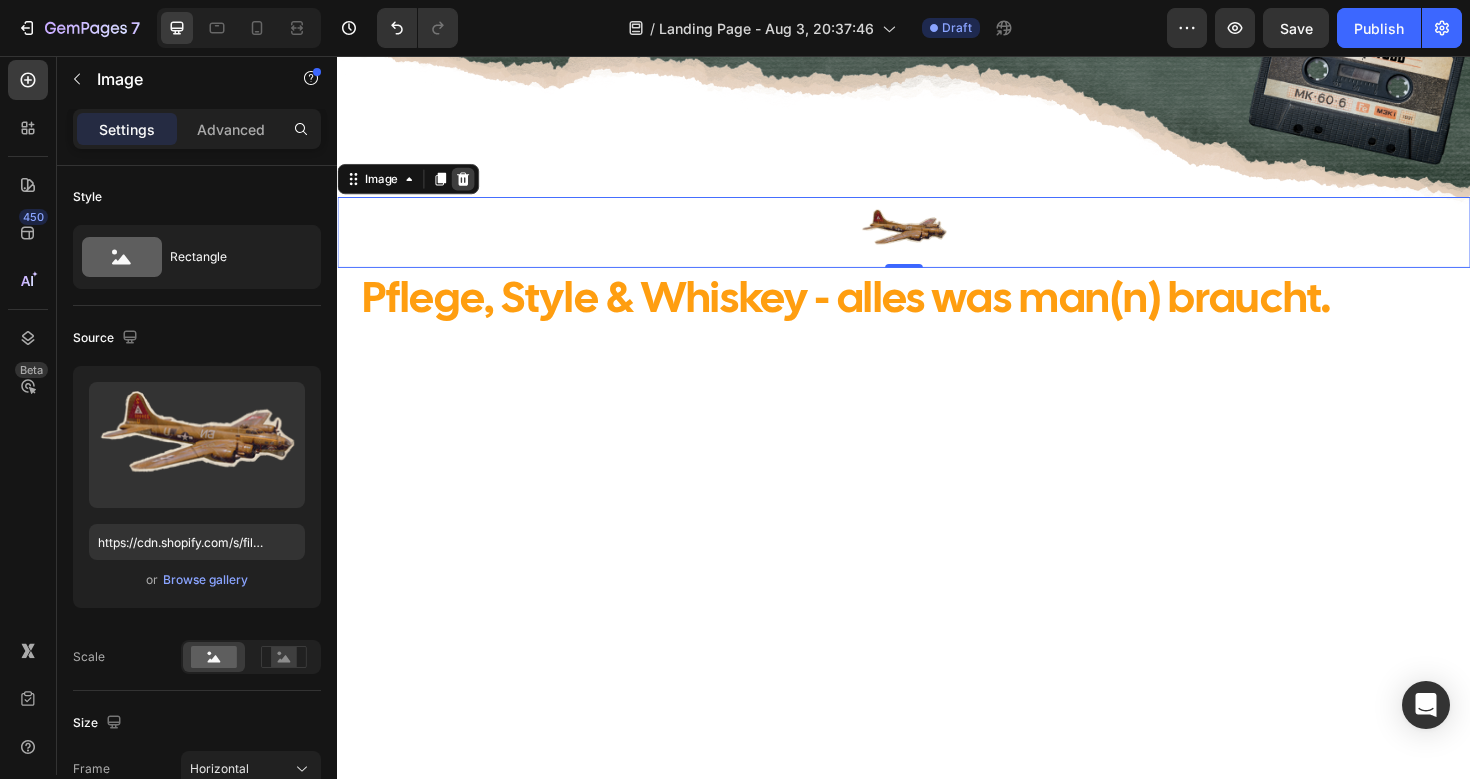 click 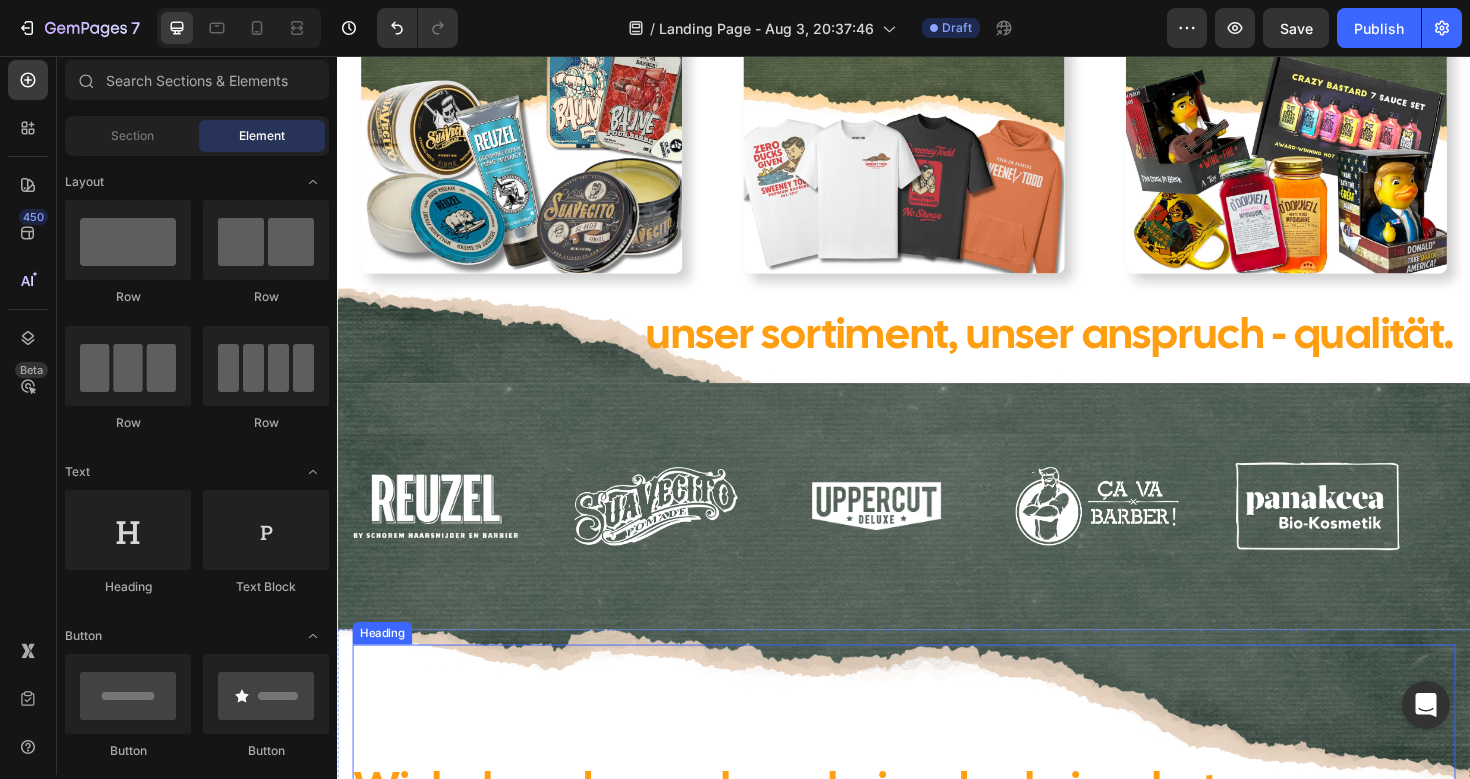 scroll, scrollTop: 0, scrollLeft: 0, axis: both 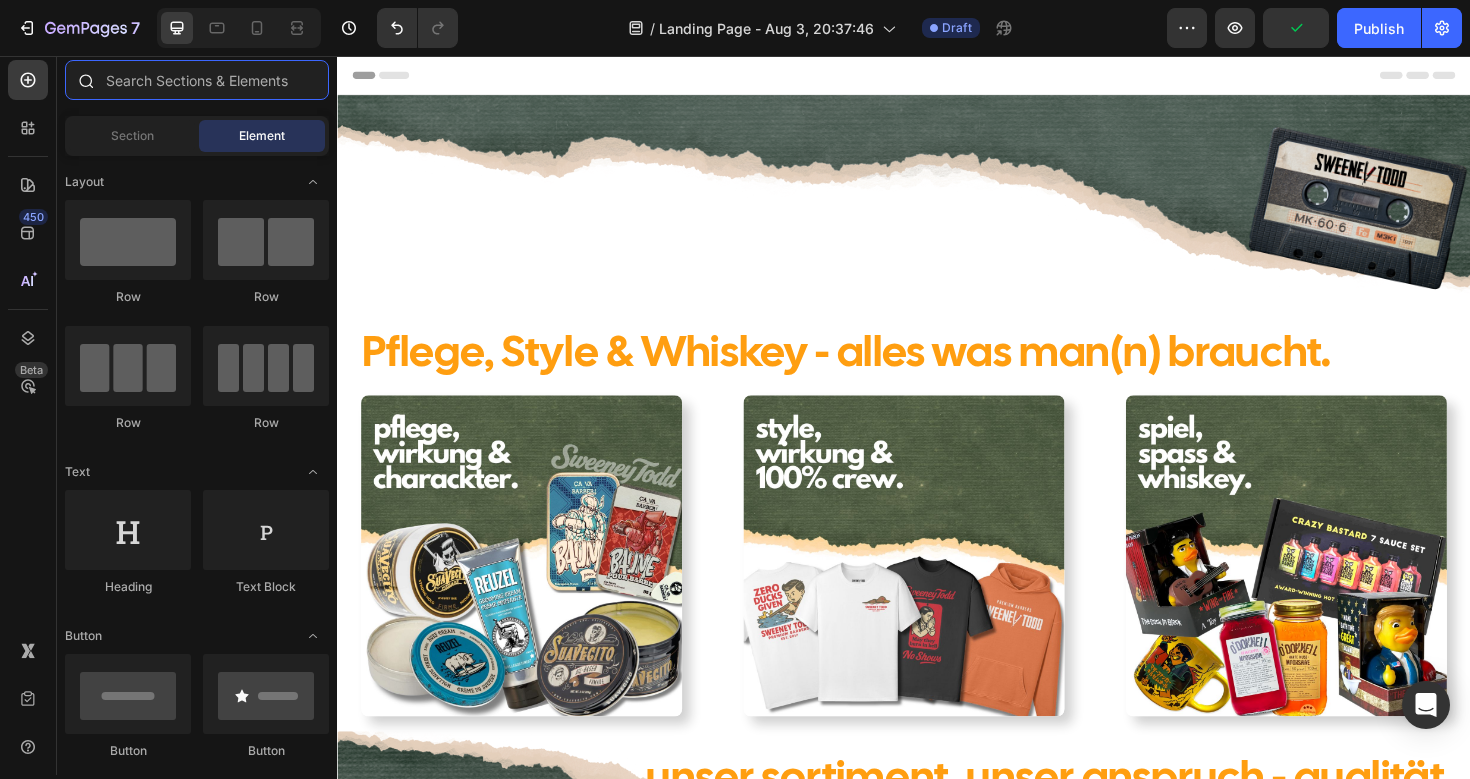 click at bounding box center (197, 80) 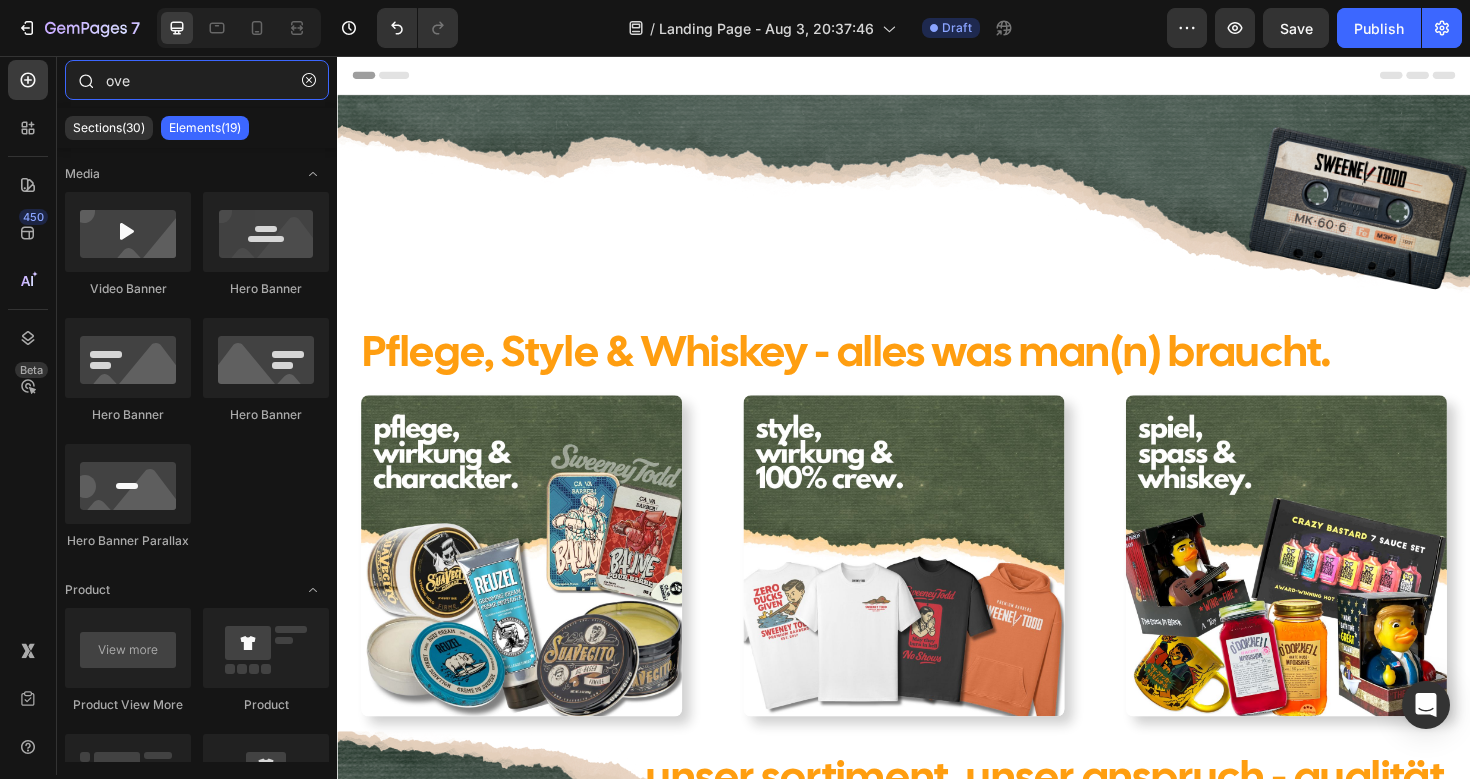 type on "over" 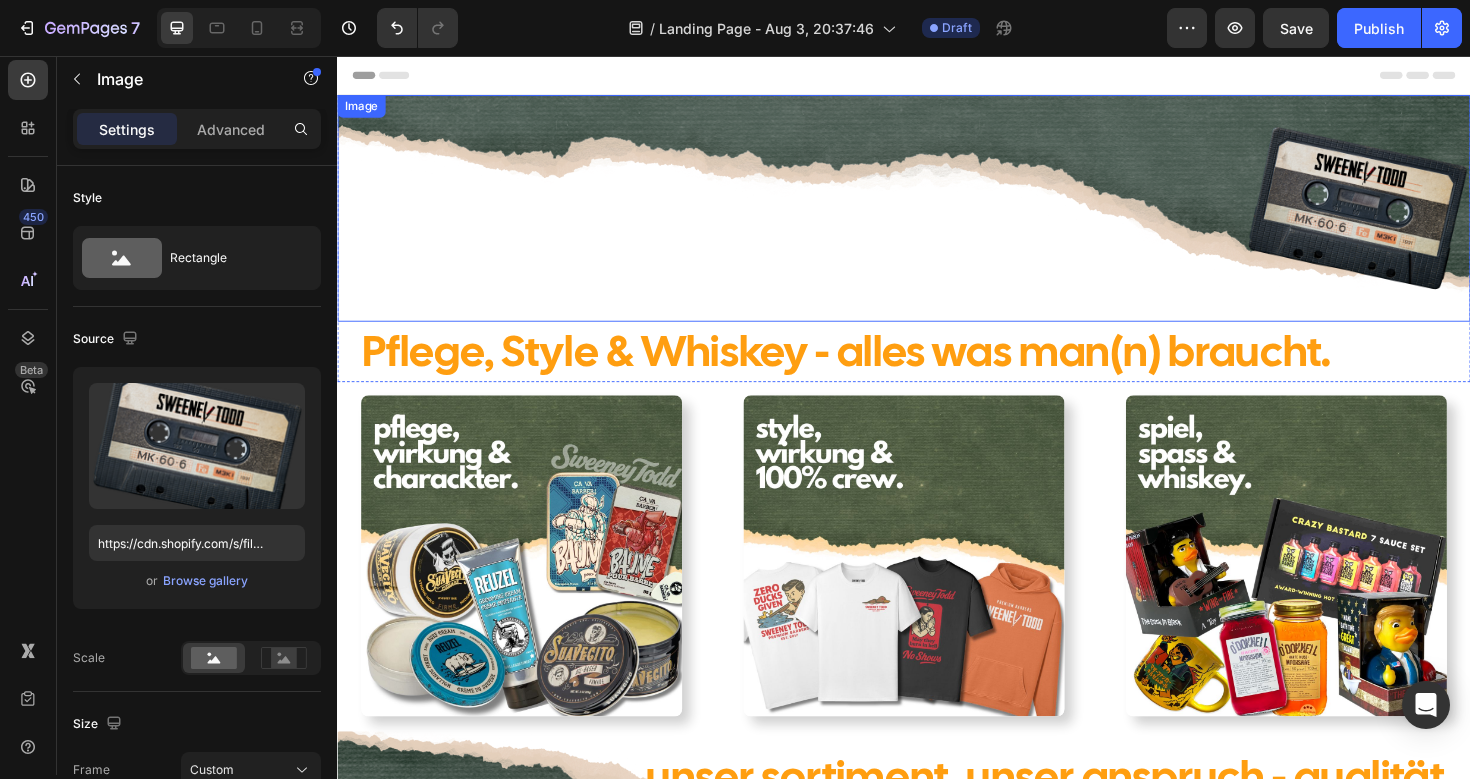 click at bounding box center (937, 217) 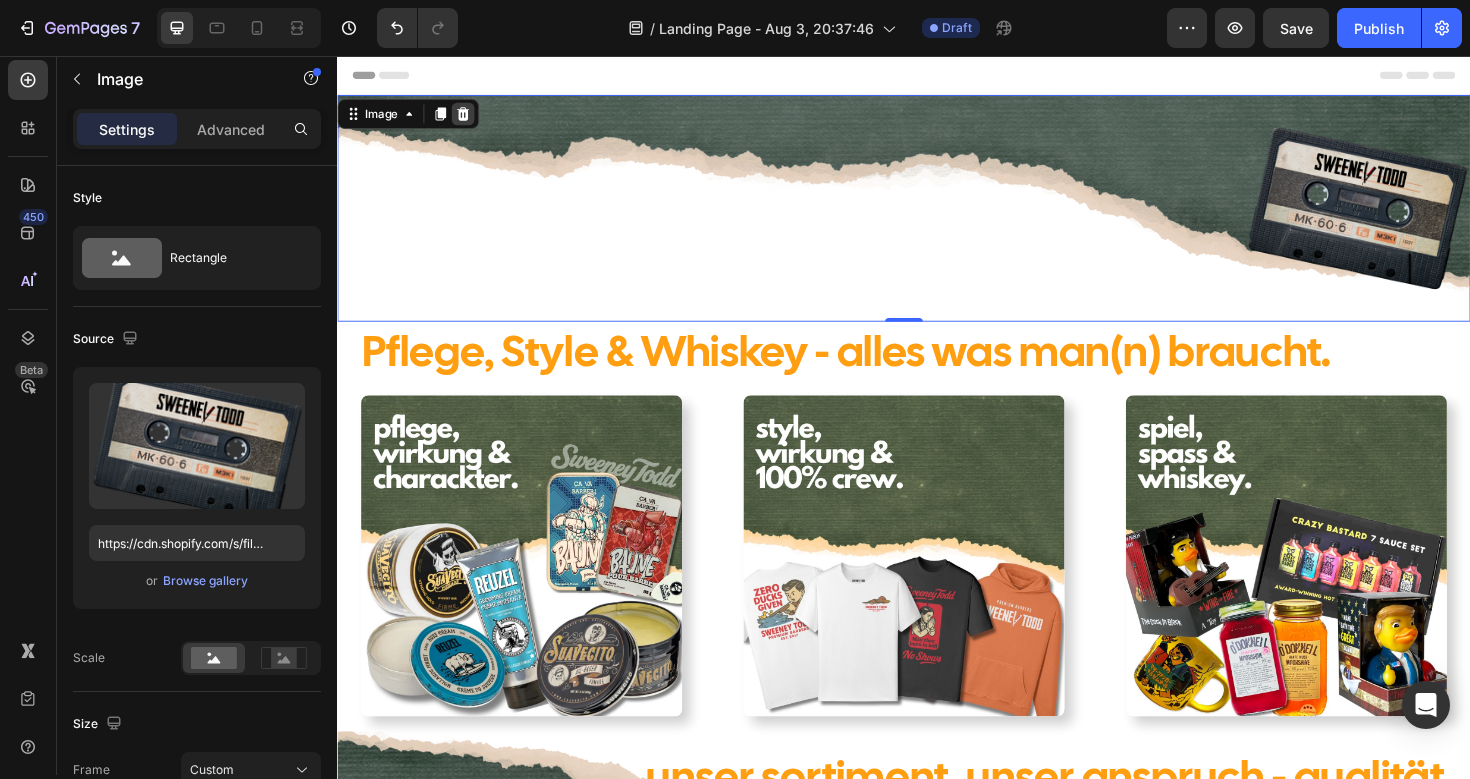 click 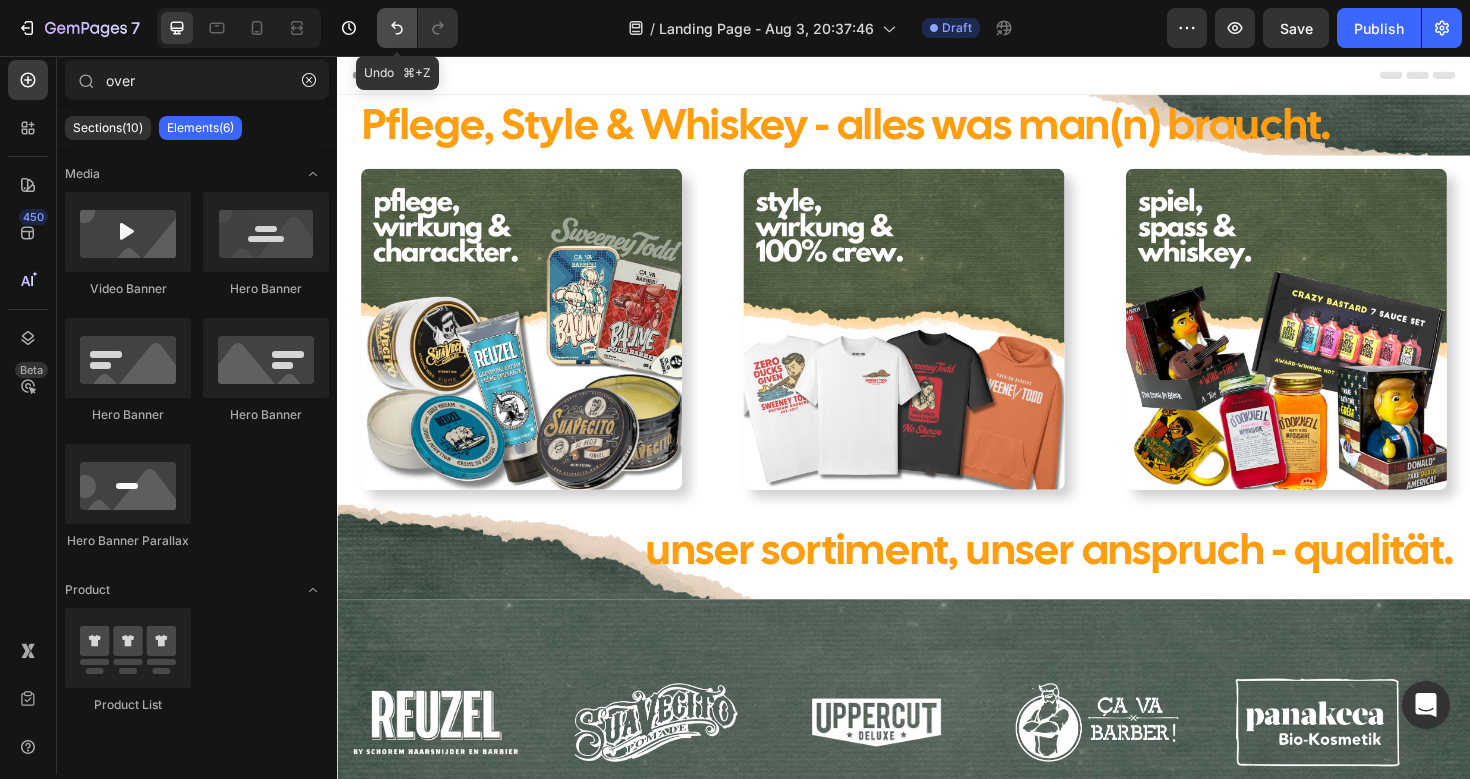 click 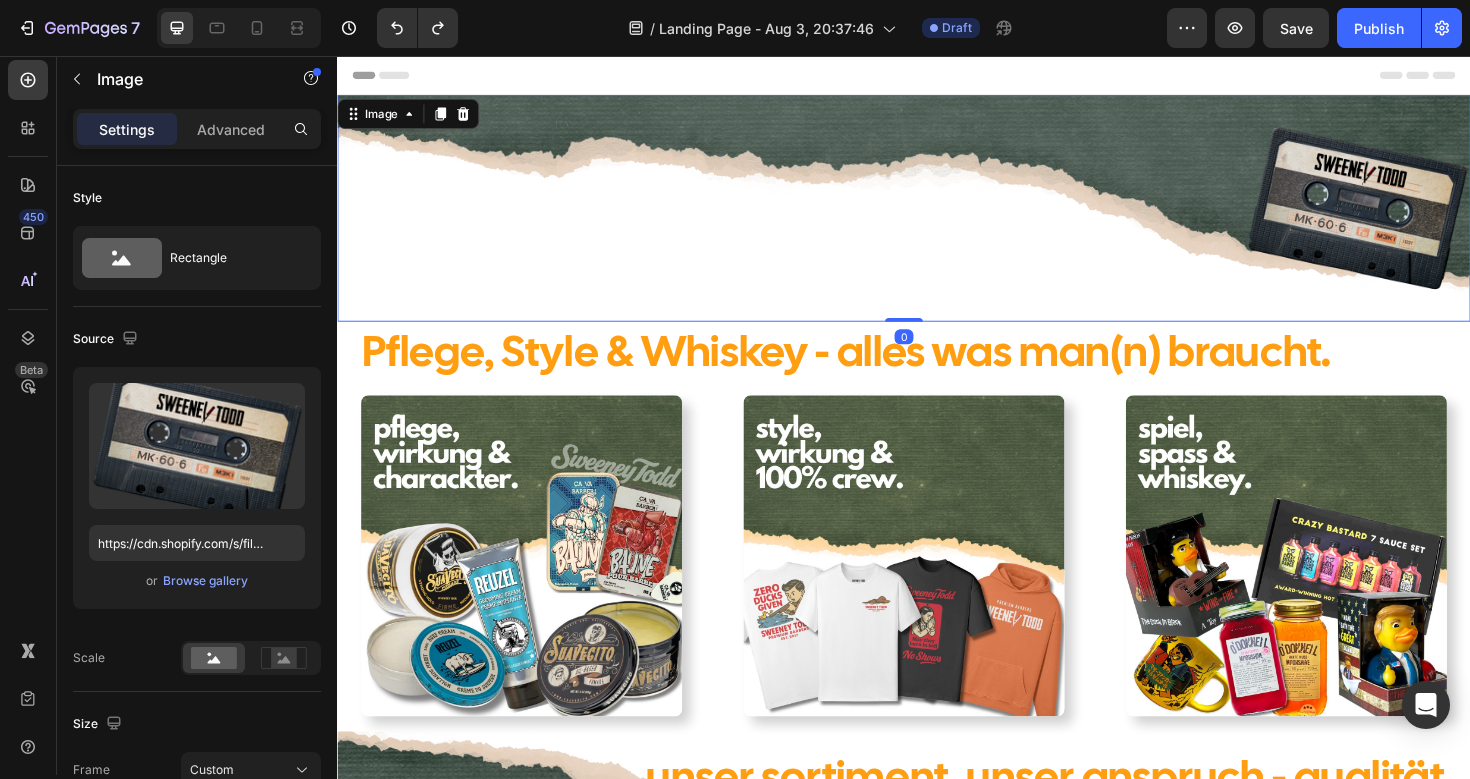 click at bounding box center [937, 217] 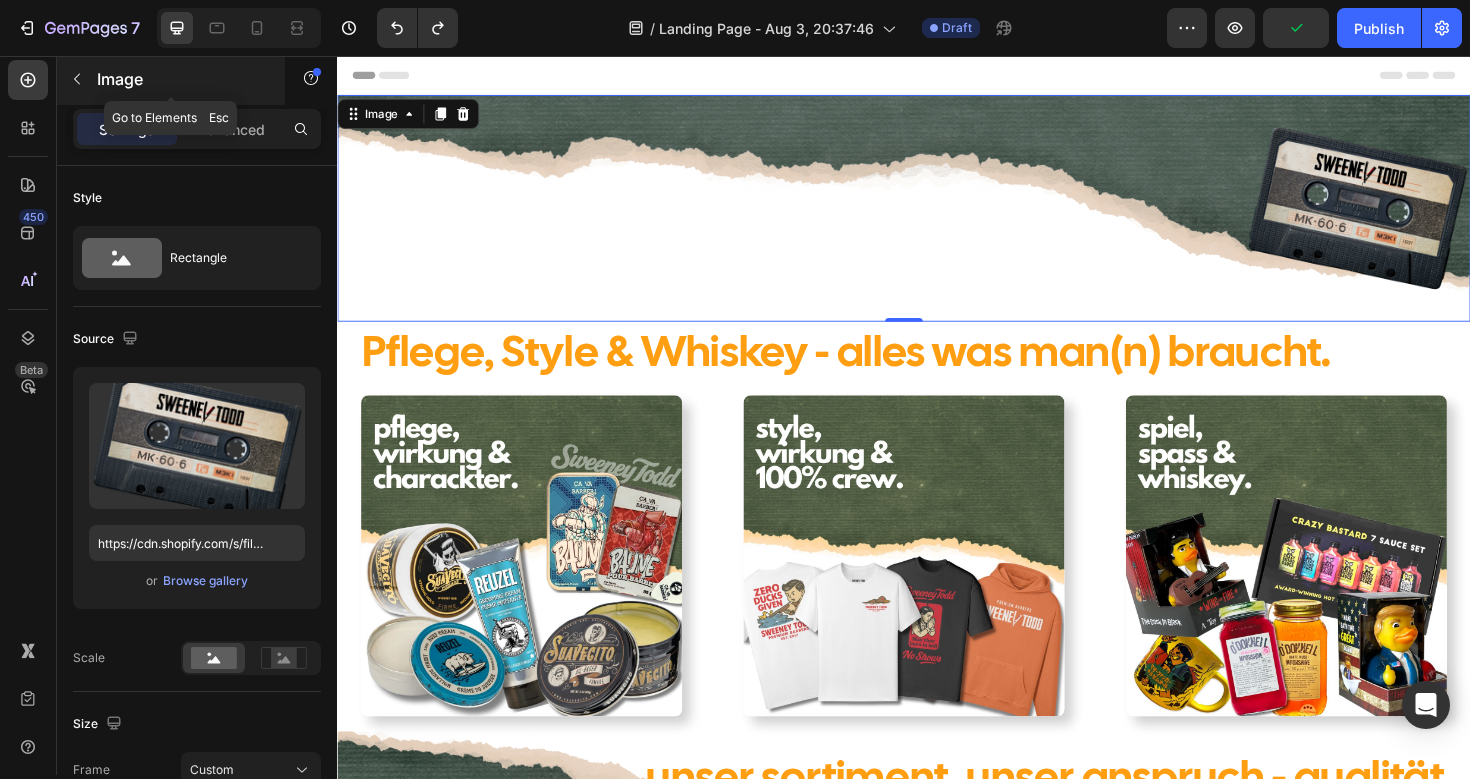 click 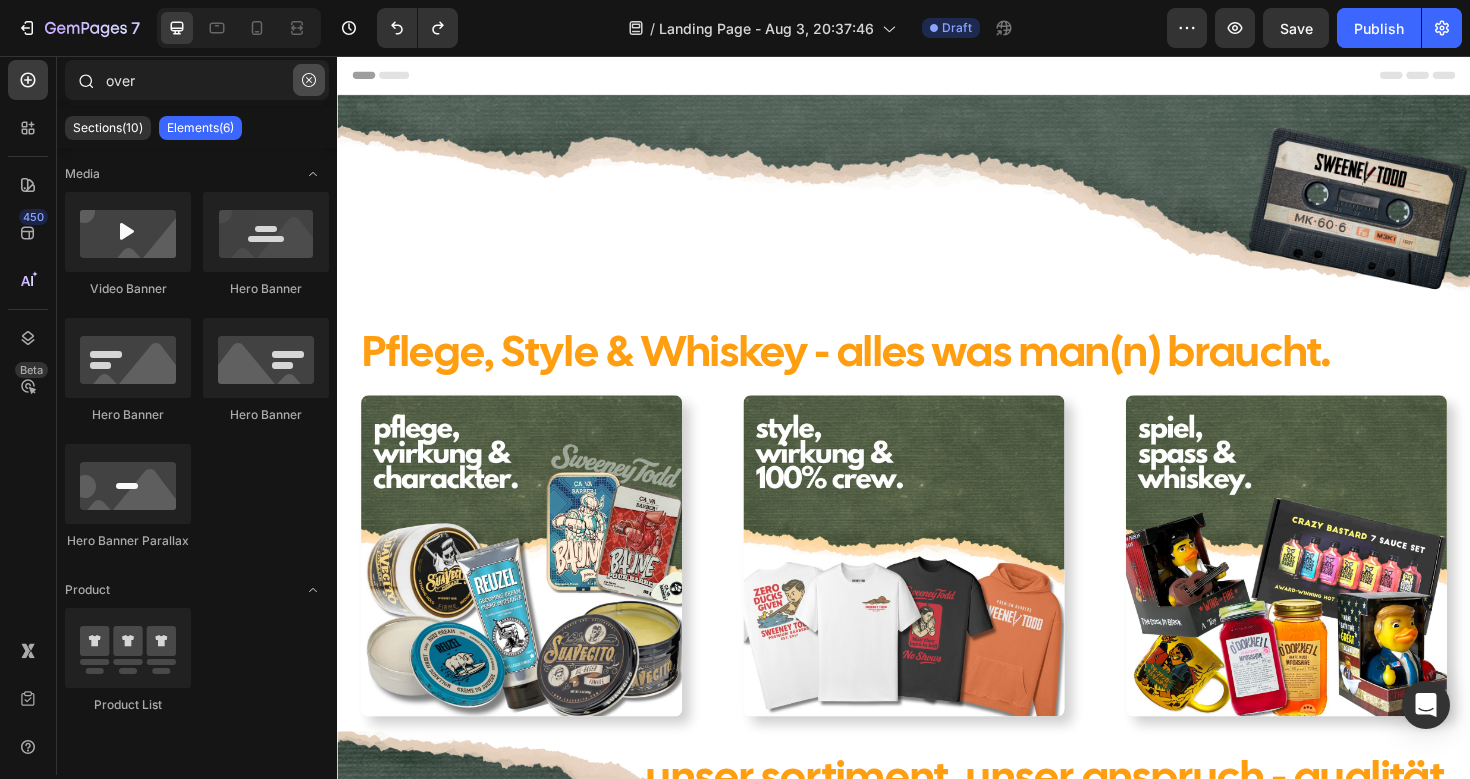 click 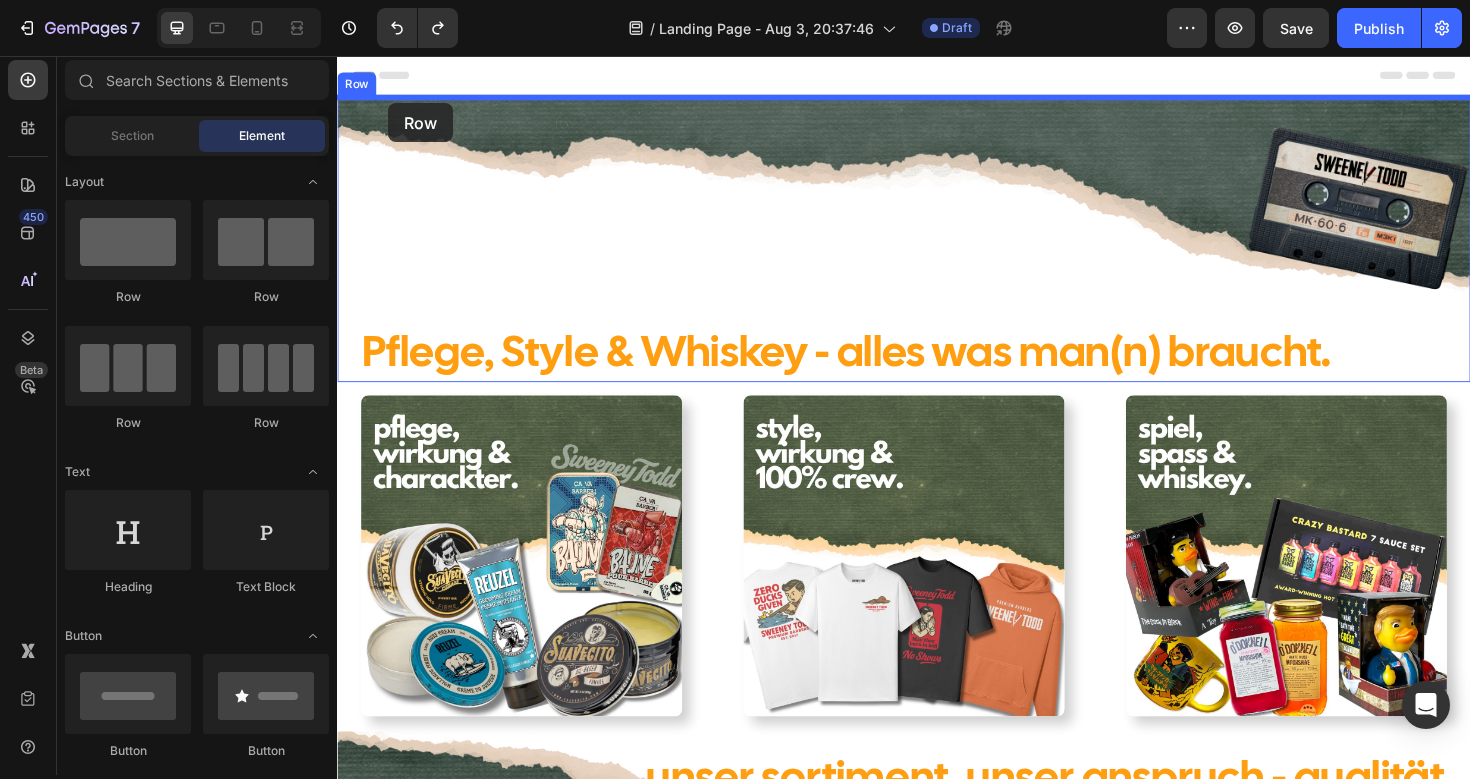 drag, startPoint x: 563, startPoint y: 316, endPoint x: 390, endPoint y: 104, distance: 273.6293 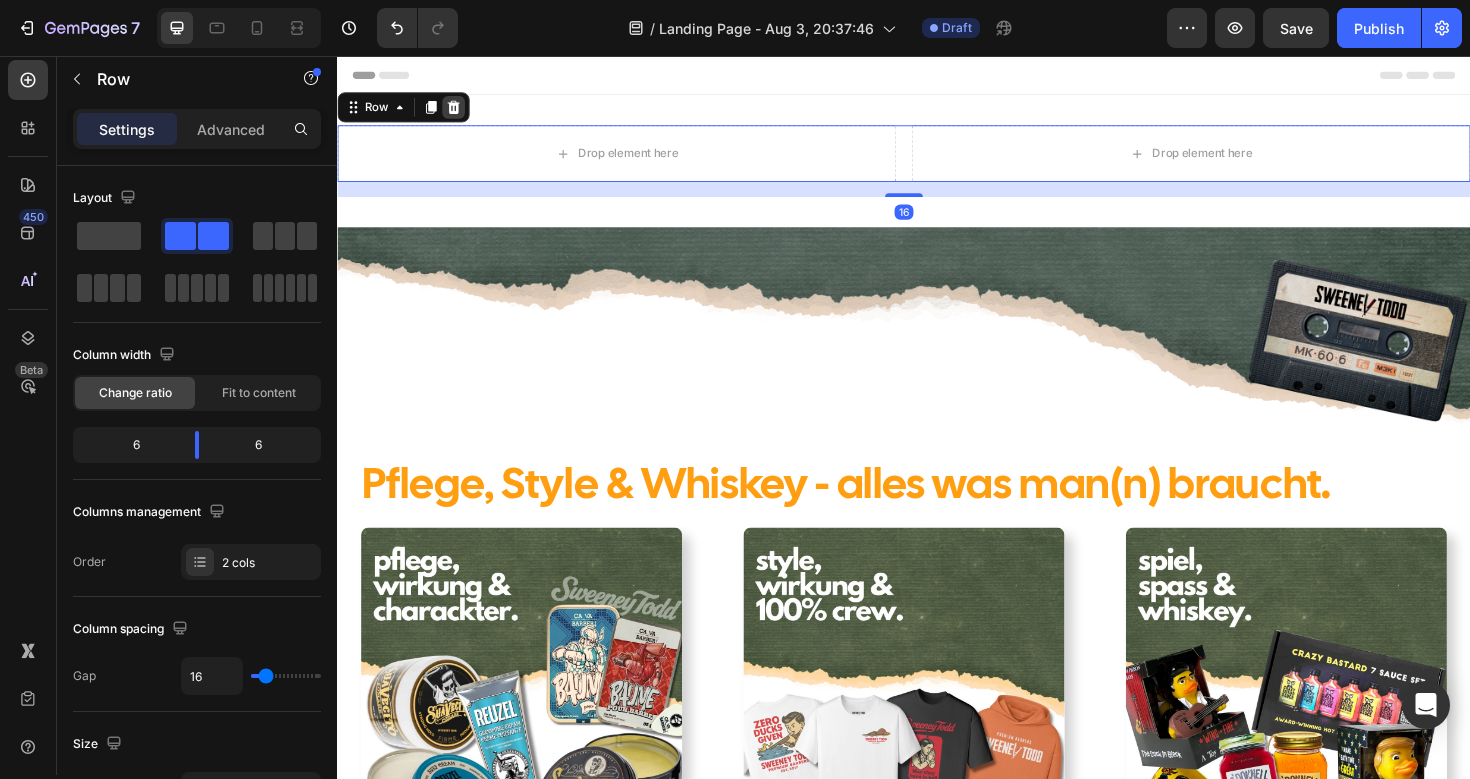 click 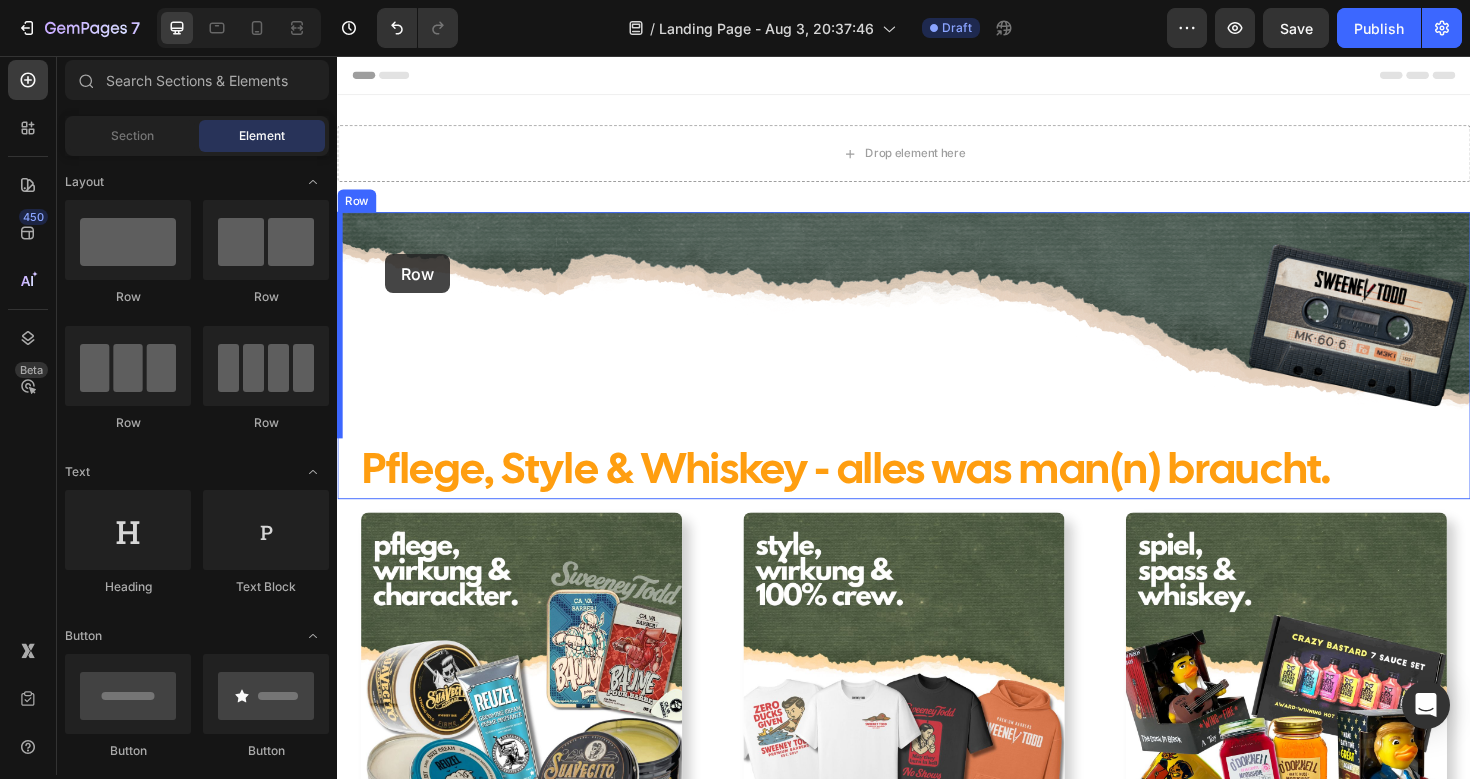 drag, startPoint x: 567, startPoint y: 310, endPoint x: 388, endPoint y: 266, distance: 184.3285 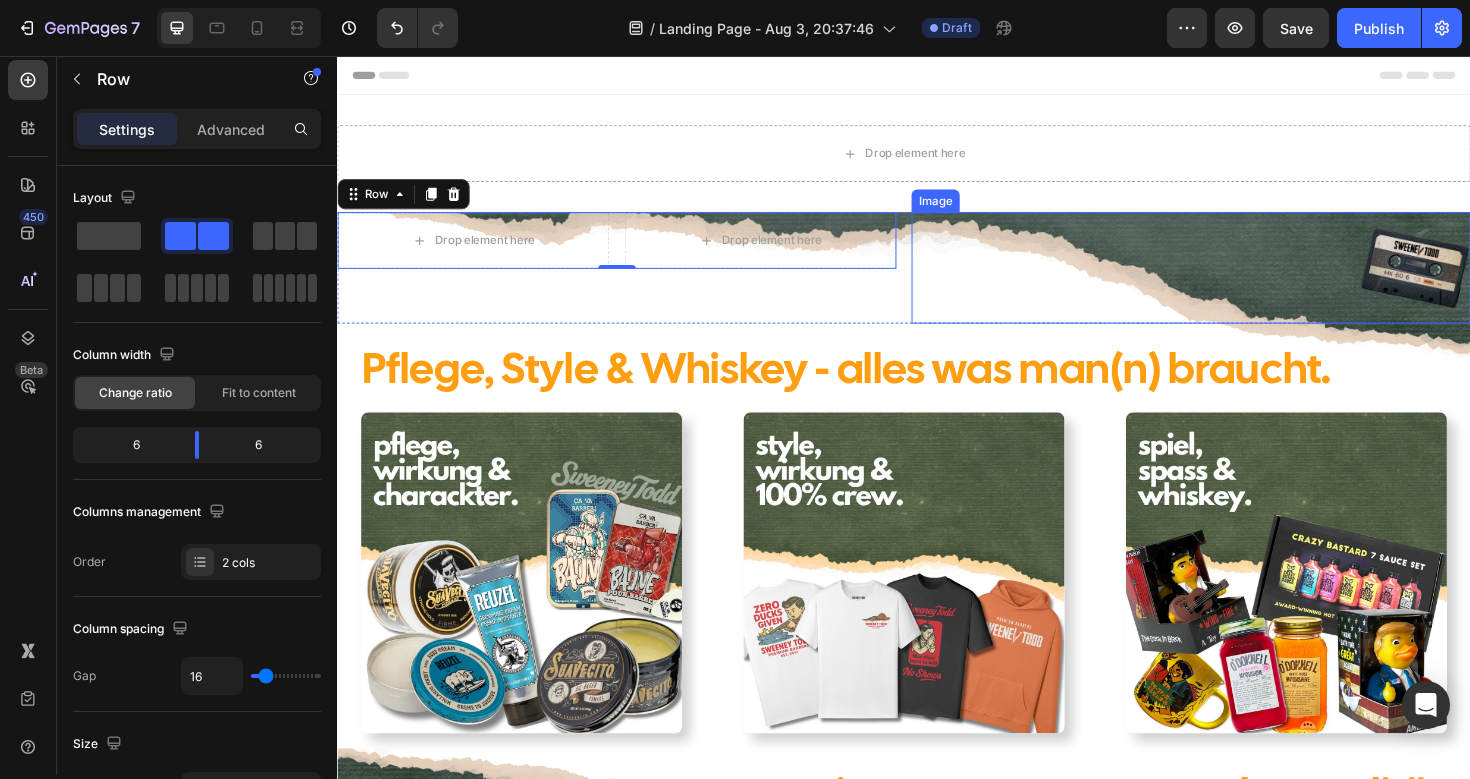click on "Image" at bounding box center [970, 209] 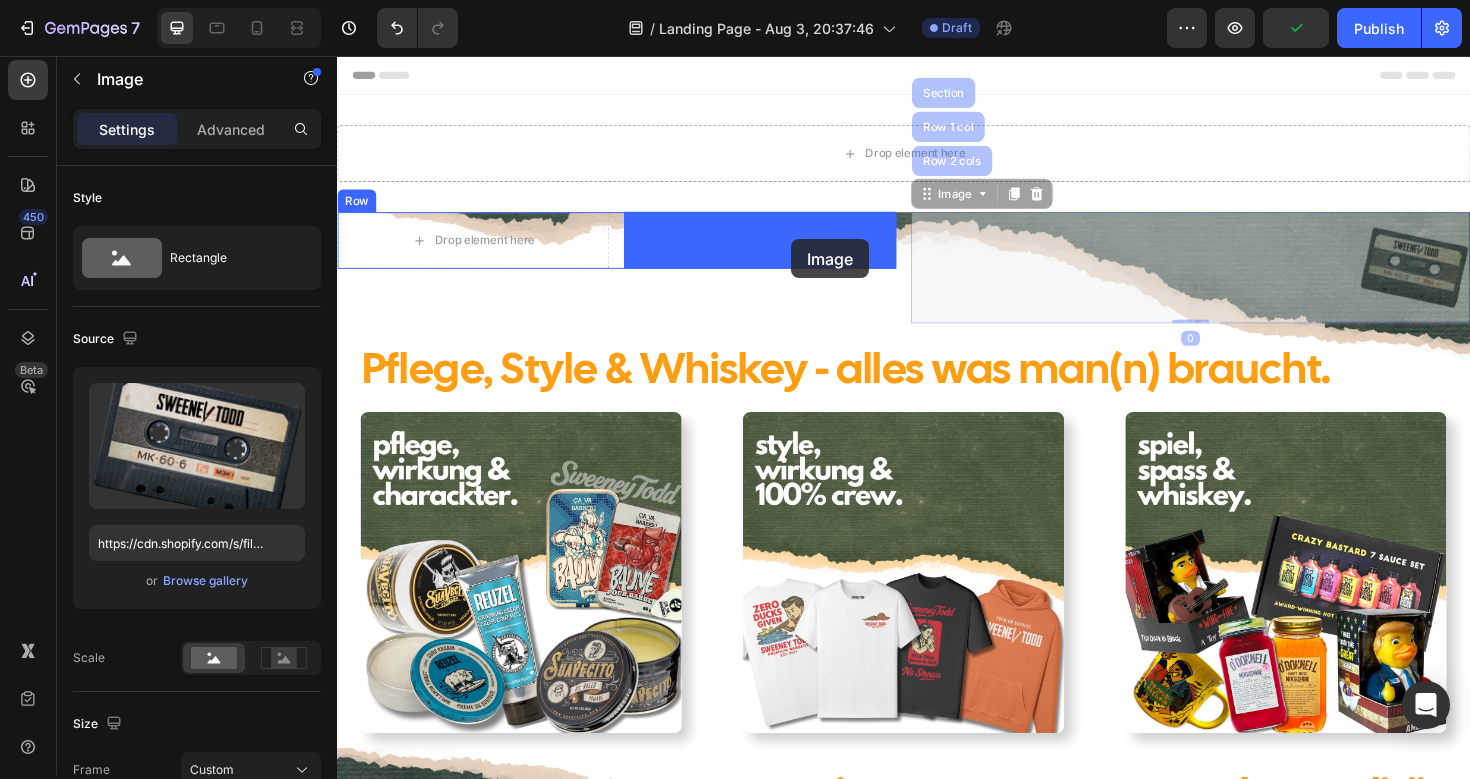 drag, startPoint x: 958, startPoint y: 203, endPoint x: 818, endPoint y: 250, distance: 147.67871 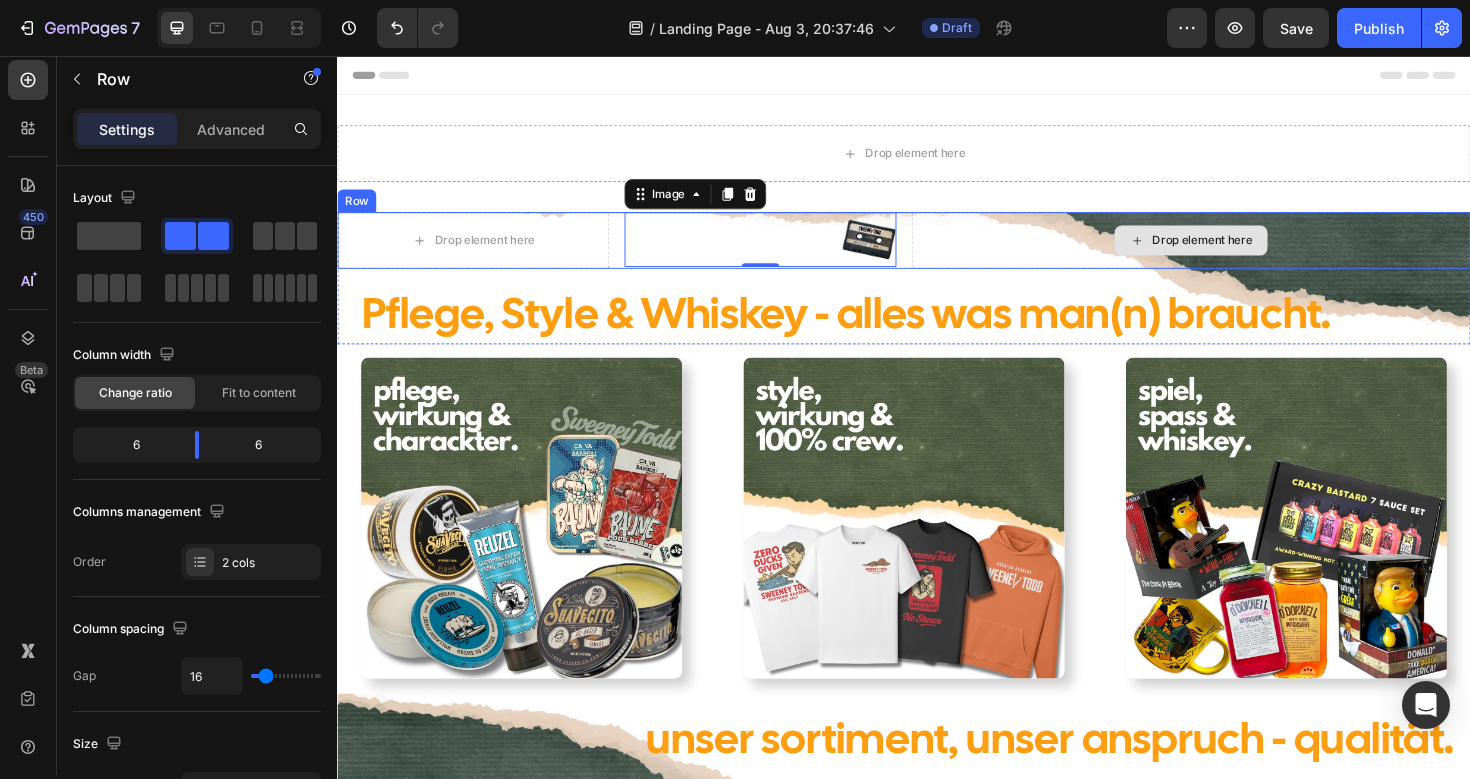 click on "Drop element here" at bounding box center (1241, 251) 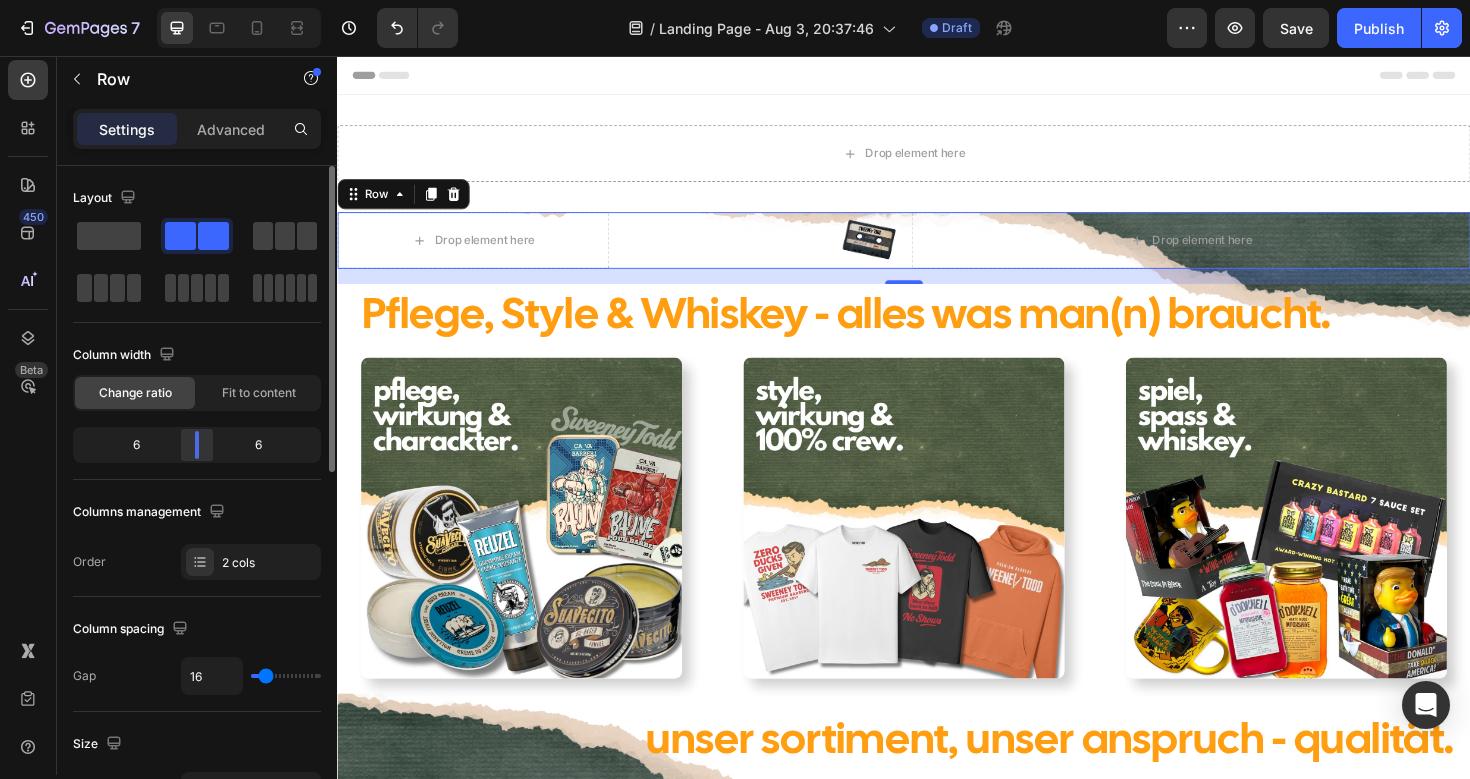 scroll, scrollTop: 1, scrollLeft: 0, axis: vertical 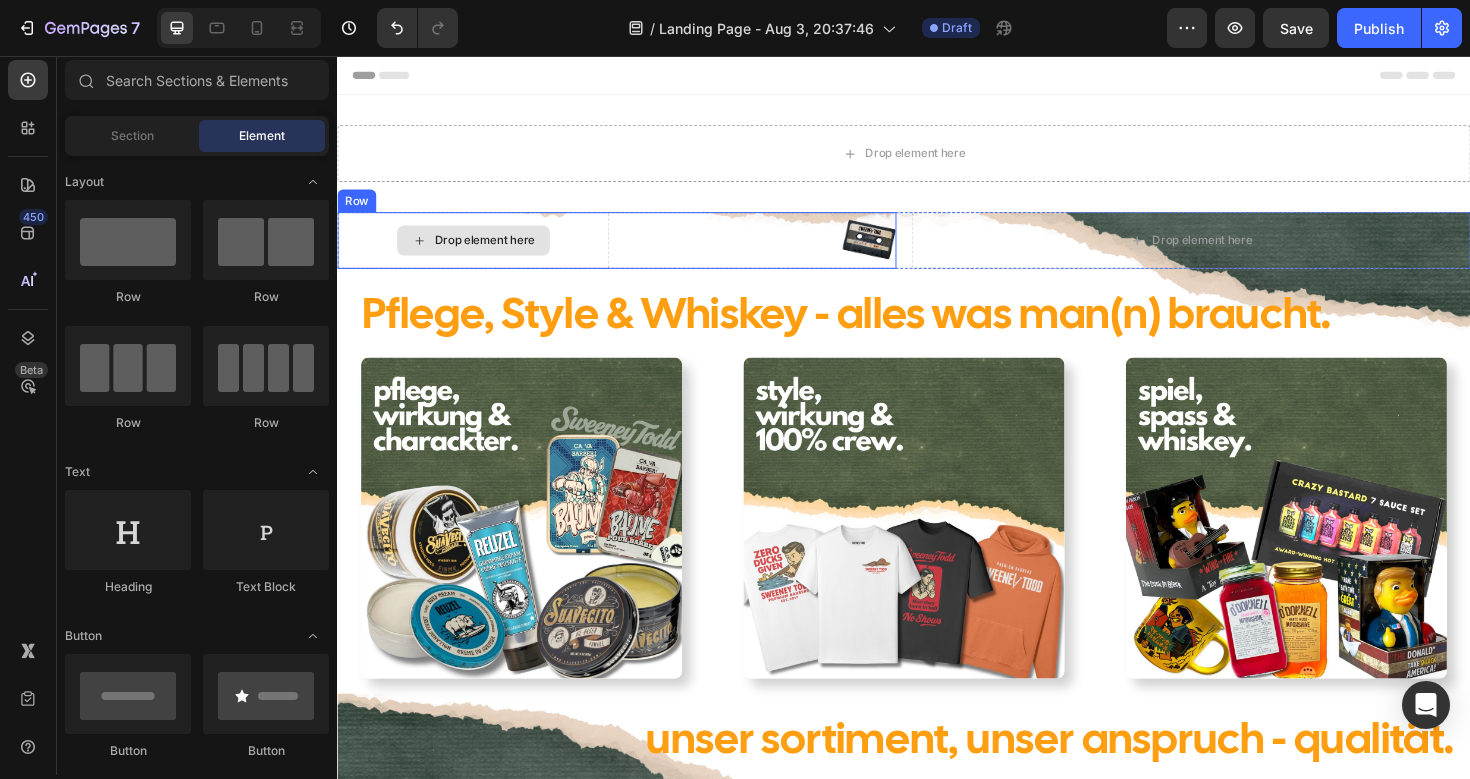click on "Drop element here" at bounding box center [481, 251] 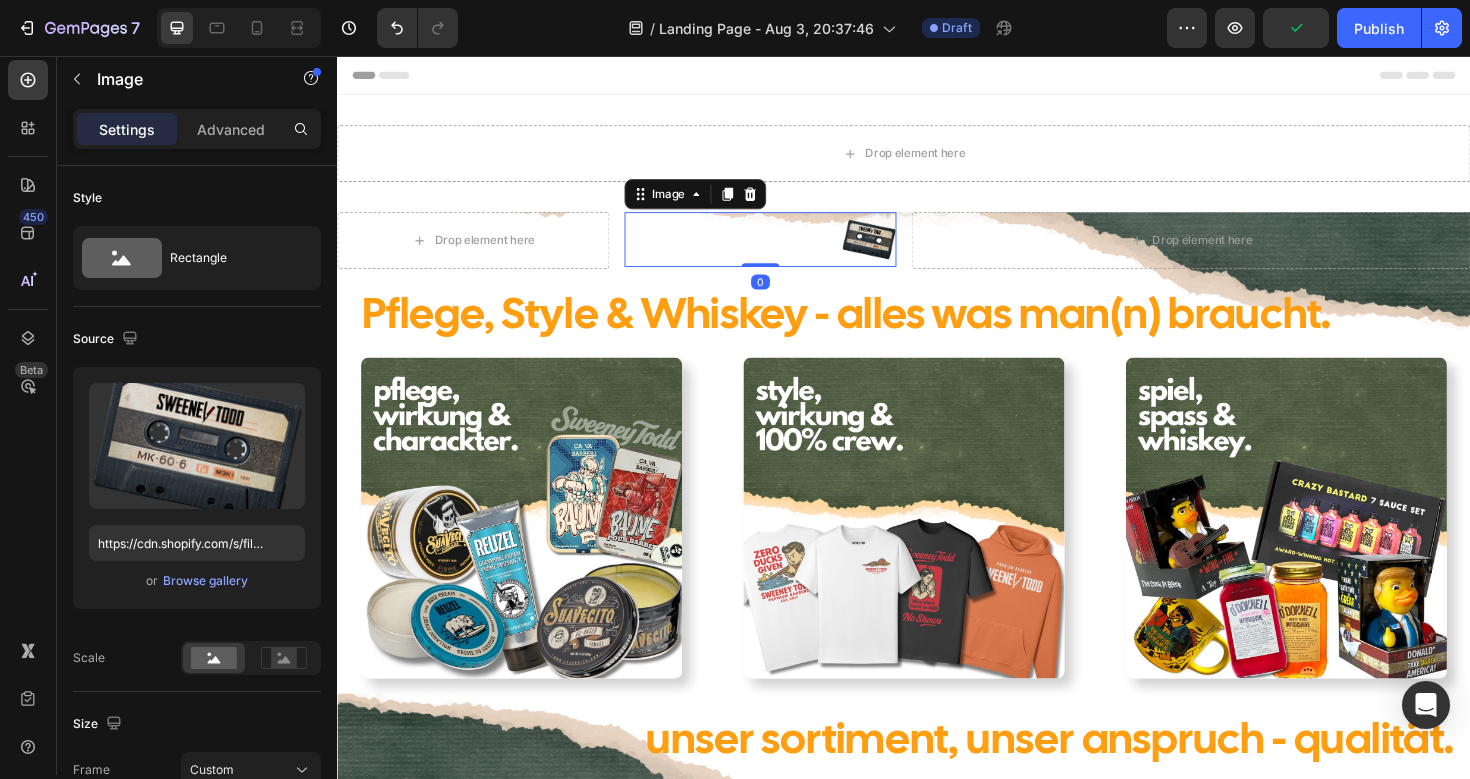 click at bounding box center (785, 250) 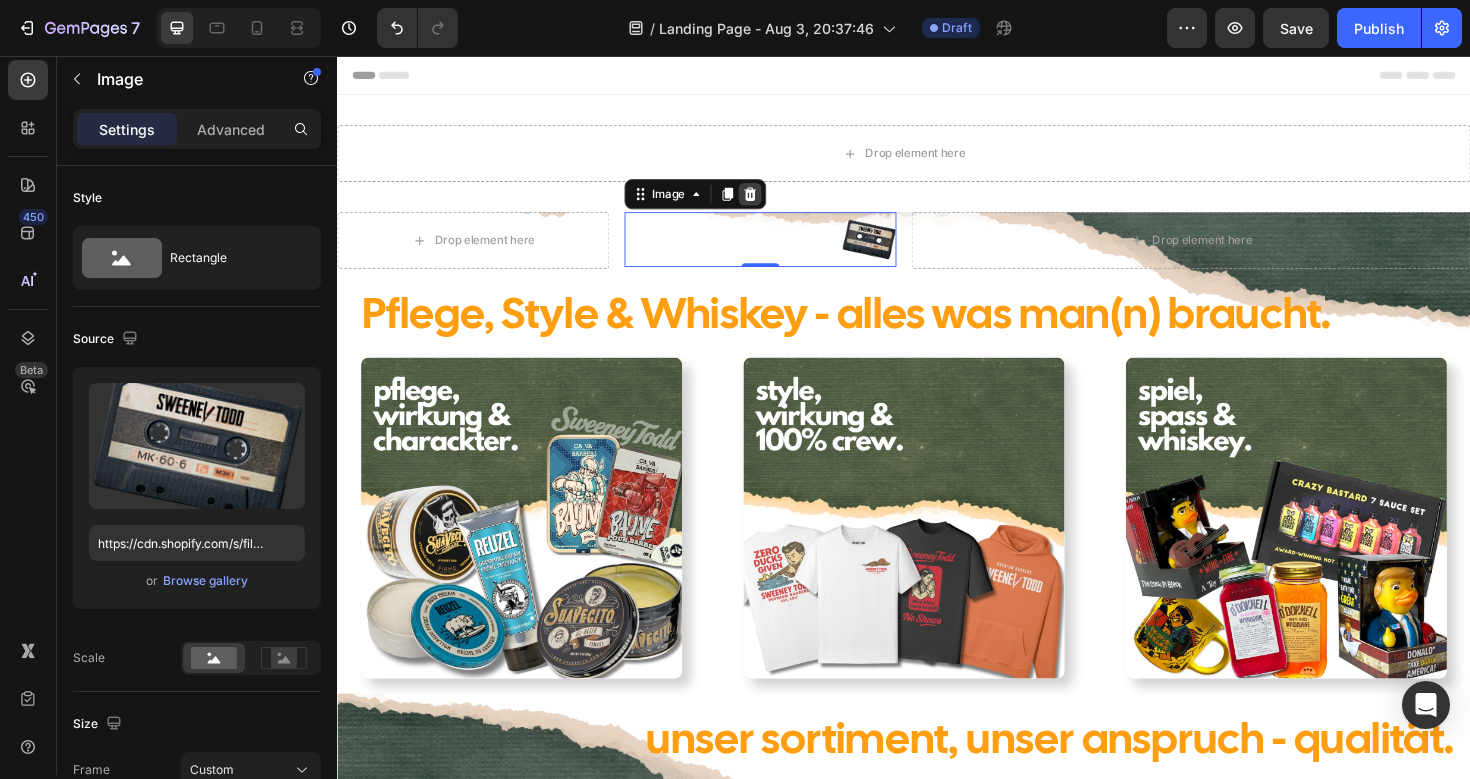 click 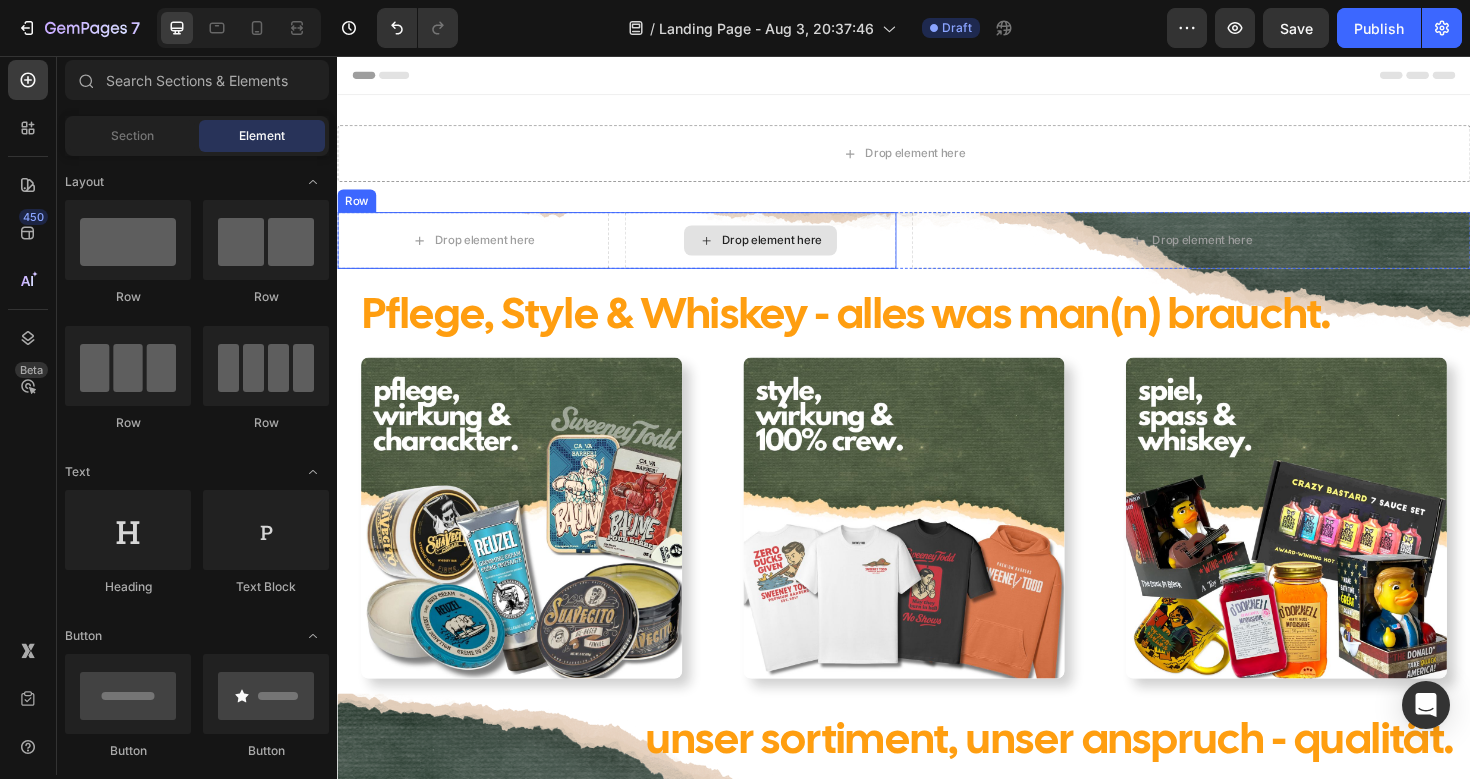 click on "Drop element here" at bounding box center (797, 251) 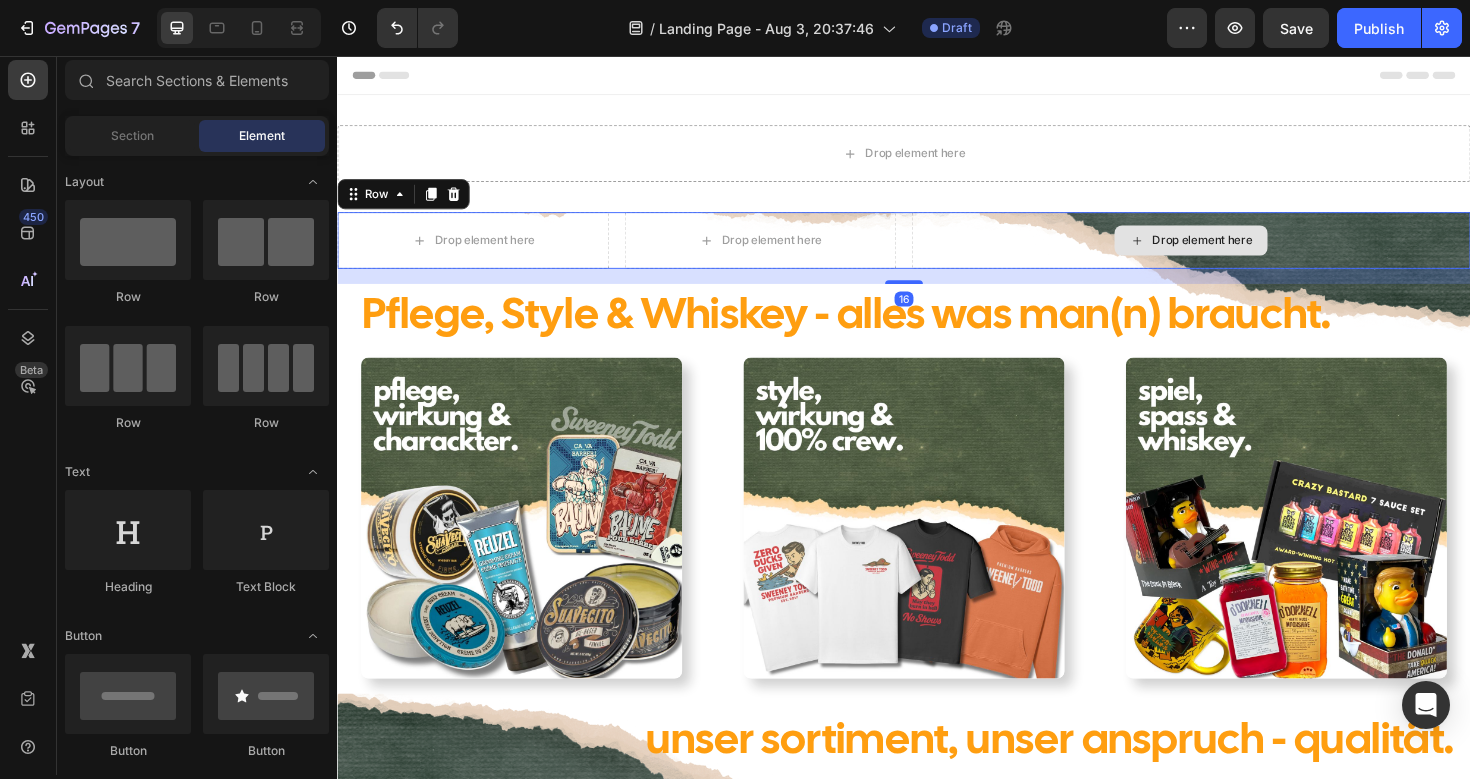 click on "Drop element here" at bounding box center [1241, 251] 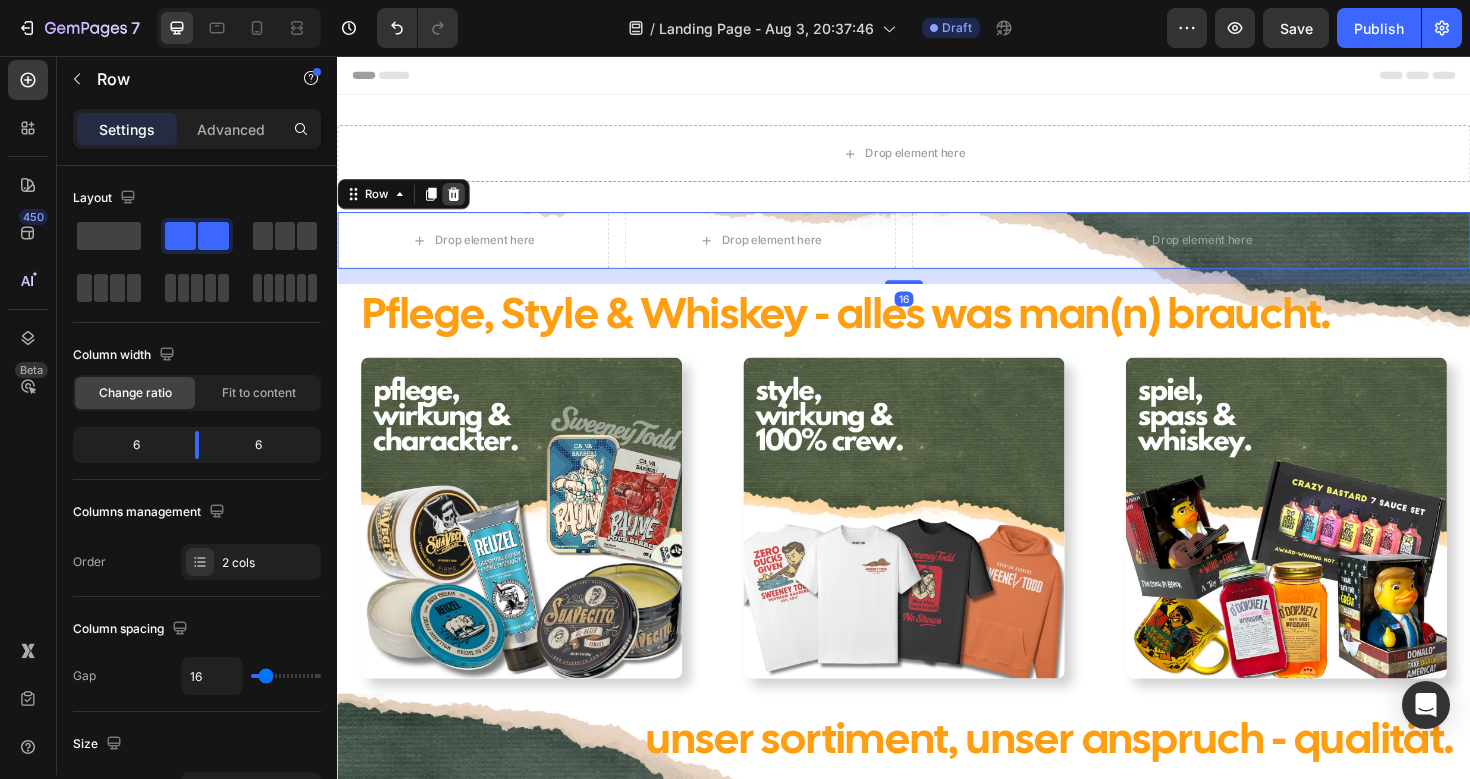 click 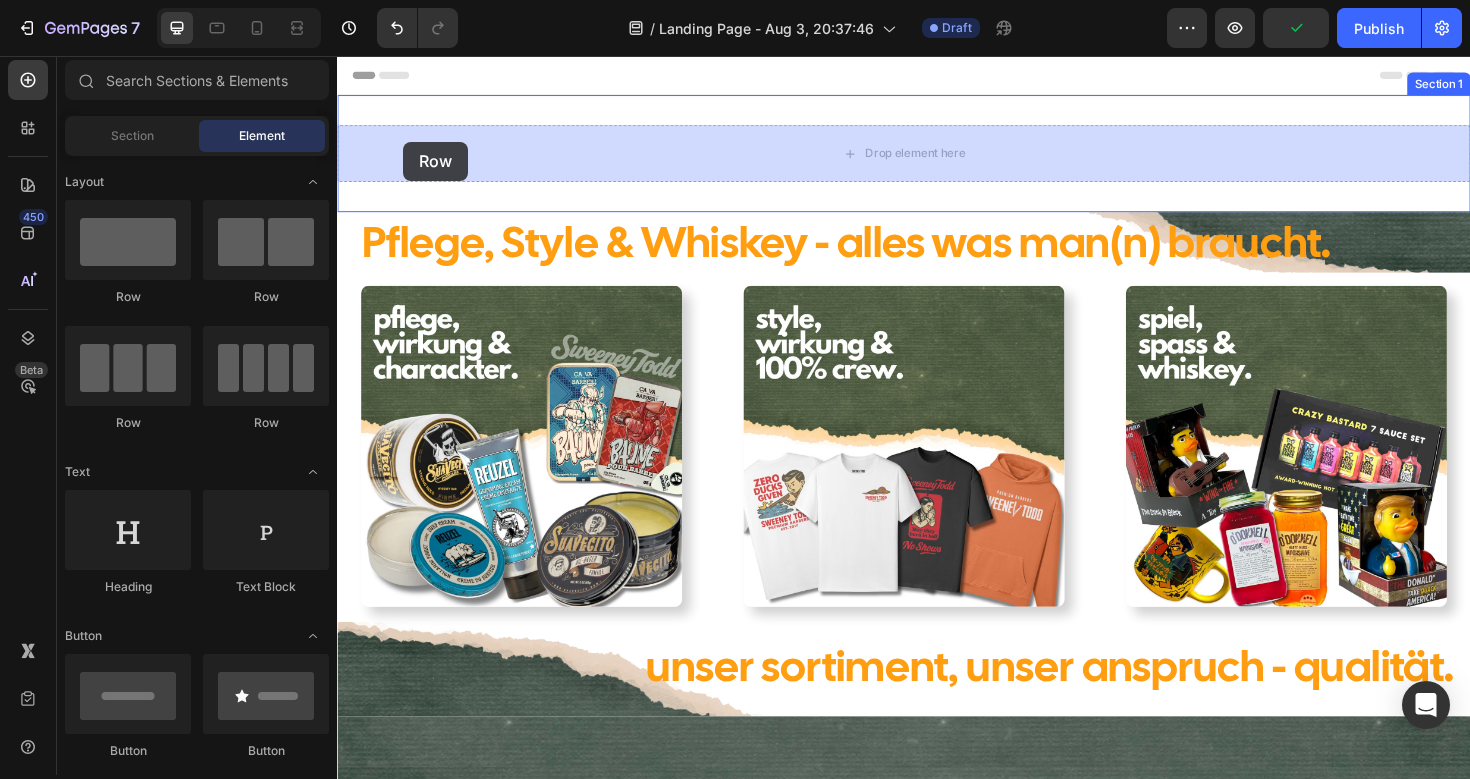 drag, startPoint x: 603, startPoint y: 301, endPoint x: 407, endPoint y: 147, distance: 249.26291 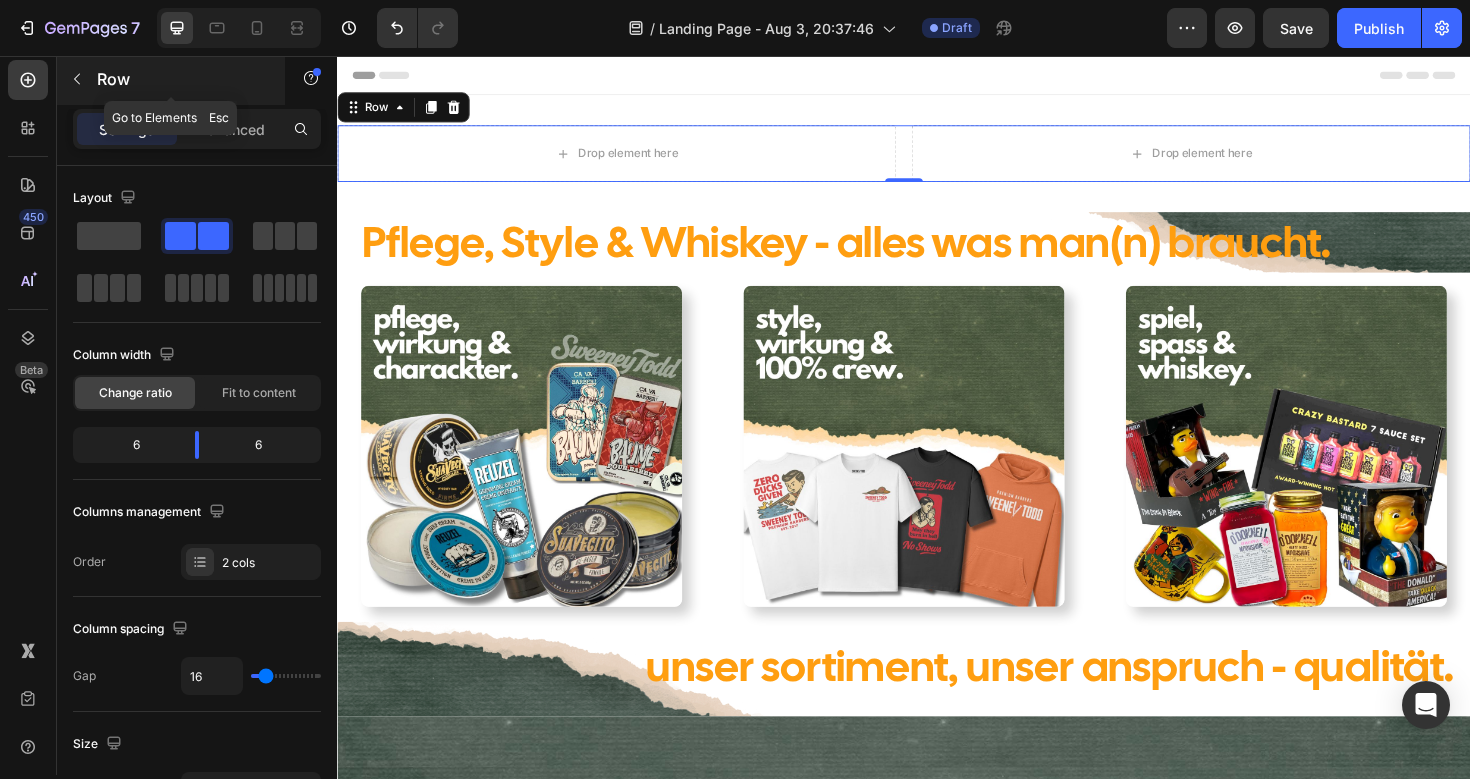 click 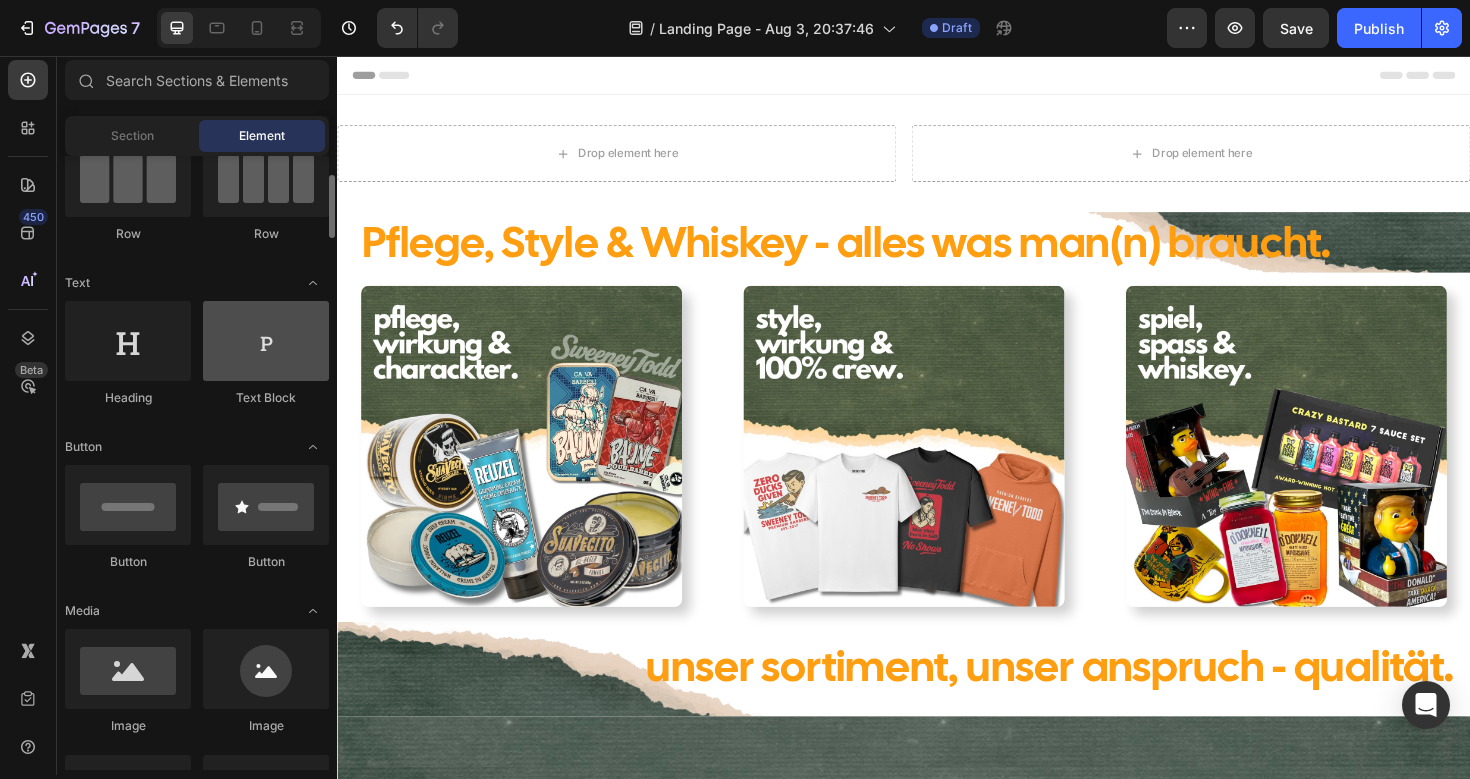 scroll, scrollTop: 190, scrollLeft: 0, axis: vertical 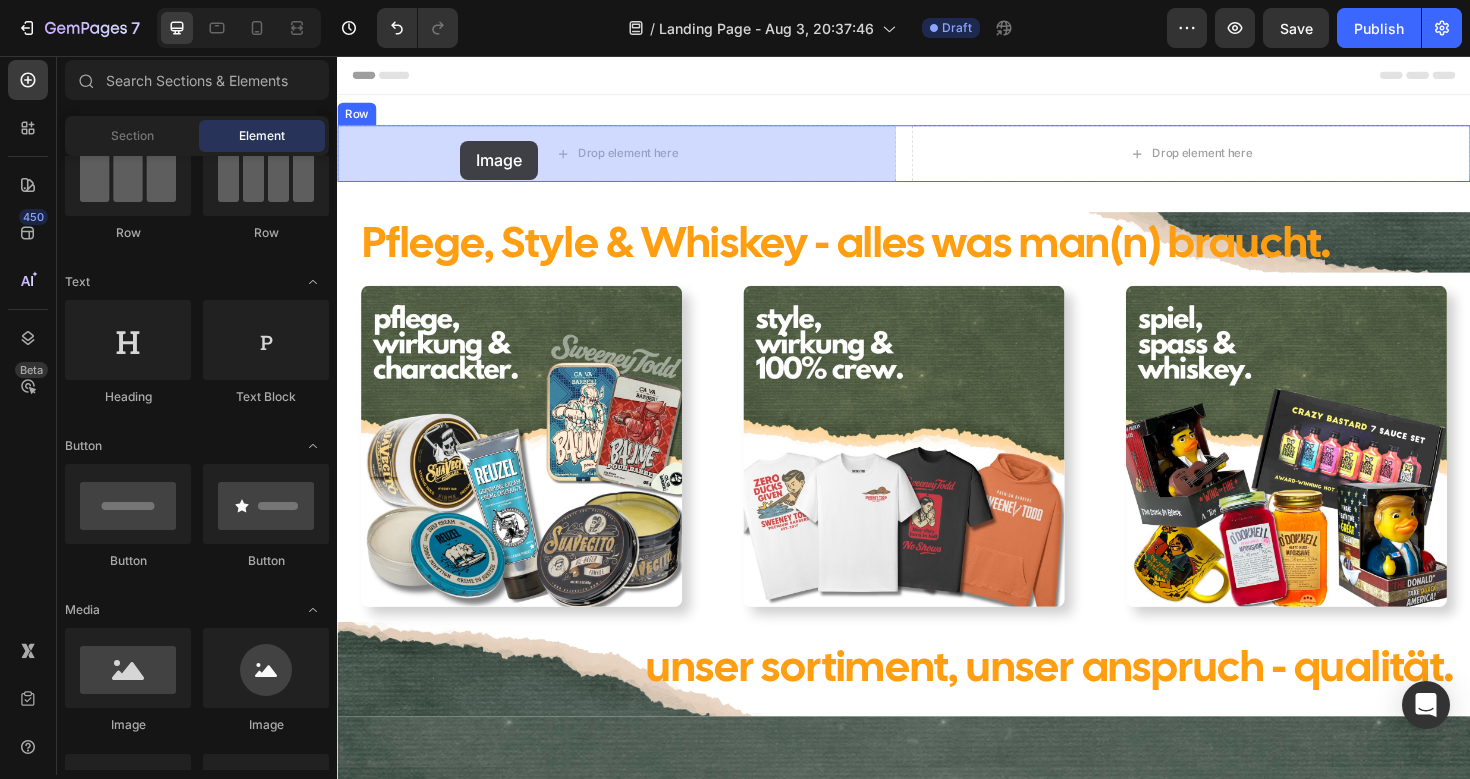 drag, startPoint x: 500, startPoint y: 732, endPoint x: 467, endPoint y: 146, distance: 586.92847 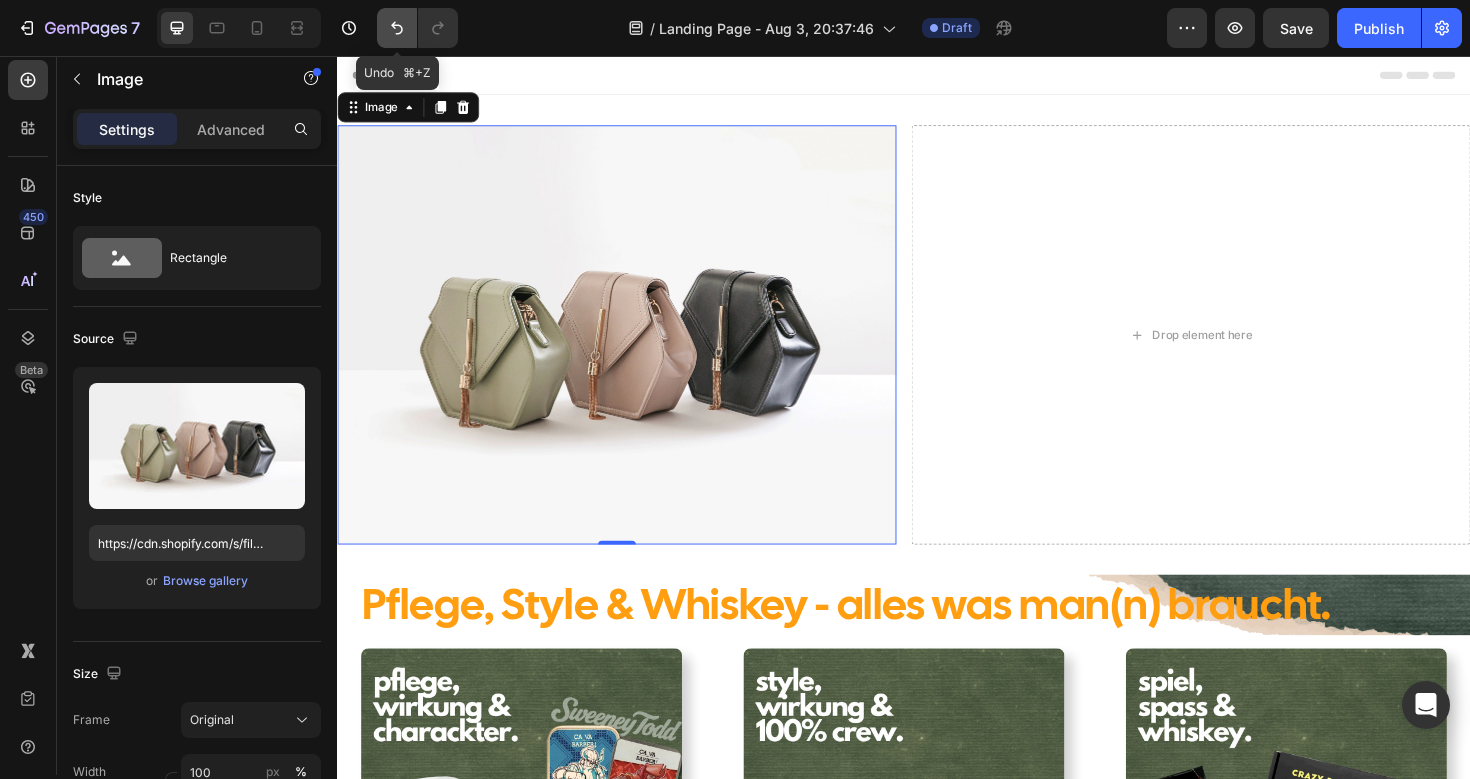 click 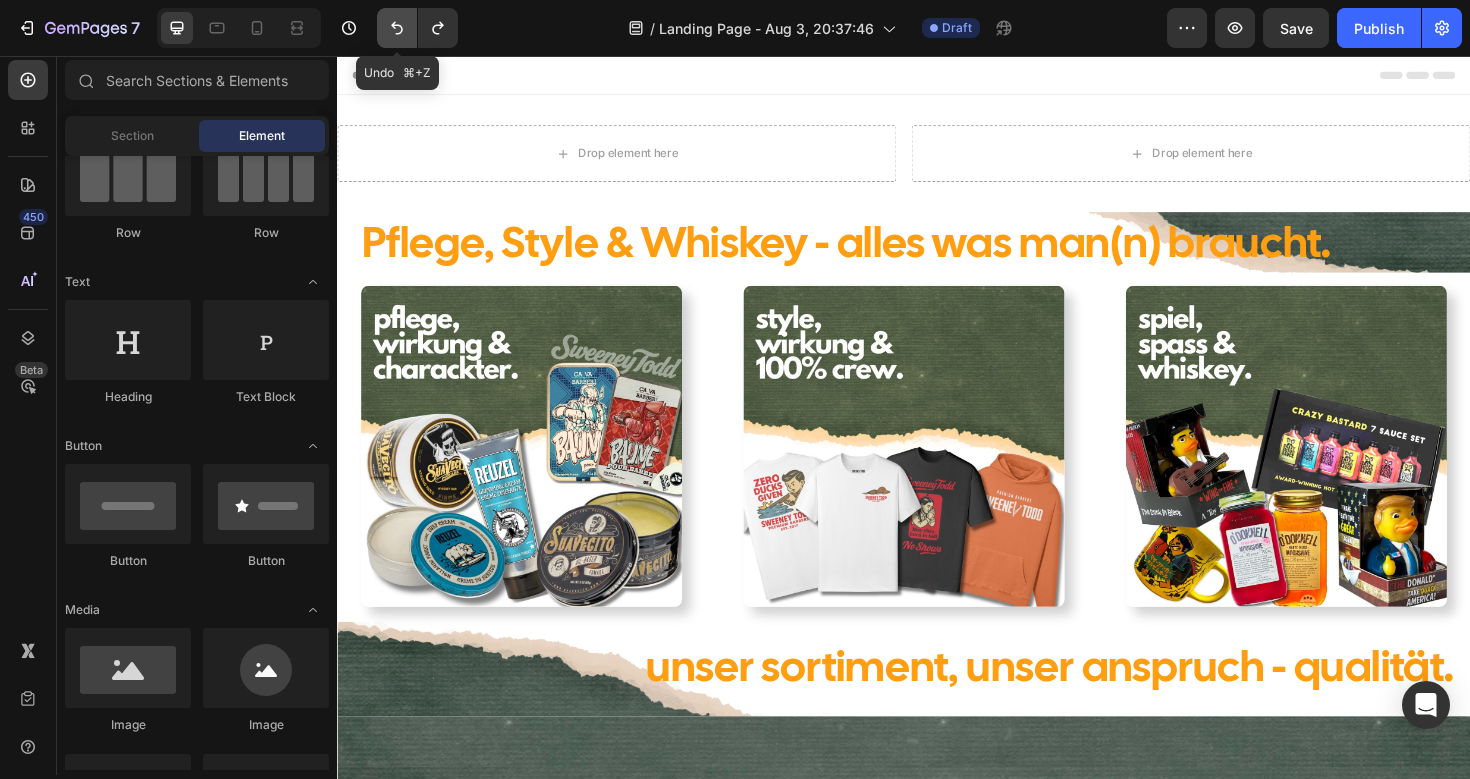 click 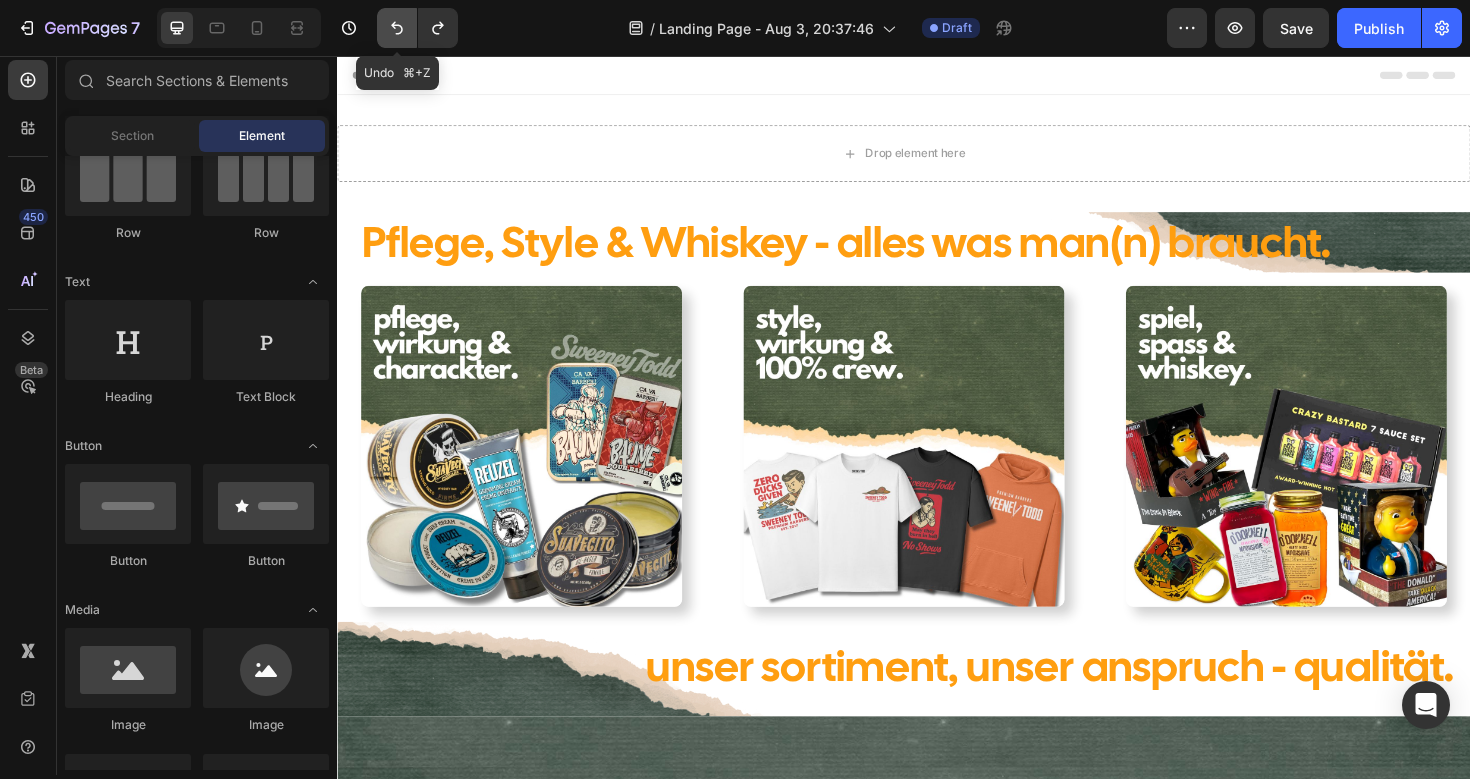 click 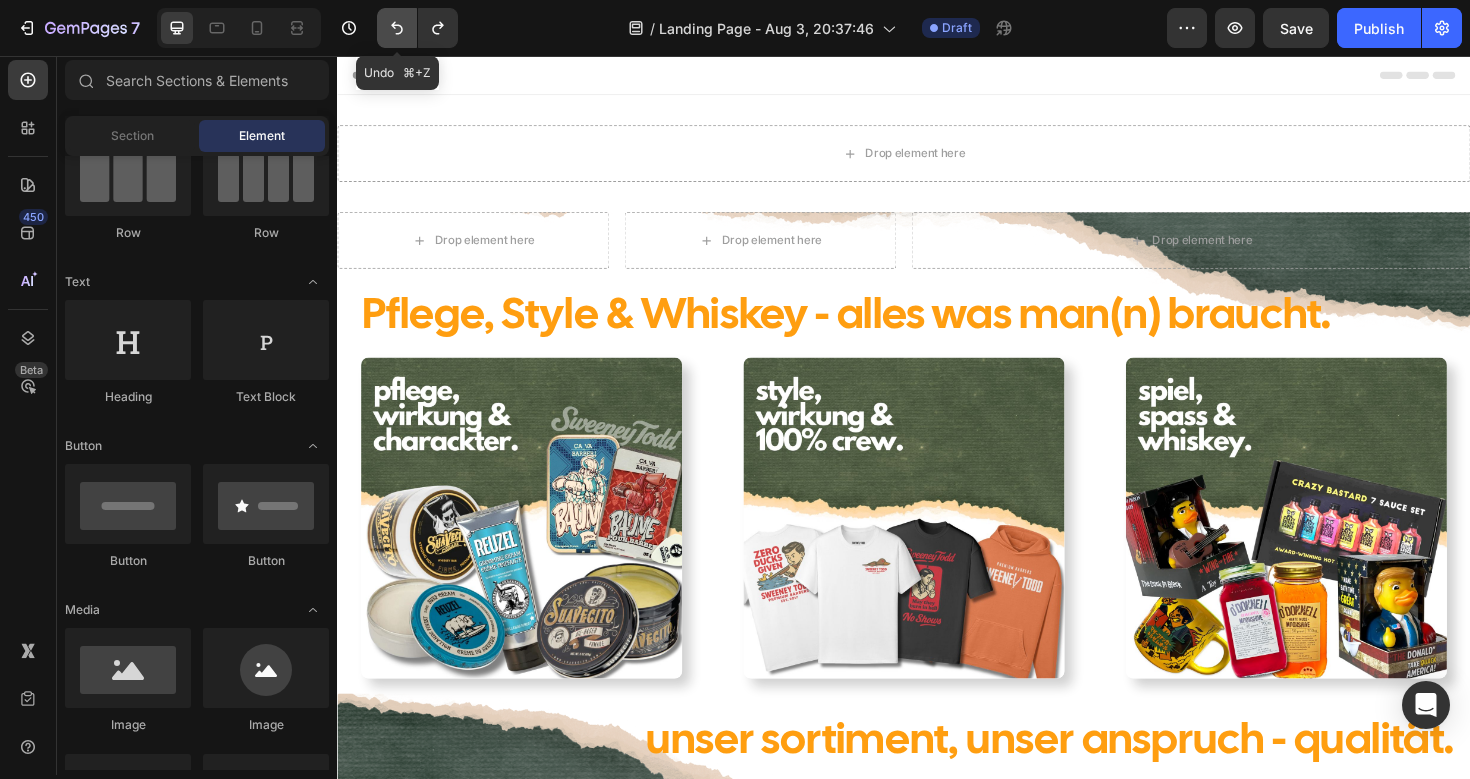 click 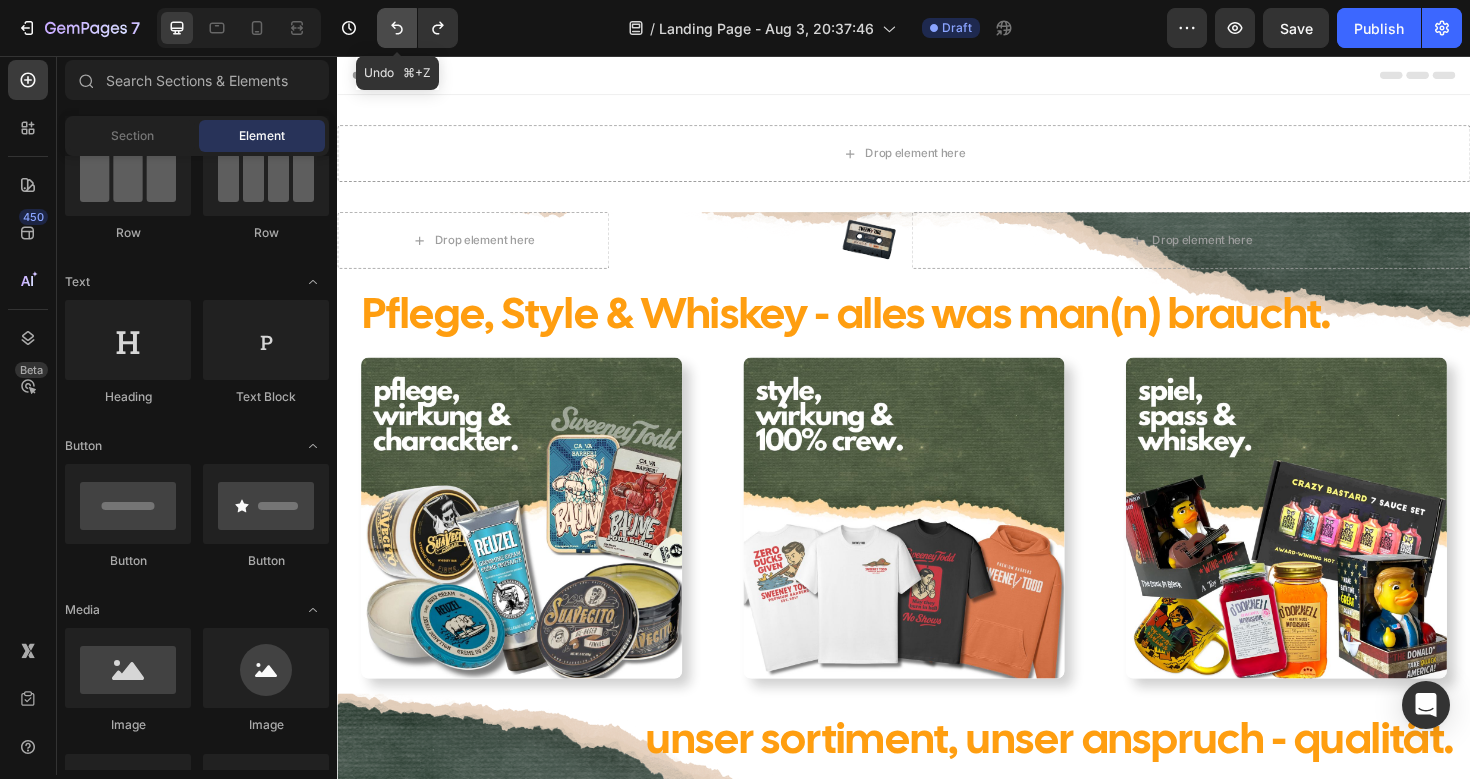 click 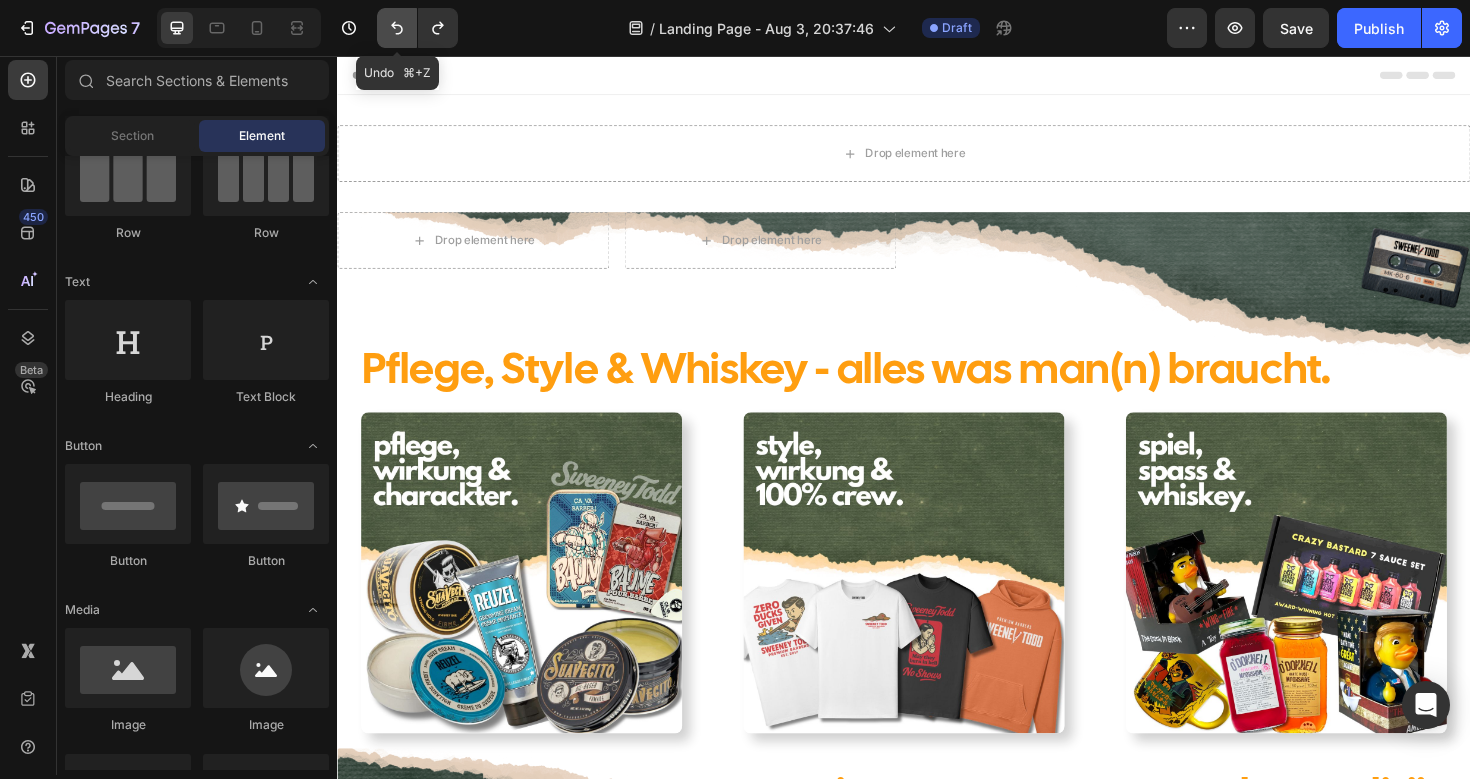click 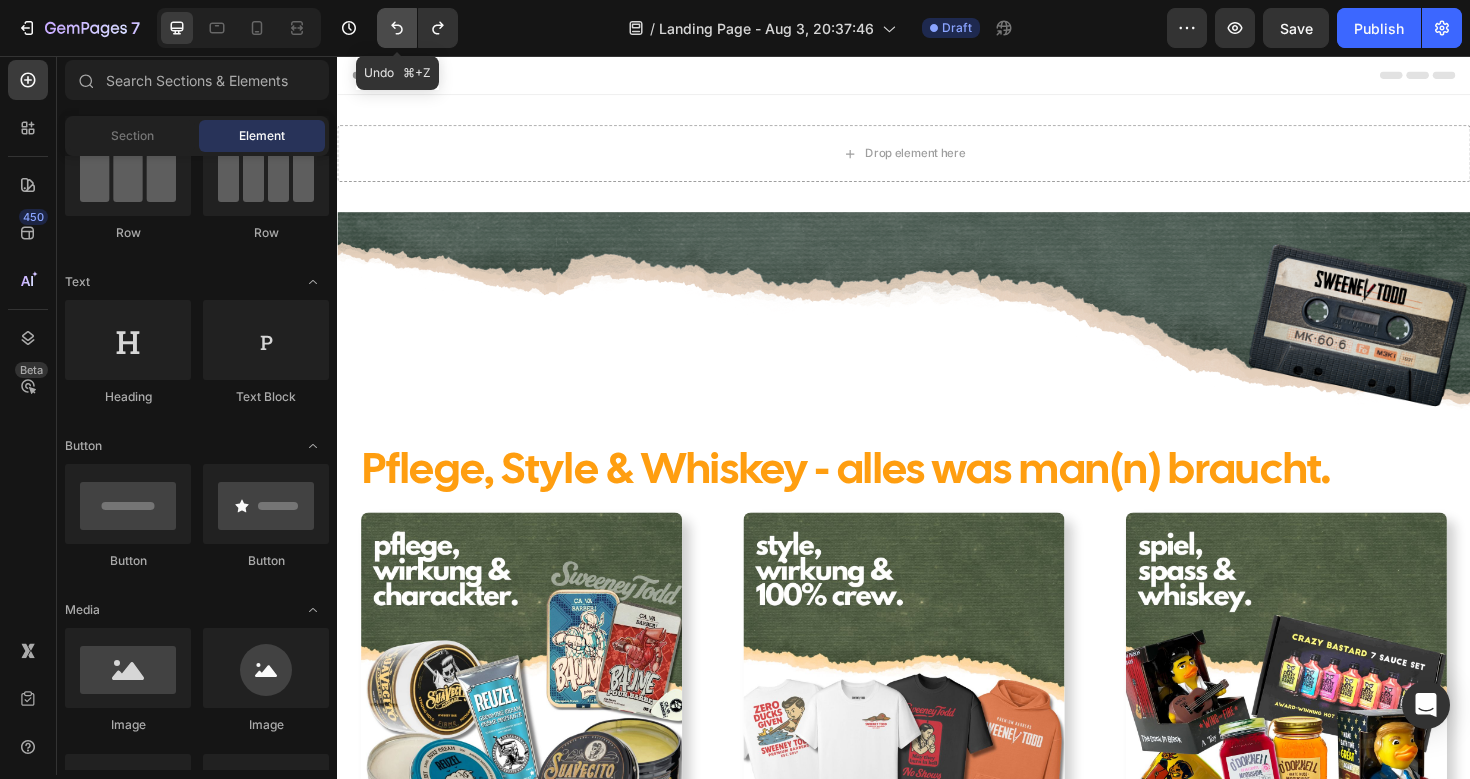 click 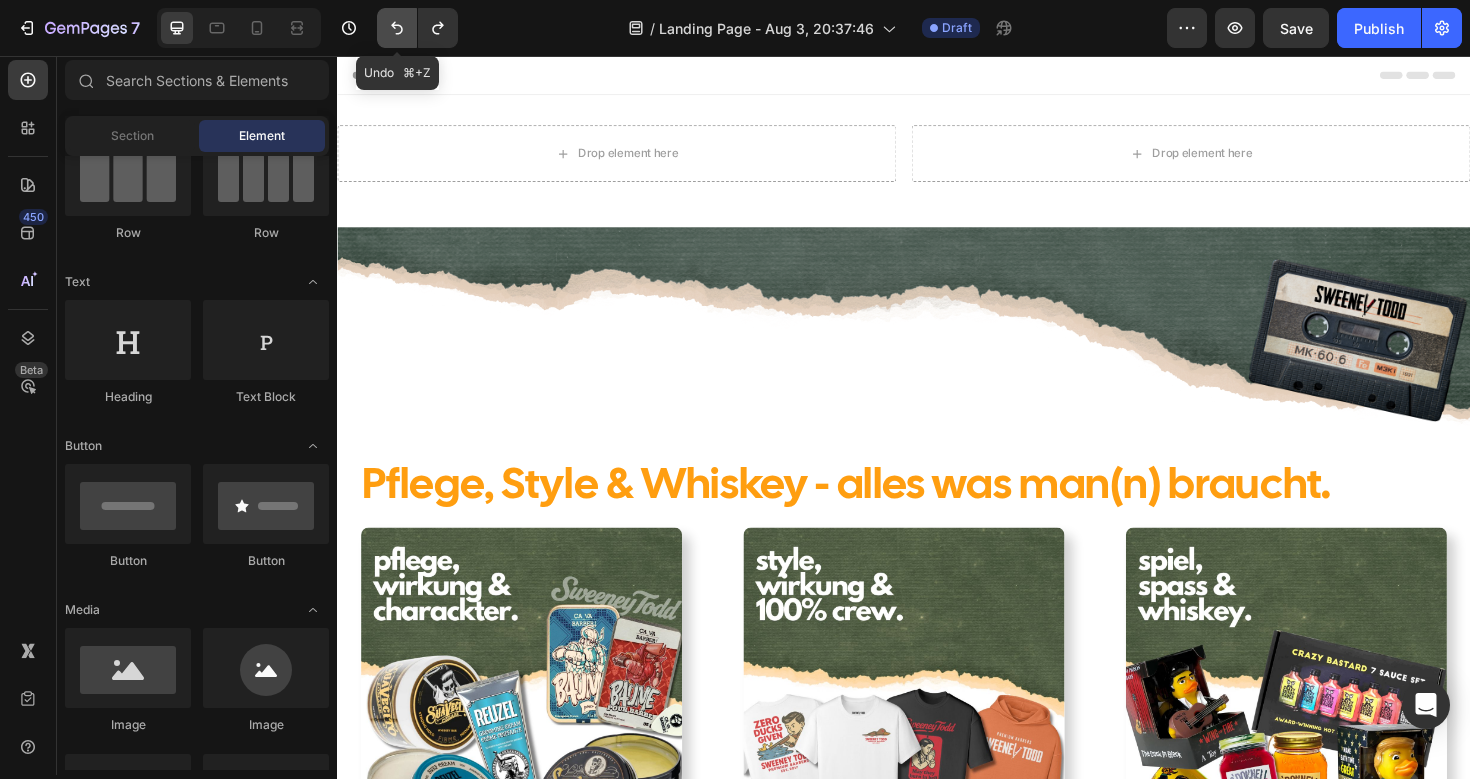 click 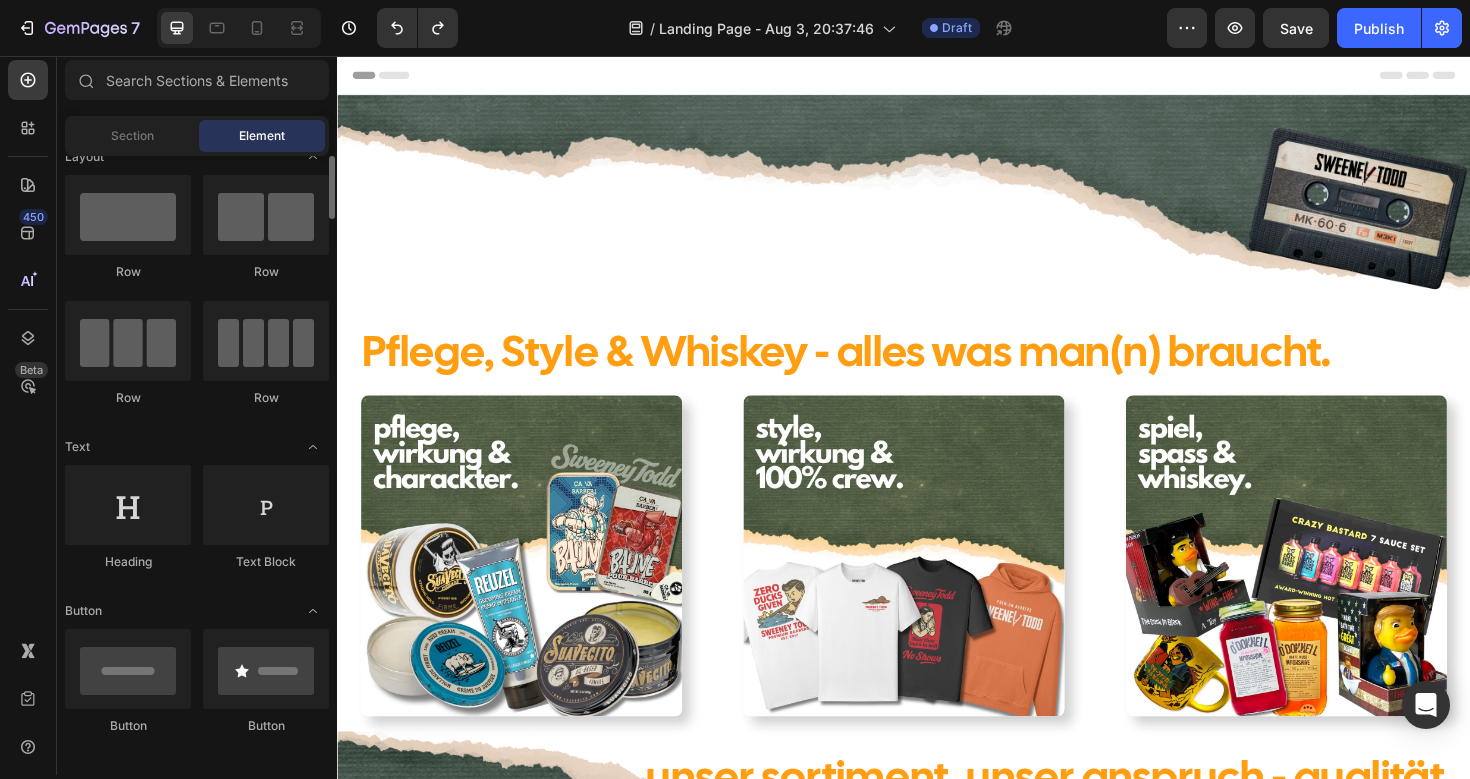 scroll, scrollTop: 23, scrollLeft: 0, axis: vertical 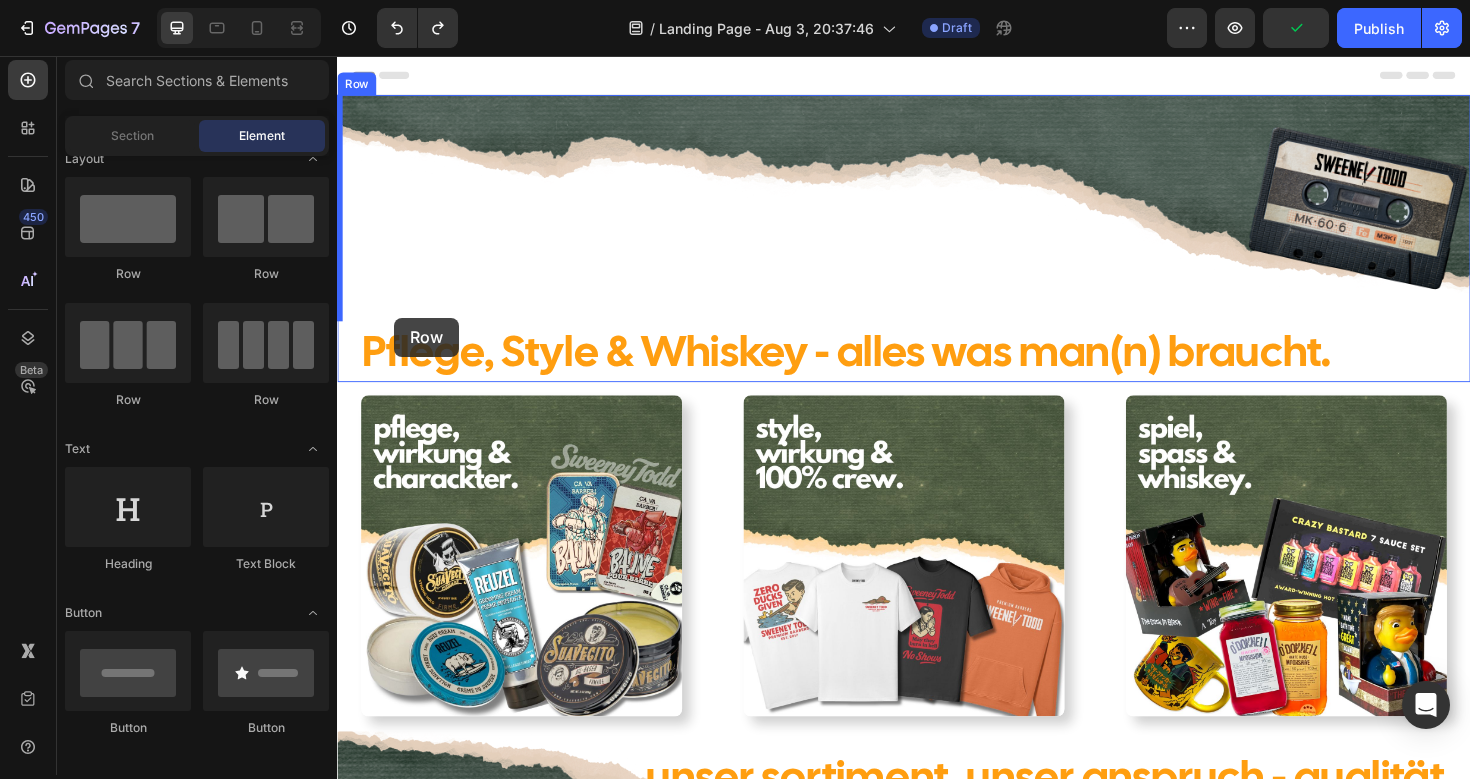 drag, startPoint x: 581, startPoint y: 290, endPoint x: 397, endPoint y: 333, distance: 188.95767 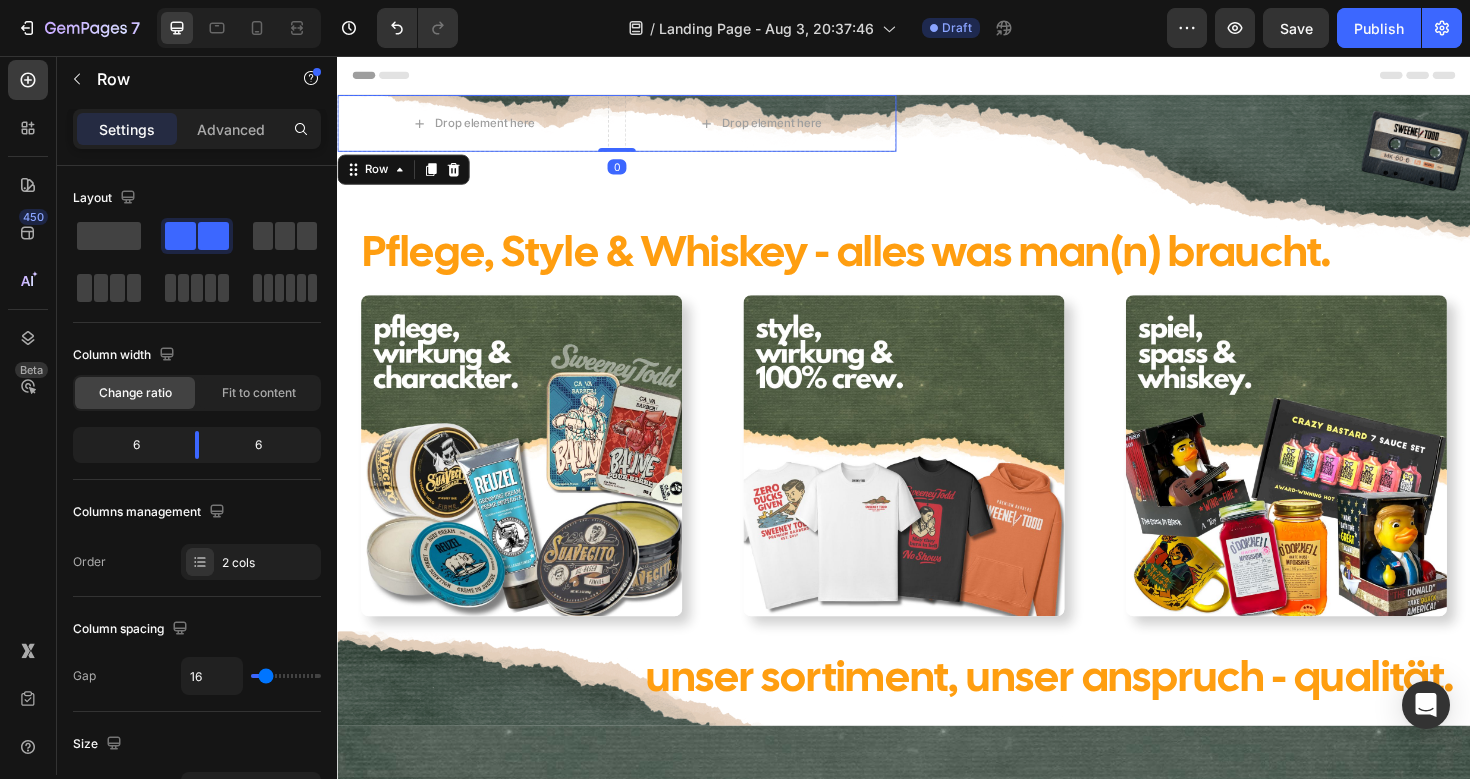 click at bounding box center [532, 479] 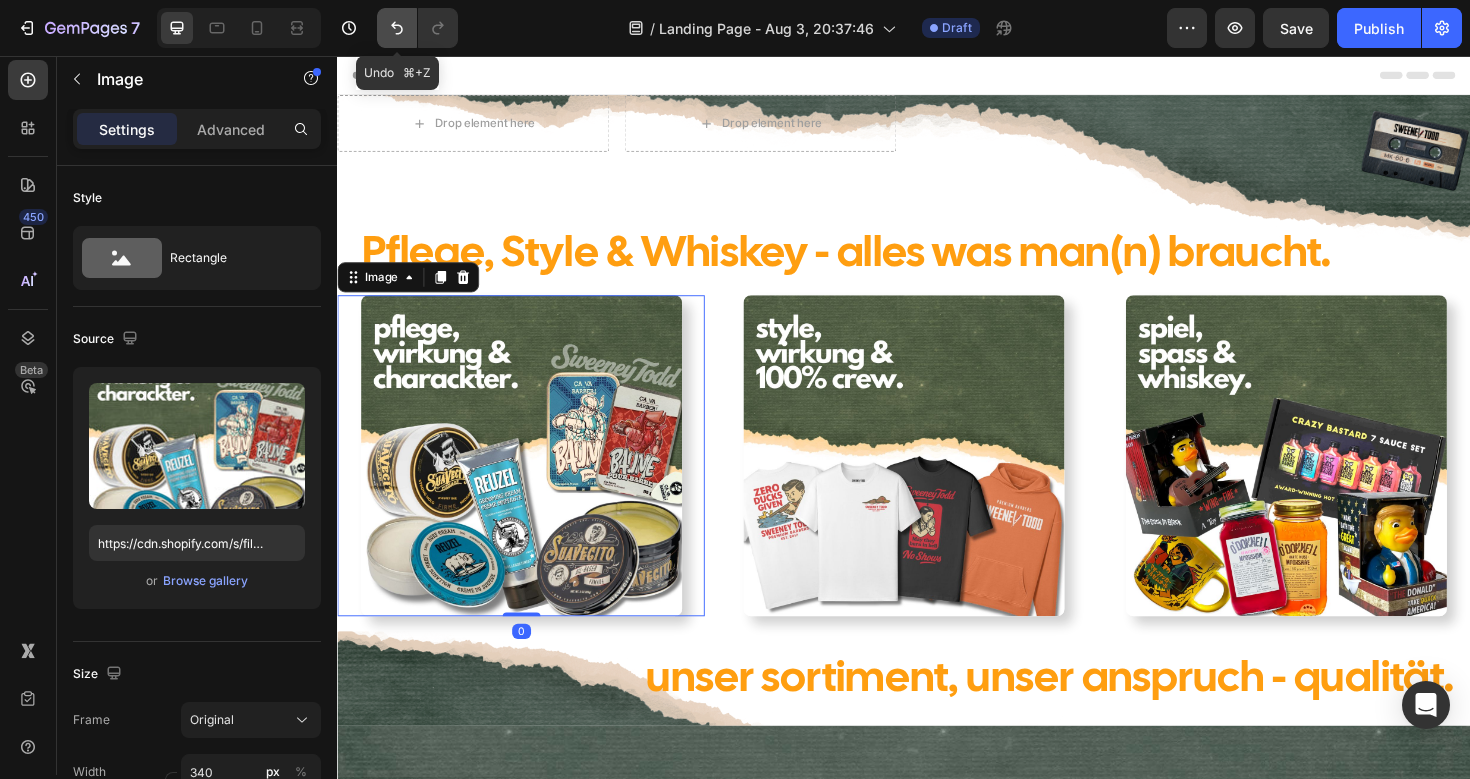 click 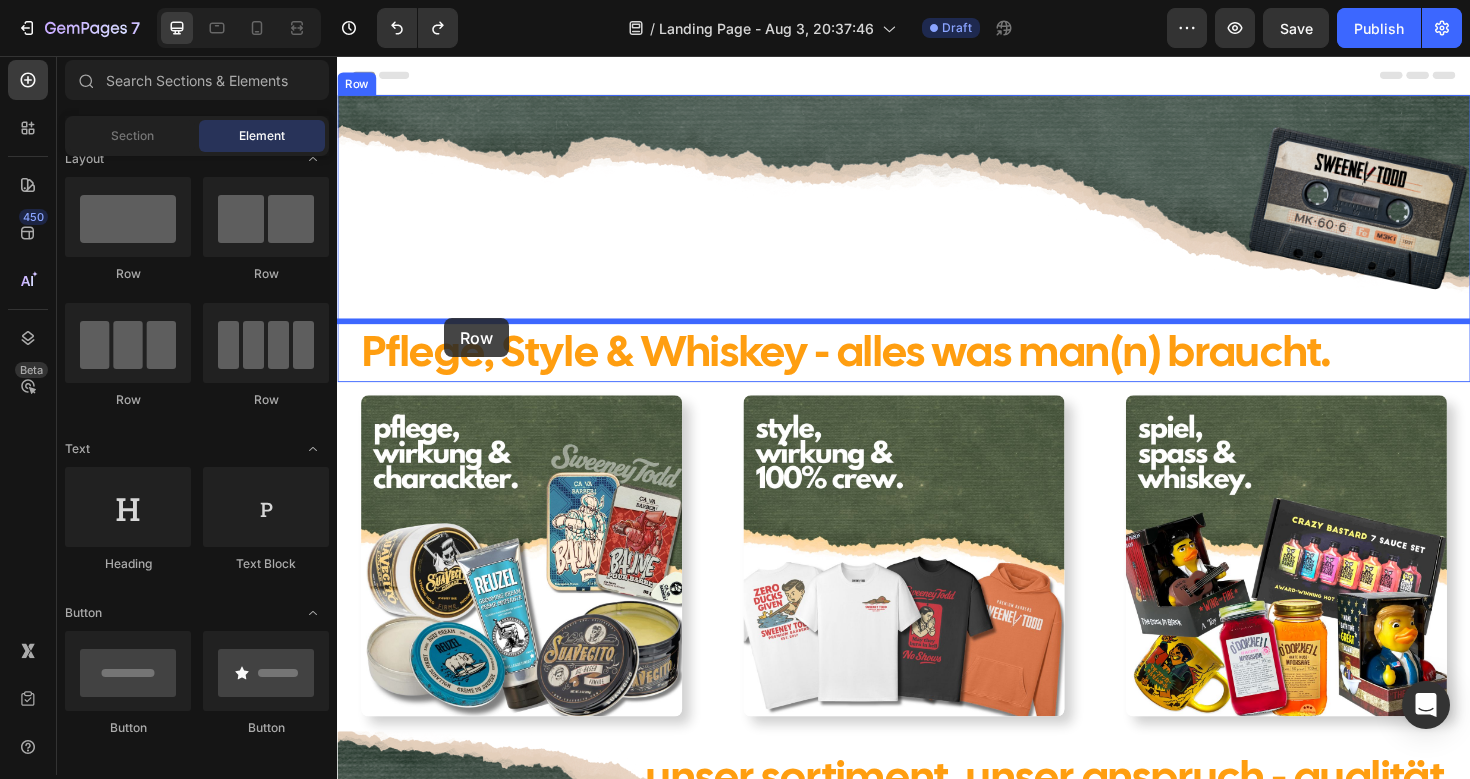 drag, startPoint x: 590, startPoint y: 266, endPoint x: 450, endPoint y: 334, distance: 155.64061 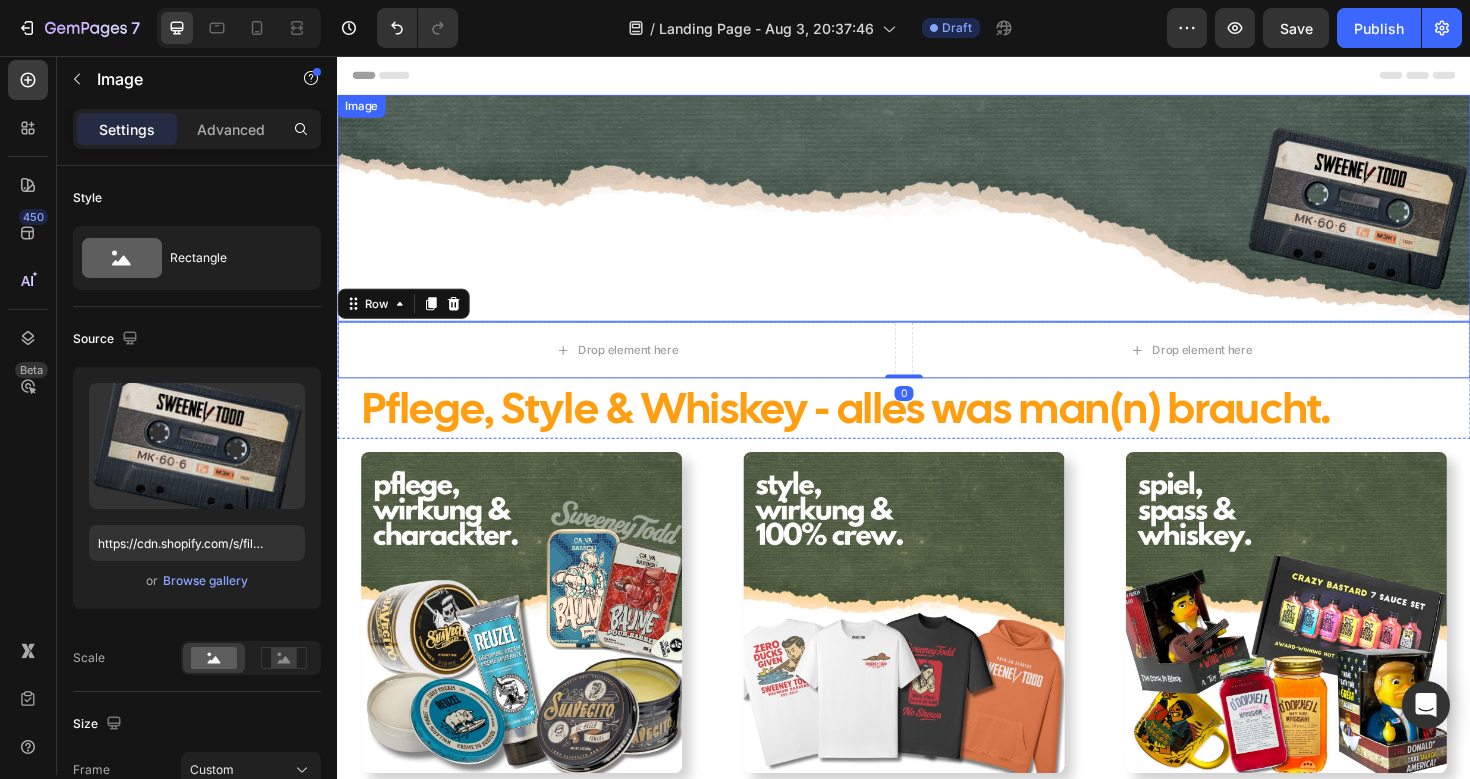 click at bounding box center (1417, 217) 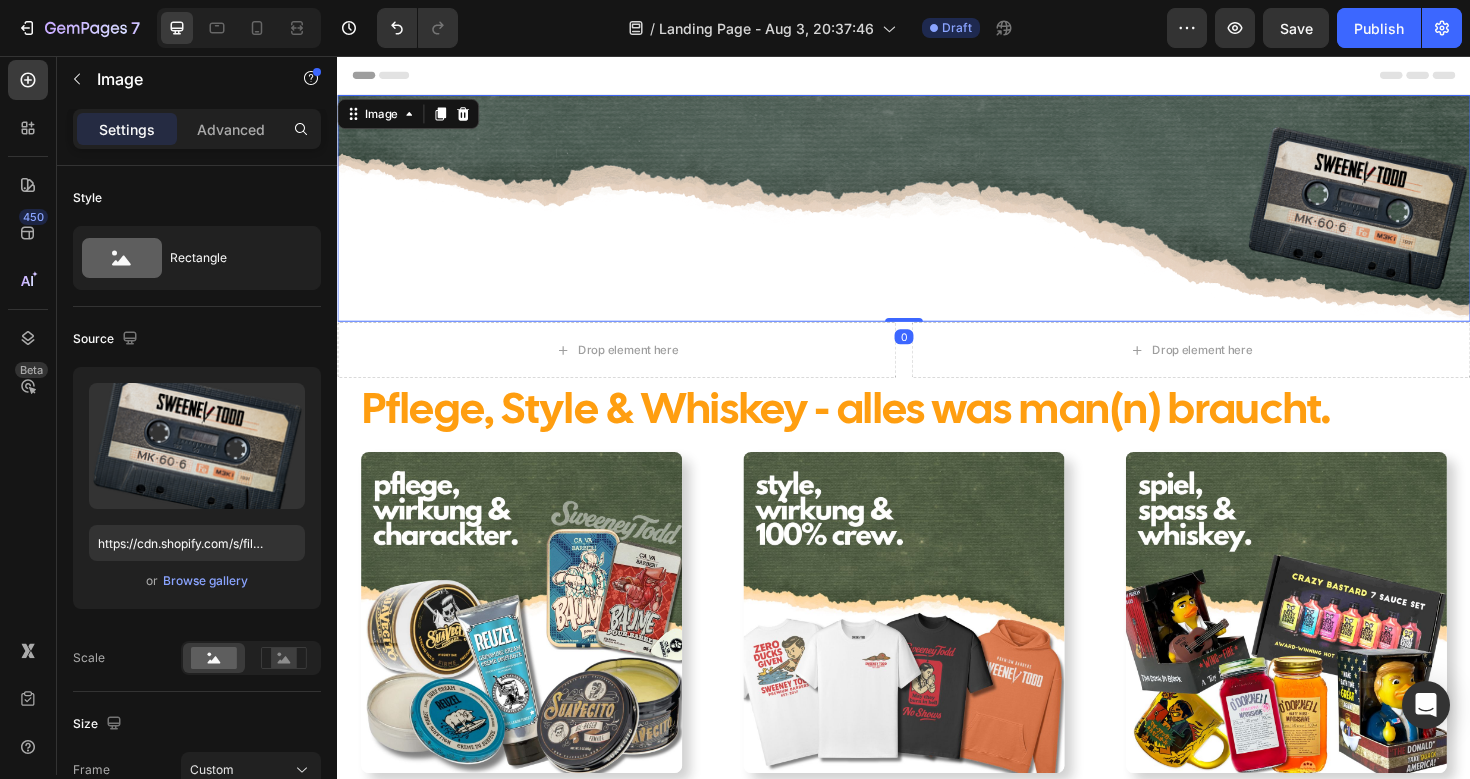 click at bounding box center [1417, 217] 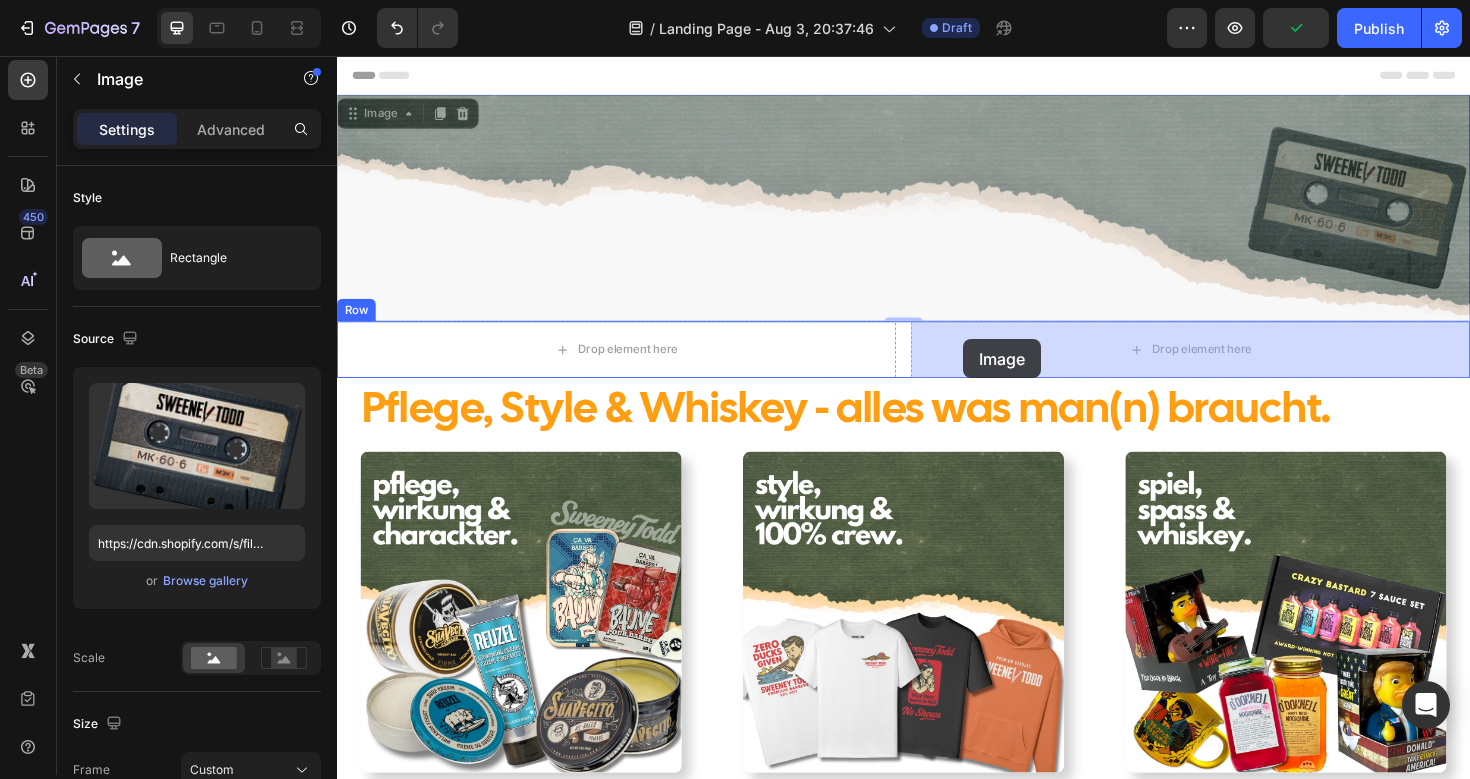 drag, startPoint x: 351, startPoint y: 114, endPoint x: 1000, endPoint y: 356, distance: 692.6507 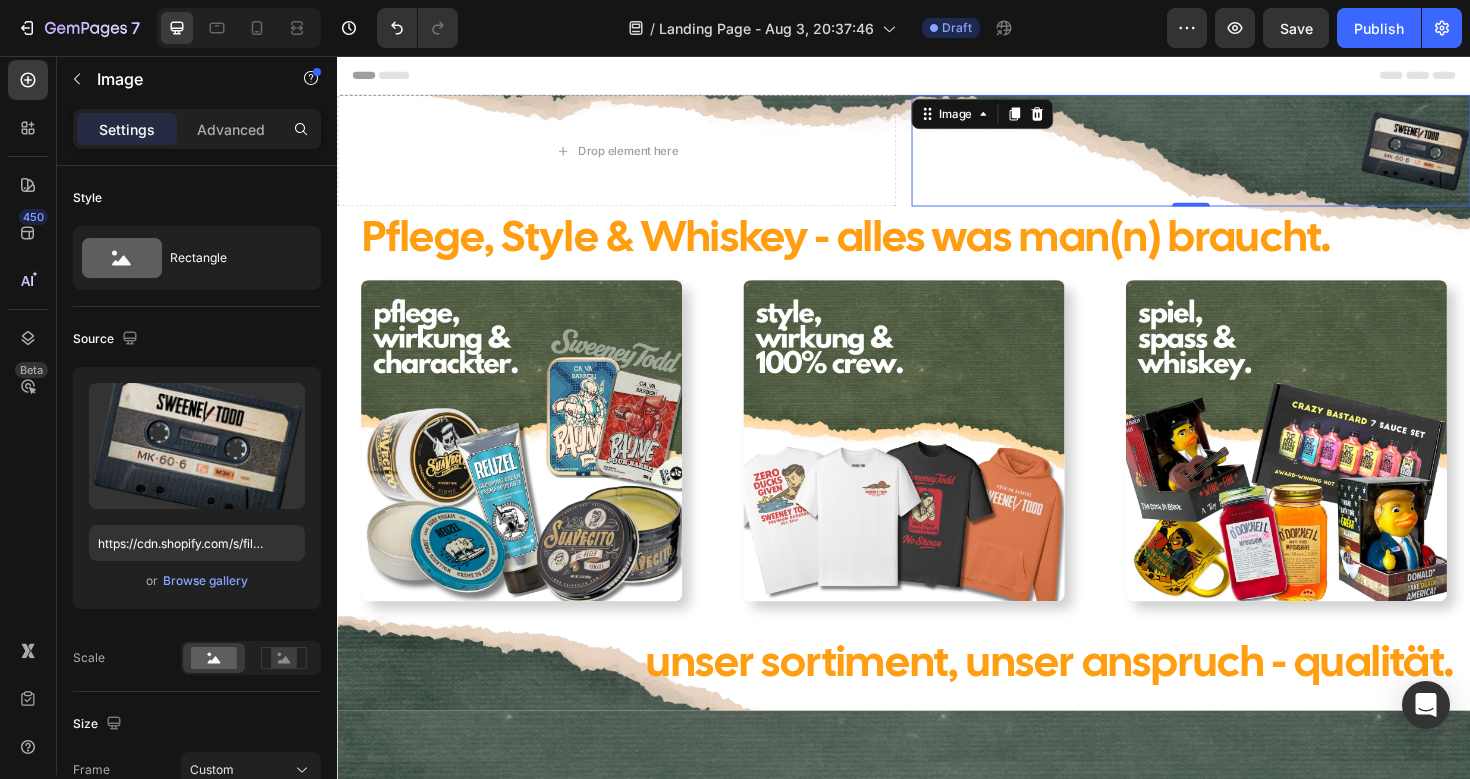 click at bounding box center (1478, 156) 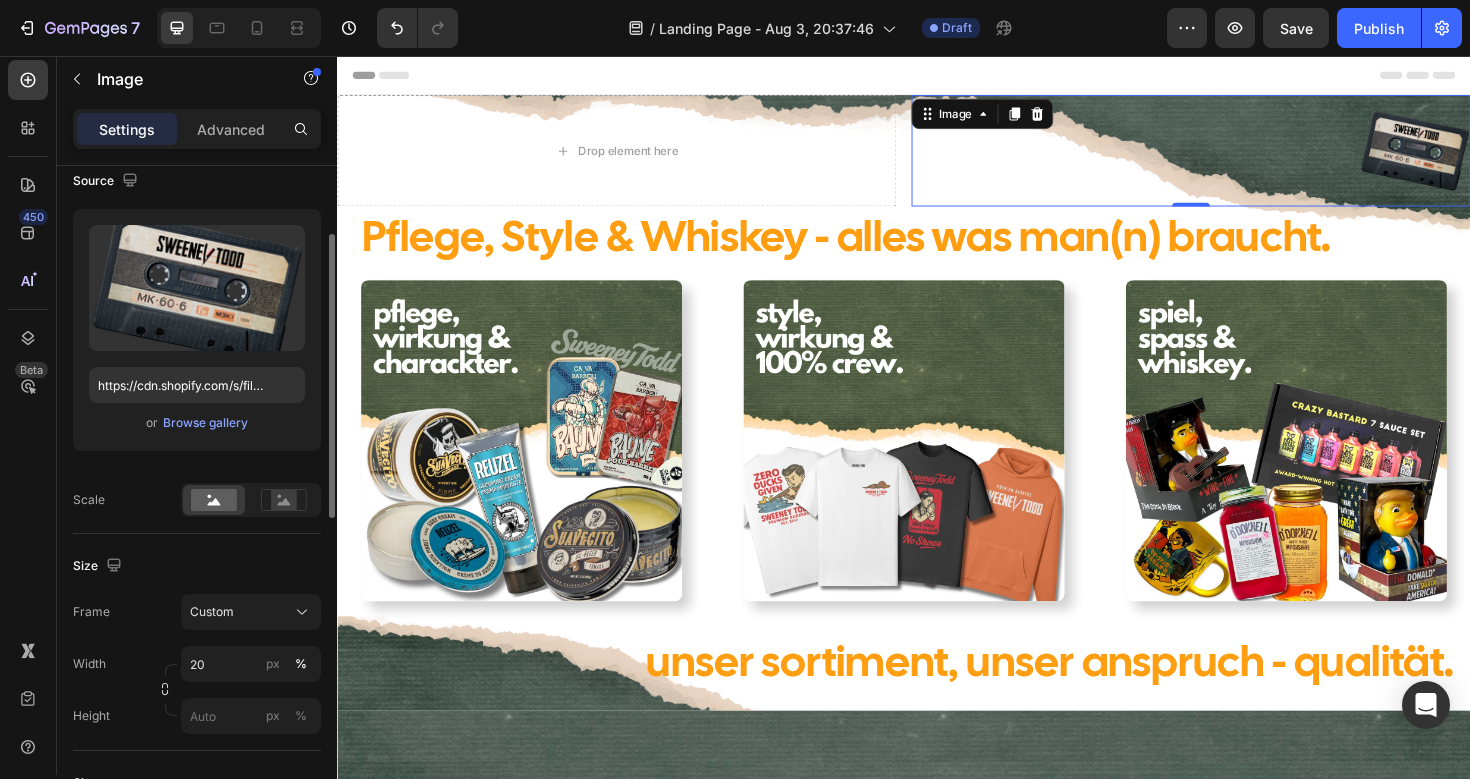 scroll, scrollTop: 159, scrollLeft: 0, axis: vertical 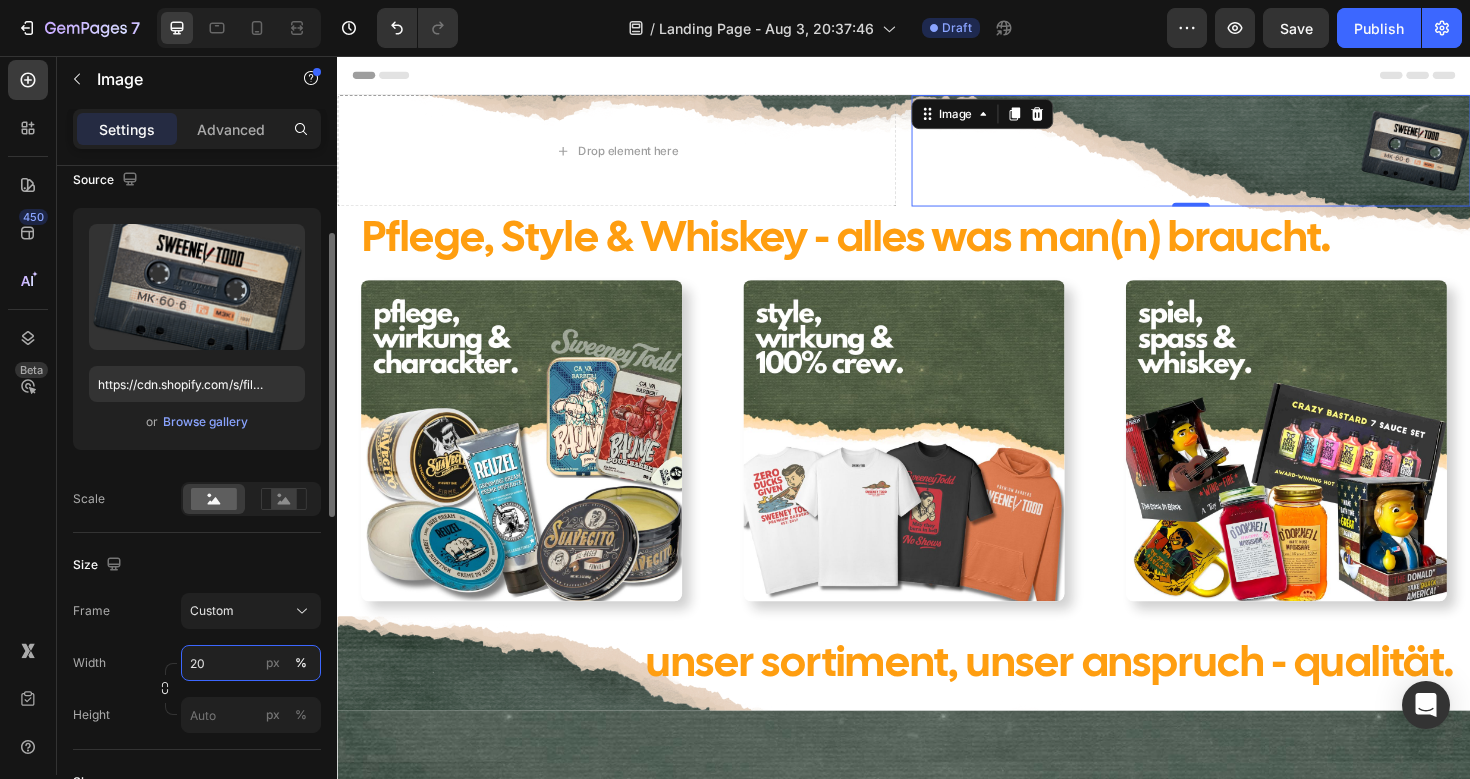 click on "20" at bounding box center [251, 663] 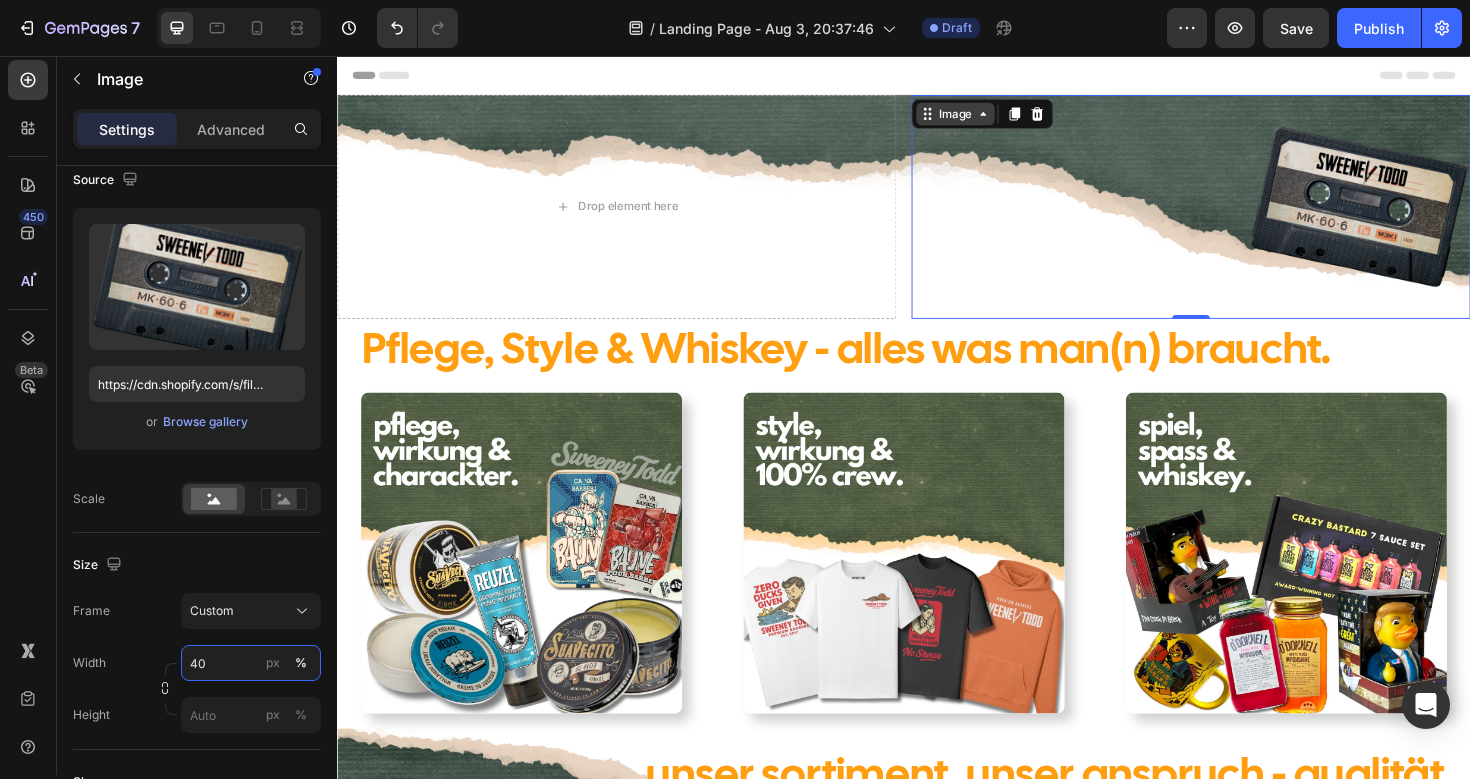type on "40" 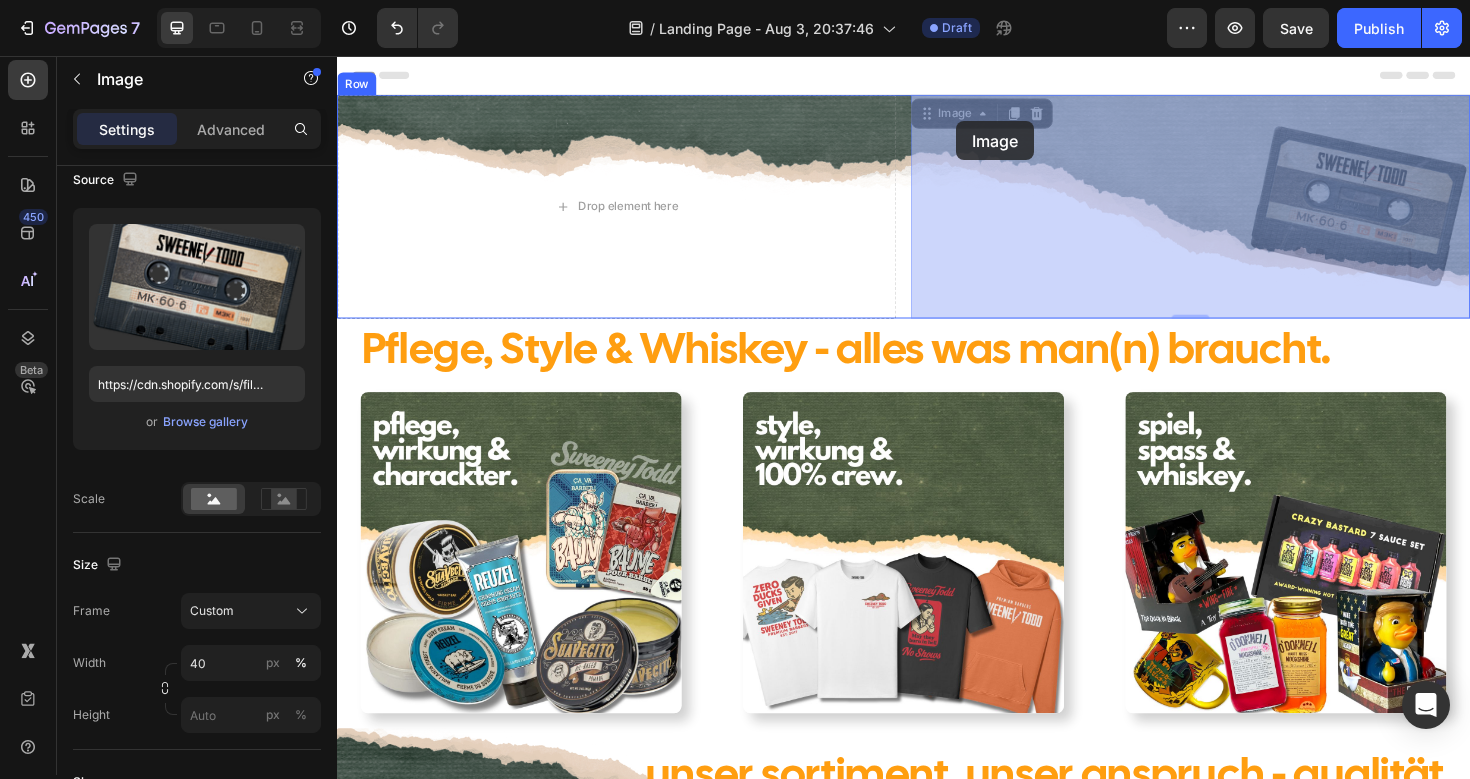 drag, startPoint x: 965, startPoint y: 119, endPoint x: 991, endPoint y: 122, distance: 26.172504 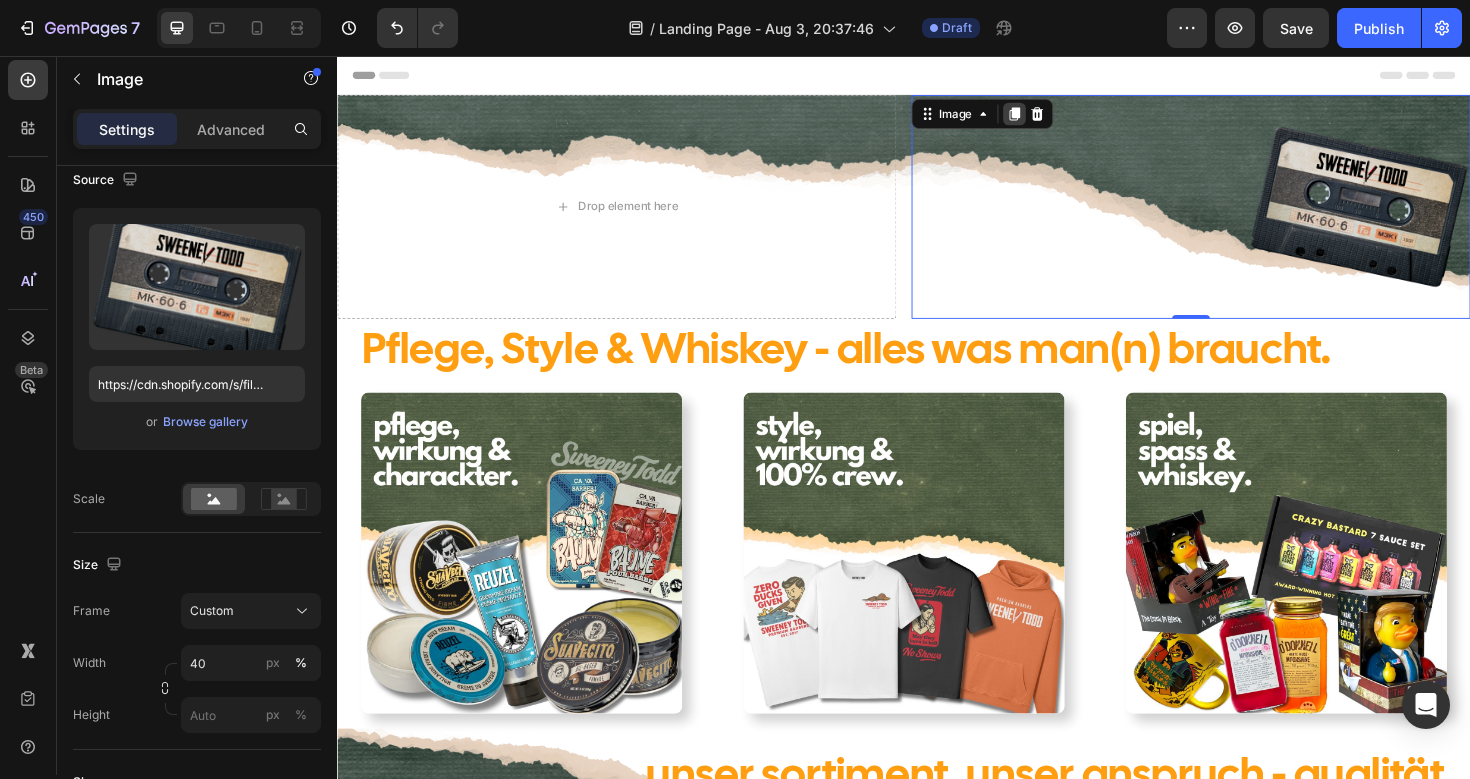 click 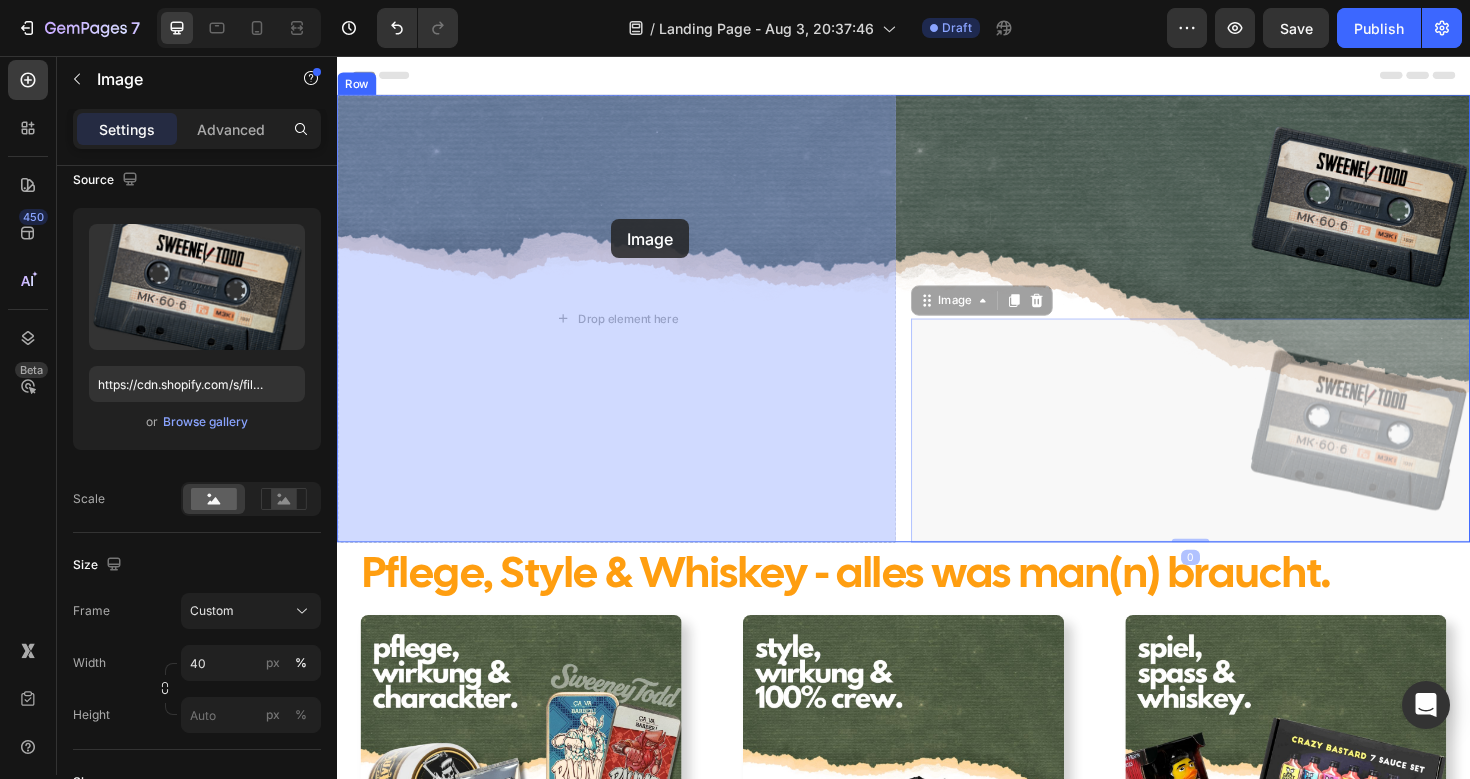 drag, startPoint x: 957, startPoint y: 315, endPoint x: 627, endPoint y: 229, distance: 341.022 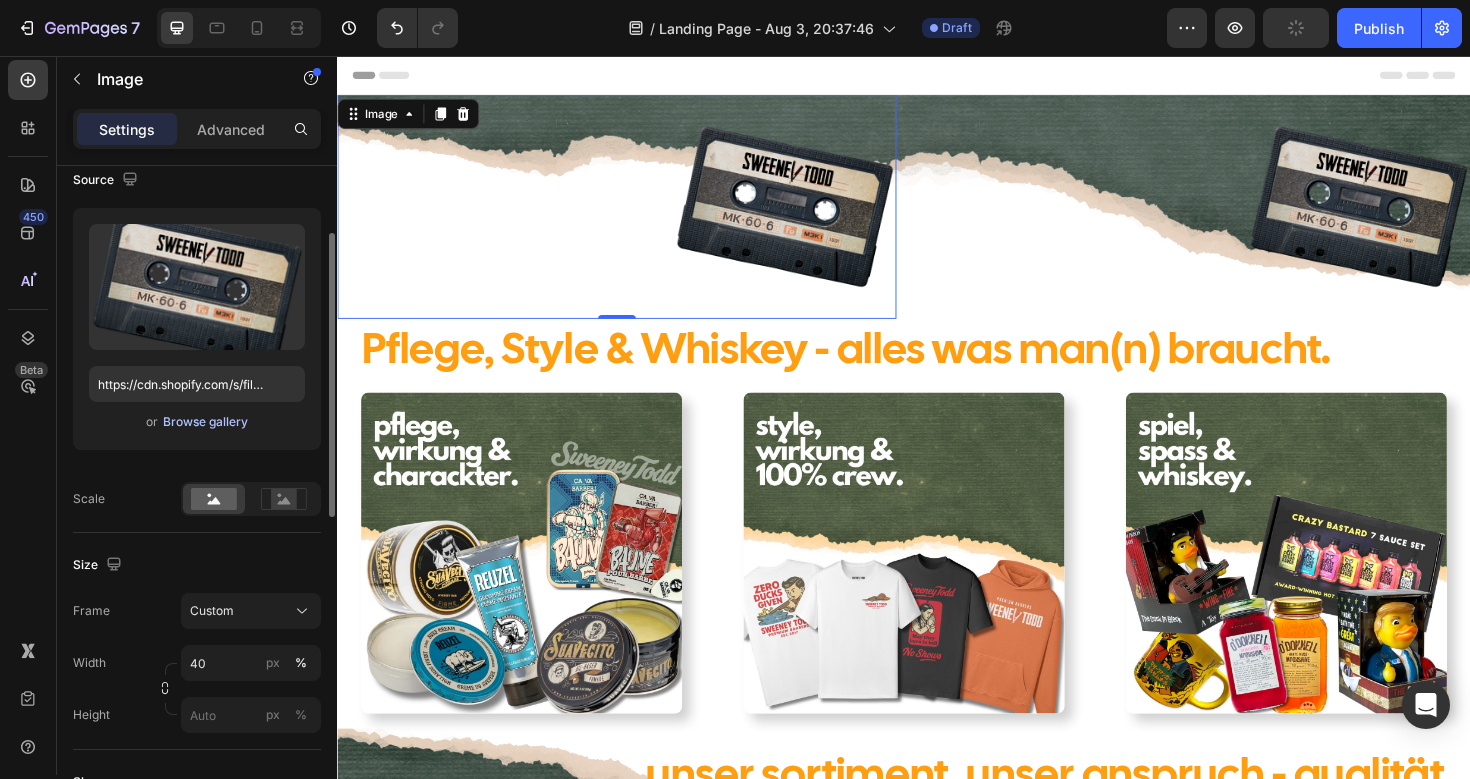 click on "Browse gallery" at bounding box center (205, 422) 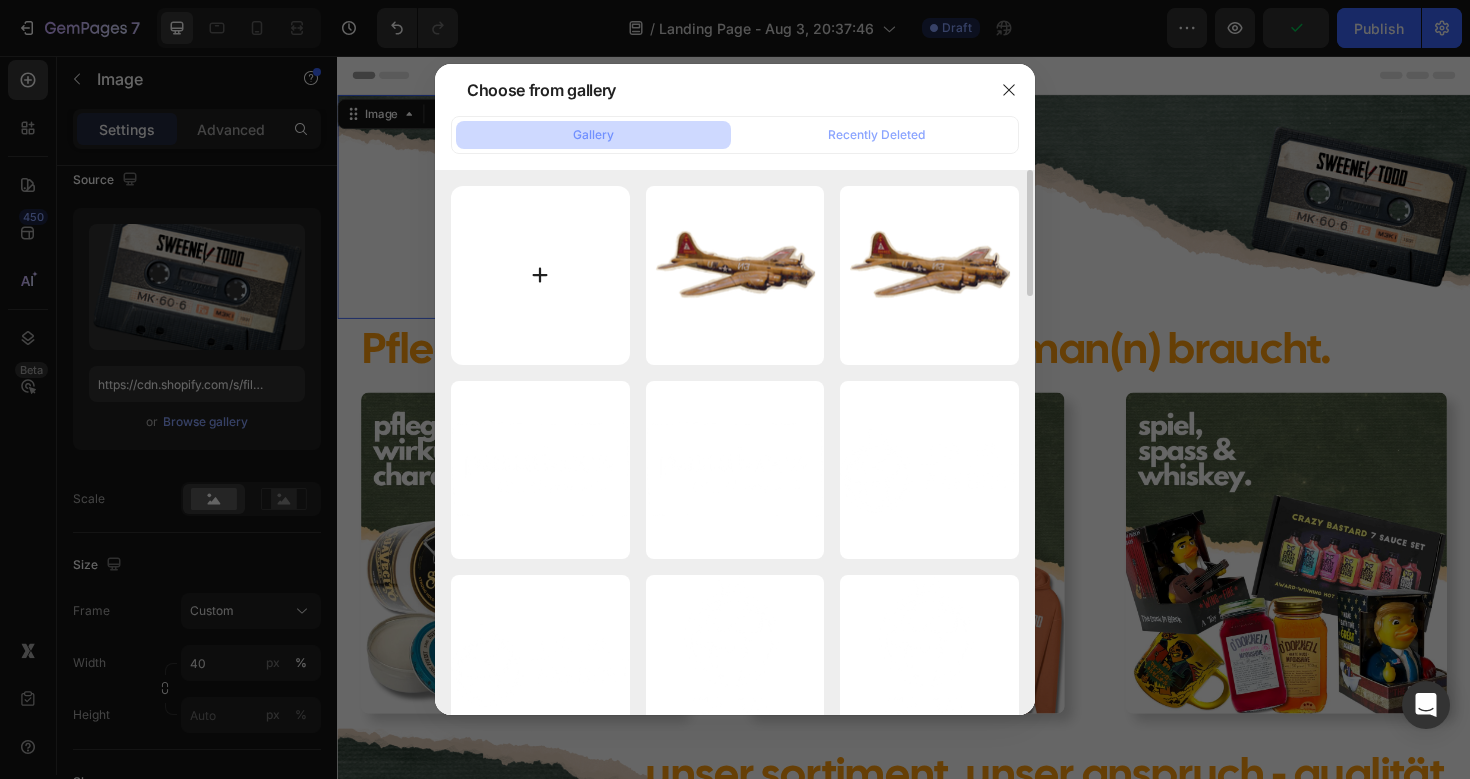 click at bounding box center (540, 275) 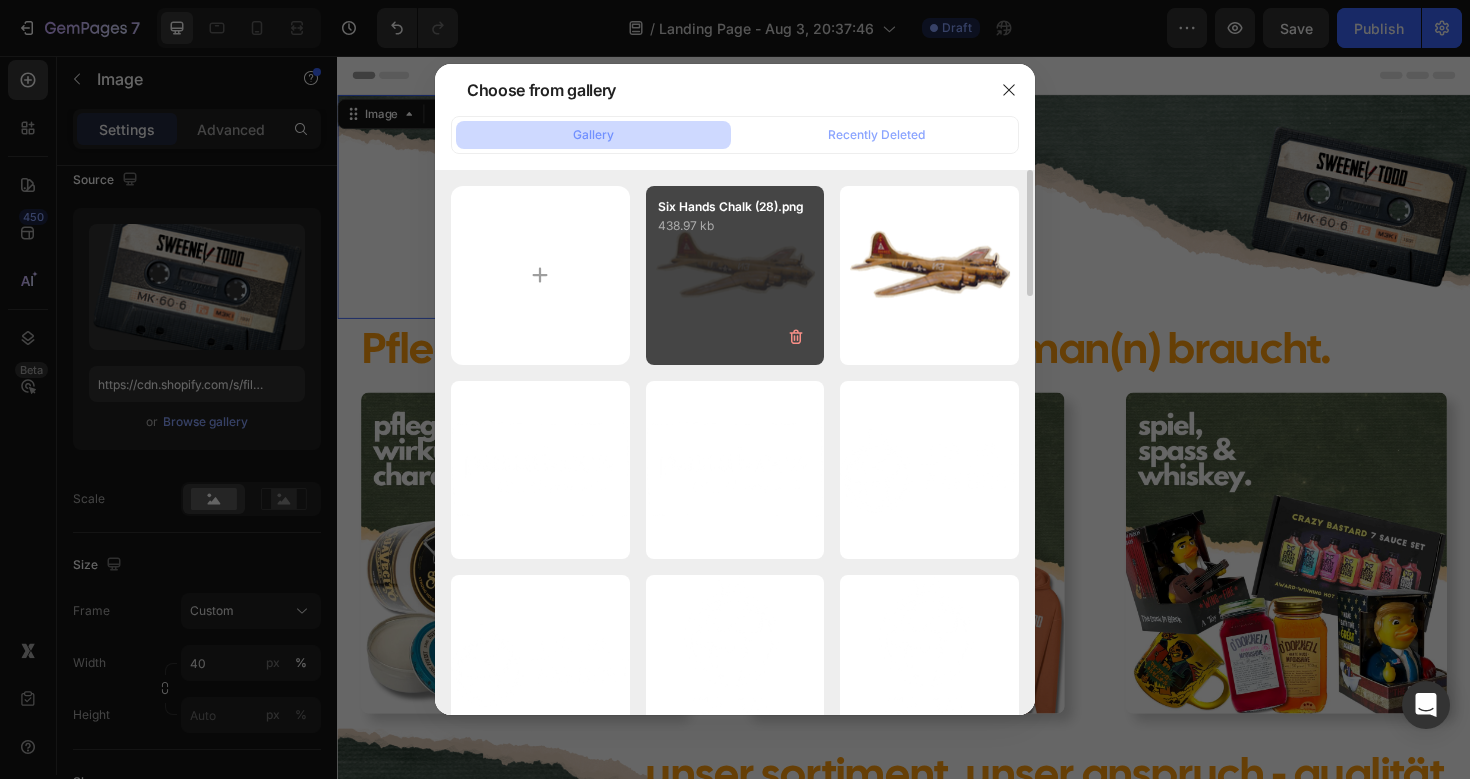 click on "Six Hands Chalk (28).png 438.97 kb" at bounding box center (735, 275) 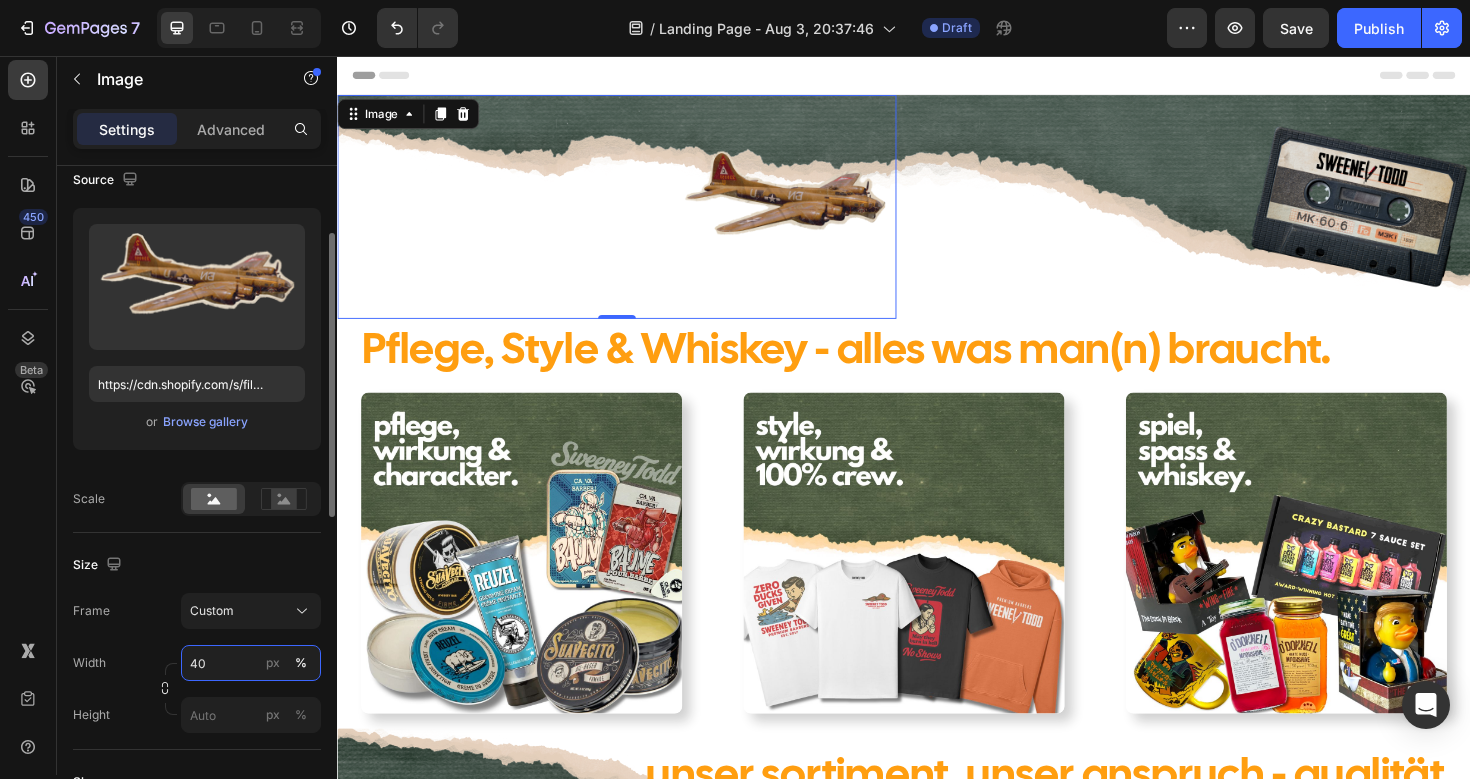 click on "40" at bounding box center (251, 663) 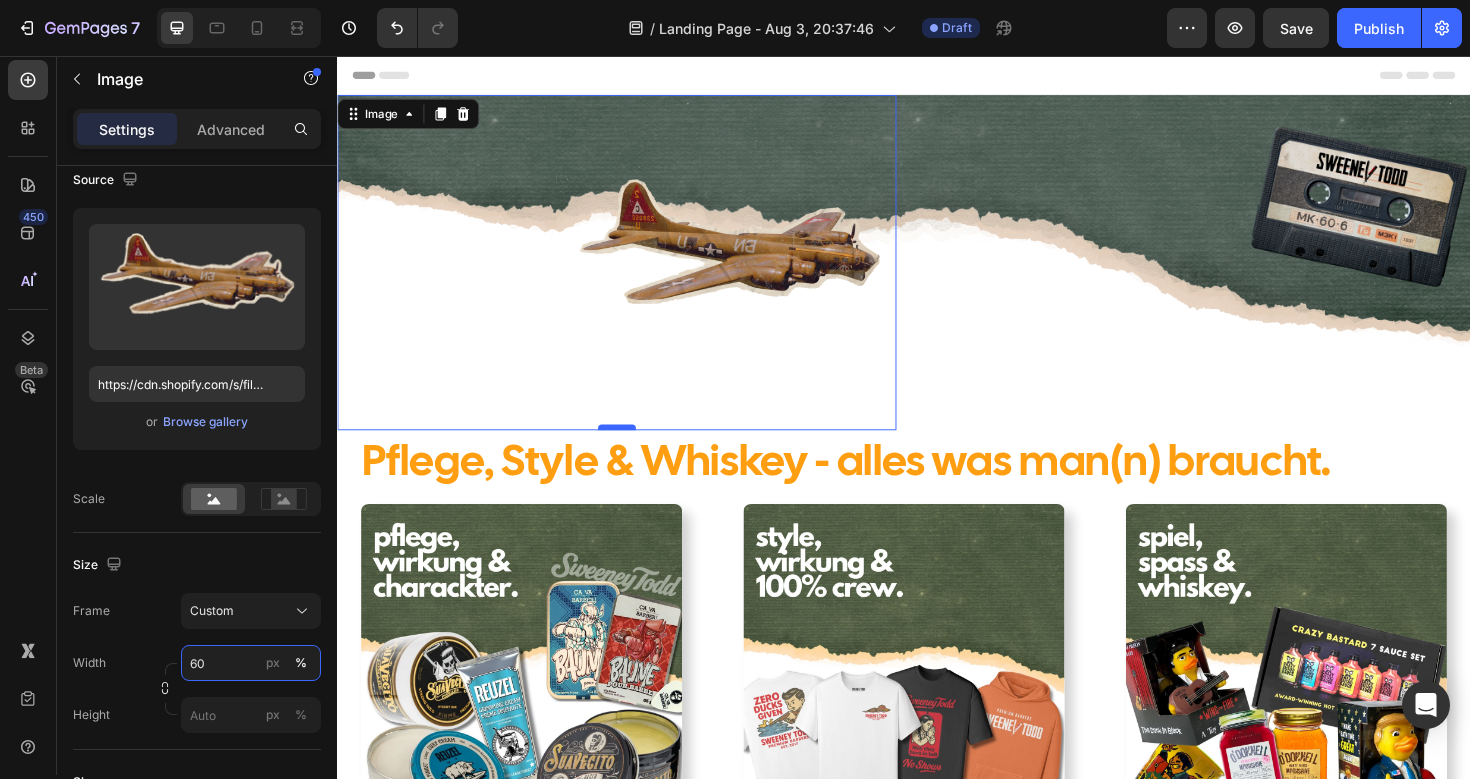 type on "60" 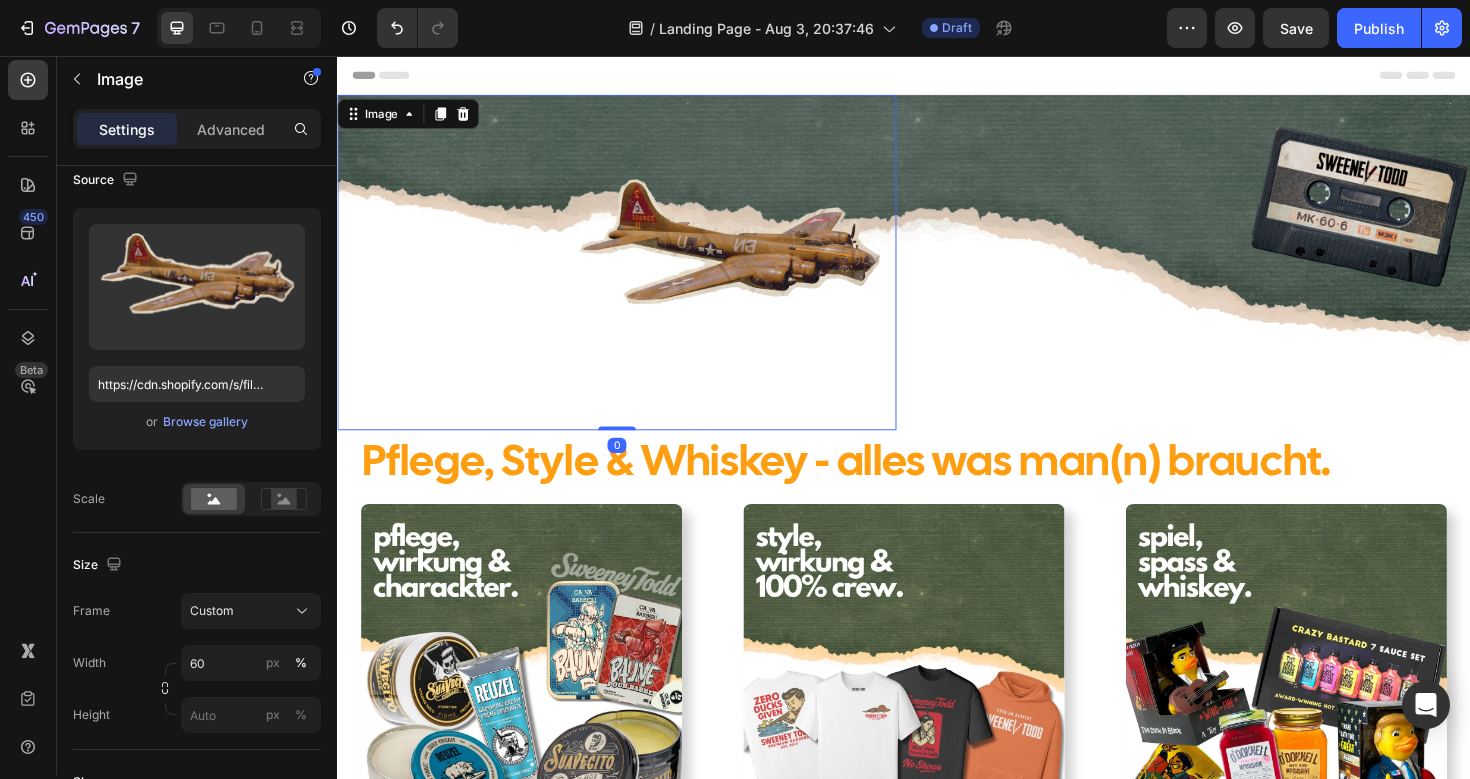 drag, startPoint x: 626, startPoint y: 450, endPoint x: 619, endPoint y: 361, distance: 89.27486 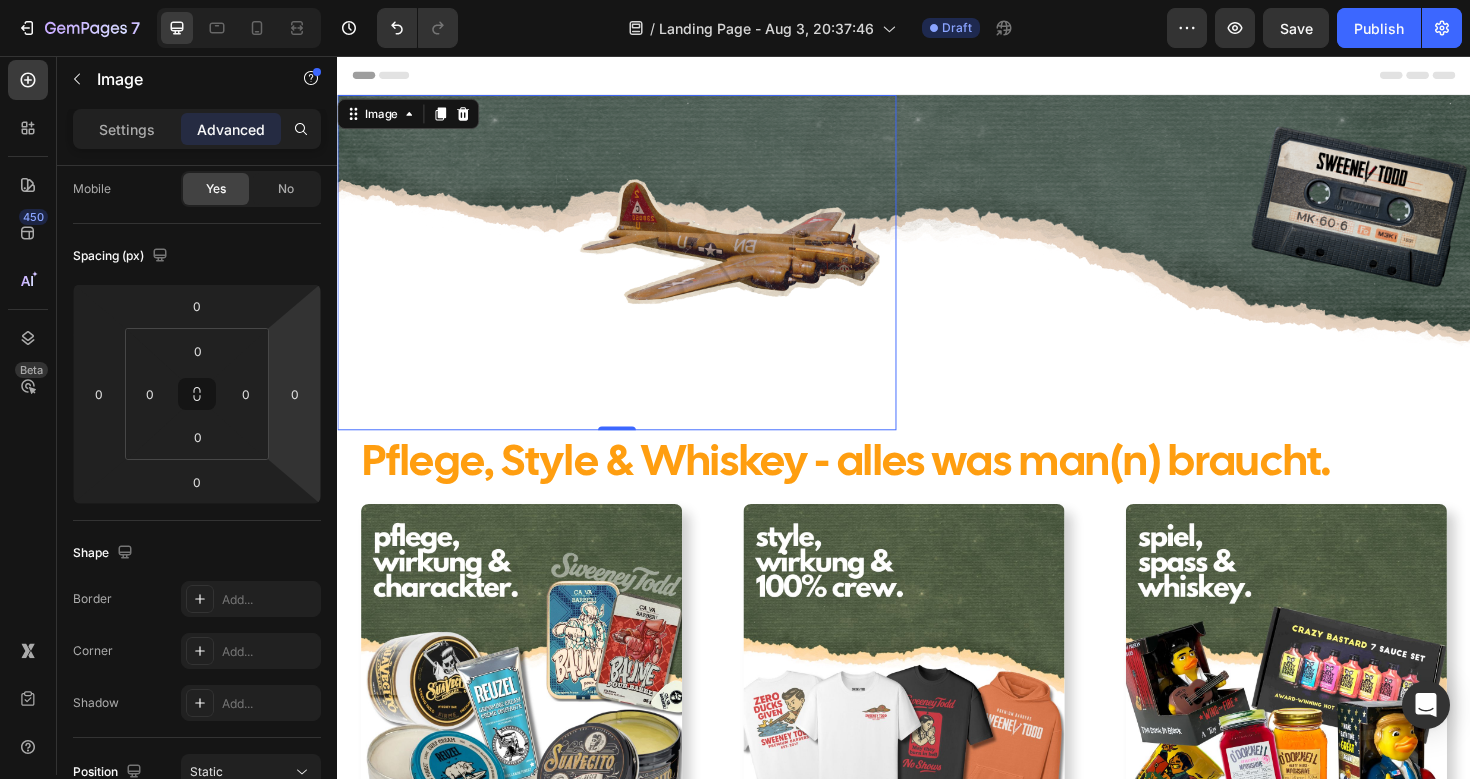 click at bounding box center (633, 274) 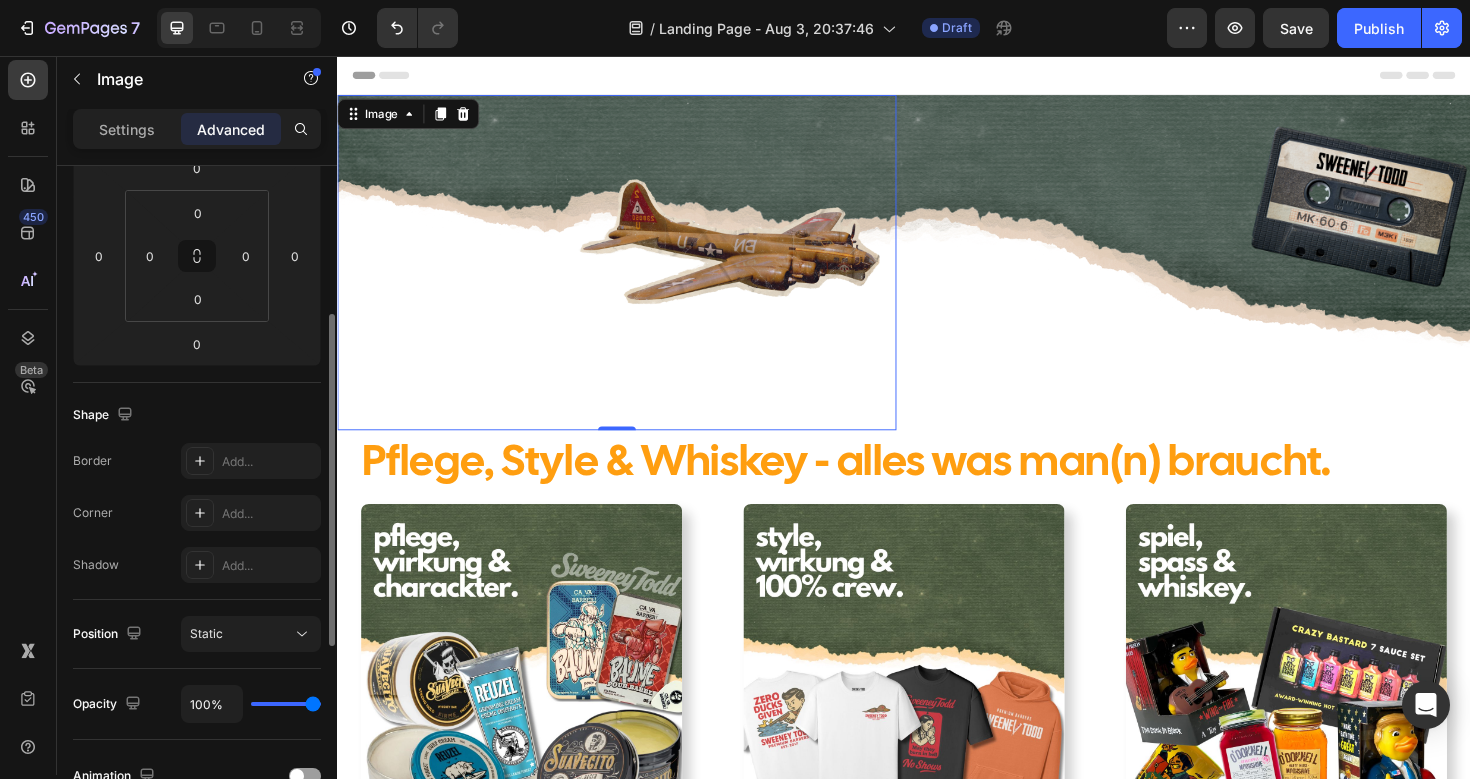 scroll, scrollTop: 0, scrollLeft: 0, axis: both 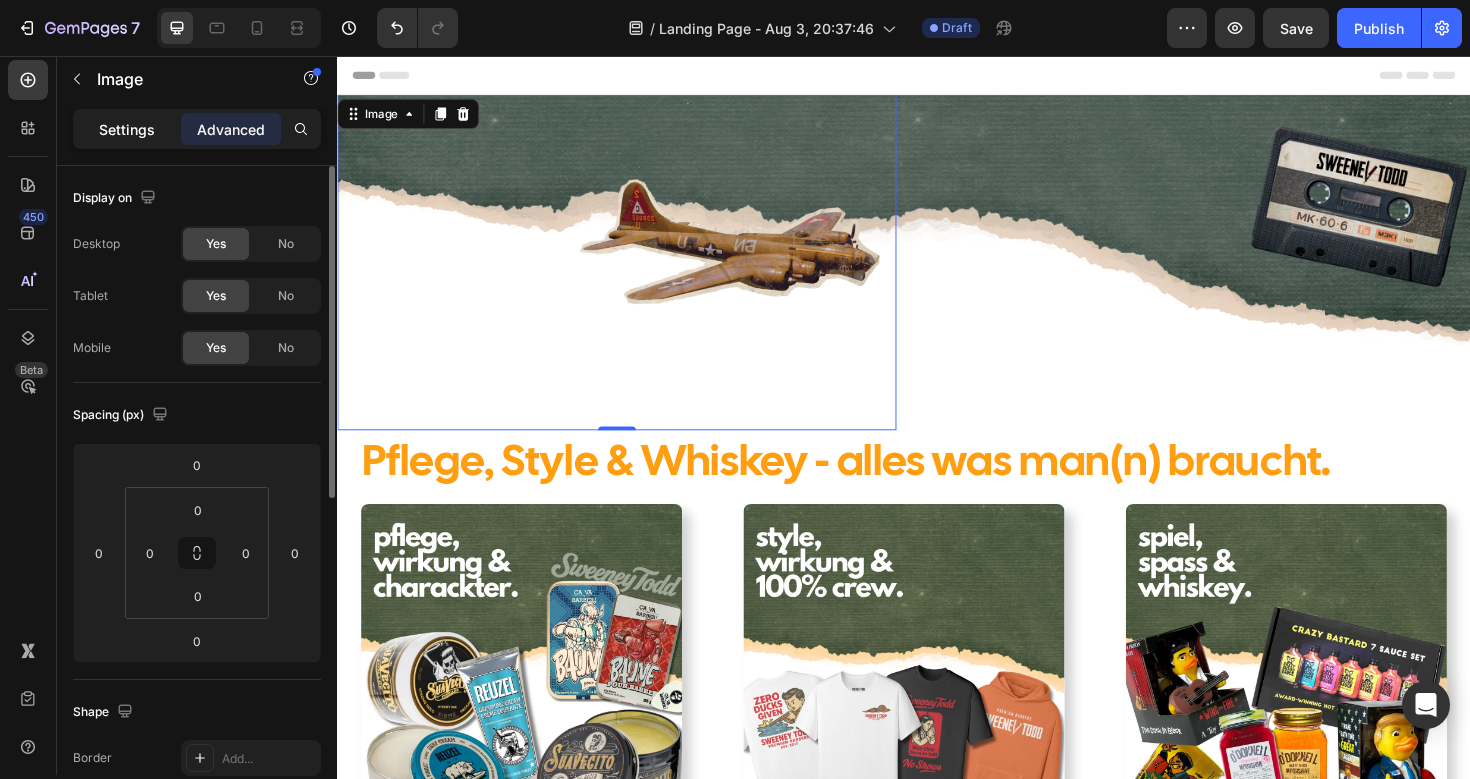 click on "Settings" at bounding box center (127, 129) 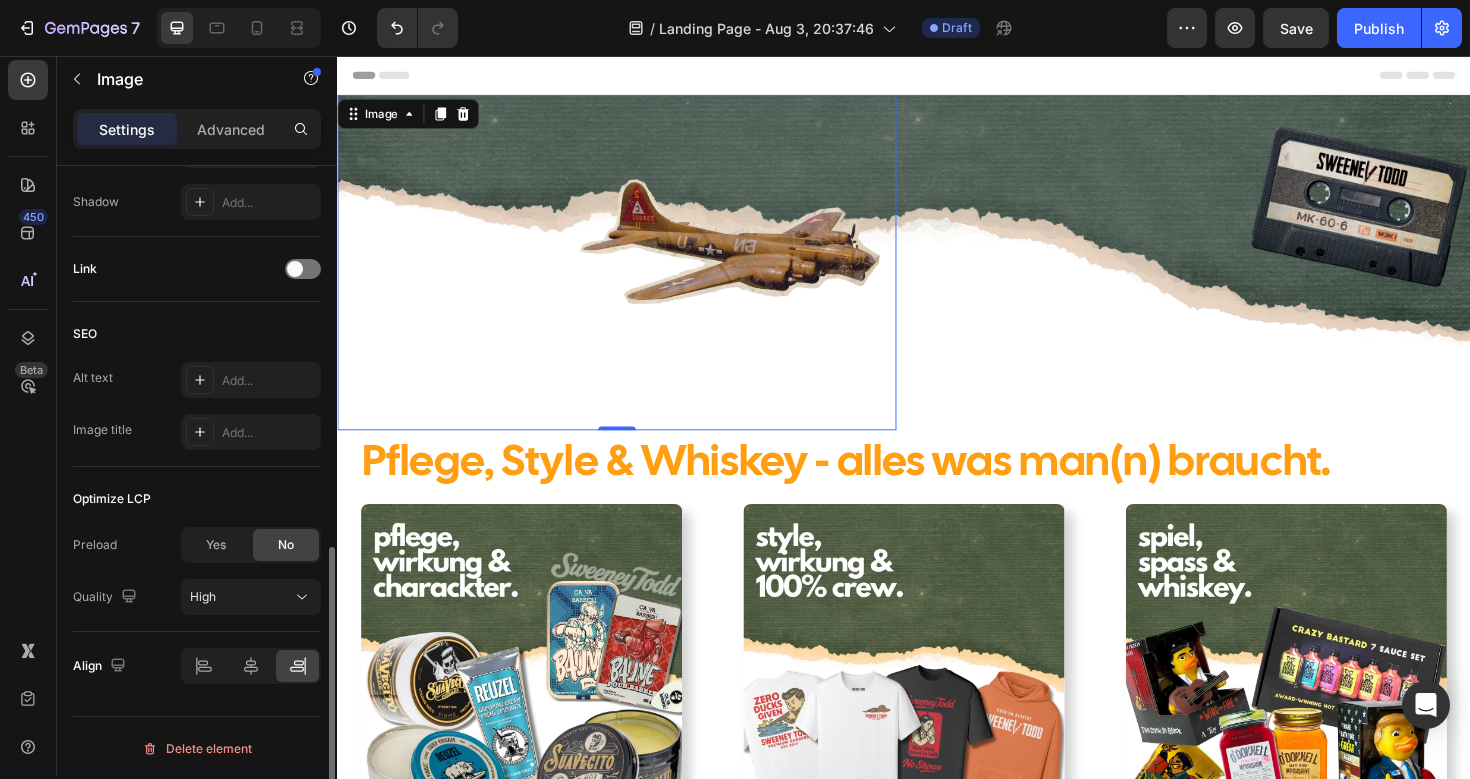 scroll, scrollTop: 894, scrollLeft: 0, axis: vertical 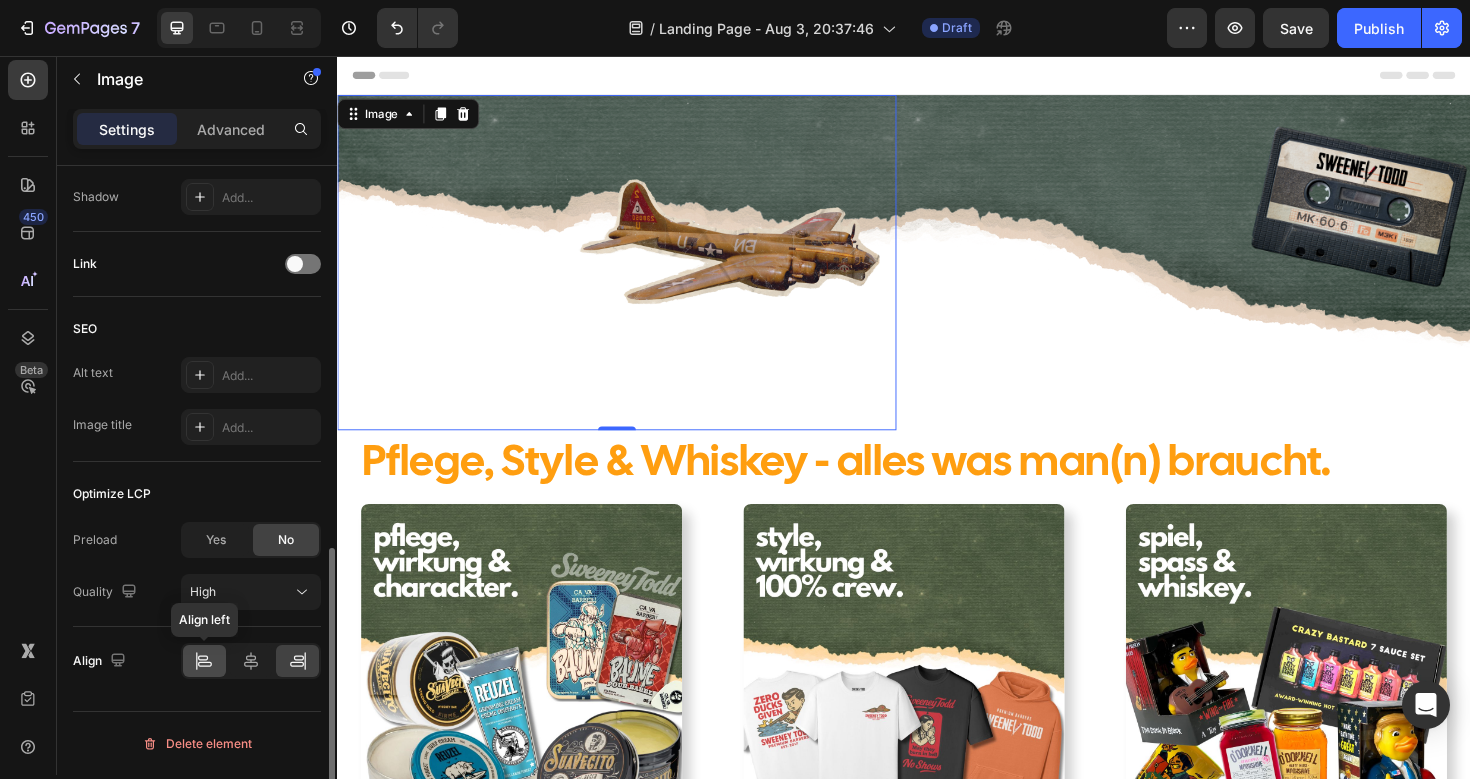 click 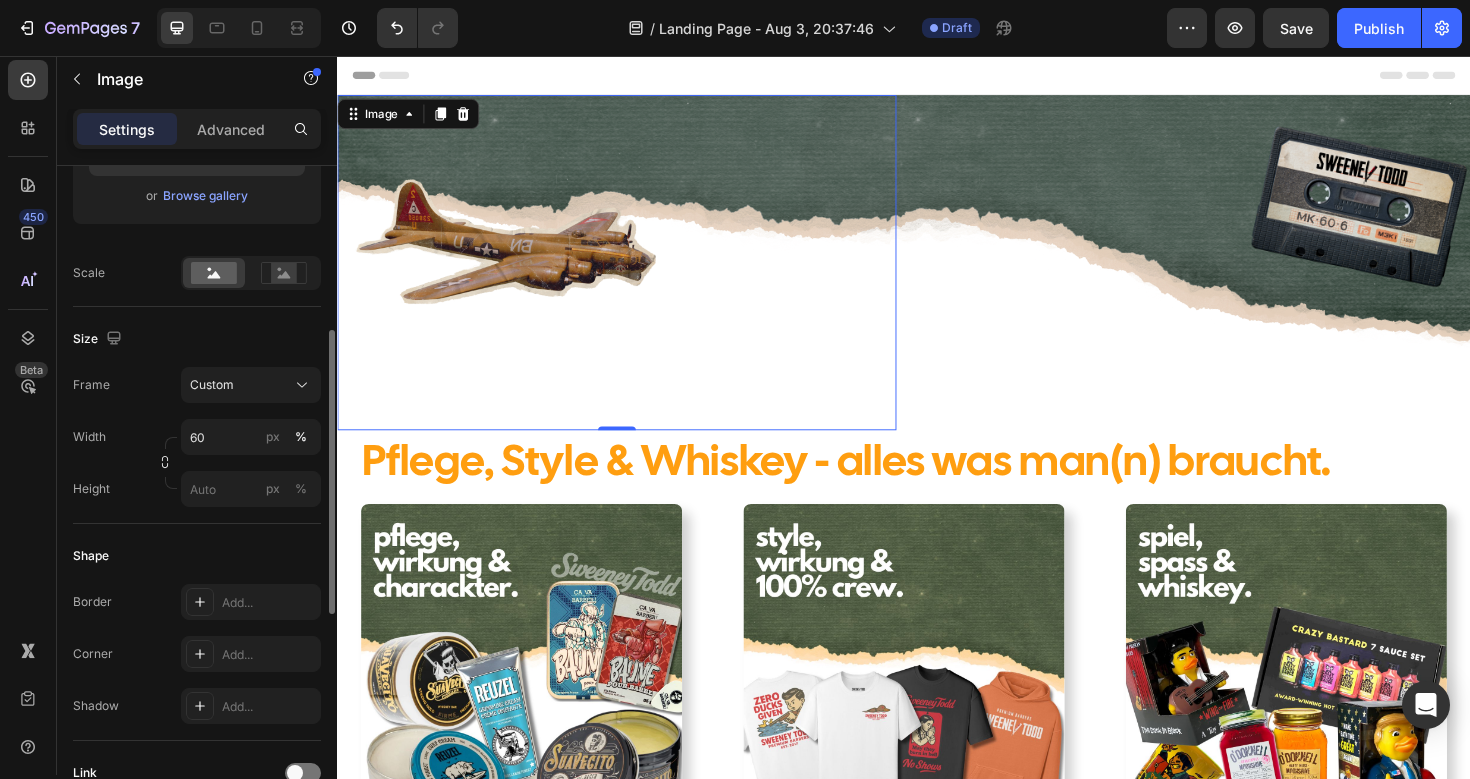 scroll, scrollTop: 332, scrollLeft: 0, axis: vertical 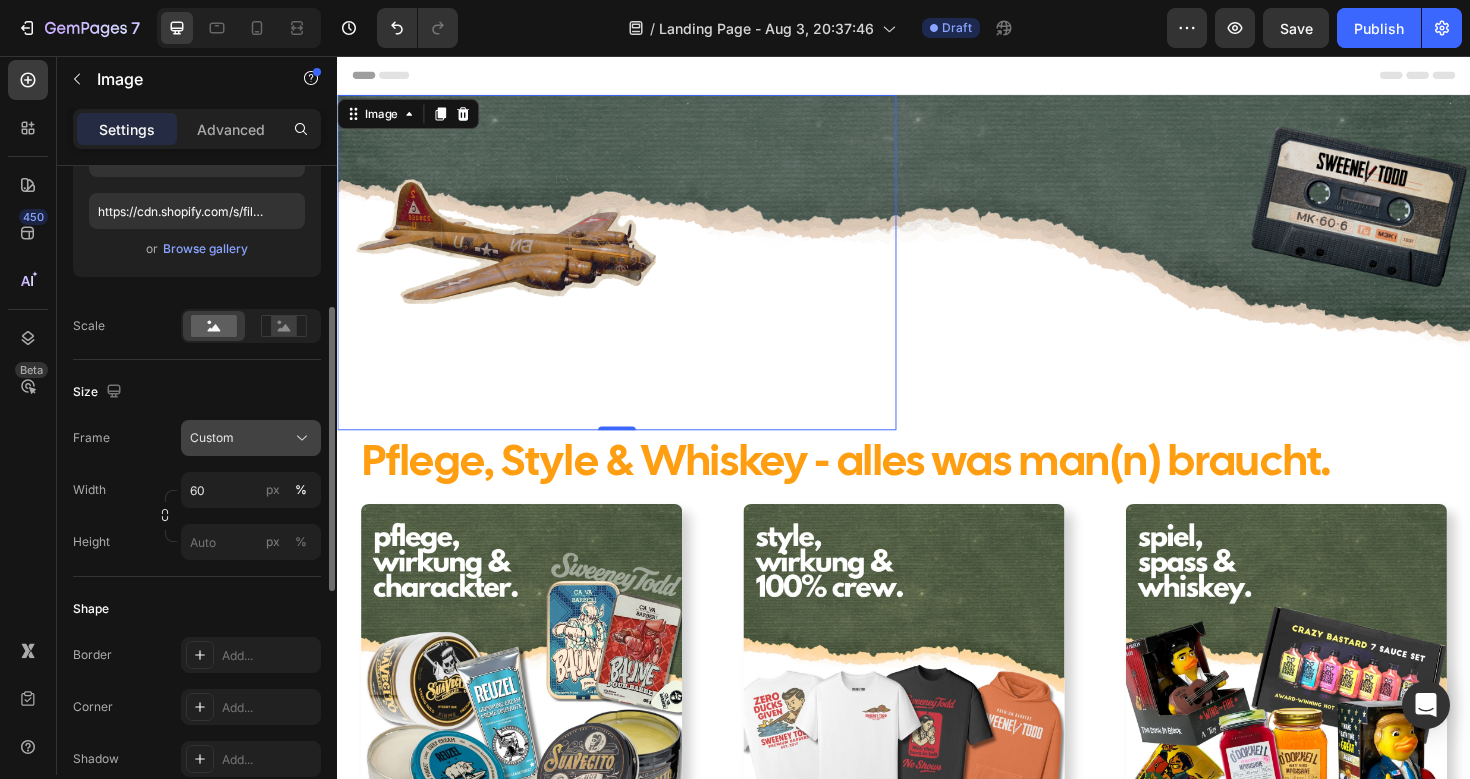click on "Custom" 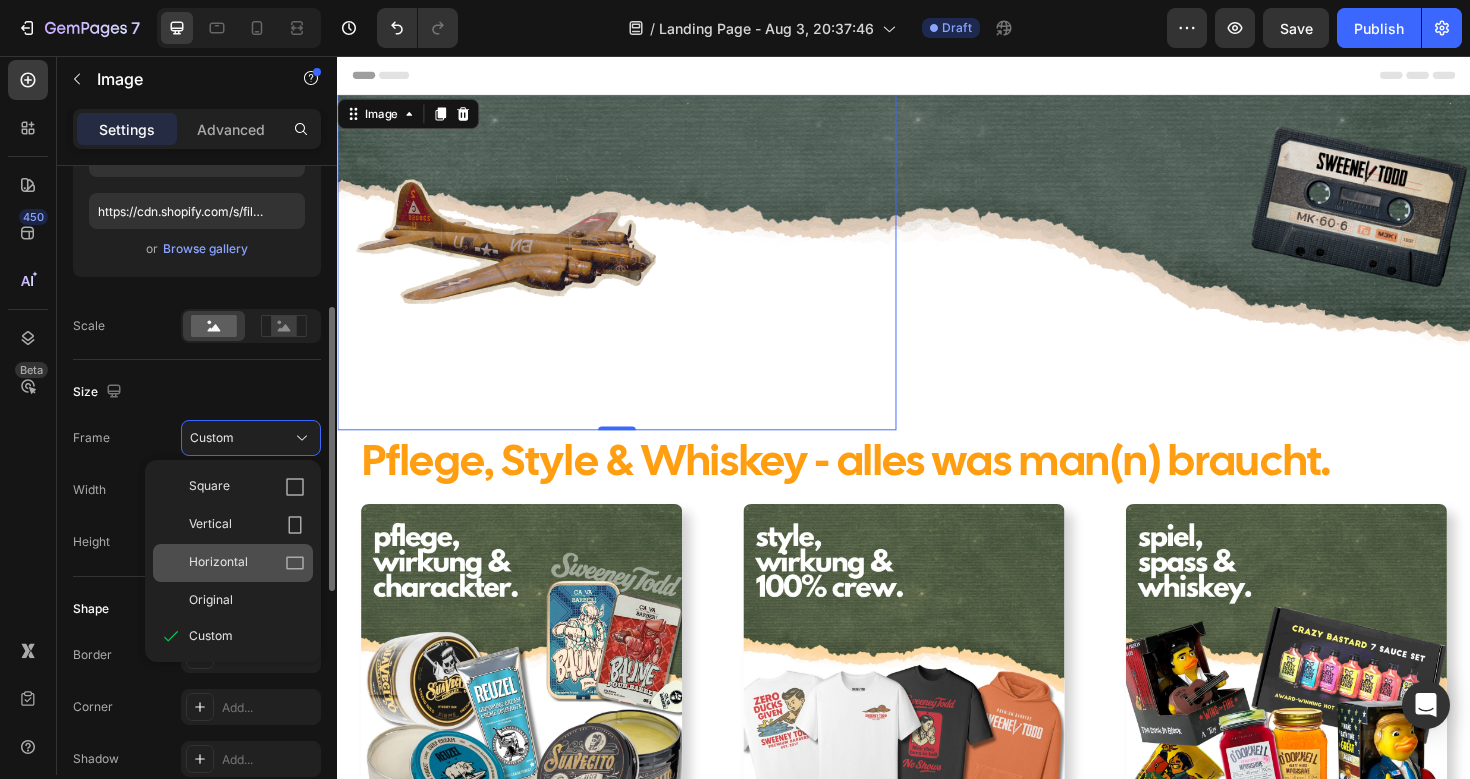 click on "Horizontal" at bounding box center [247, 563] 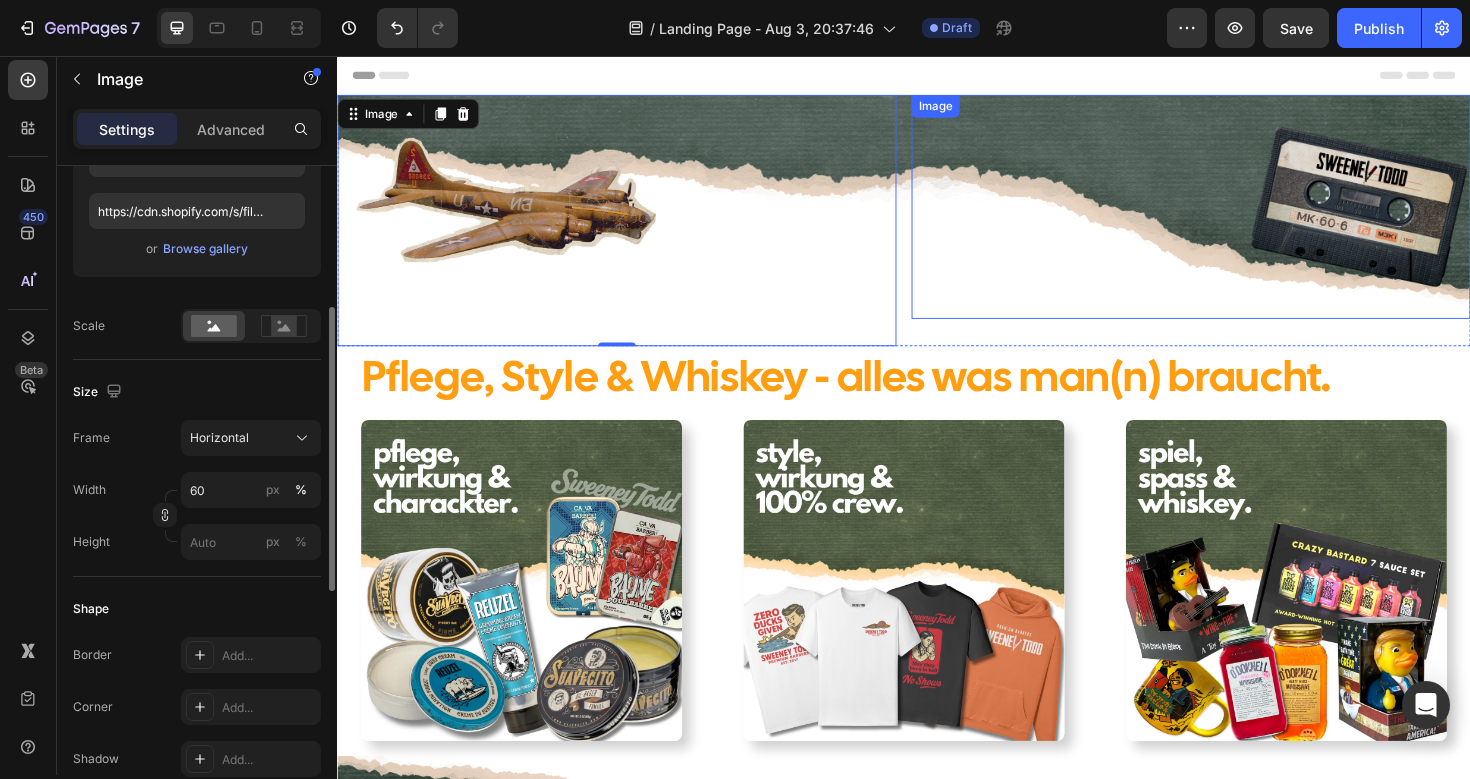 click at bounding box center (1241, 215) 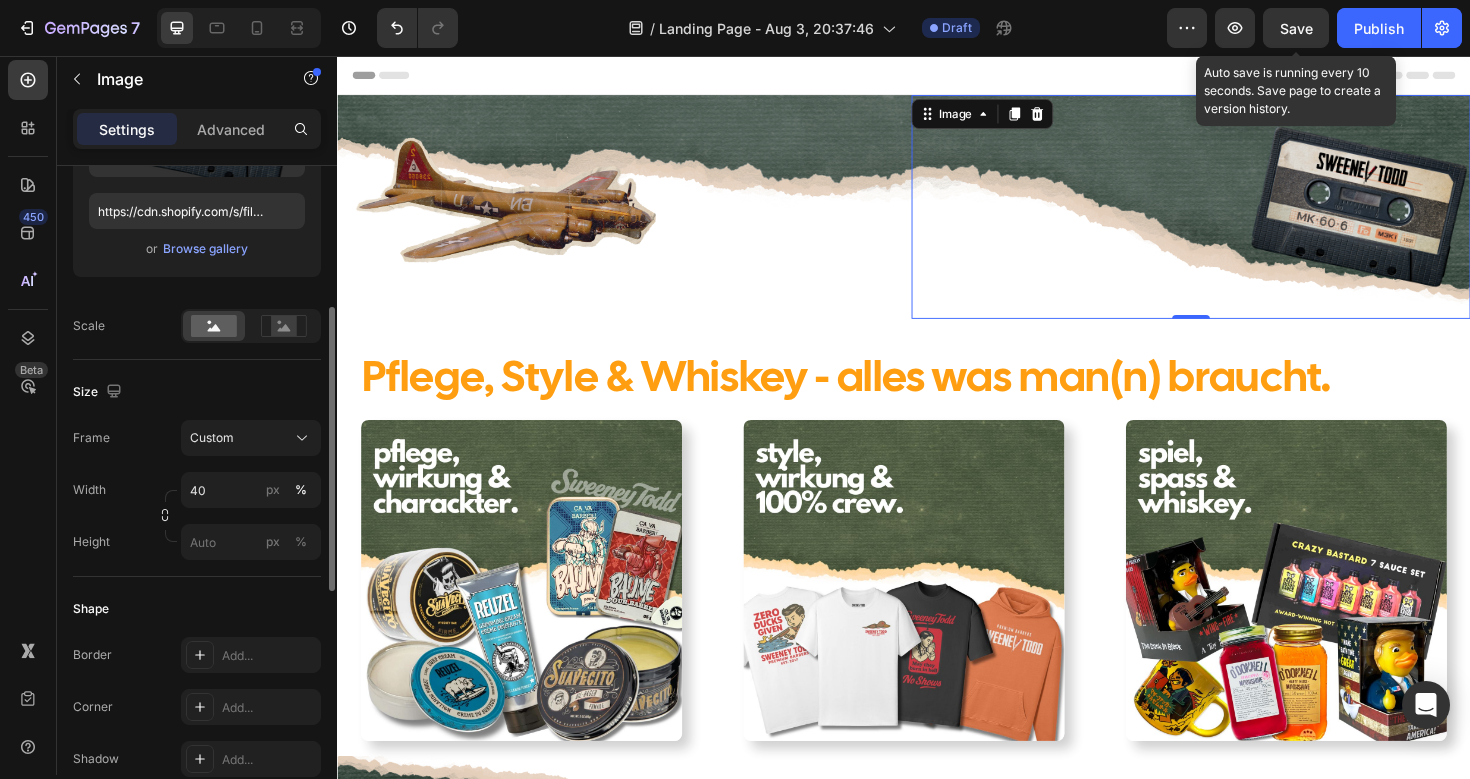 click on "Save" at bounding box center [1296, 28] 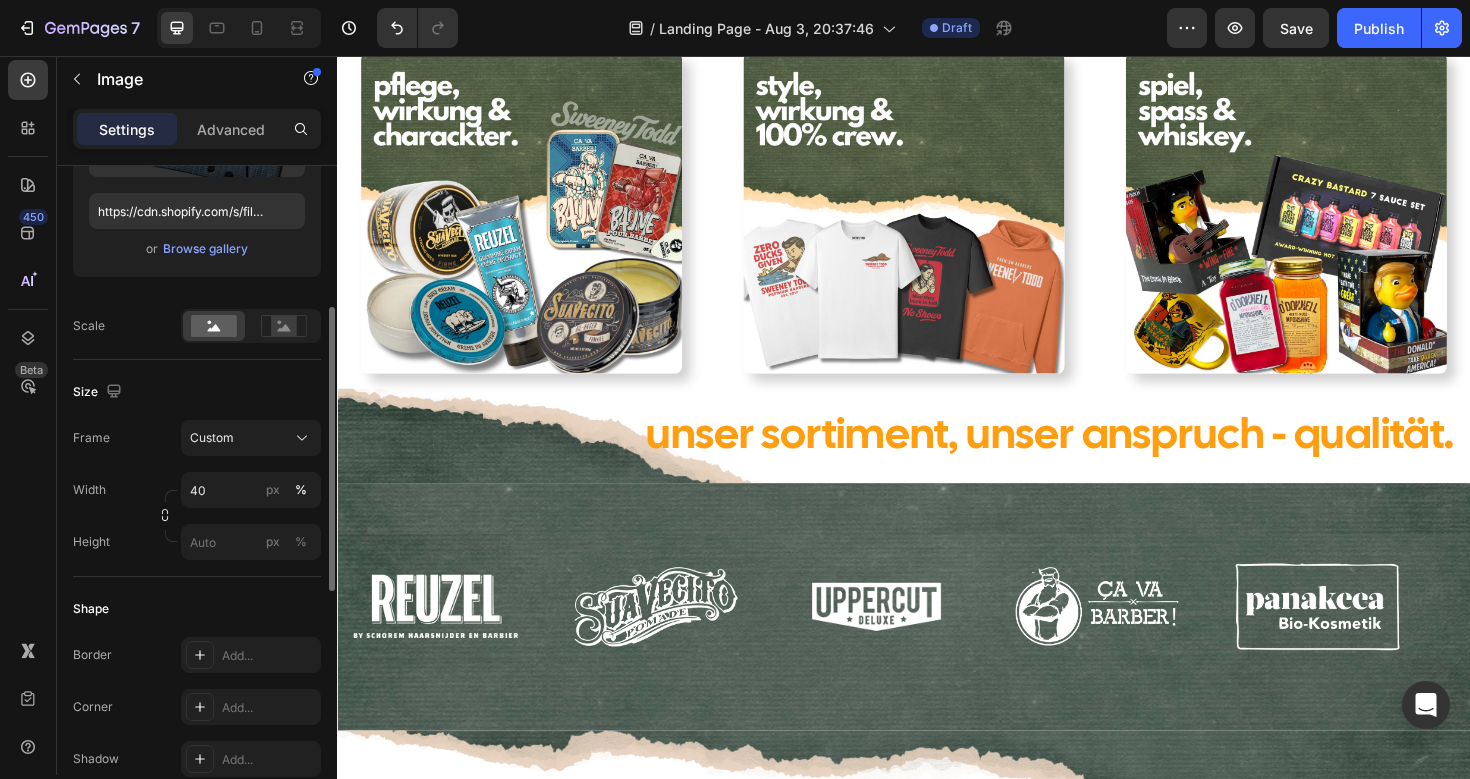 scroll, scrollTop: 399, scrollLeft: 0, axis: vertical 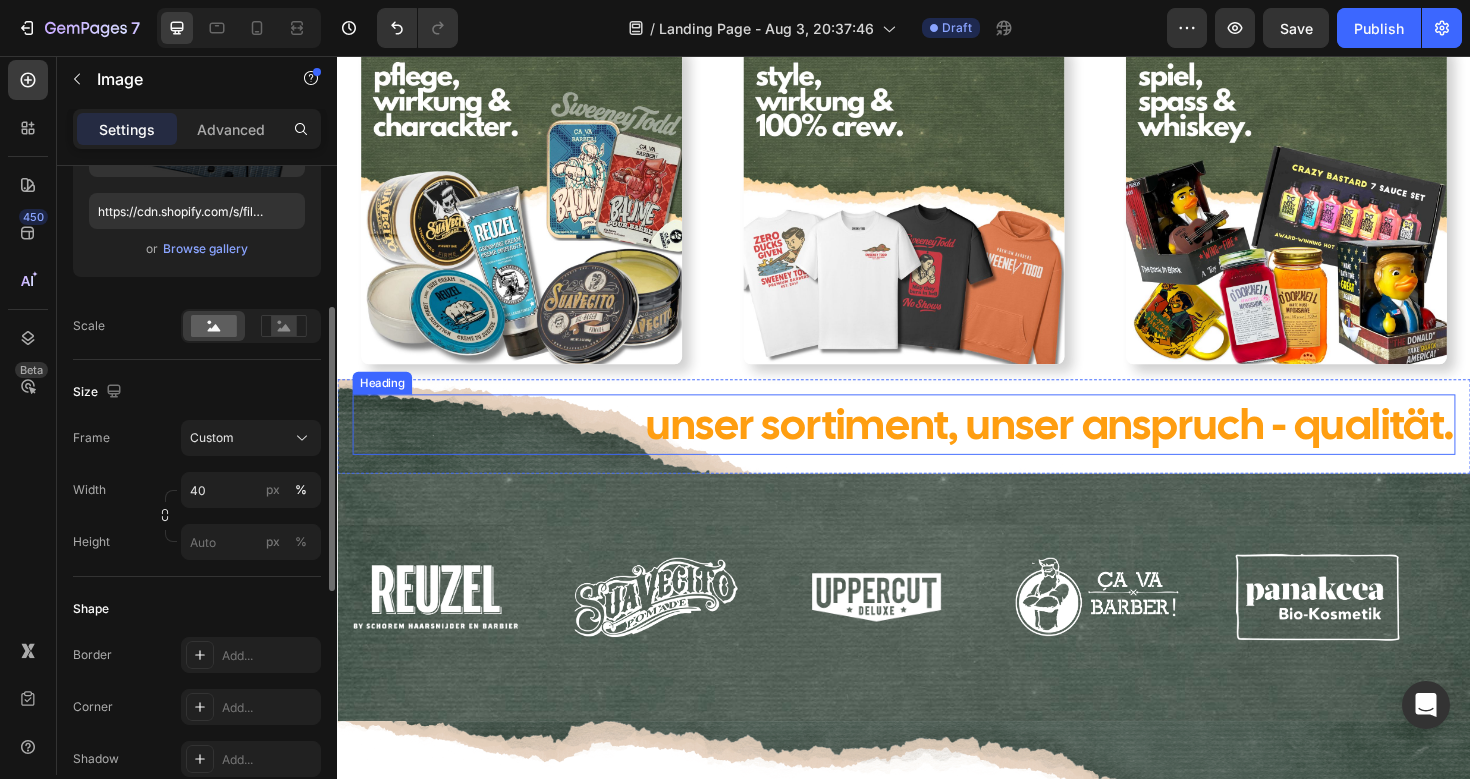 click on "unser sortiment, unser anspruch - qualität." at bounding box center [937, 446] 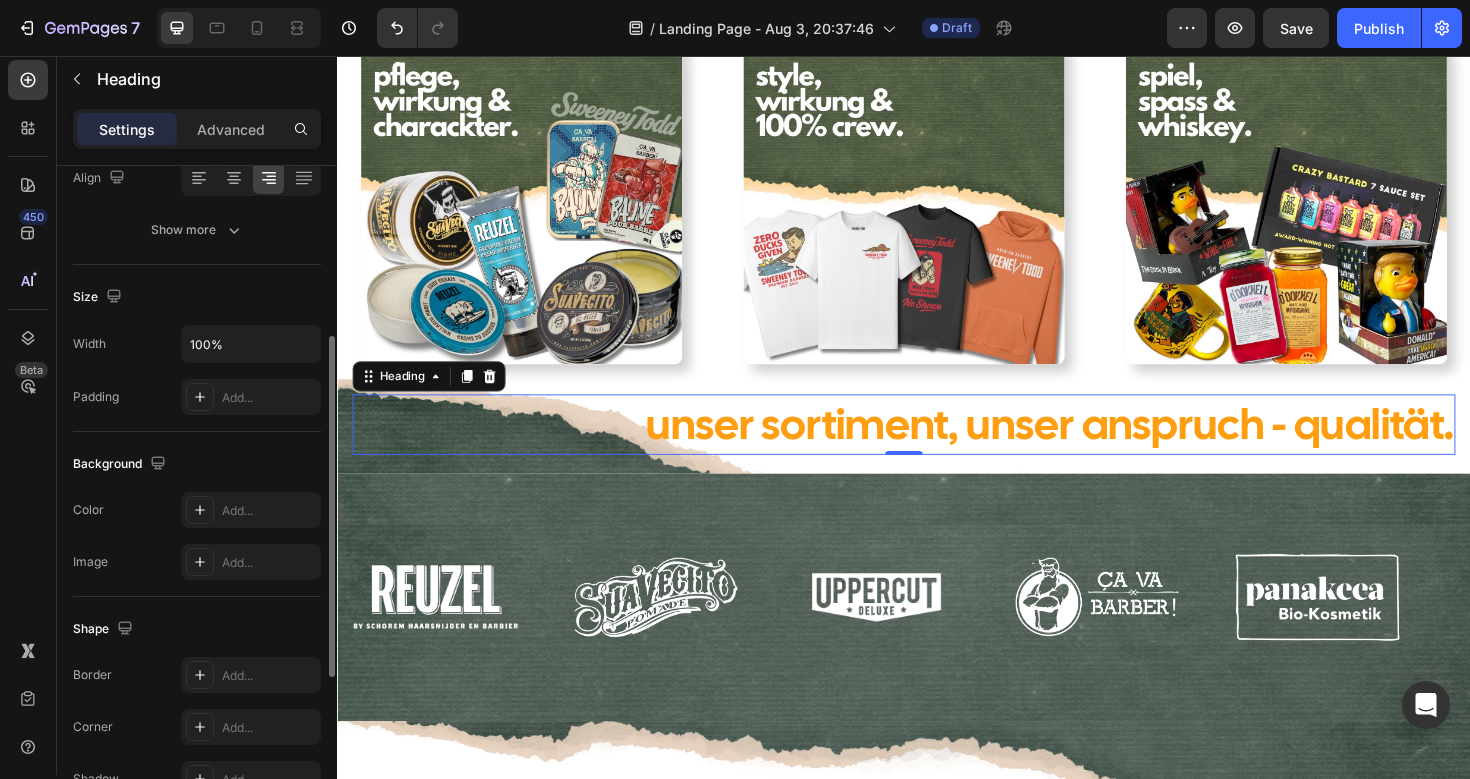 scroll, scrollTop: 0, scrollLeft: 0, axis: both 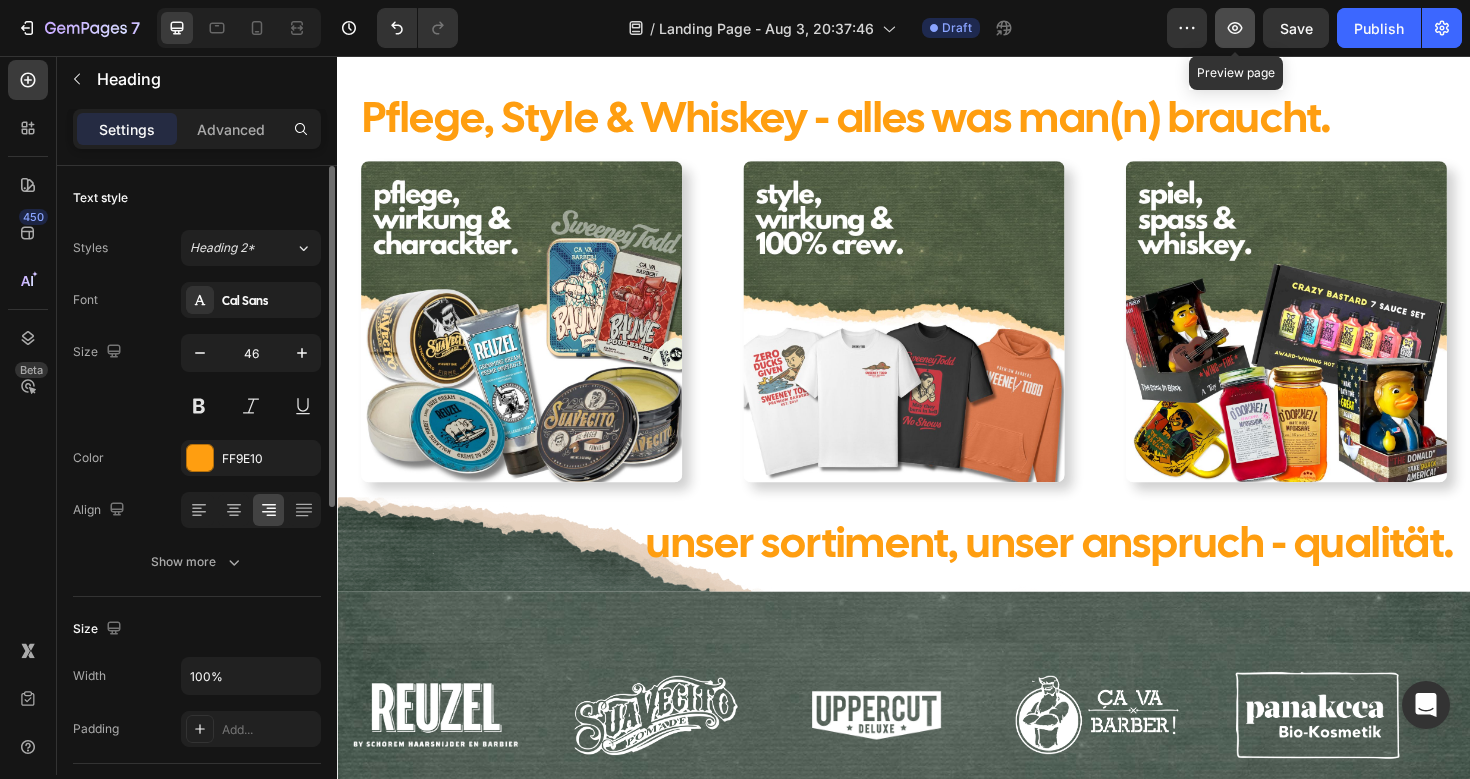 click 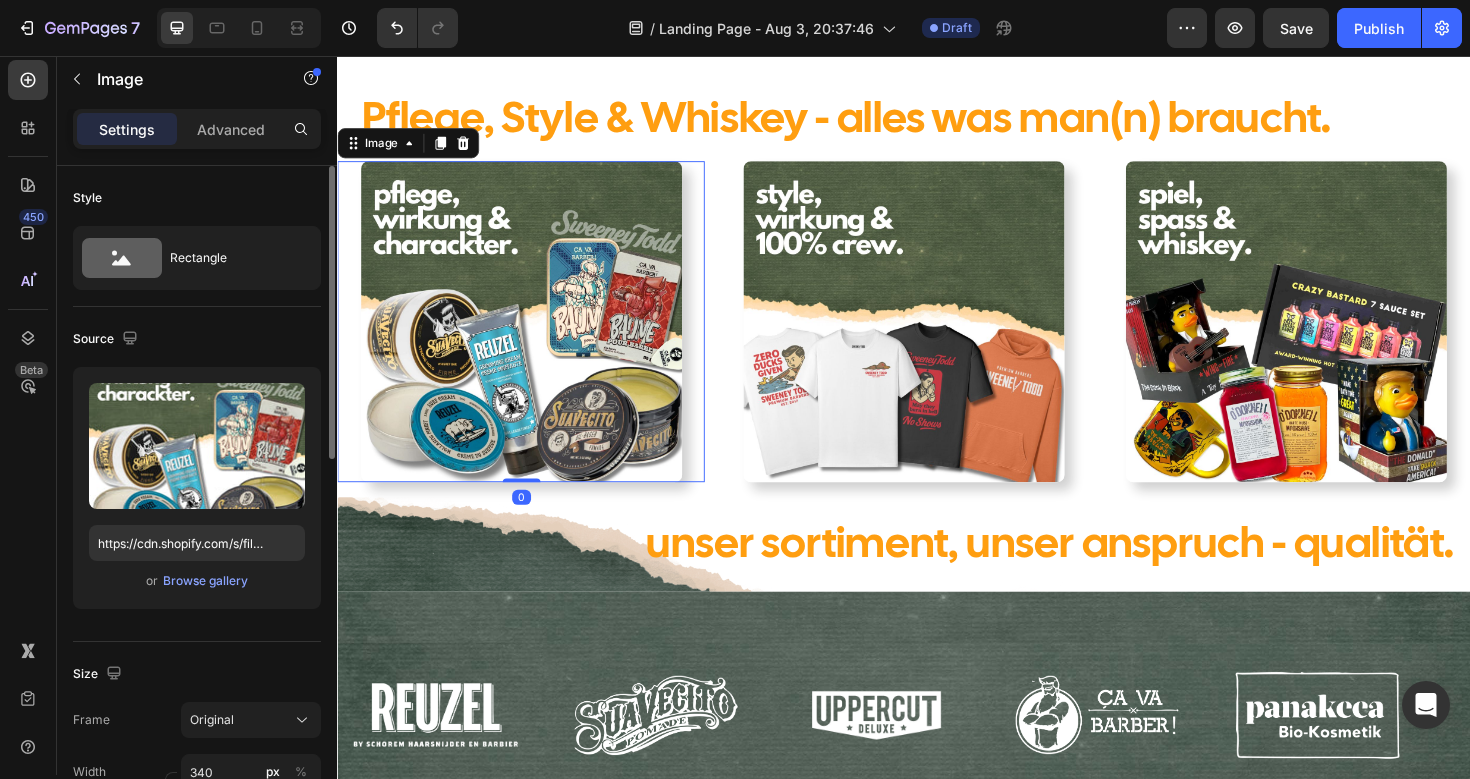 click at bounding box center (532, 337) 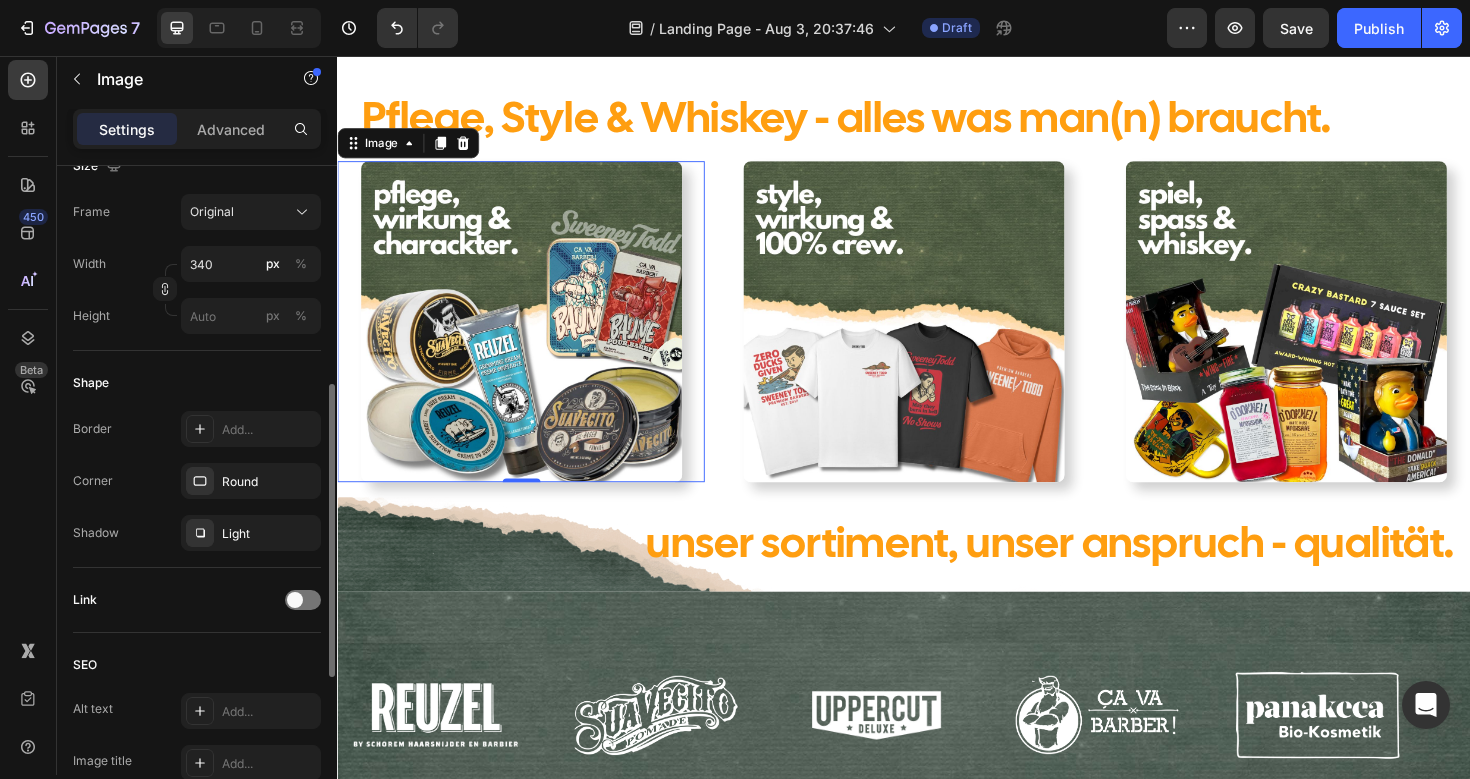 scroll, scrollTop: 516, scrollLeft: 0, axis: vertical 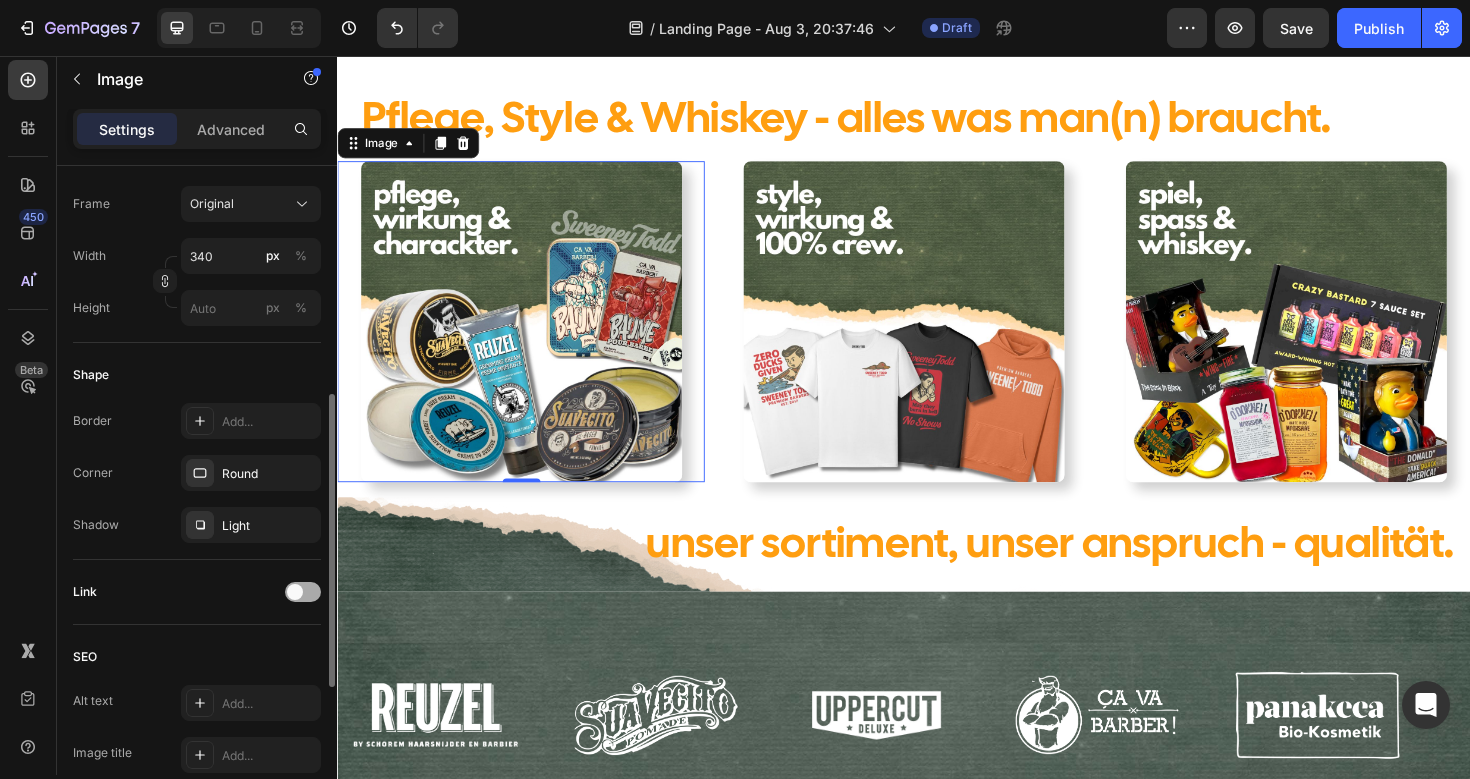 click at bounding box center [295, 592] 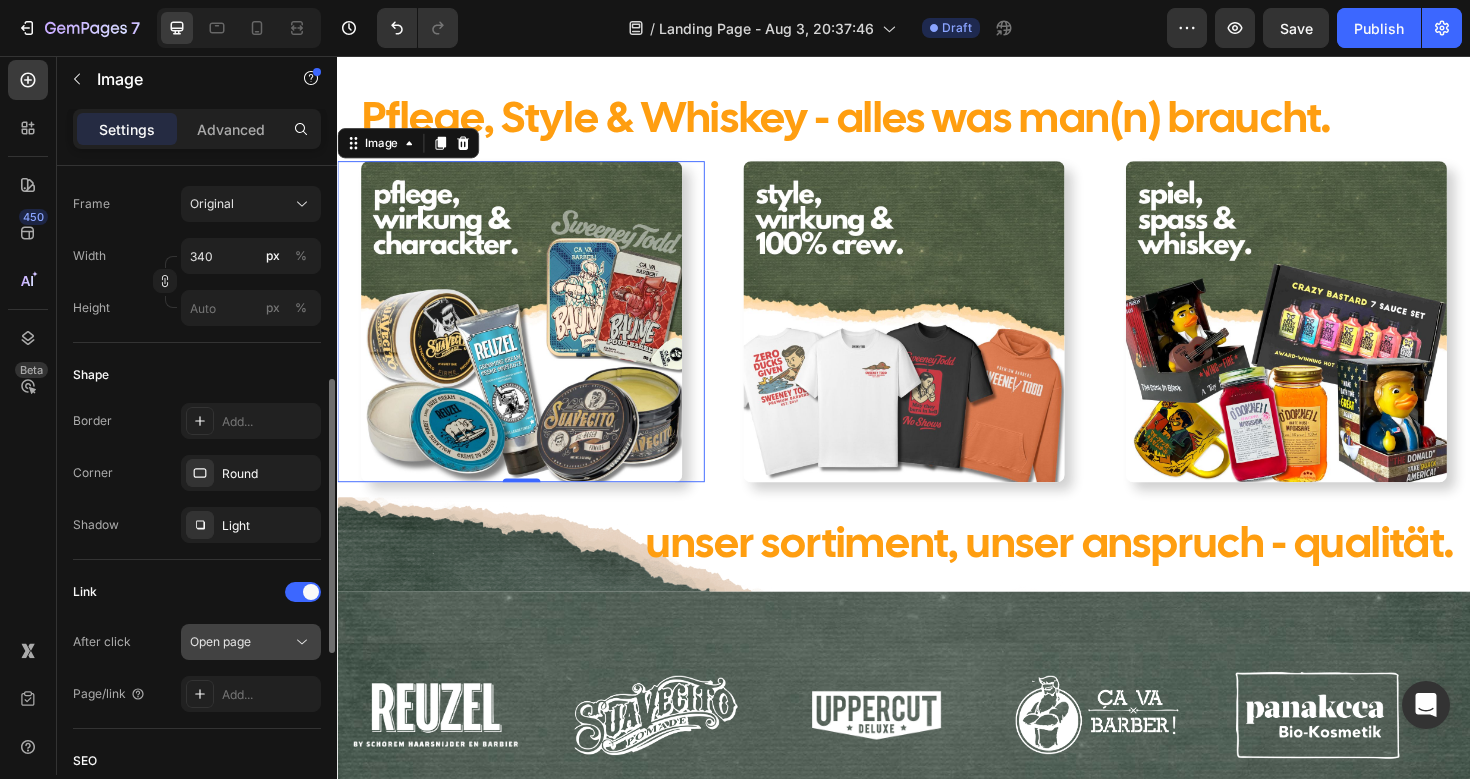 click on "Open page" 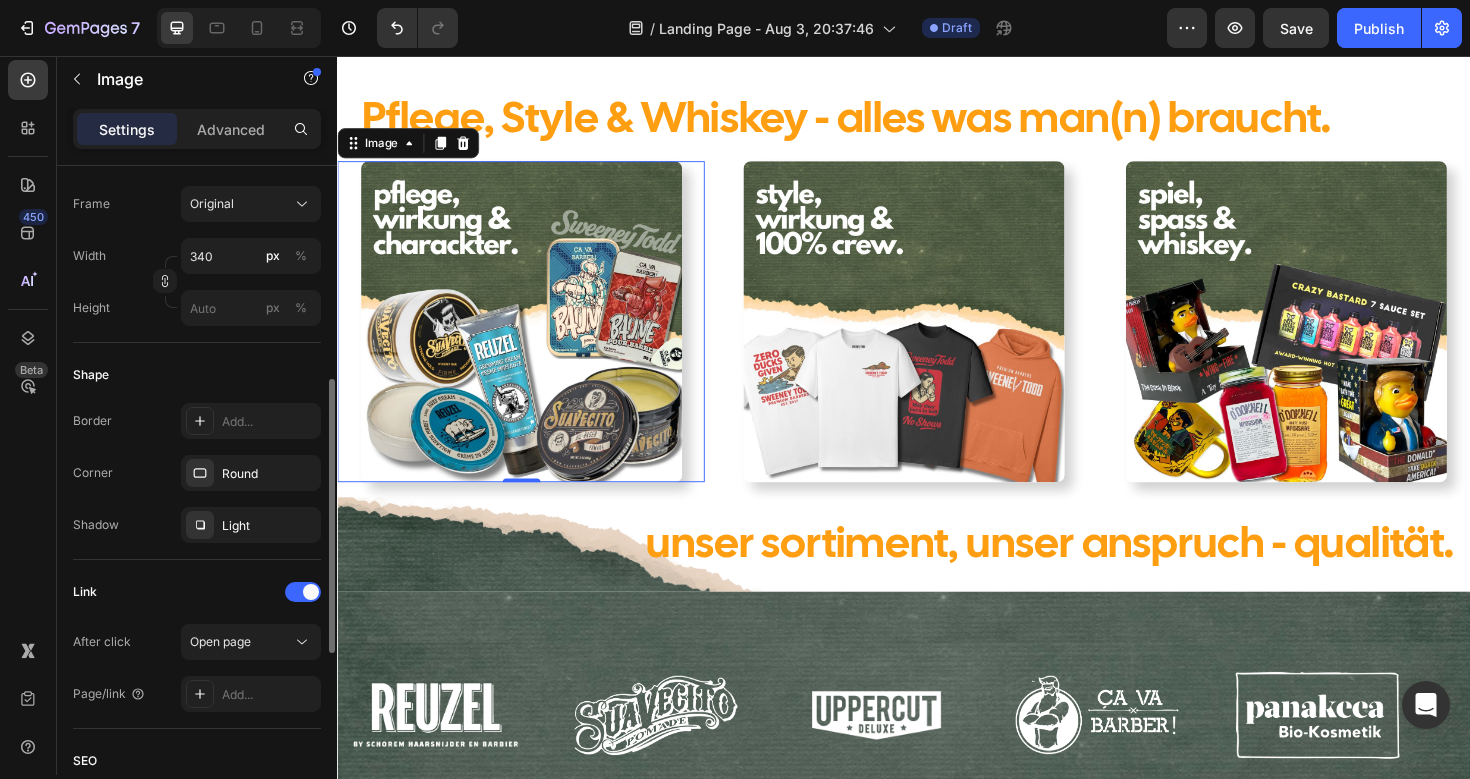 click on "After click Open page Page/link Add..." at bounding box center (197, 668) 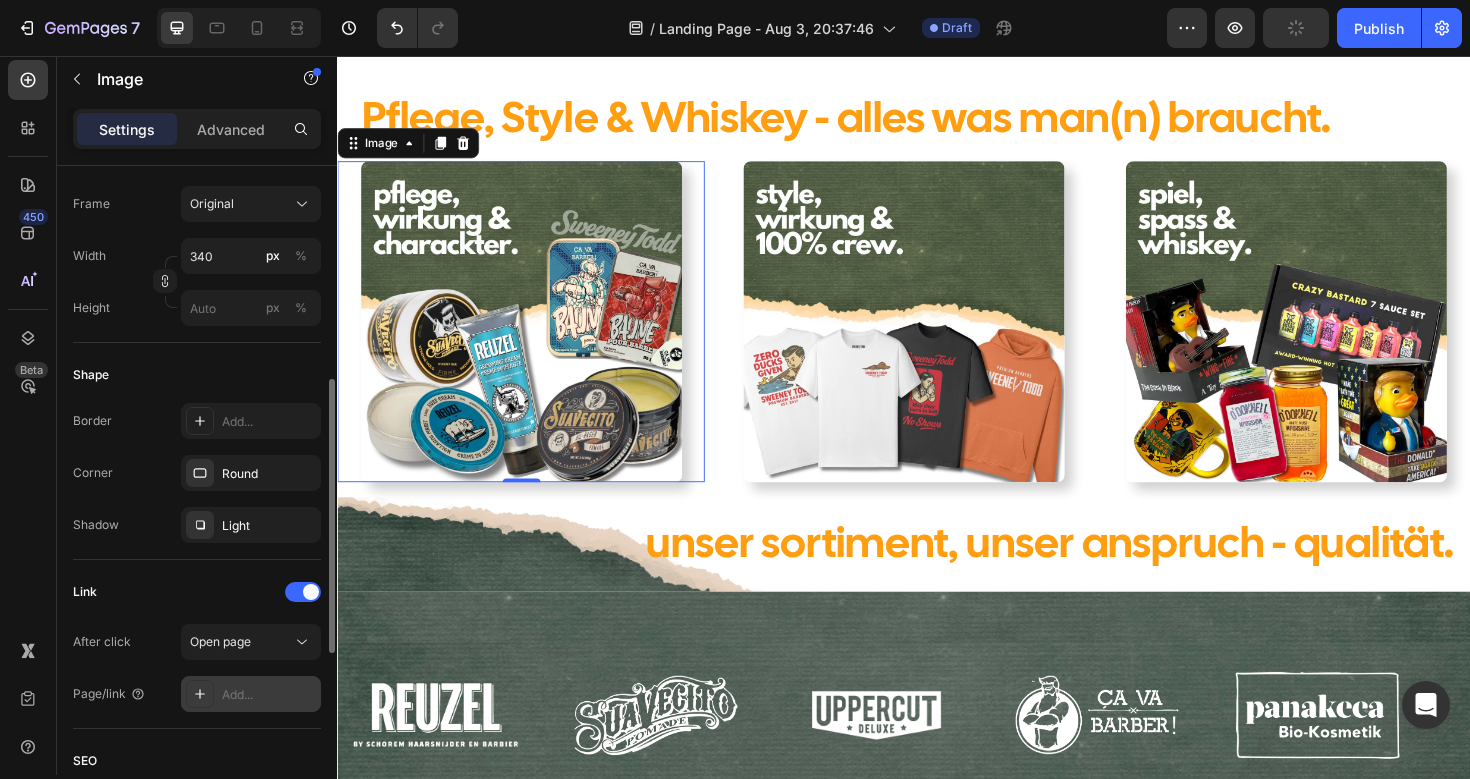 click on "Add..." at bounding box center [269, 695] 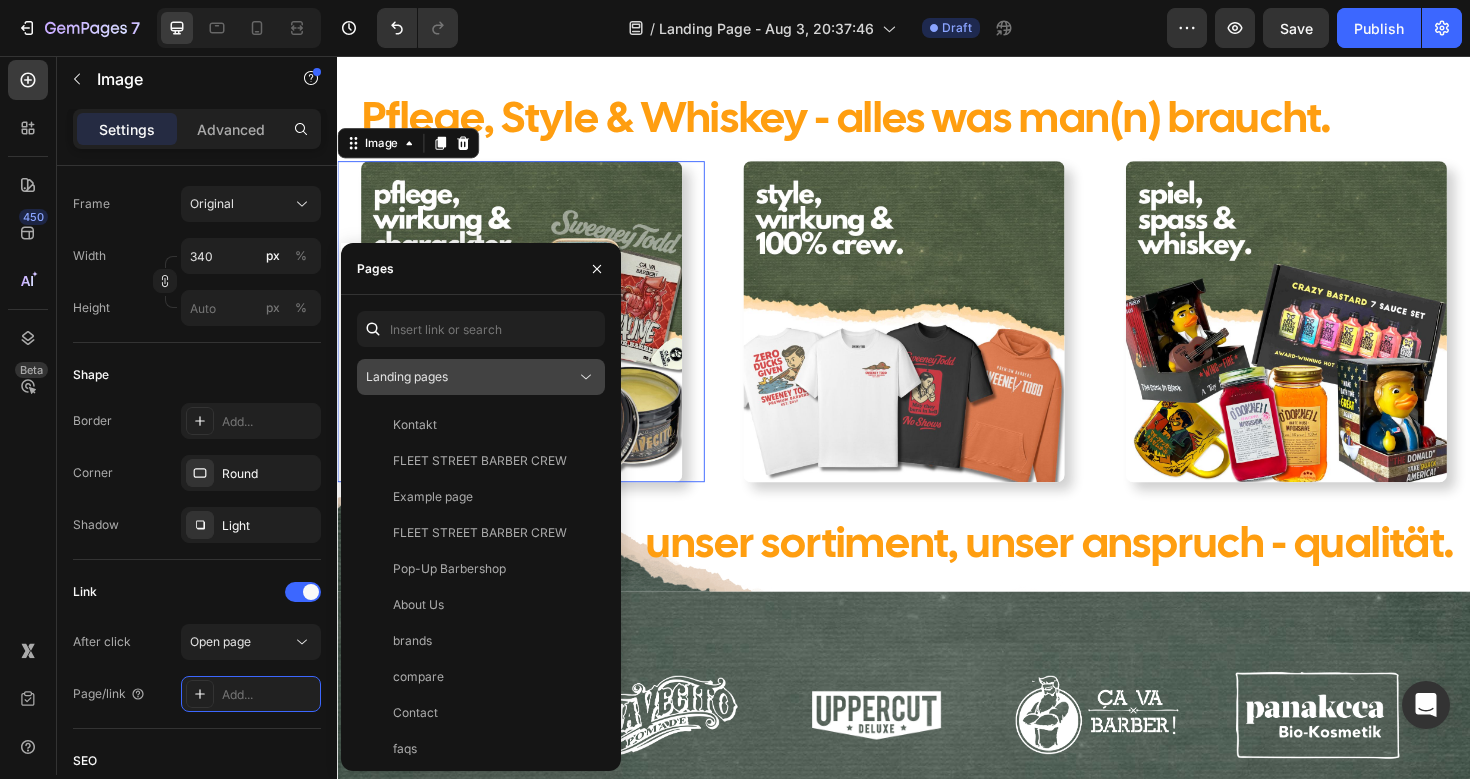 click on "Landing pages" at bounding box center [471, 377] 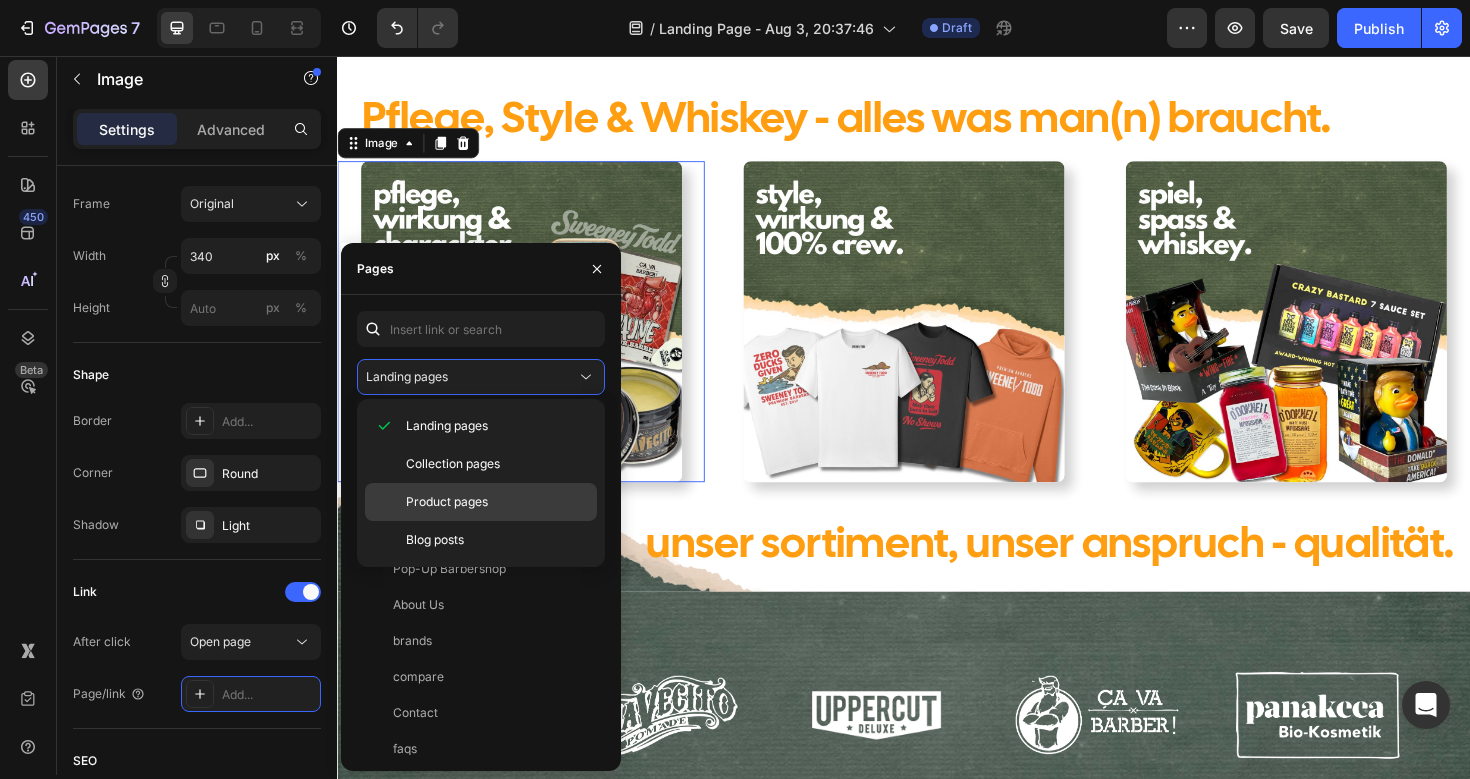 click on "Product pages" at bounding box center [447, 502] 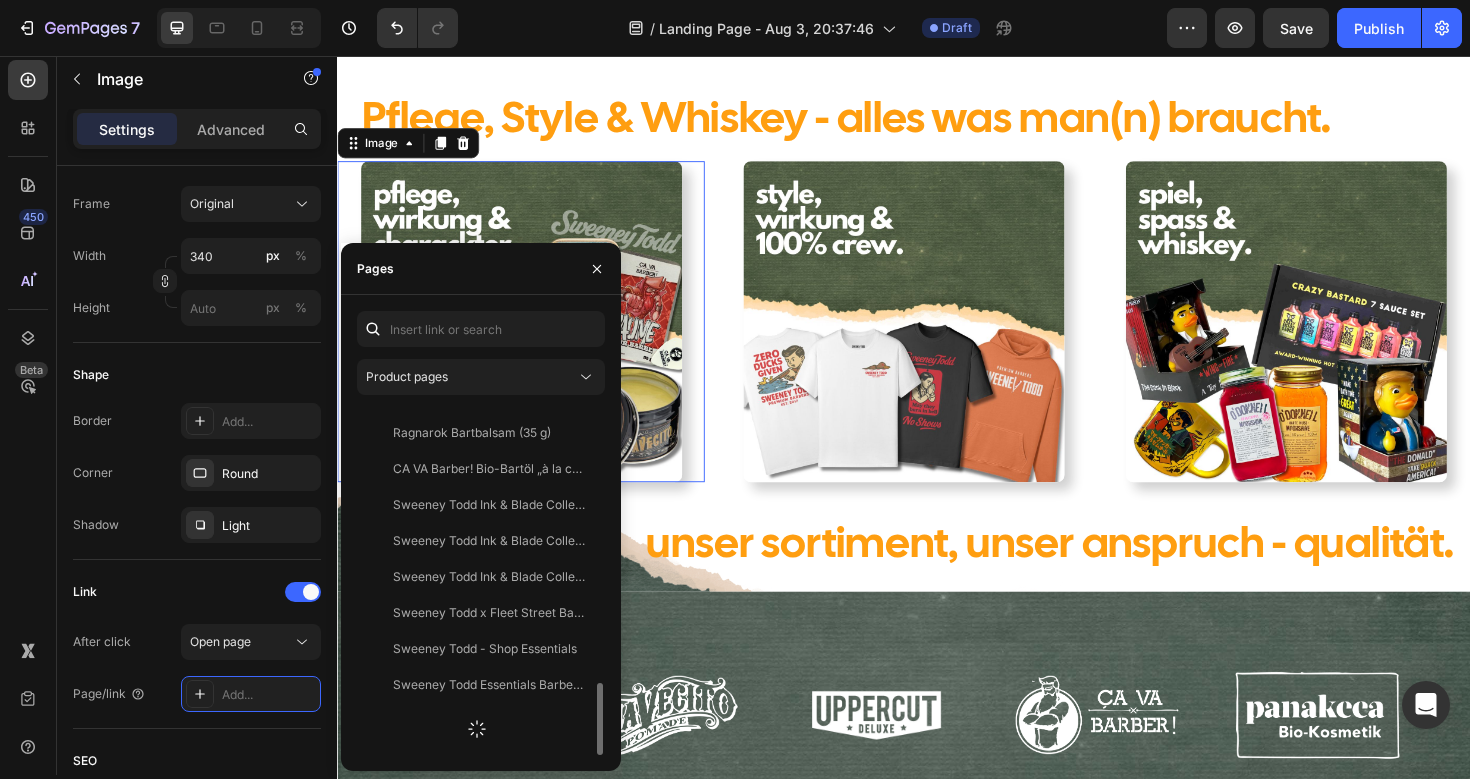 scroll, scrollTop: 1308, scrollLeft: 0, axis: vertical 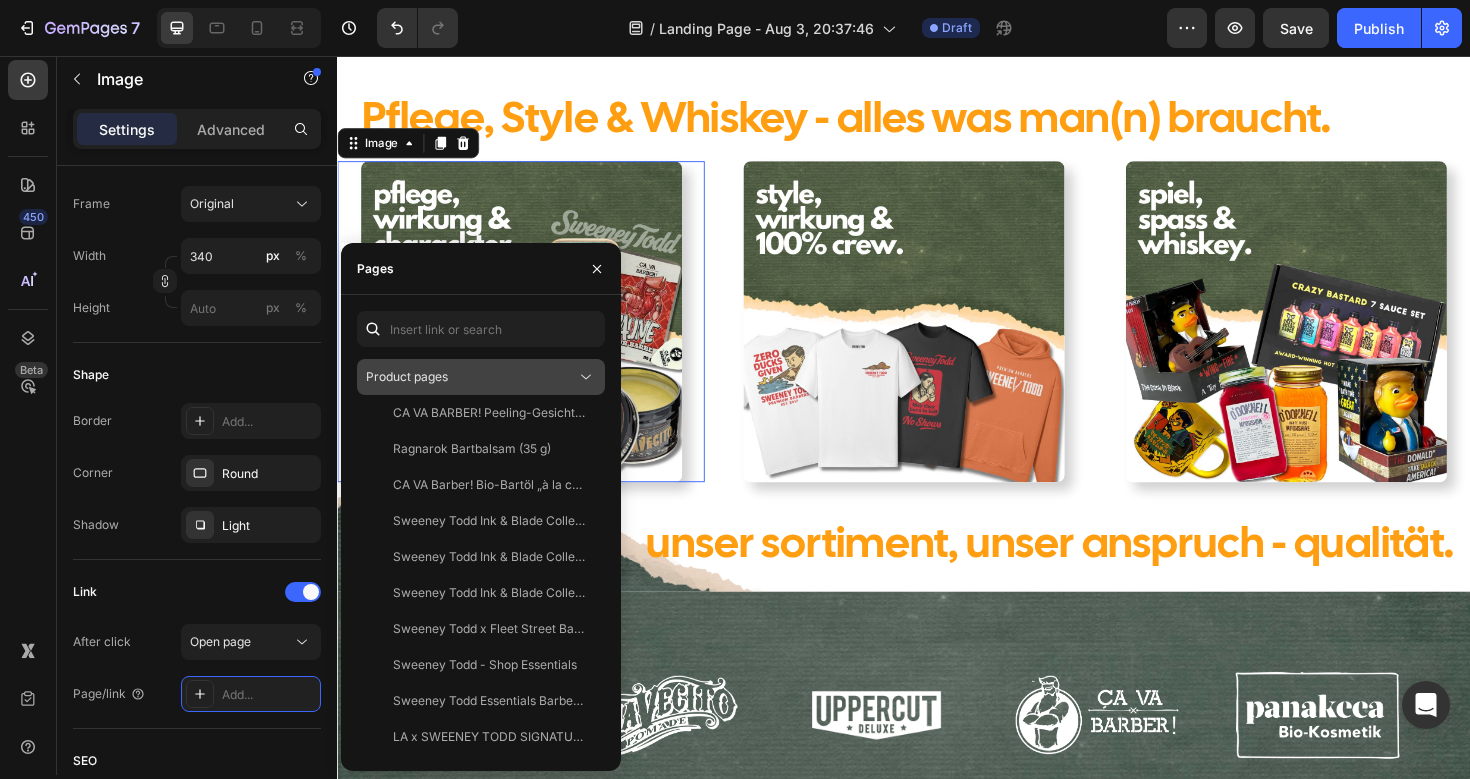 click on "Product pages" at bounding box center (471, 377) 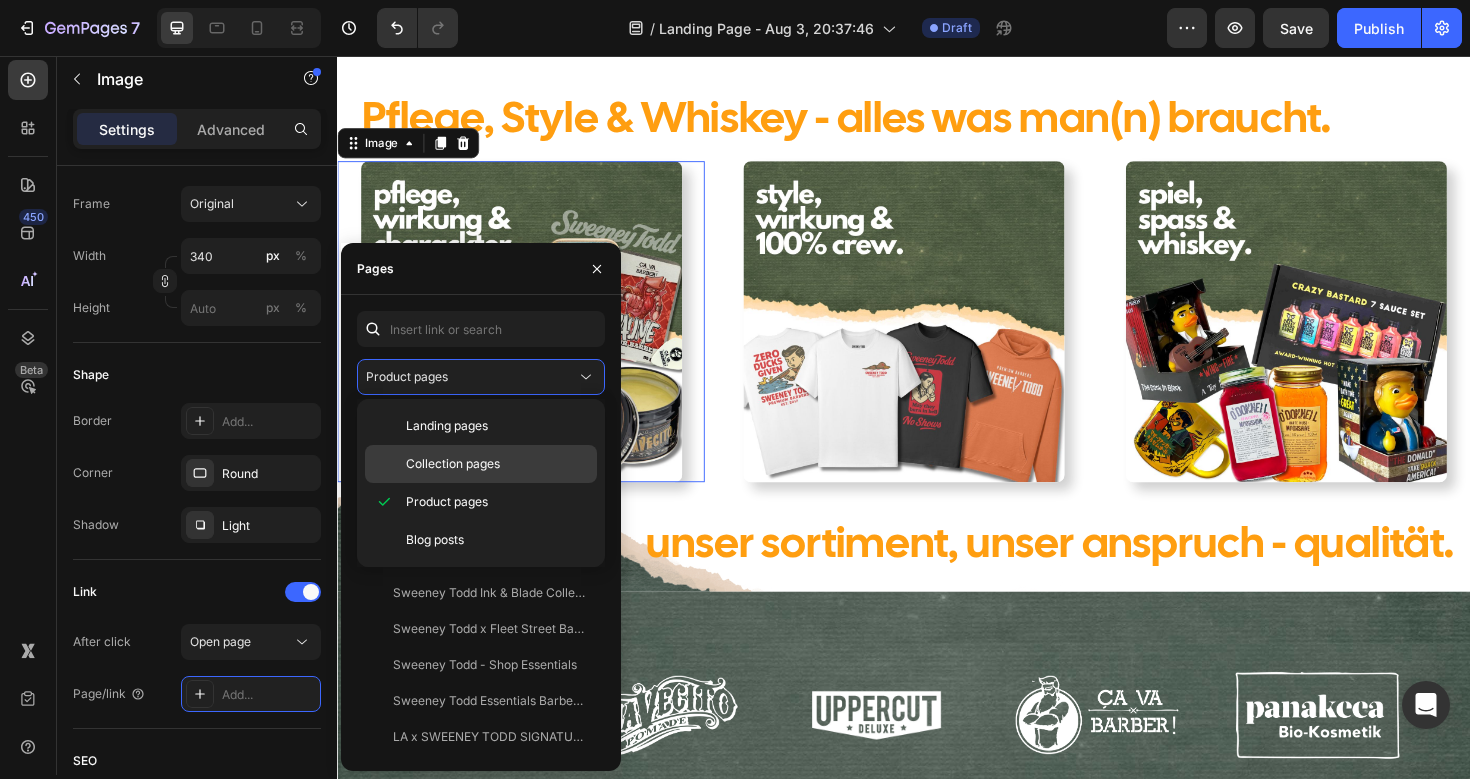 click on "Collection pages" at bounding box center [453, 464] 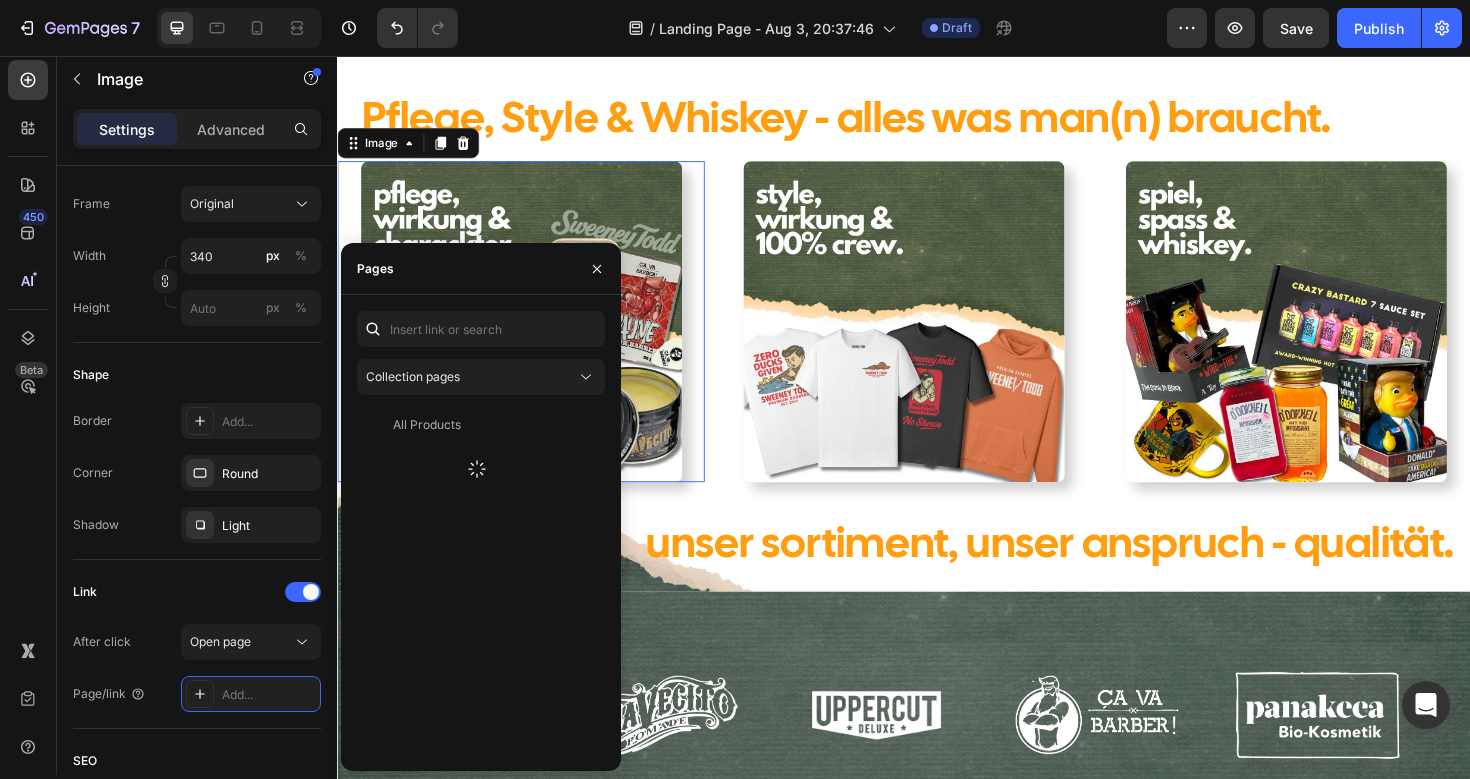 scroll, scrollTop: 0, scrollLeft: 0, axis: both 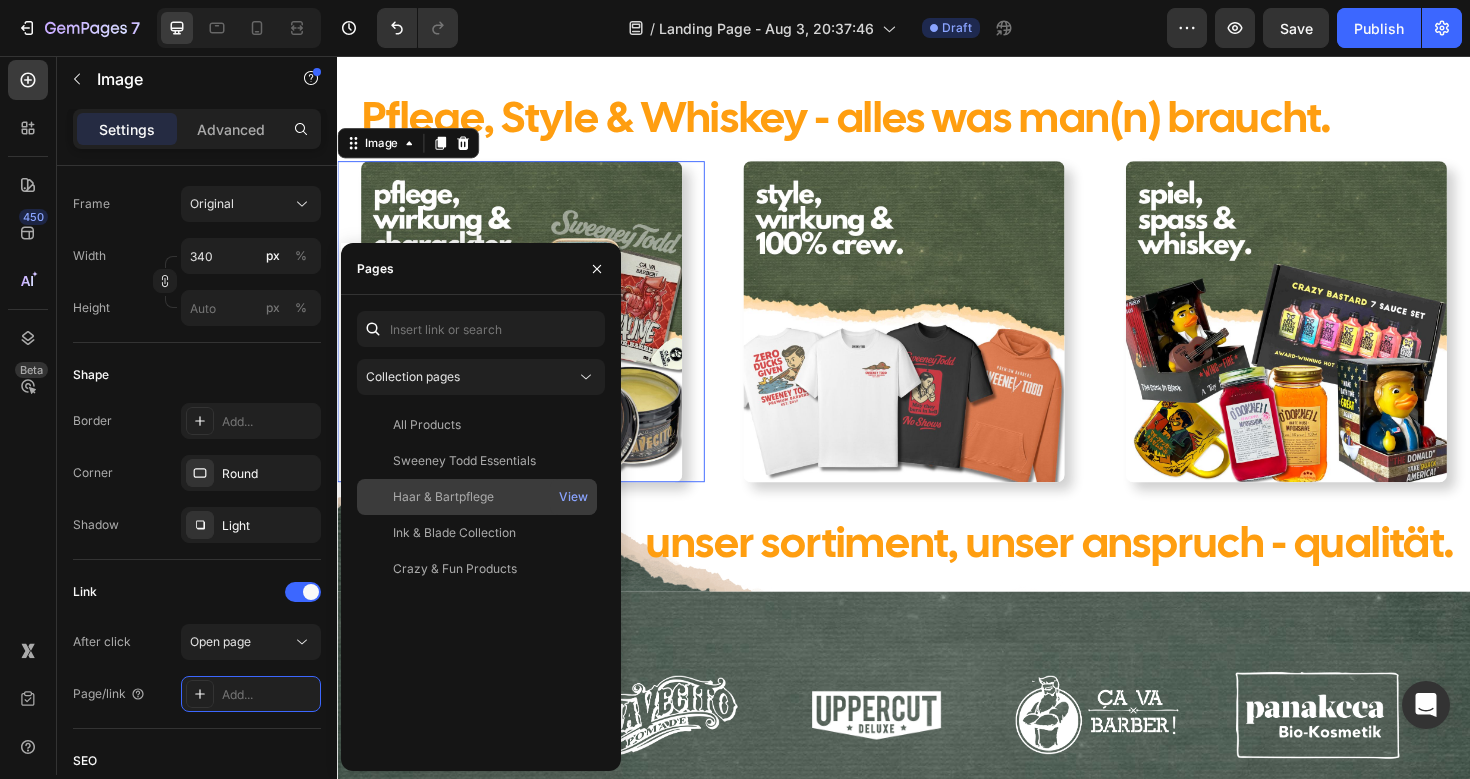 click on "Haar & Bartpflege" 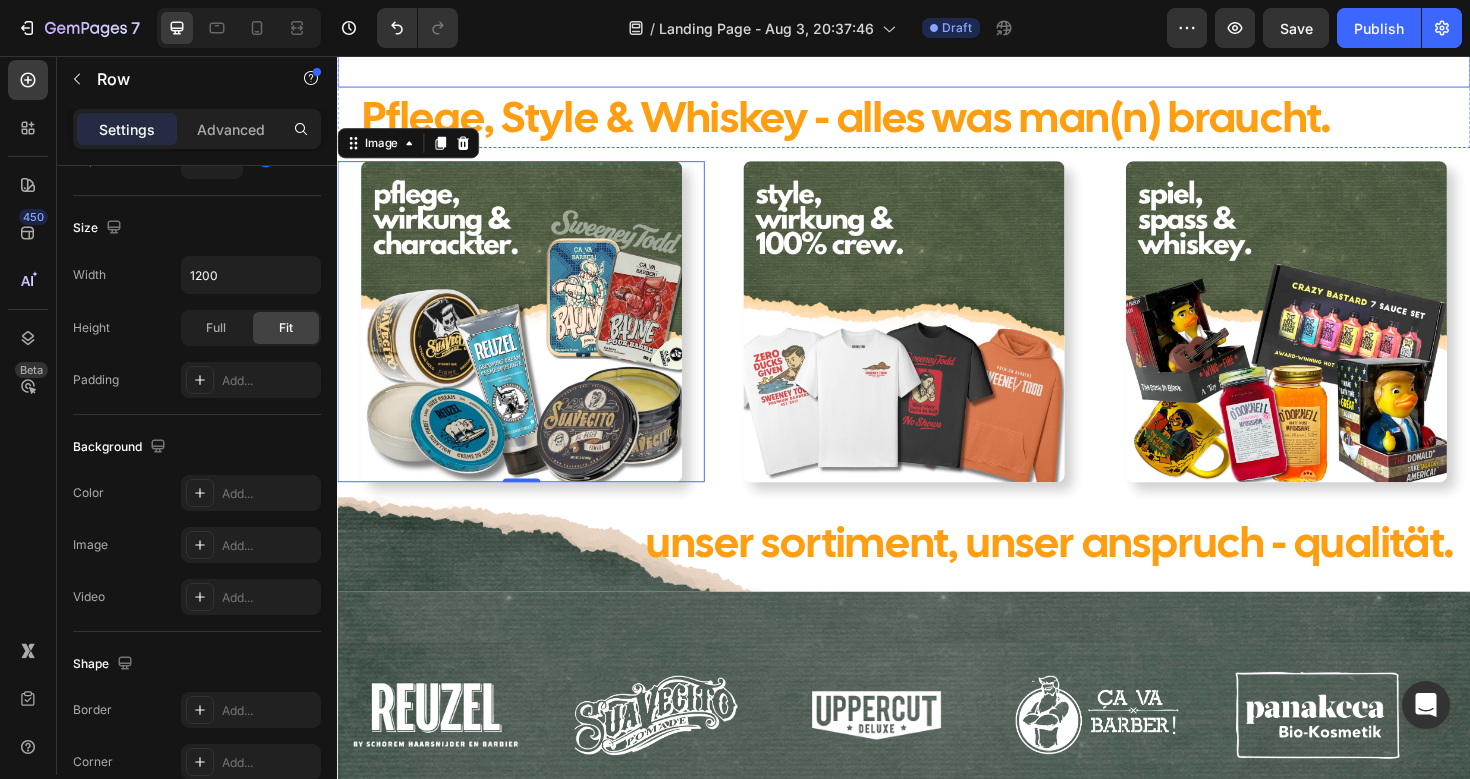 click on "Image" at bounding box center (1241, -44) 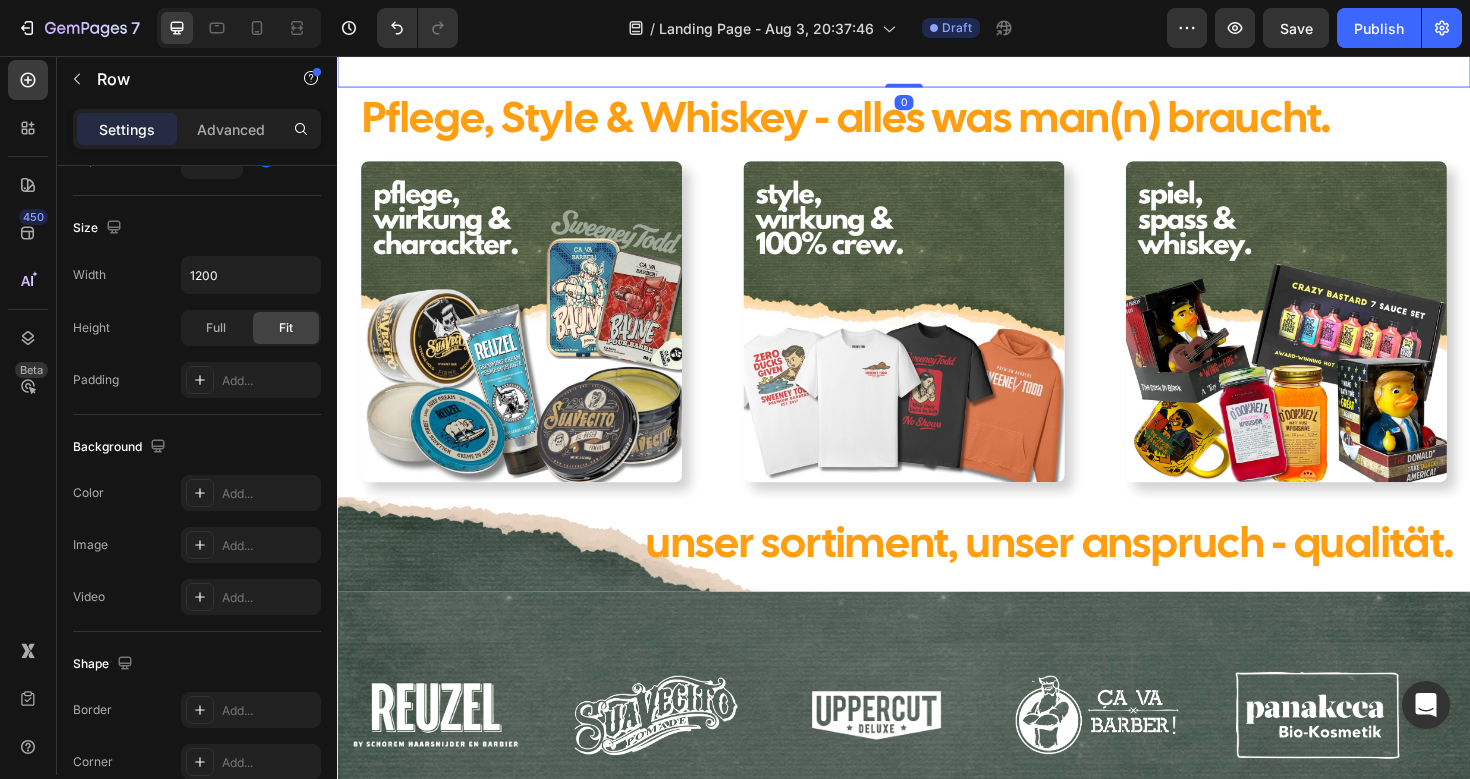 scroll, scrollTop: 0, scrollLeft: 0, axis: both 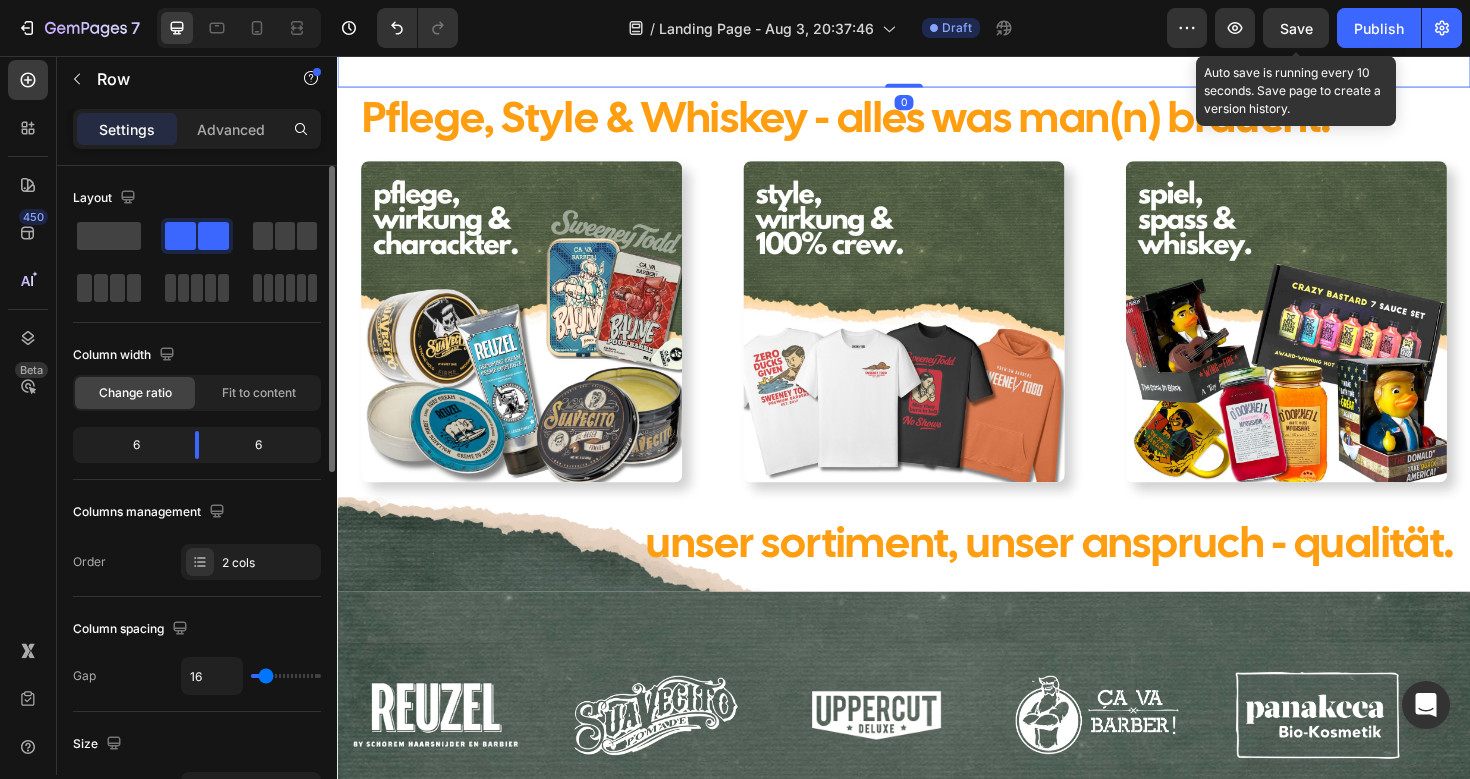 click on "Save" at bounding box center [1296, 28] 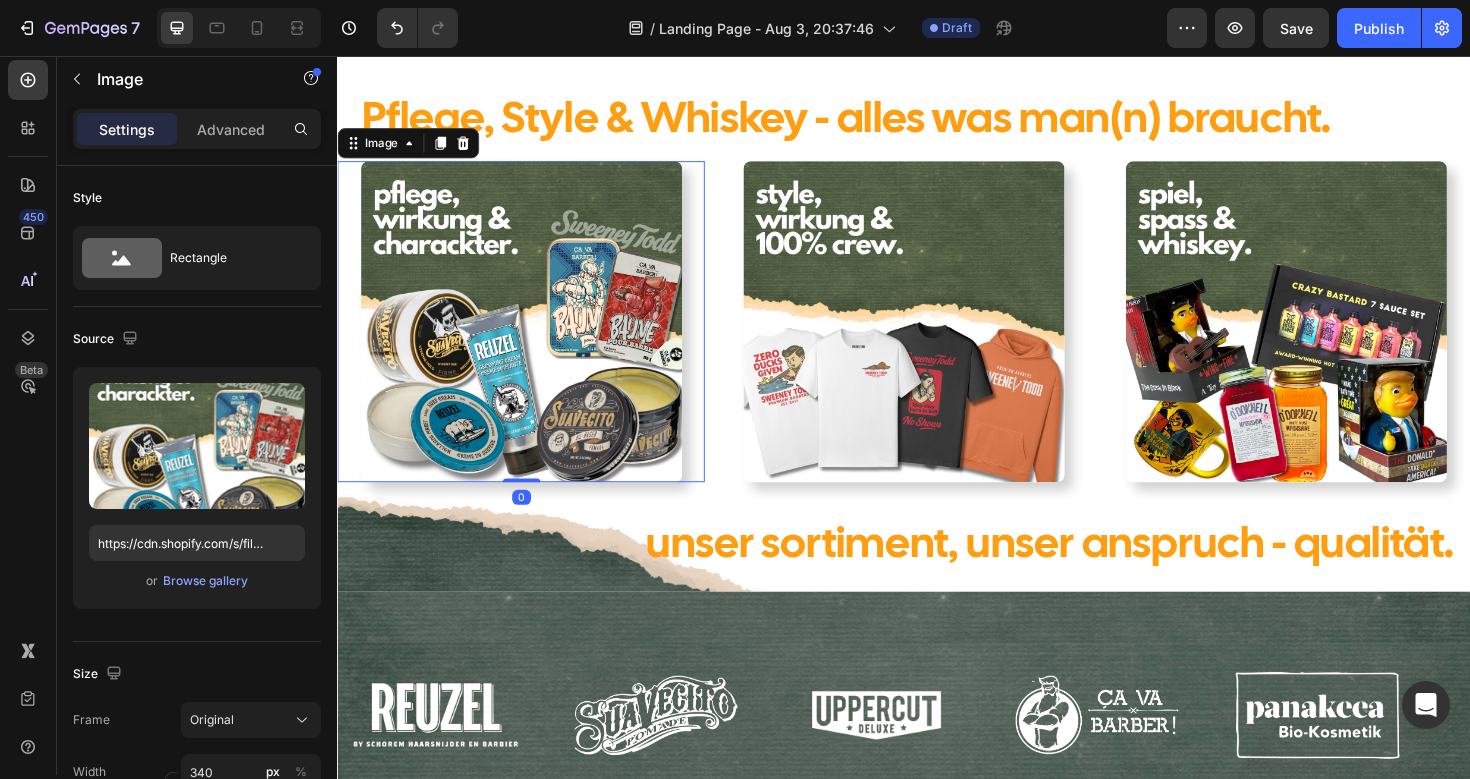 click at bounding box center (532, 337) 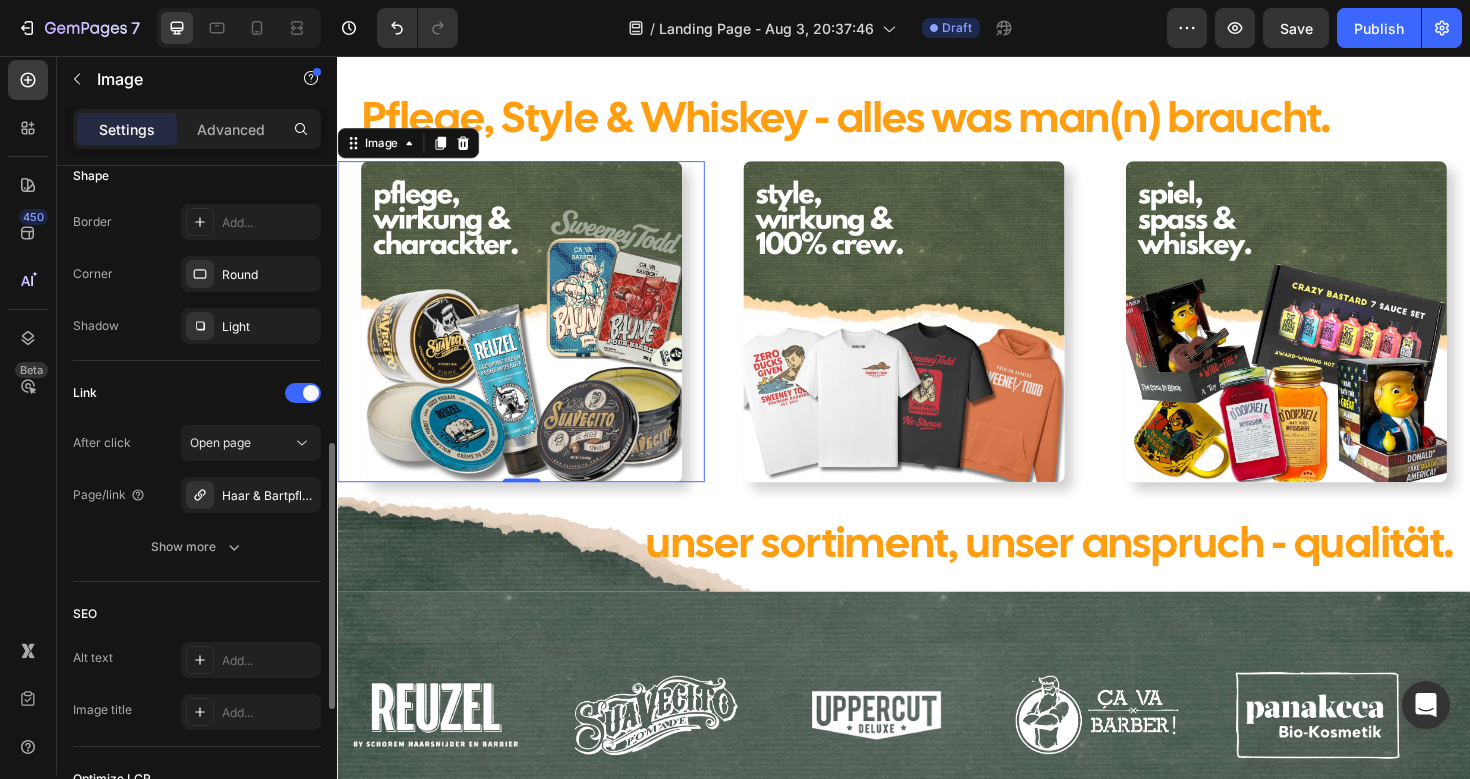 scroll, scrollTop: 722, scrollLeft: 0, axis: vertical 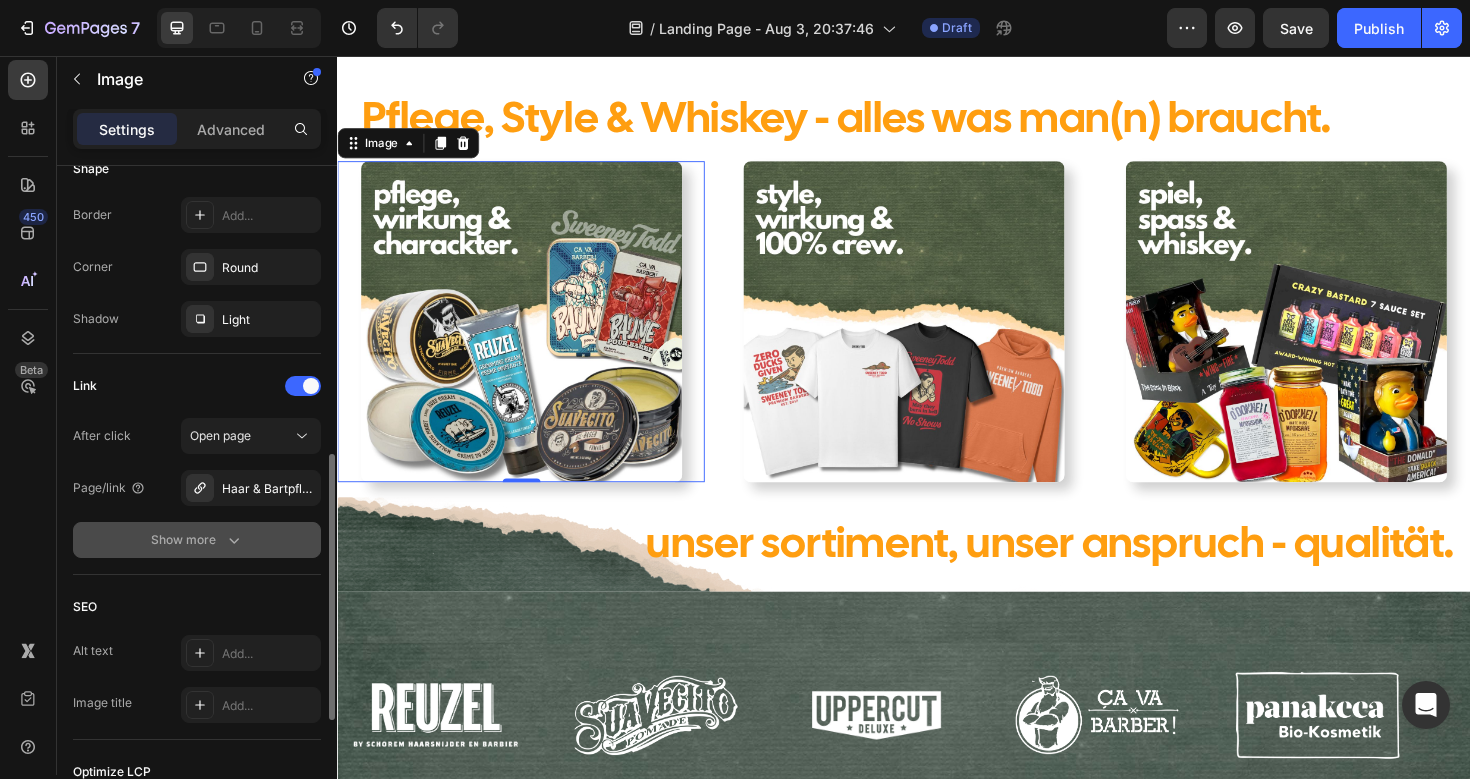 click on "Show more" 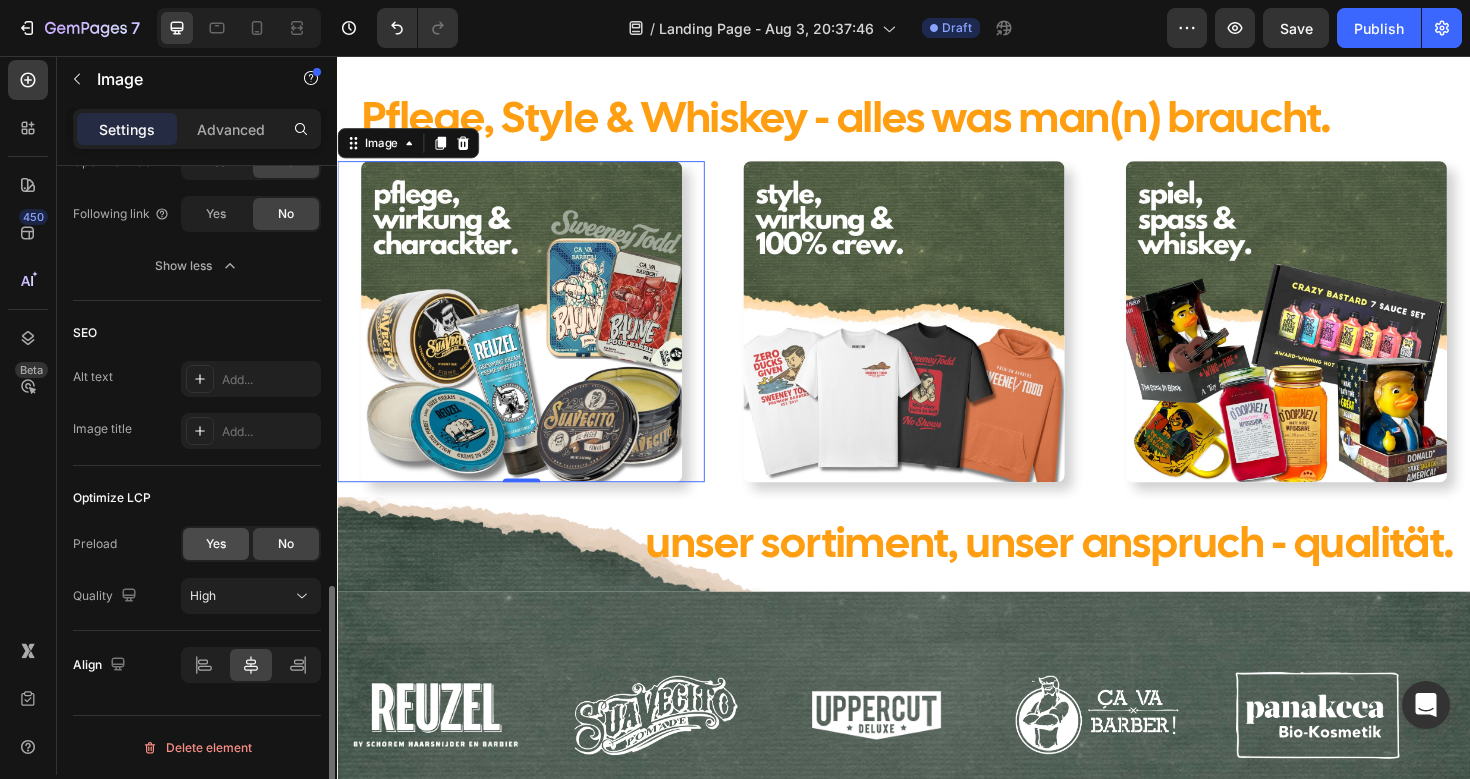 scroll, scrollTop: 1104, scrollLeft: 0, axis: vertical 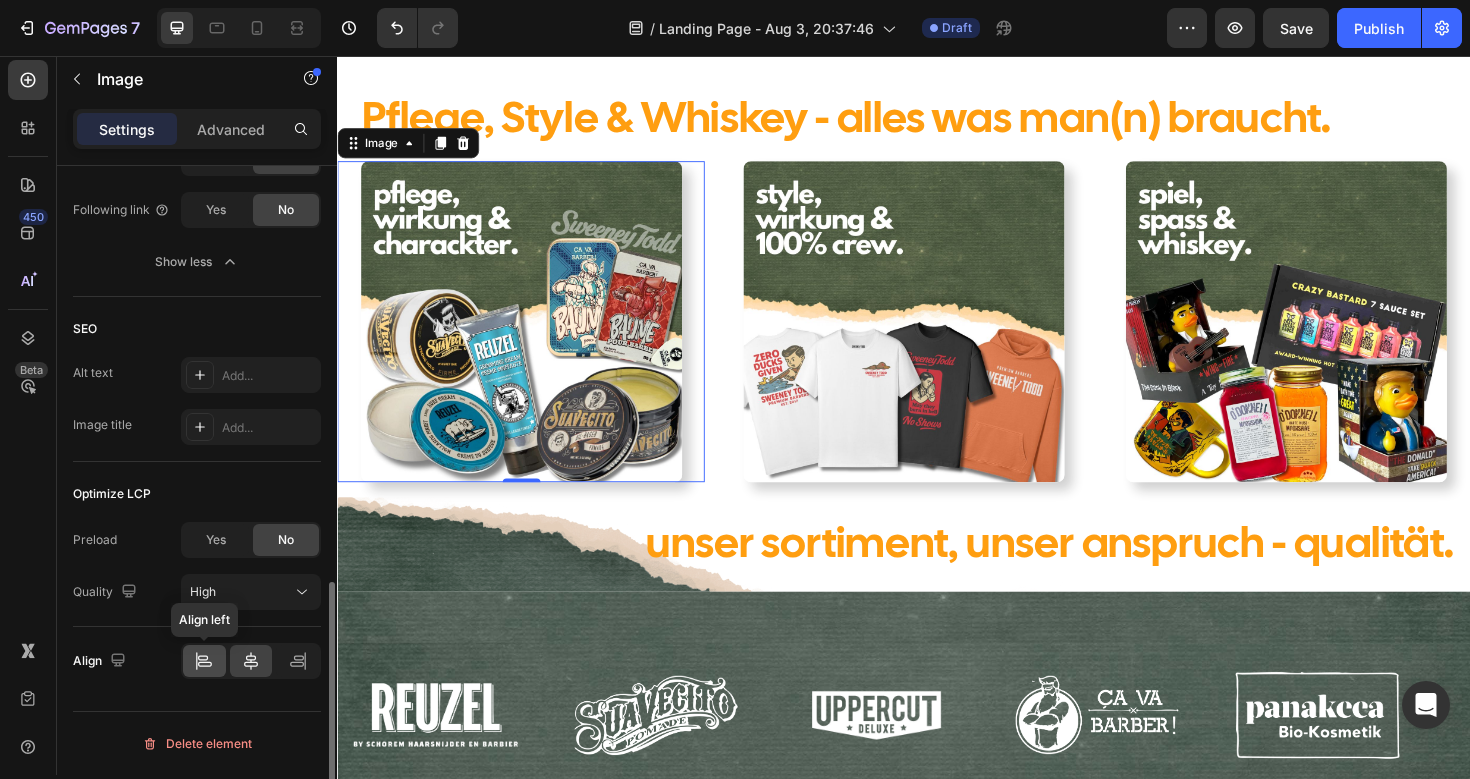 click 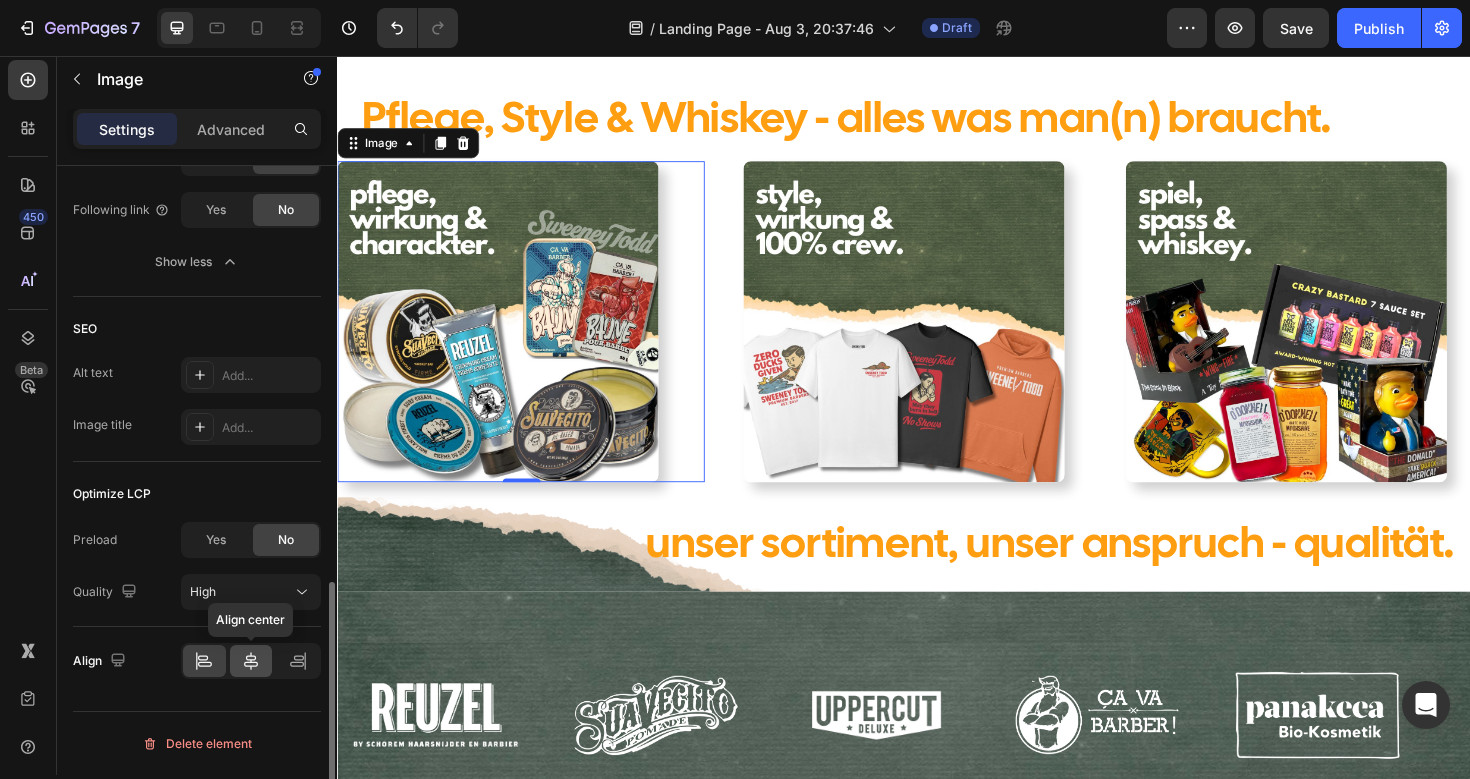 click 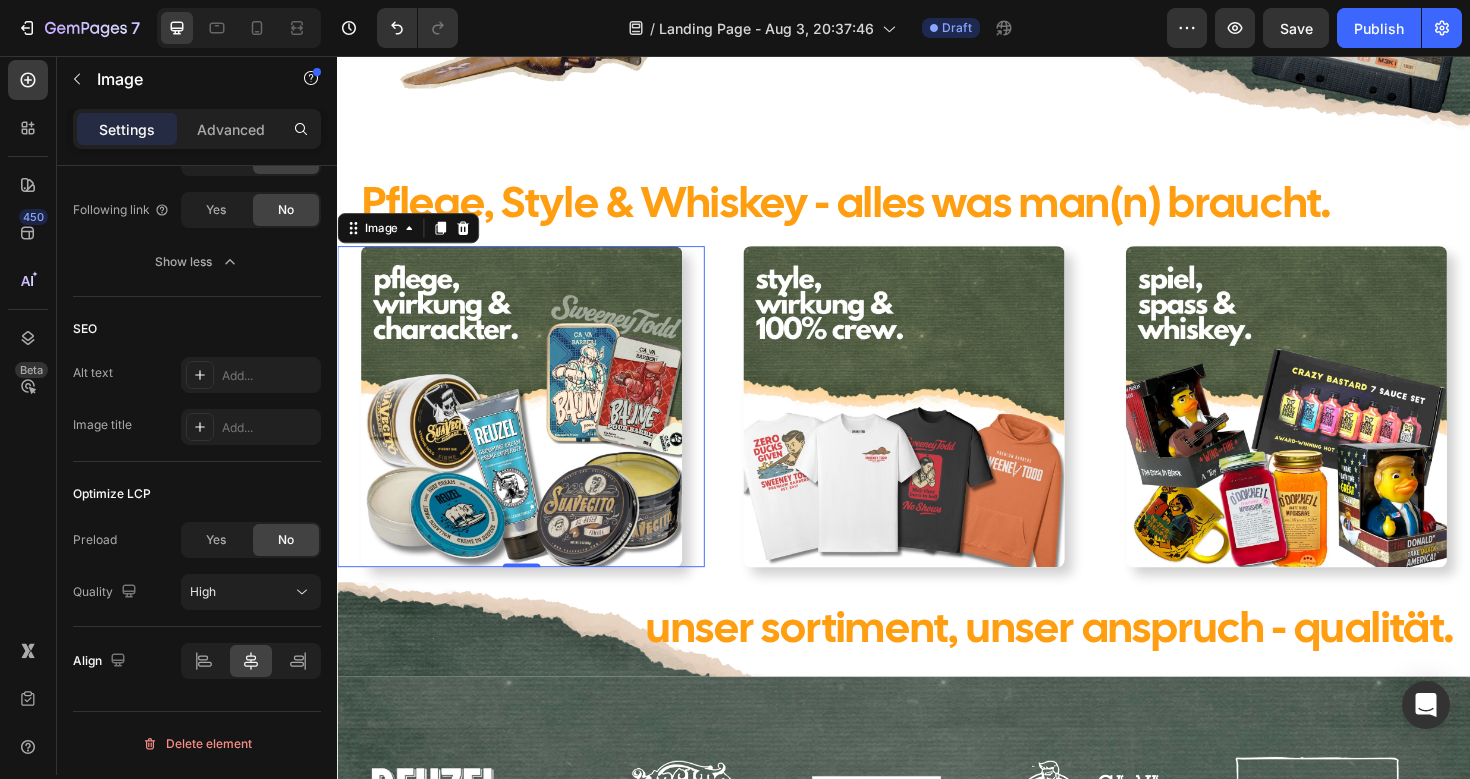 scroll, scrollTop: 182, scrollLeft: 0, axis: vertical 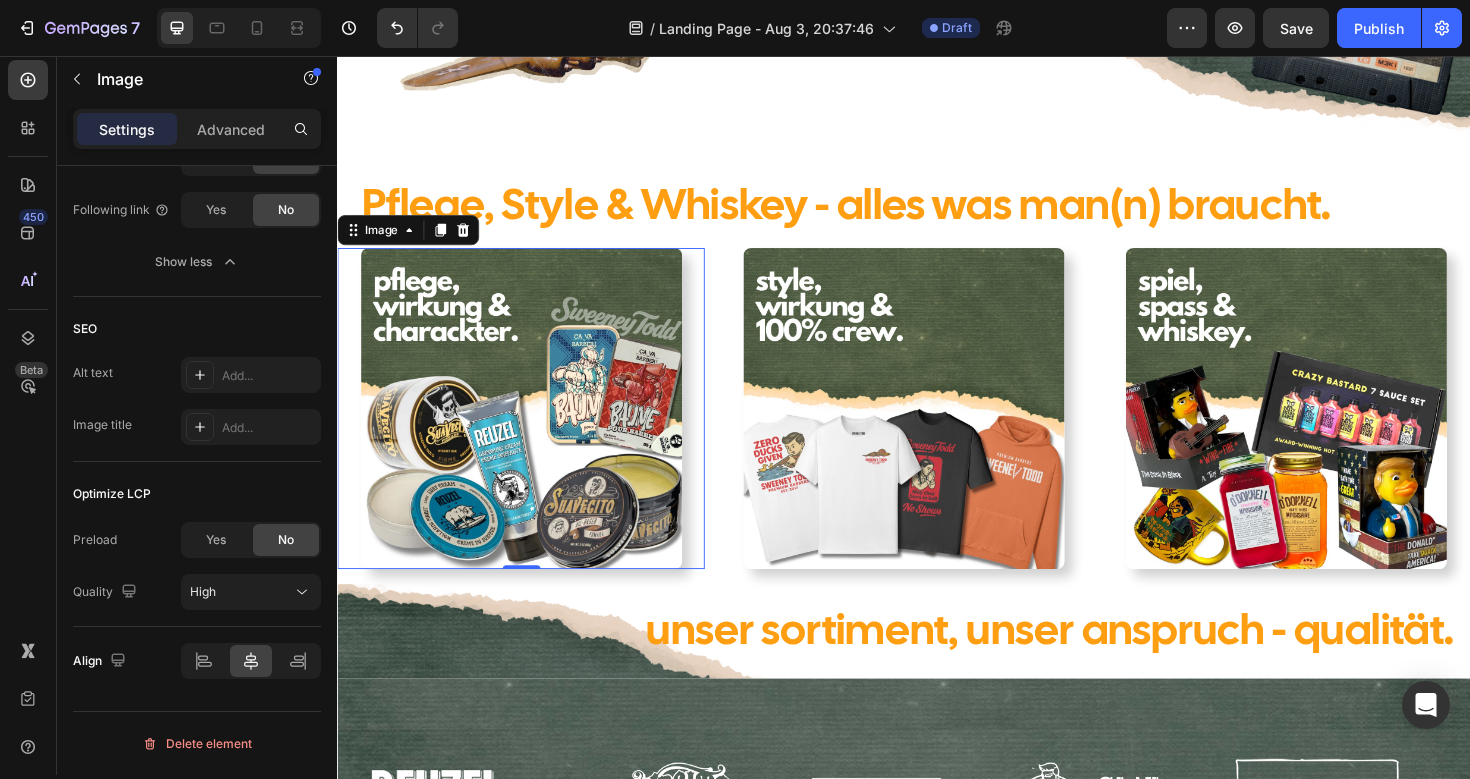 click at bounding box center (532, 429) 